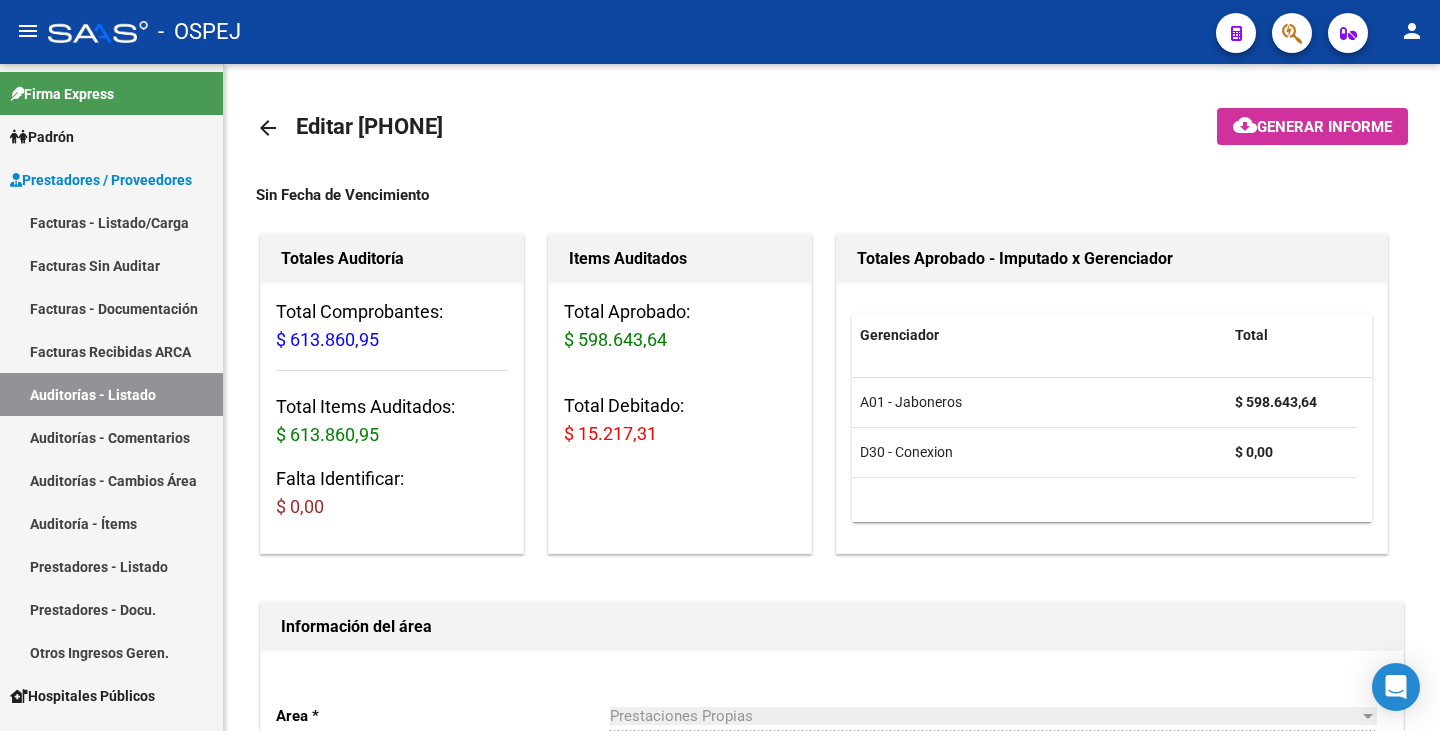 scroll, scrollTop: 0, scrollLeft: 0, axis: both 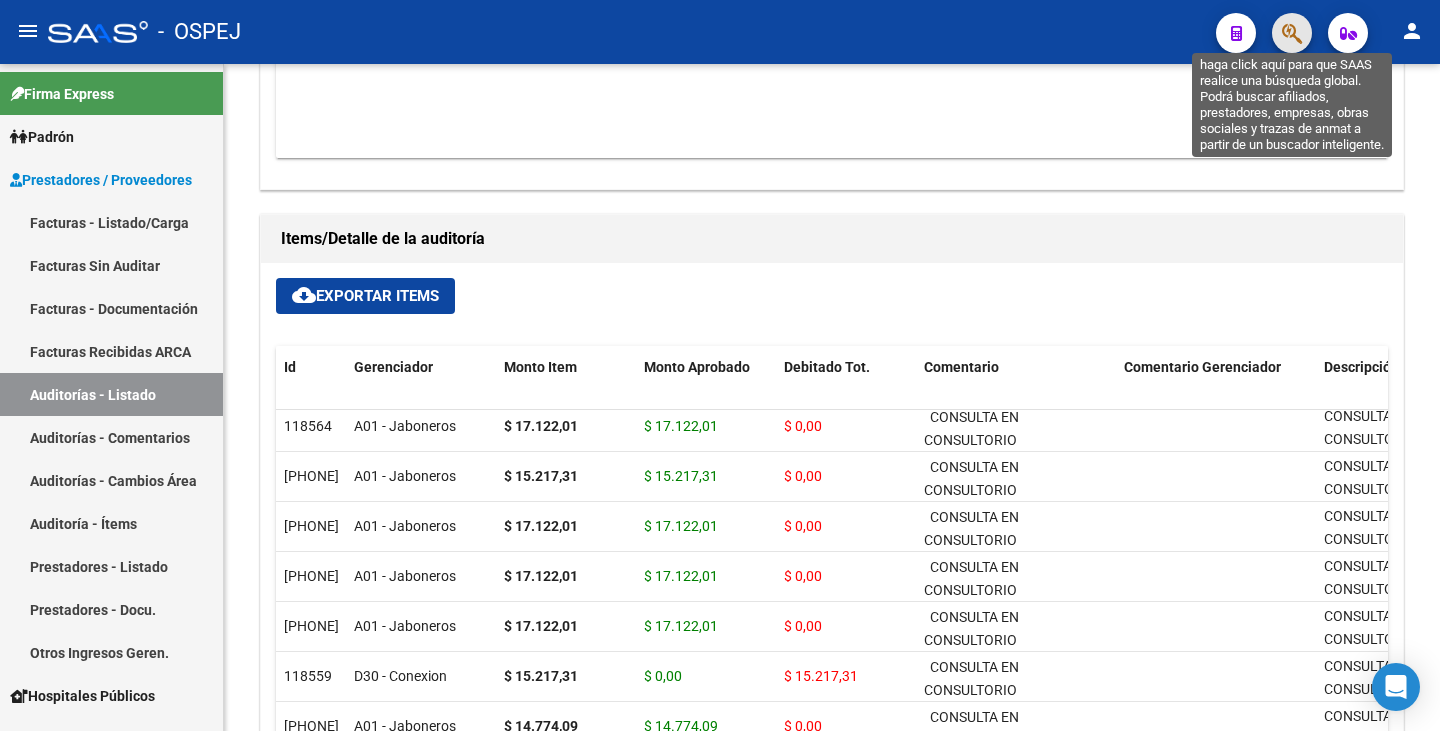click 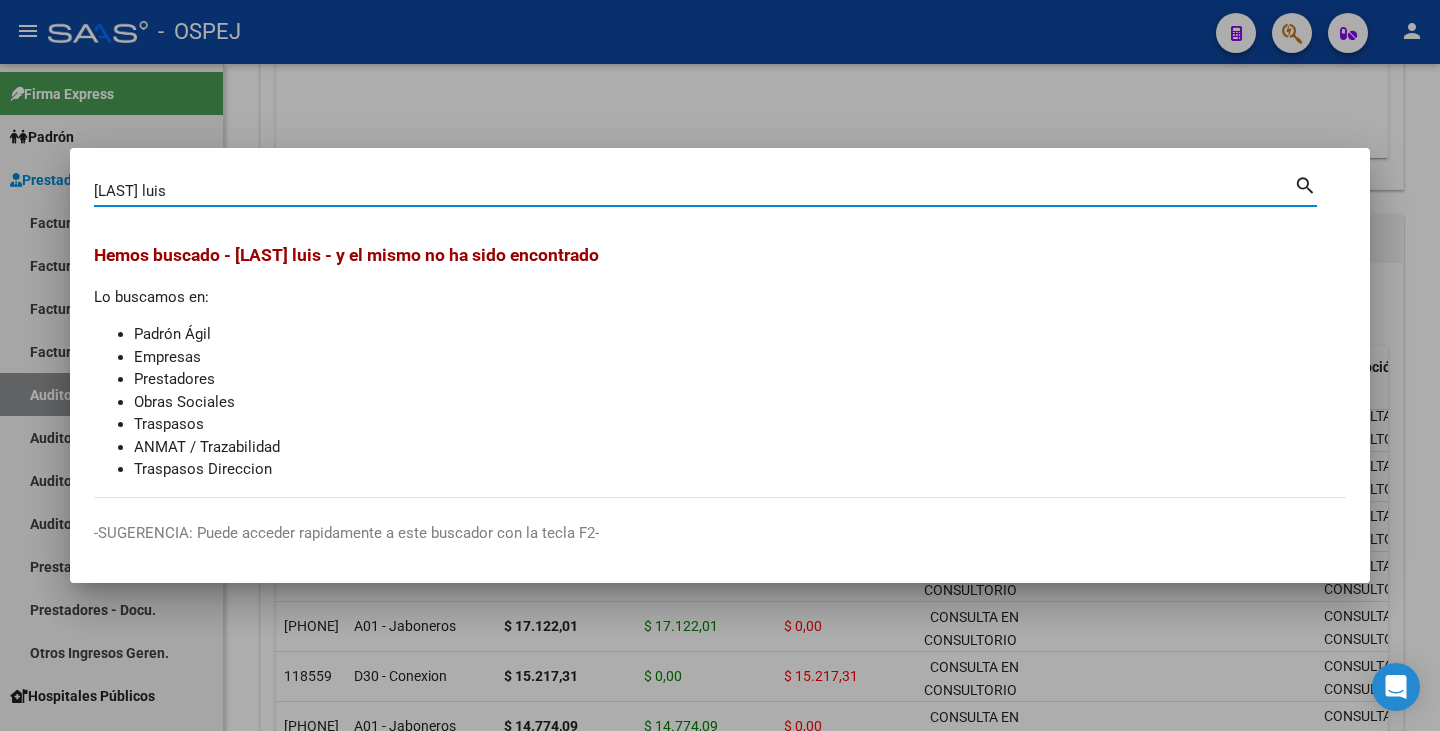 type on "torrigiani luis" 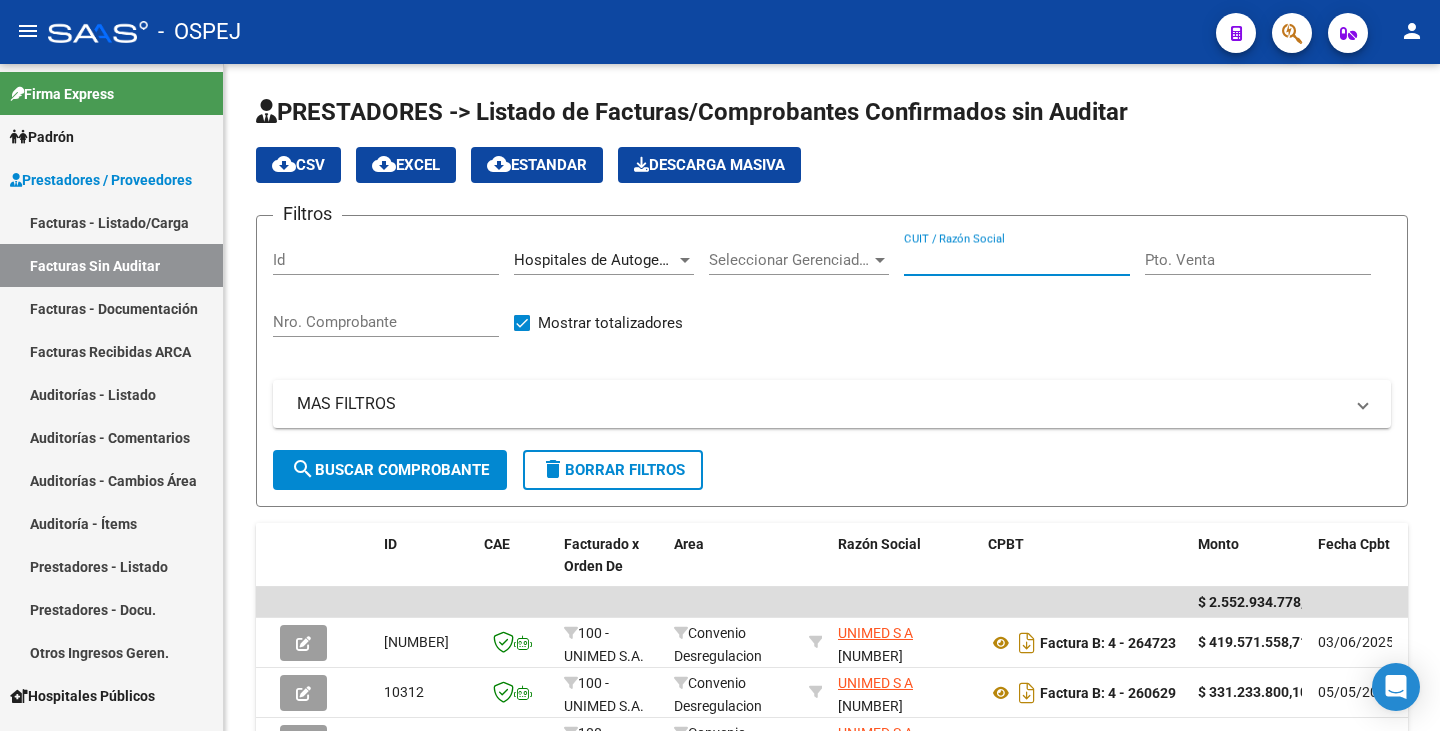 scroll, scrollTop: 0, scrollLeft: 0, axis: both 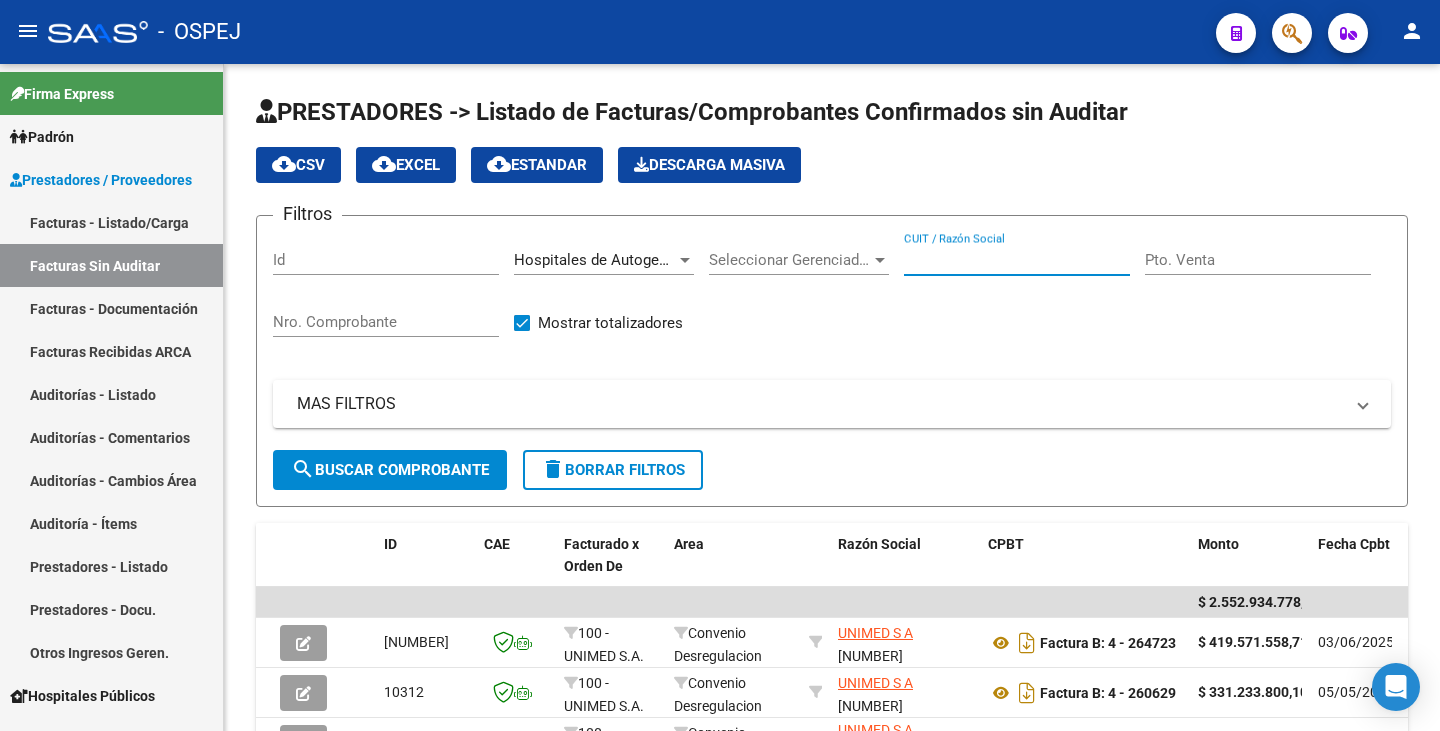 click 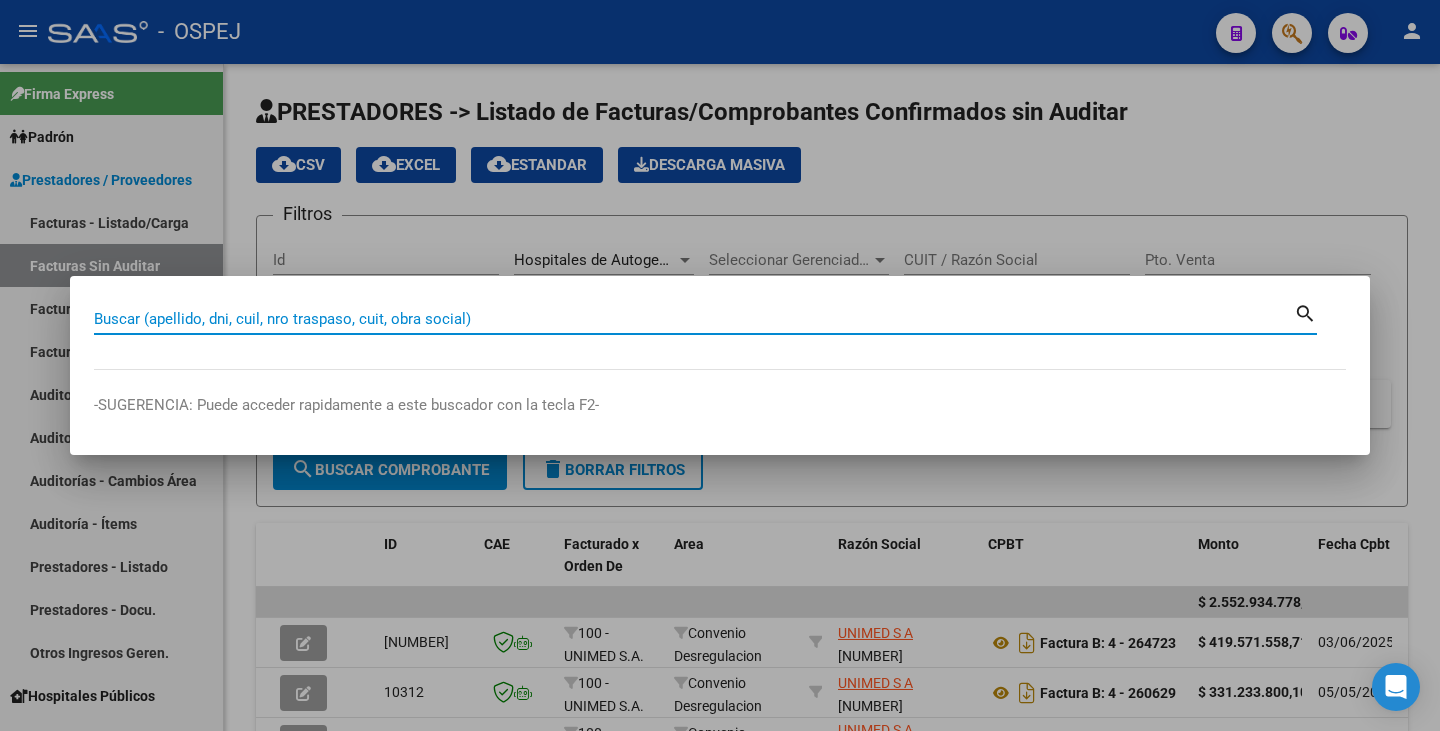 drag, startPoint x: 351, startPoint y: 323, endPoint x: 248, endPoint y: 324, distance: 103.00485 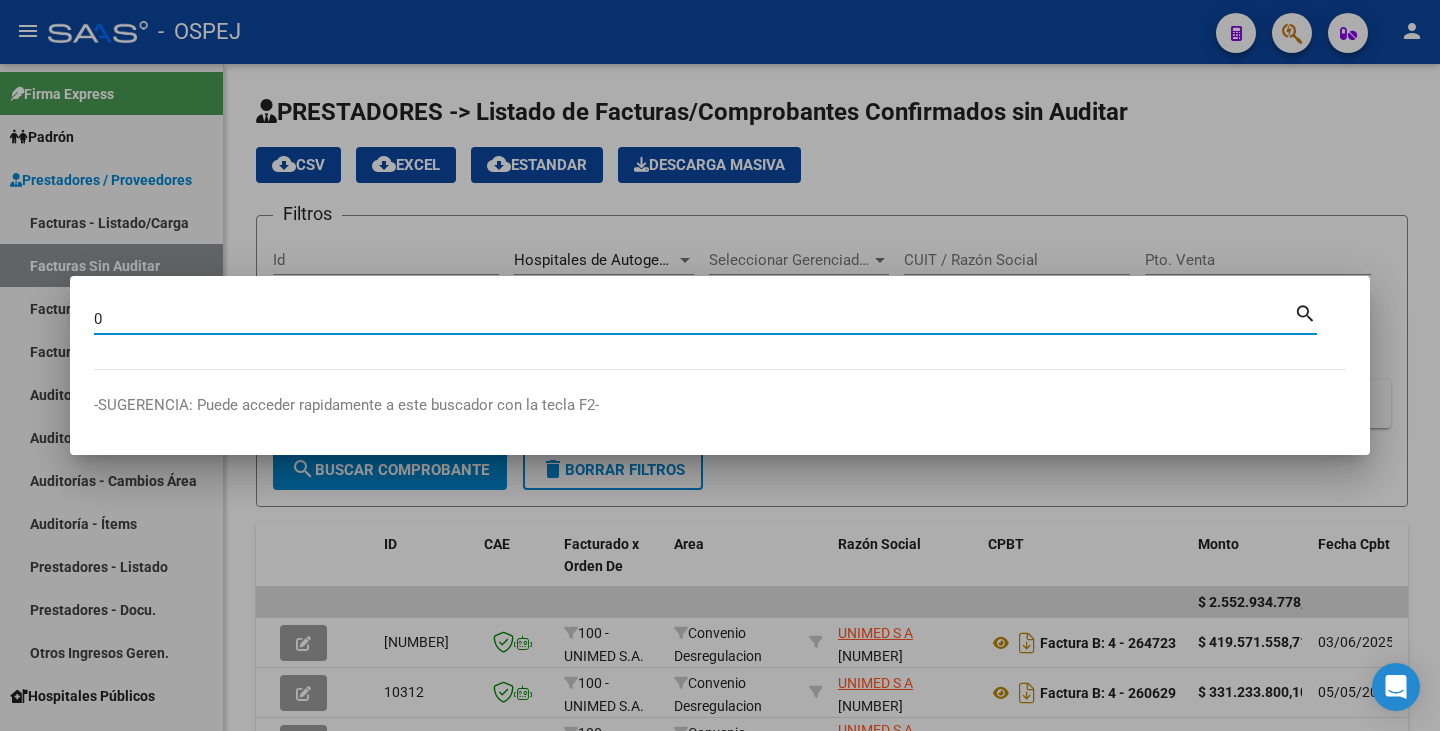 paste on "[NUMBER]" 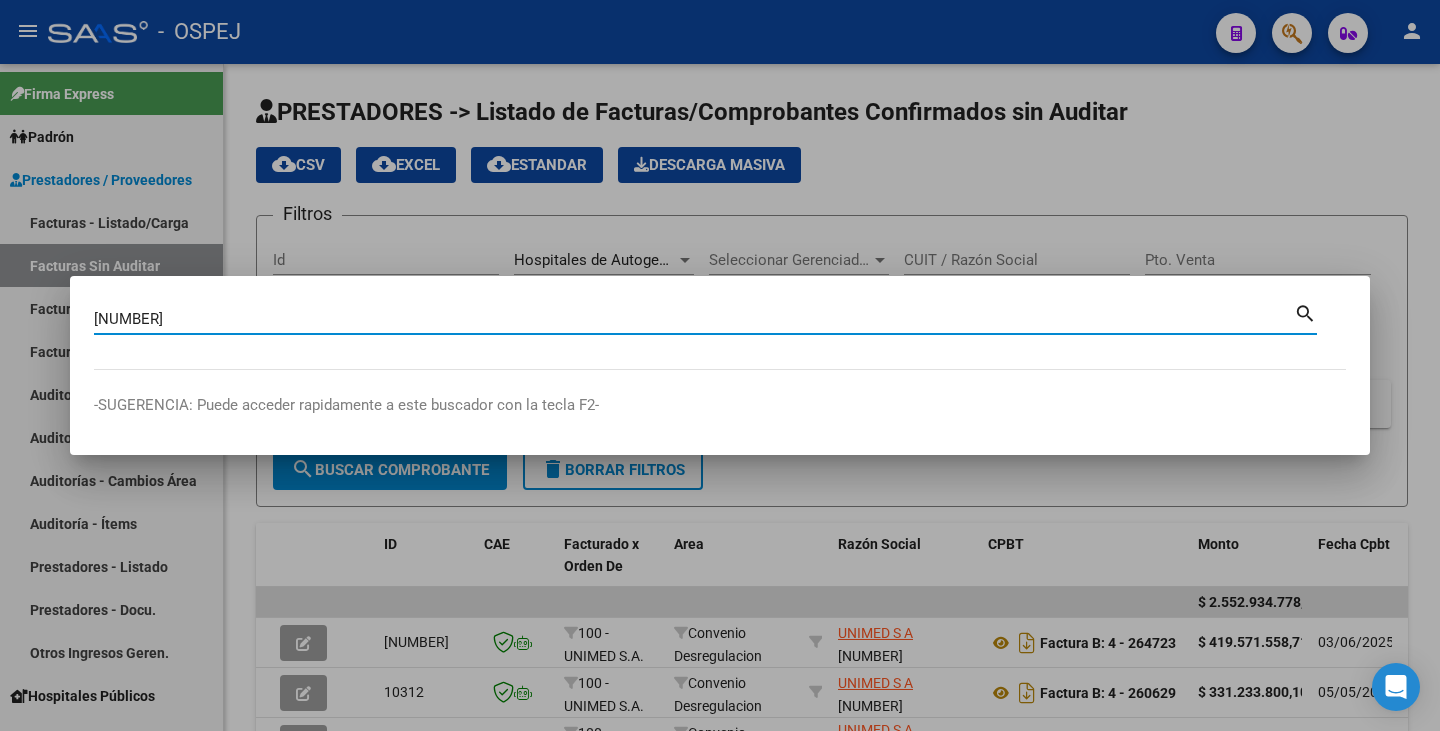 click on "[NUMBER]" at bounding box center [694, 319] 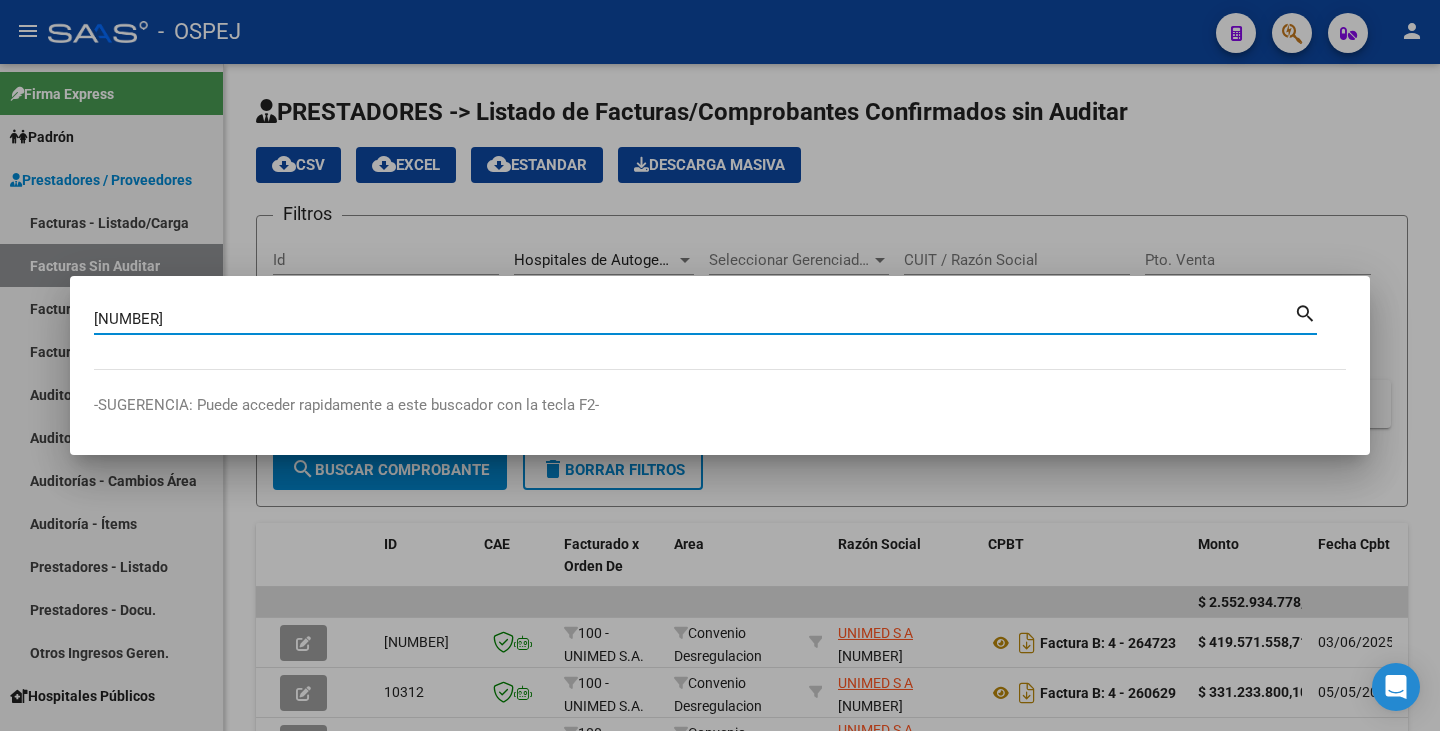 type on "[NUMBER]" 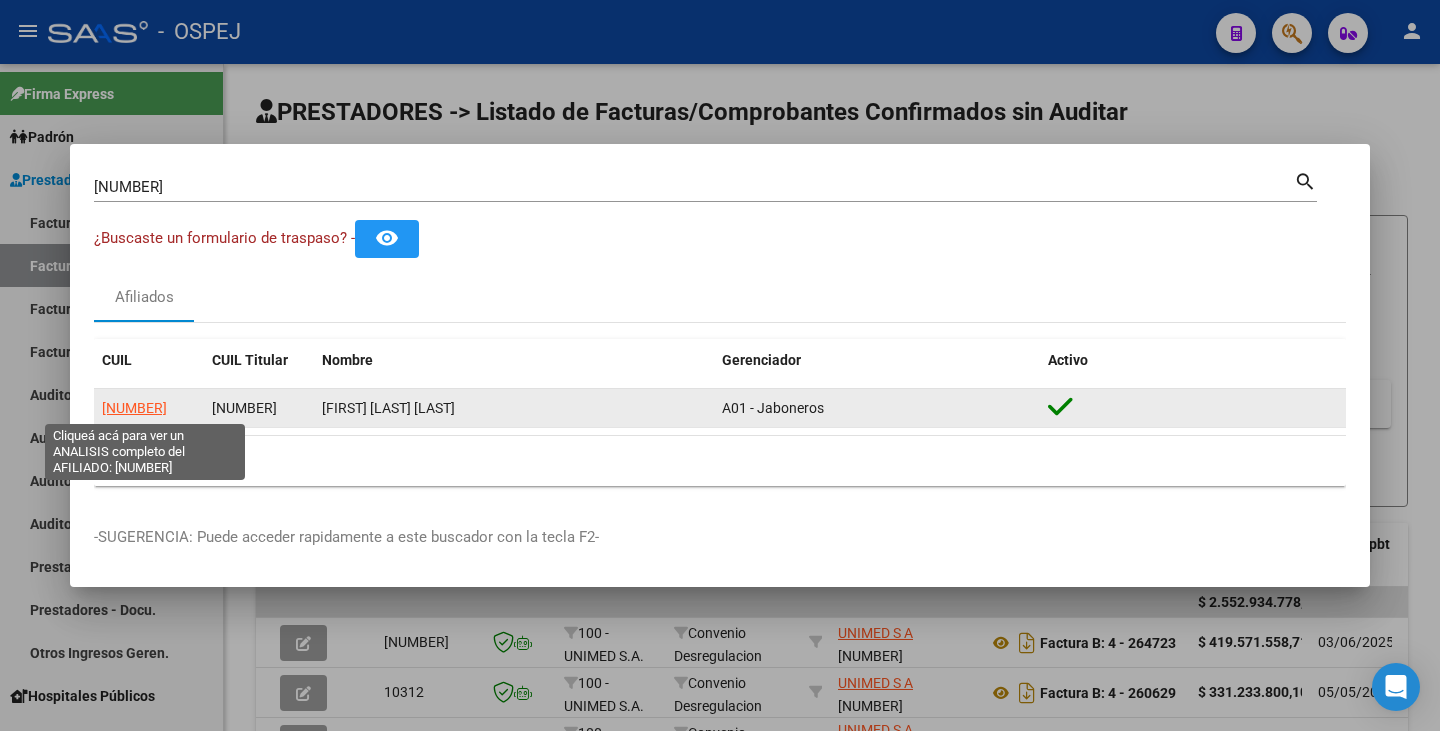 click on "[NUMBER]" 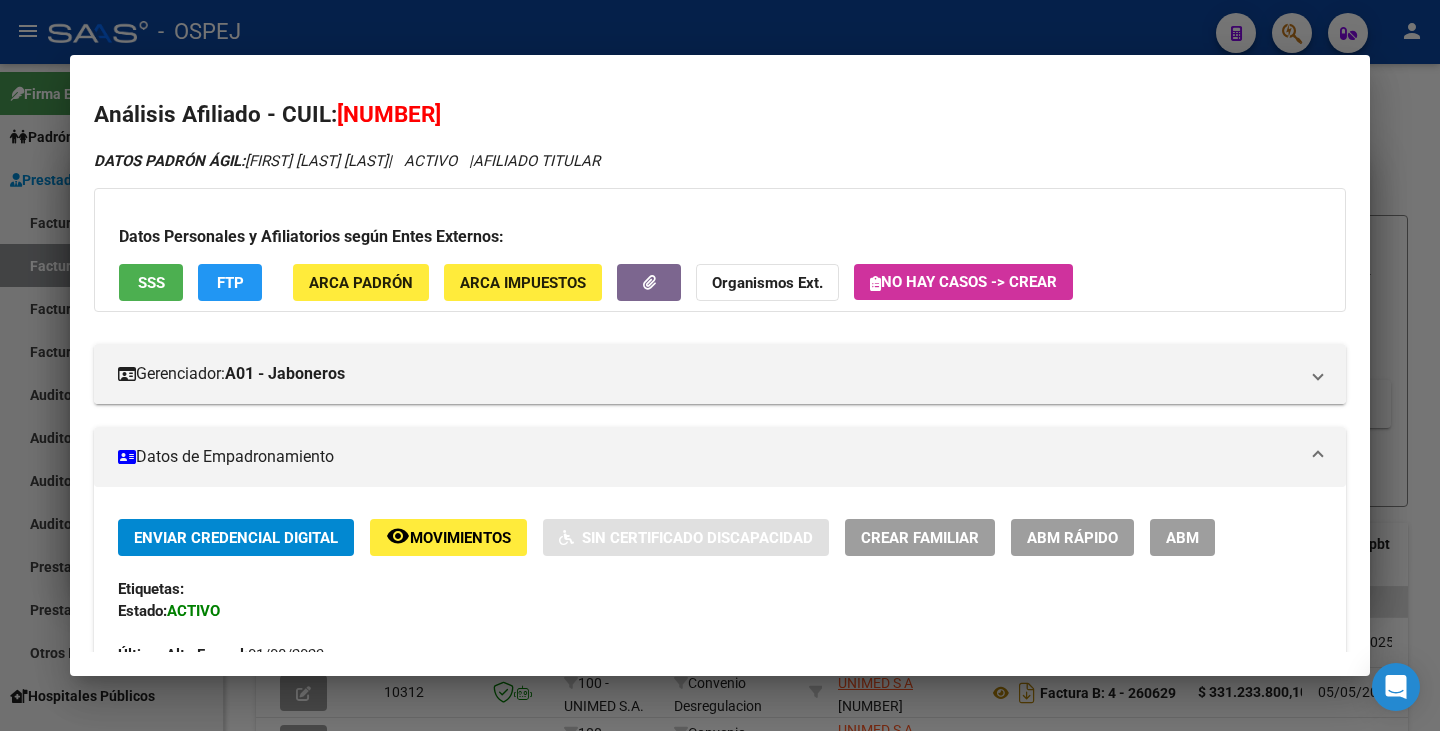 drag, startPoint x: 342, startPoint y: 113, endPoint x: 481, endPoint y: 119, distance: 139.12944 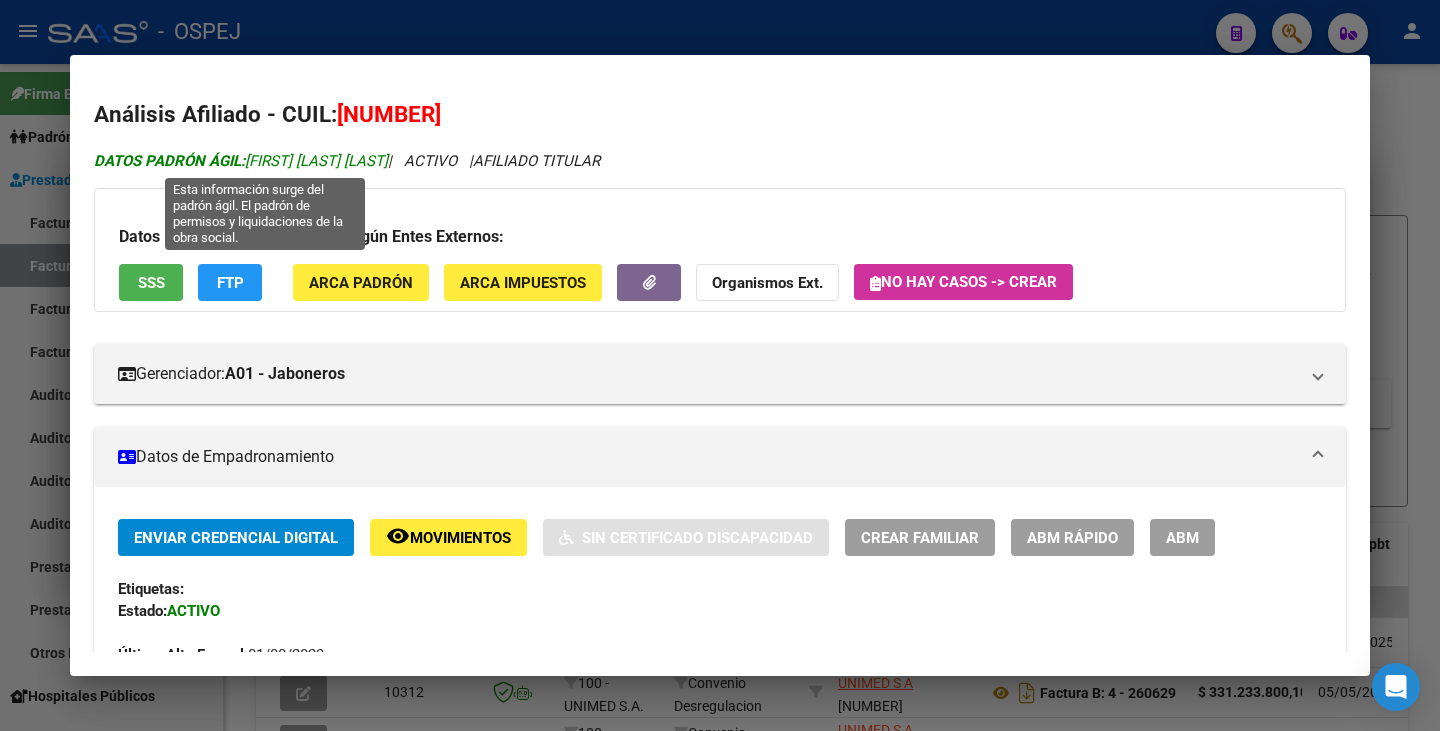 click on "DATOS PADRÓN ÁGIL:  [LAST] [FIRST] [MIDDLE]" at bounding box center (241, 161) 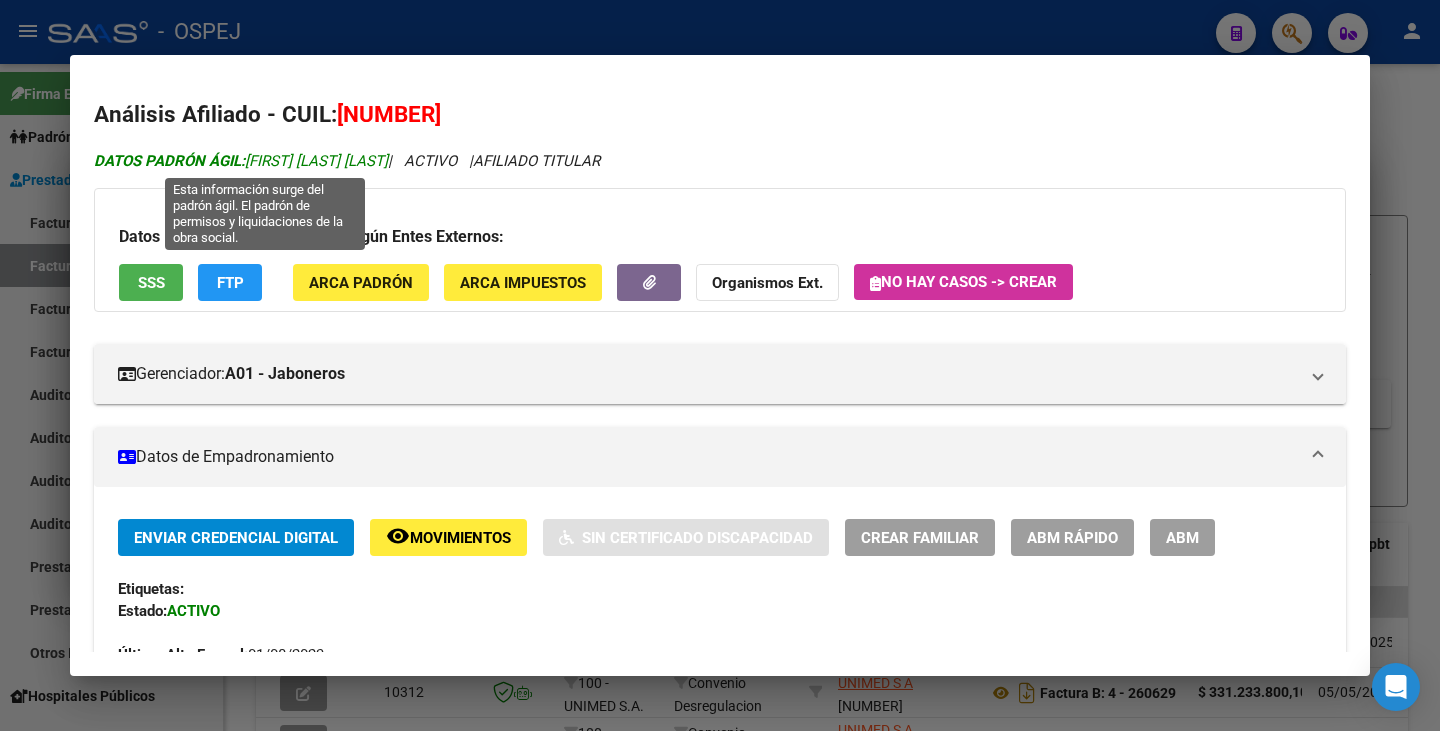 drag, startPoint x: 251, startPoint y: 154, endPoint x: 433, endPoint y: 158, distance: 182.04395 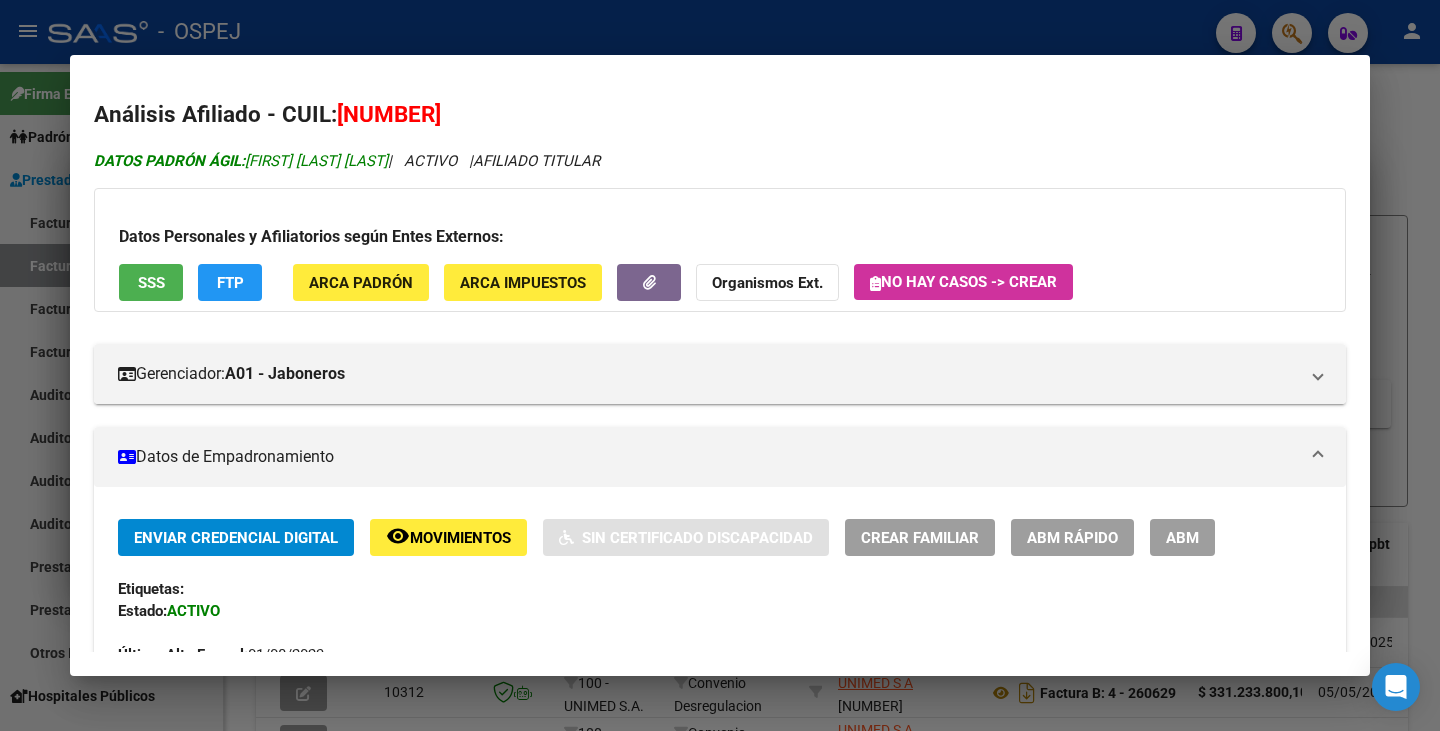 copy on "[FIRST] [LAST] [LAST]" 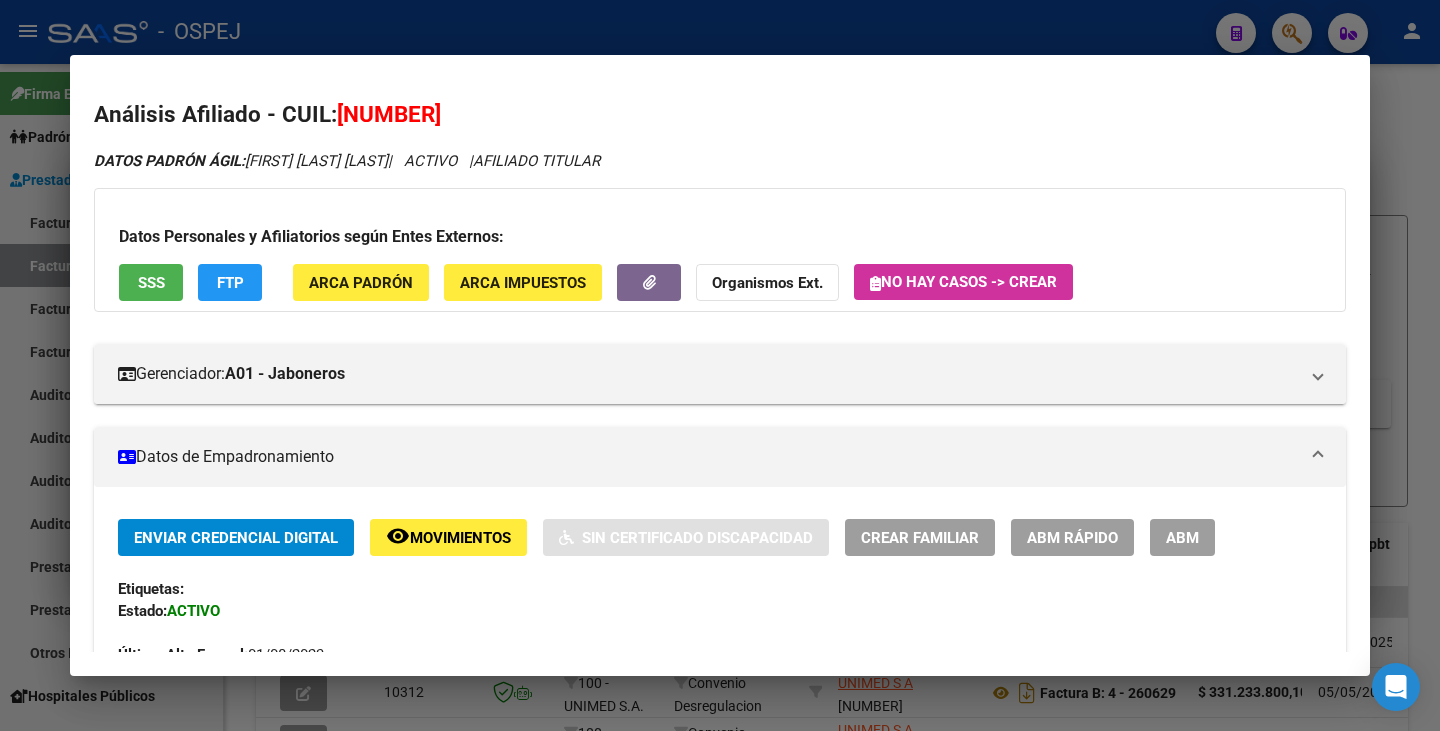 drag, startPoint x: 361, startPoint y: 109, endPoint x: 469, endPoint y: 112, distance: 108.04166 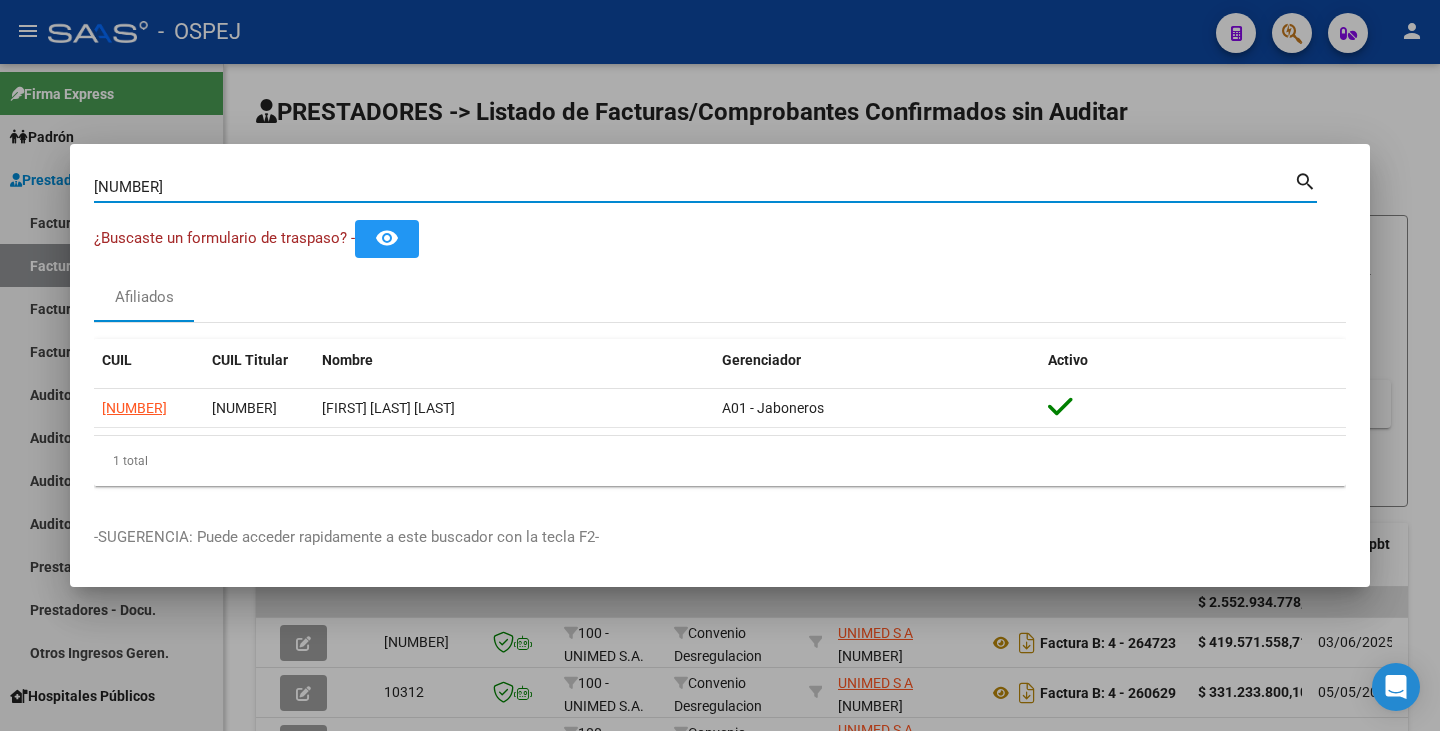drag, startPoint x: 199, startPoint y: 186, endPoint x: 18, endPoint y: 189, distance: 181.02486 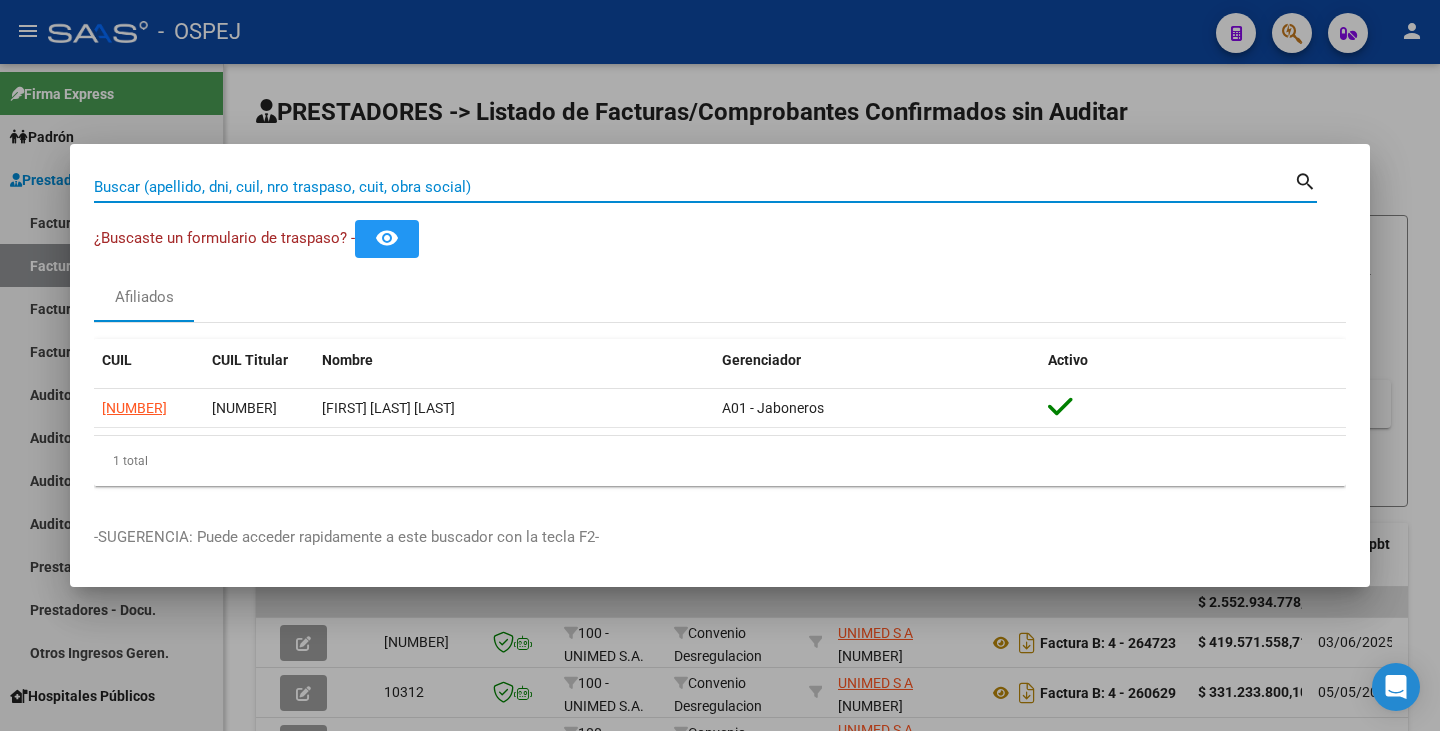 paste on "20-45192146-1" 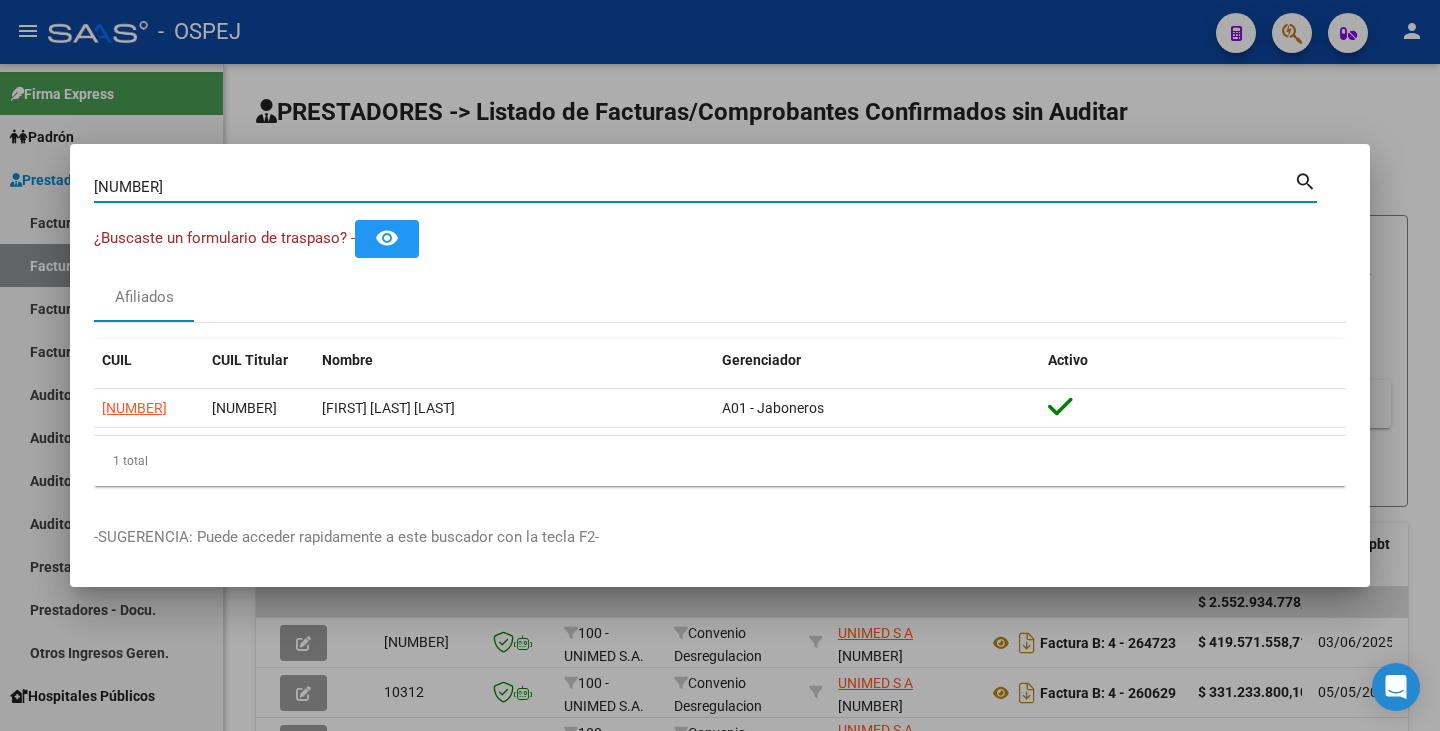 click on "20-45192146-1" at bounding box center (694, 187) 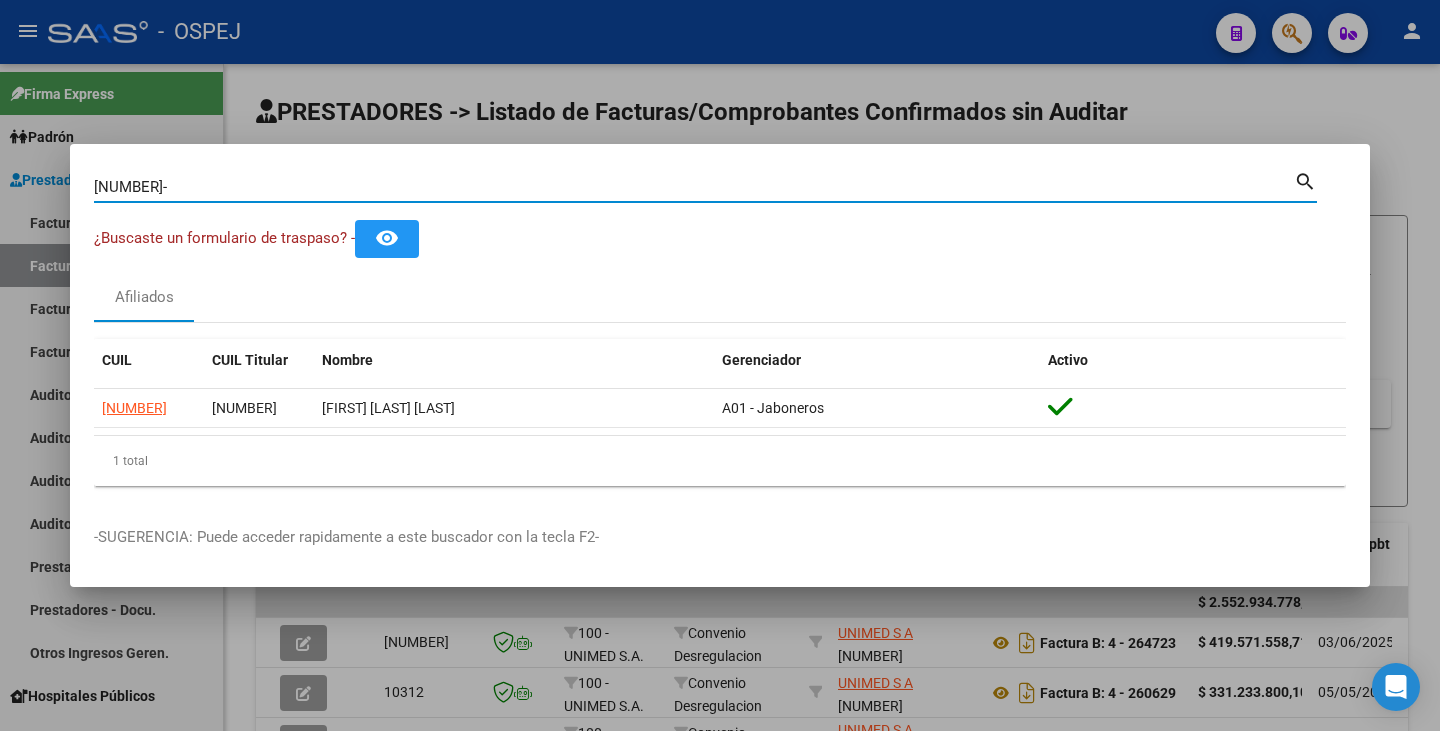 click on "2045192146-1" at bounding box center (694, 187) 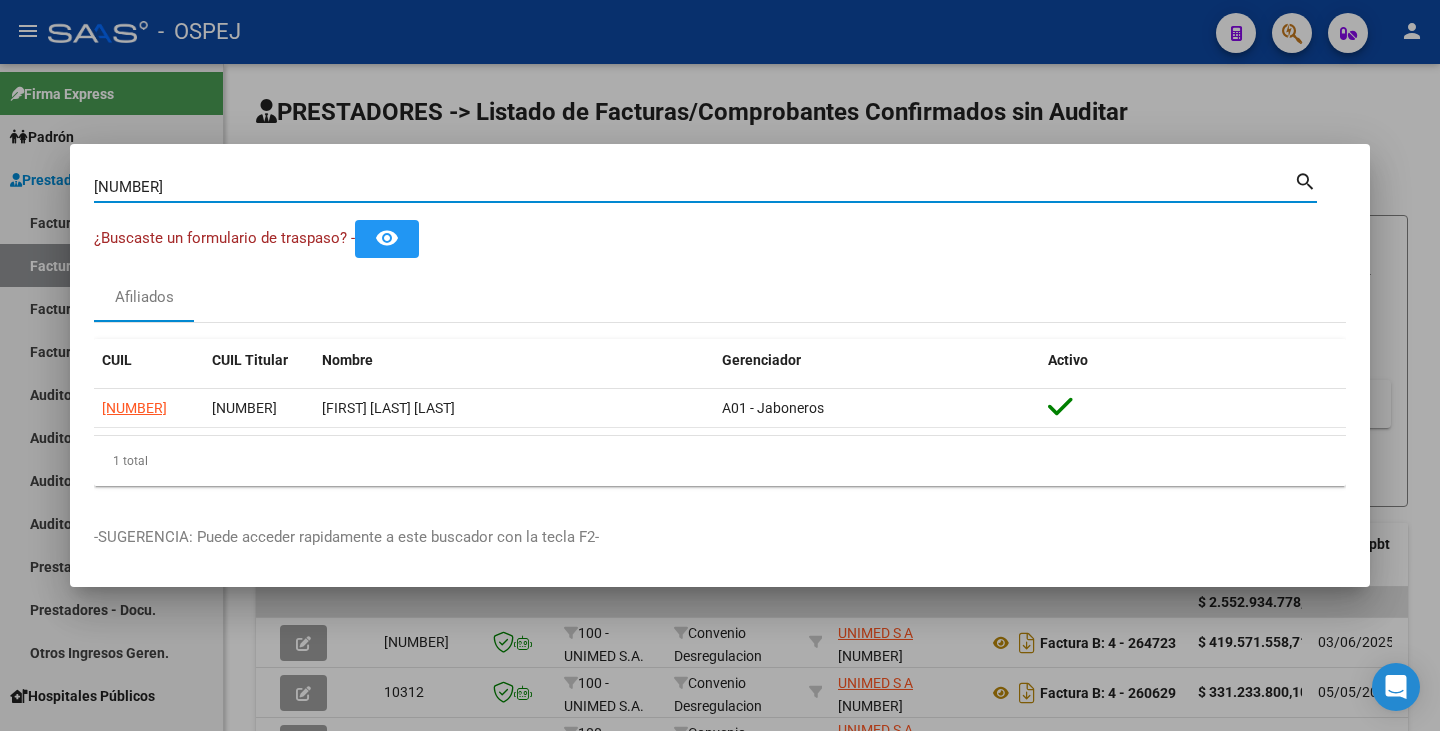 type on "20451921461" 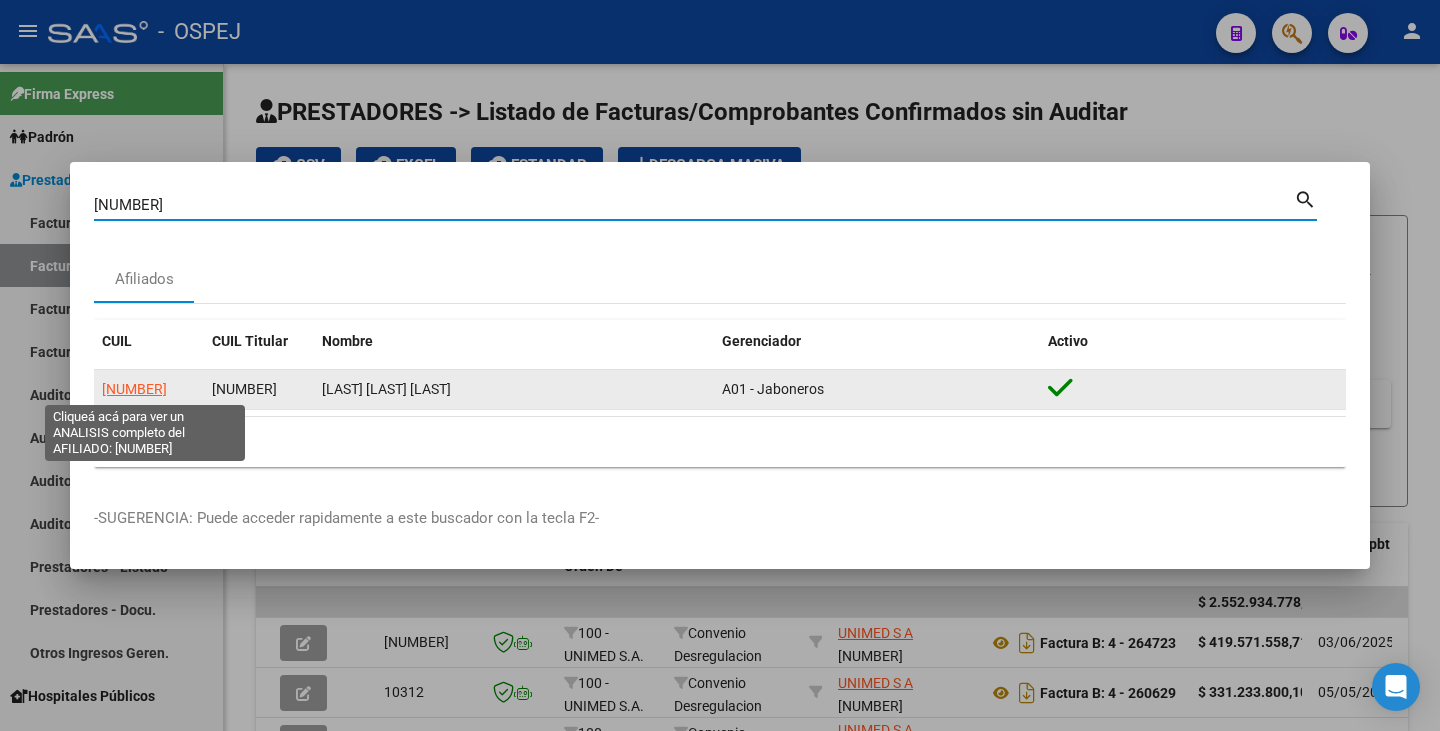 click on "20451921461" 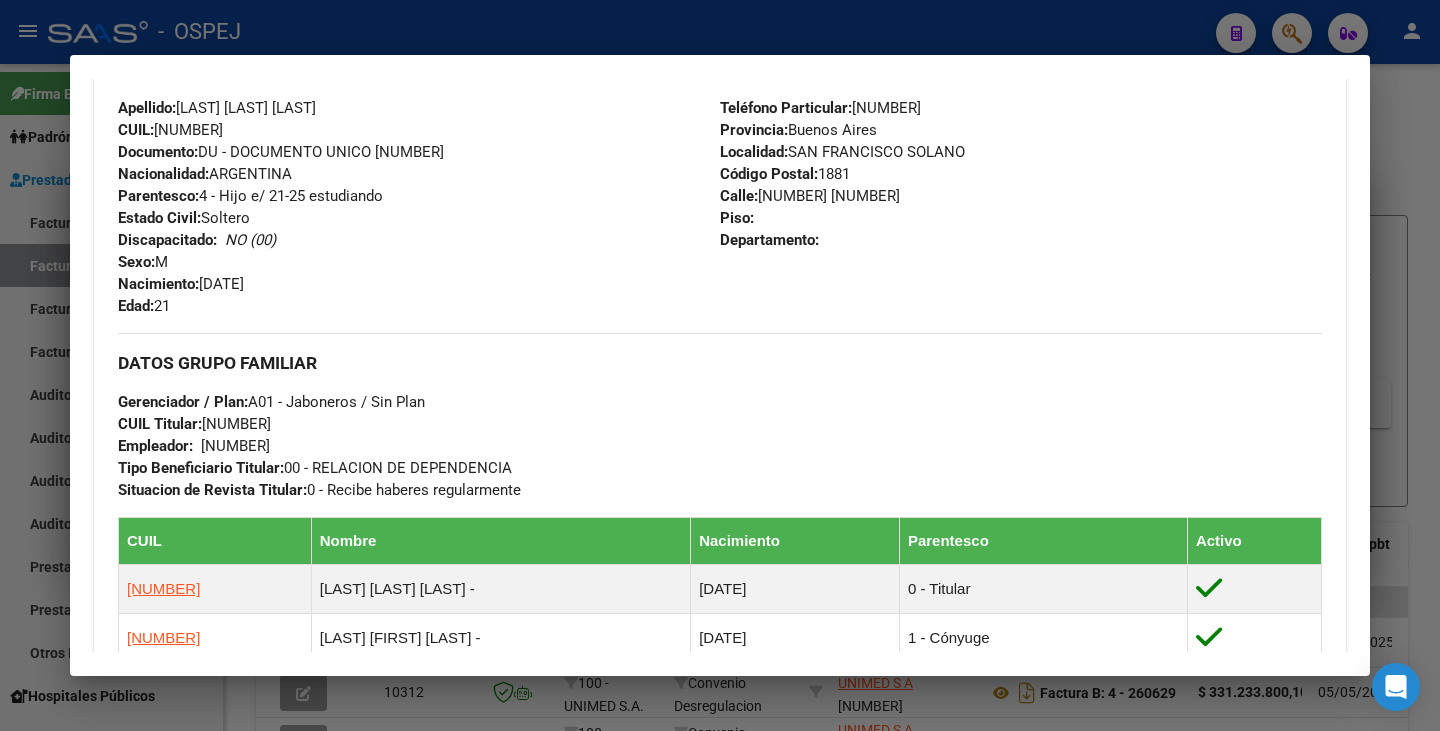 scroll, scrollTop: 1000, scrollLeft: 0, axis: vertical 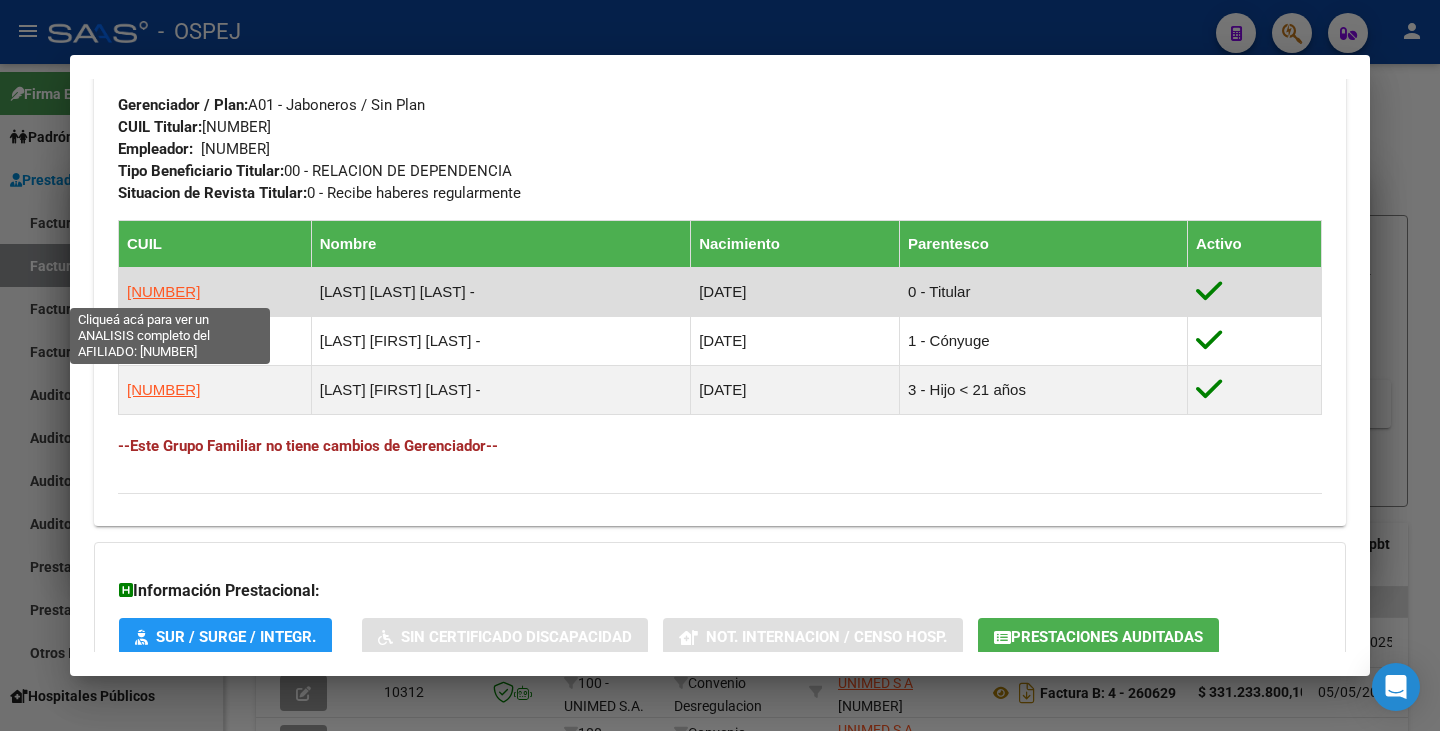 click on "20234188691" at bounding box center (163, 291) 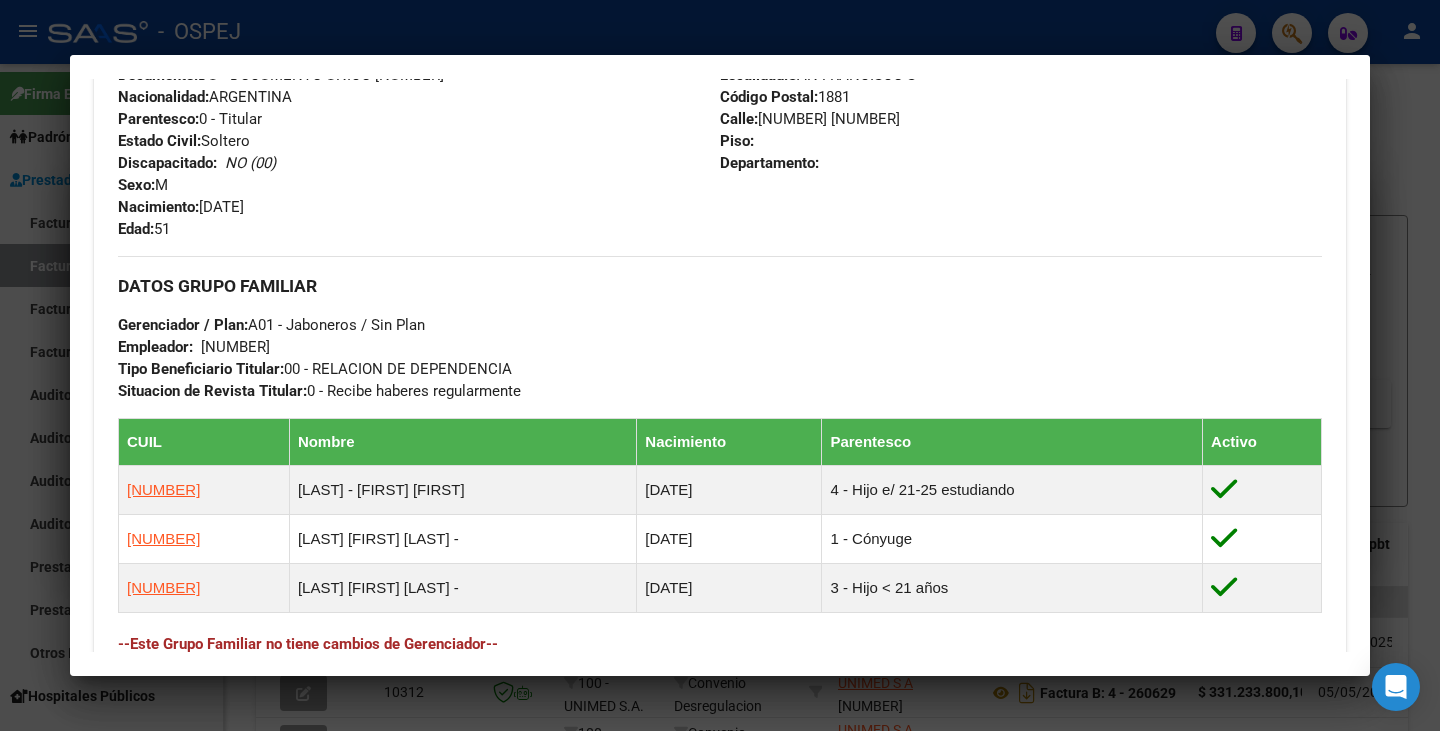 scroll, scrollTop: 1115, scrollLeft: 0, axis: vertical 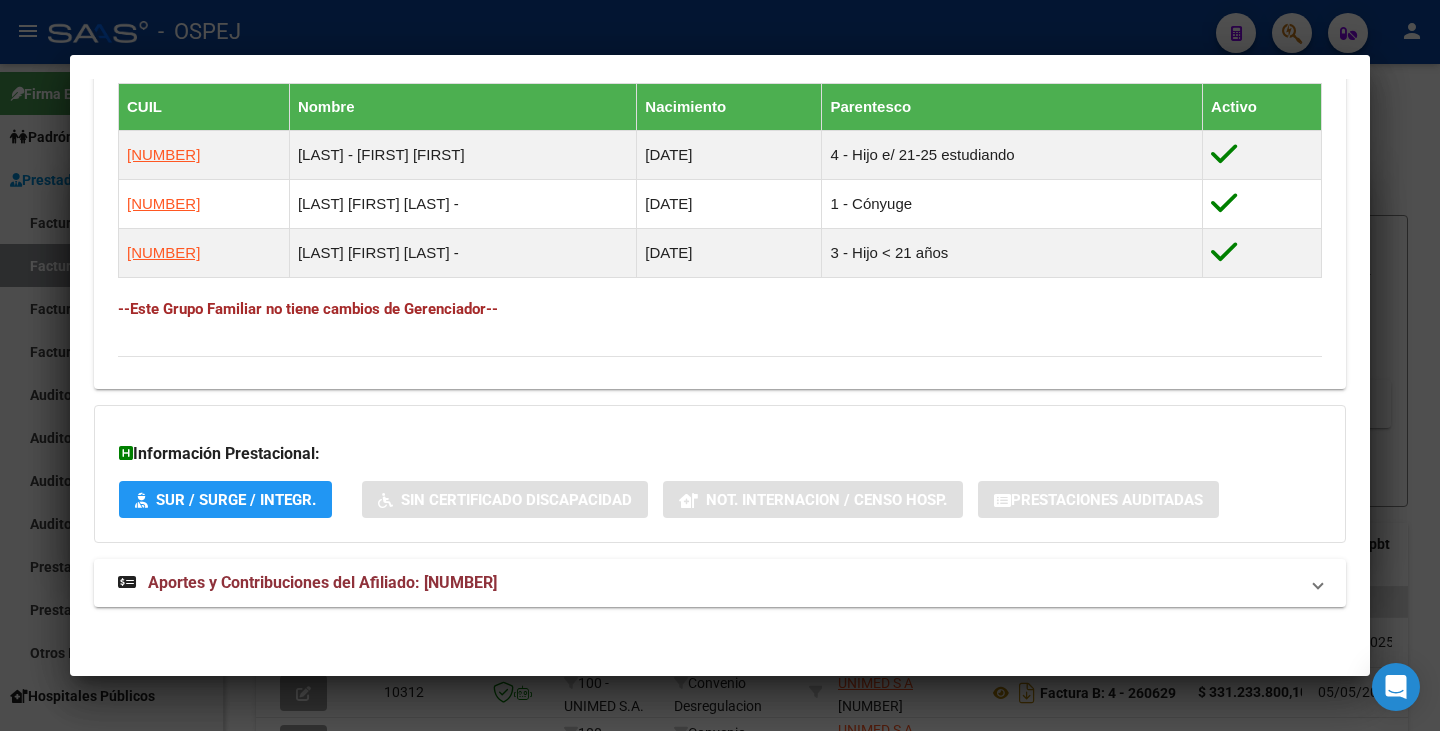 click at bounding box center [720, 365] 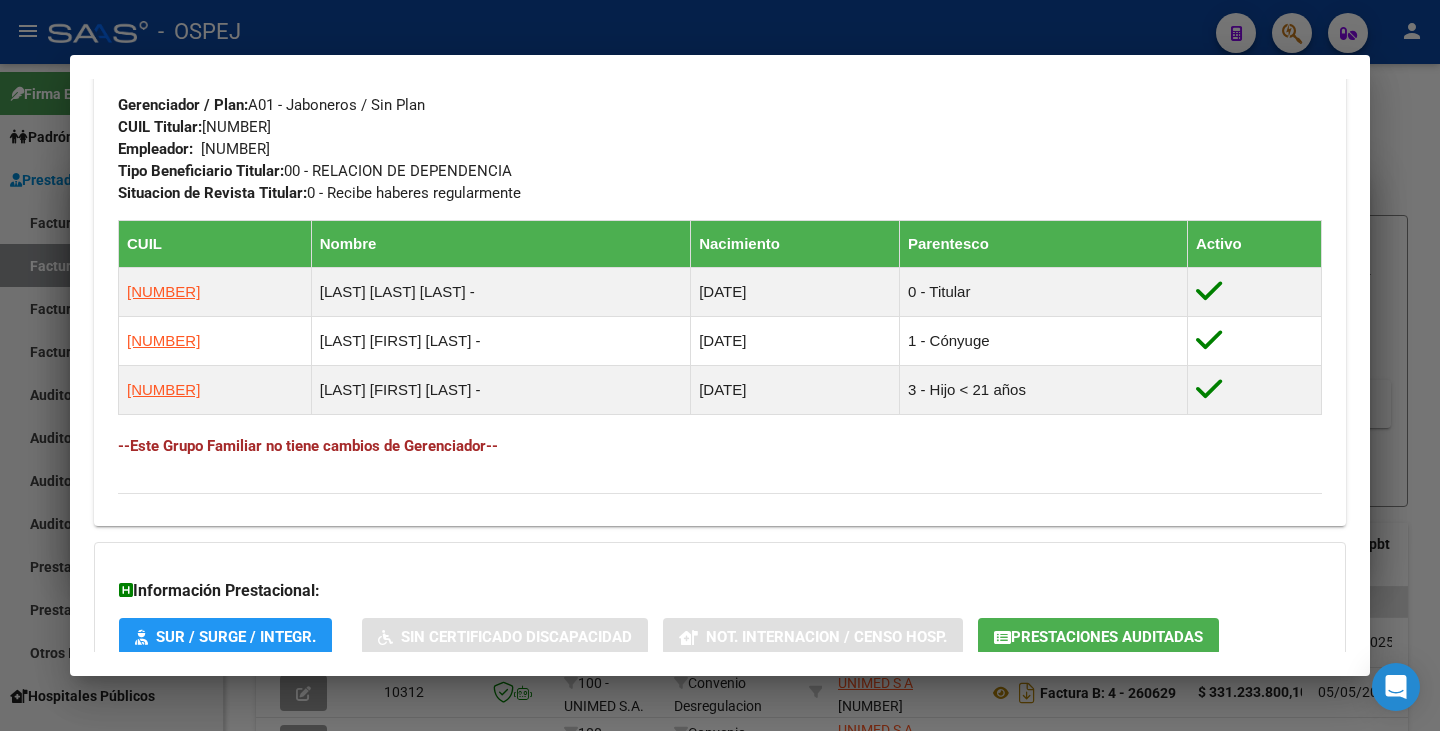 click at bounding box center [720, 365] 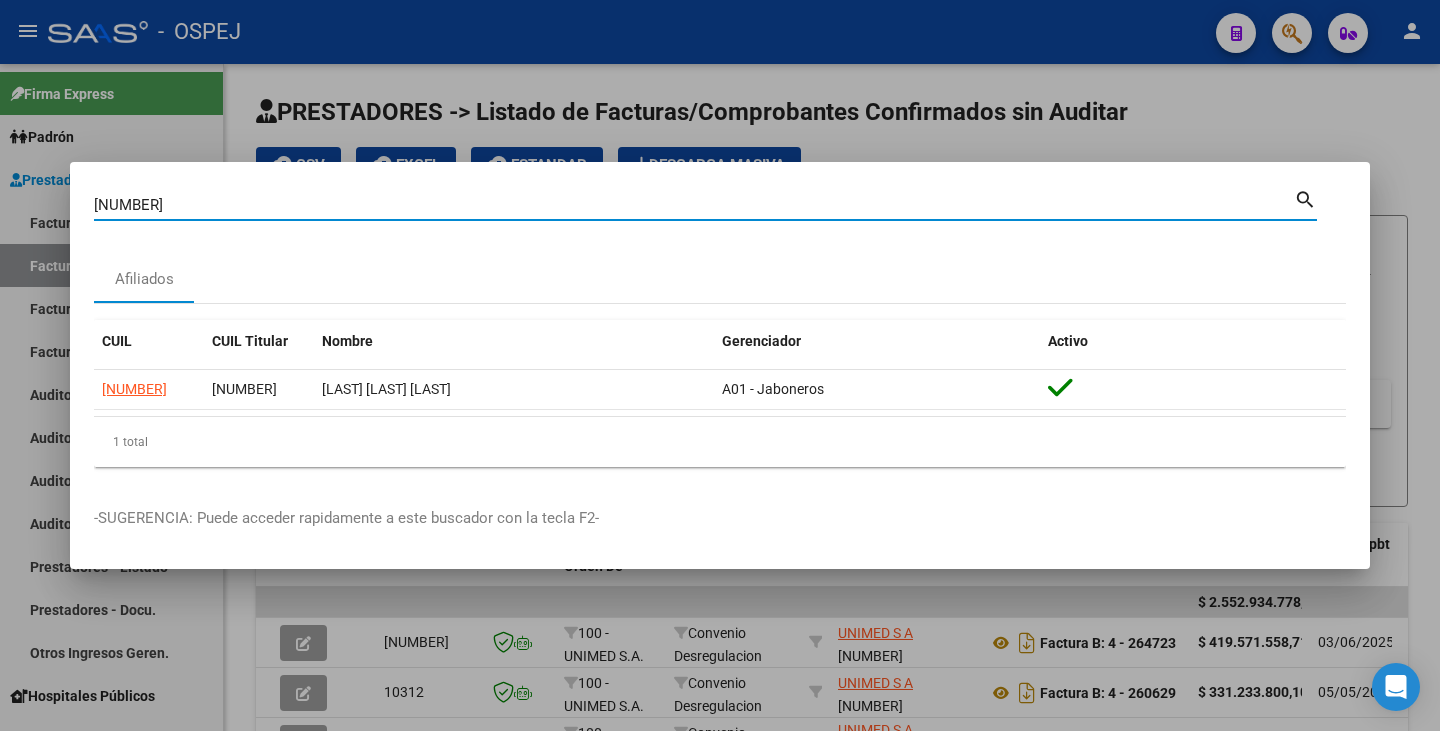 drag, startPoint x: 287, startPoint y: 213, endPoint x: 405, endPoint y: 135, distance: 141.44963 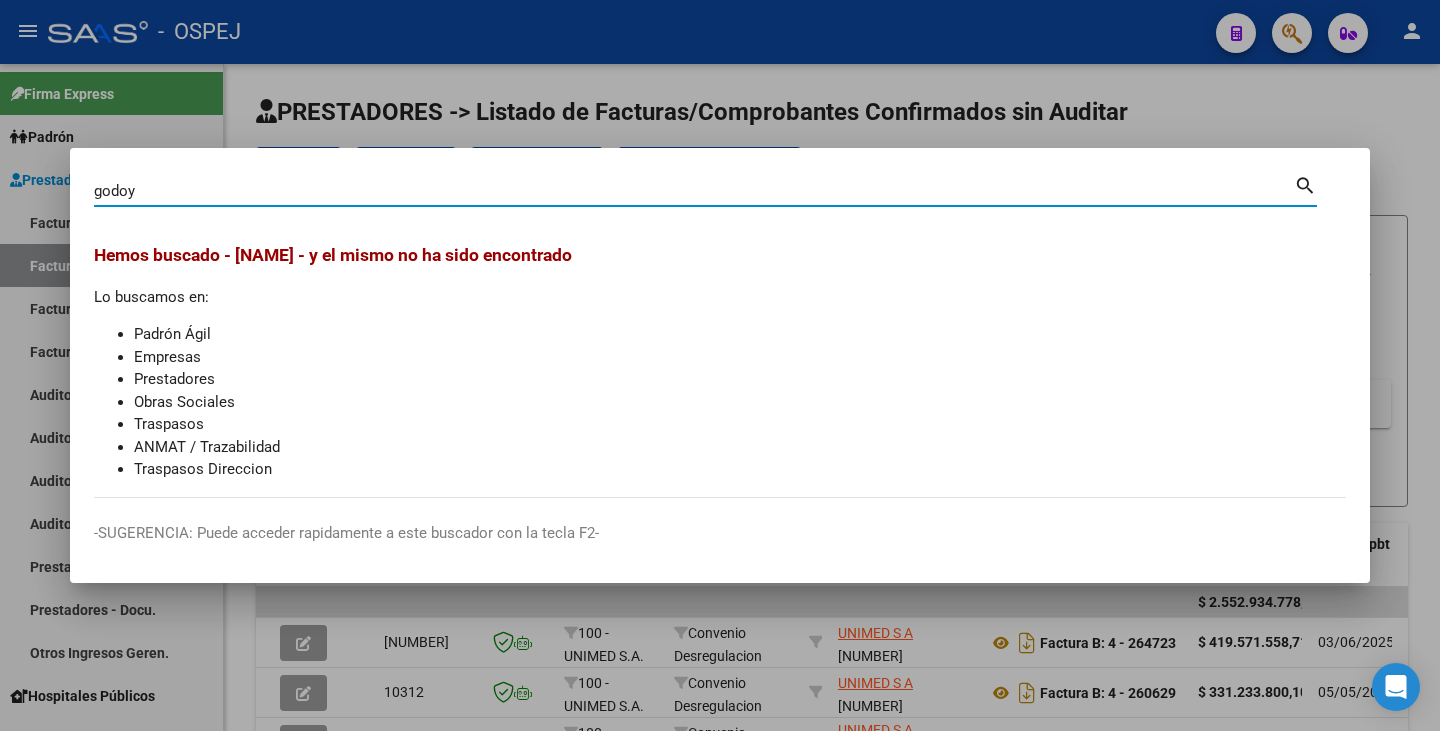 type on "godoy" 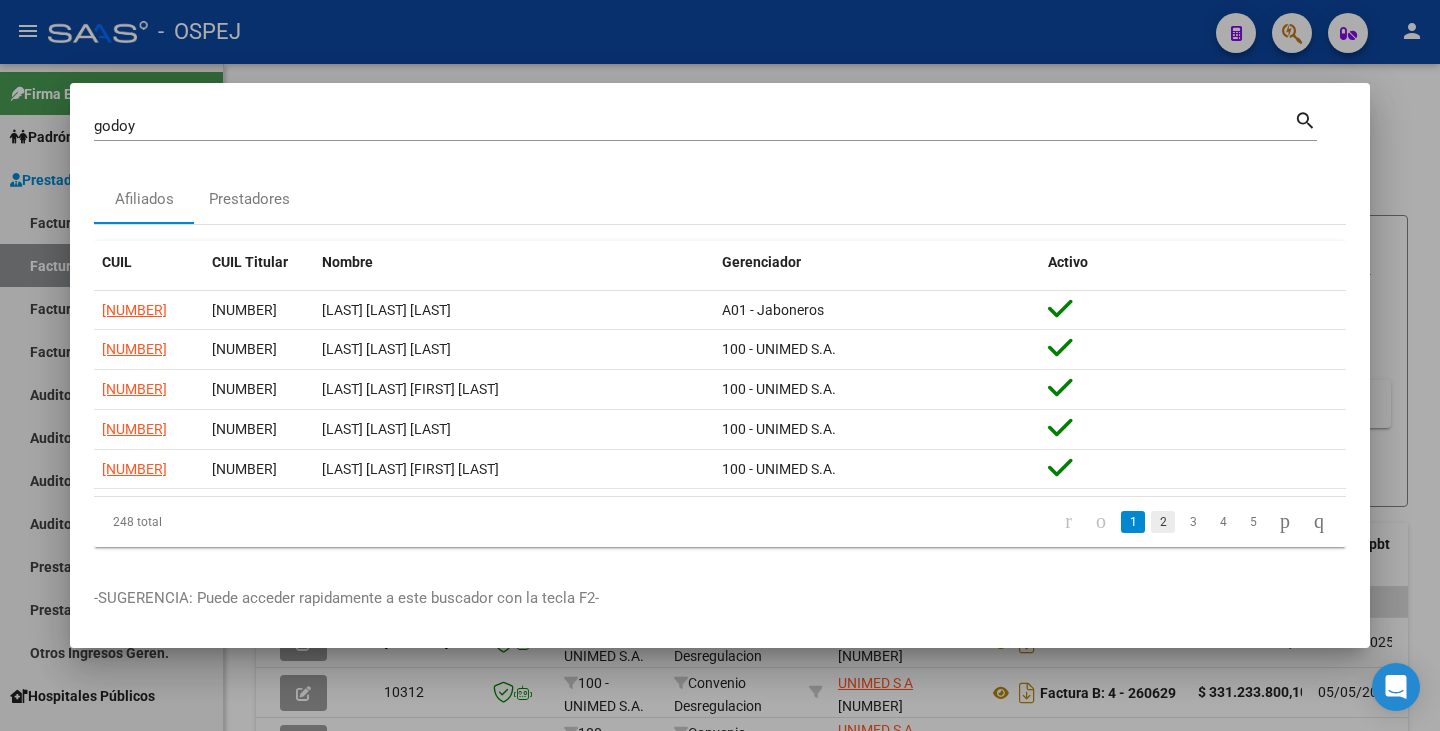 click on "2" 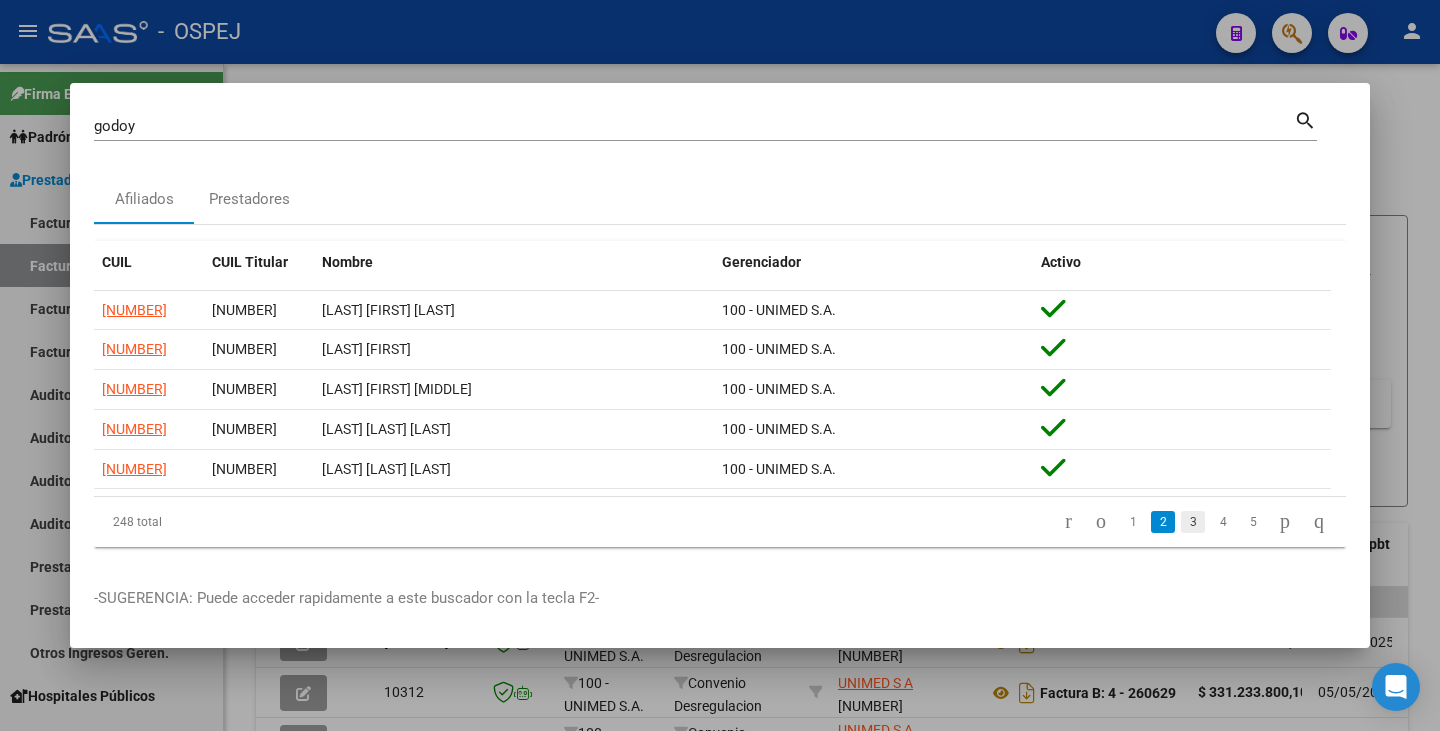 click on "3" 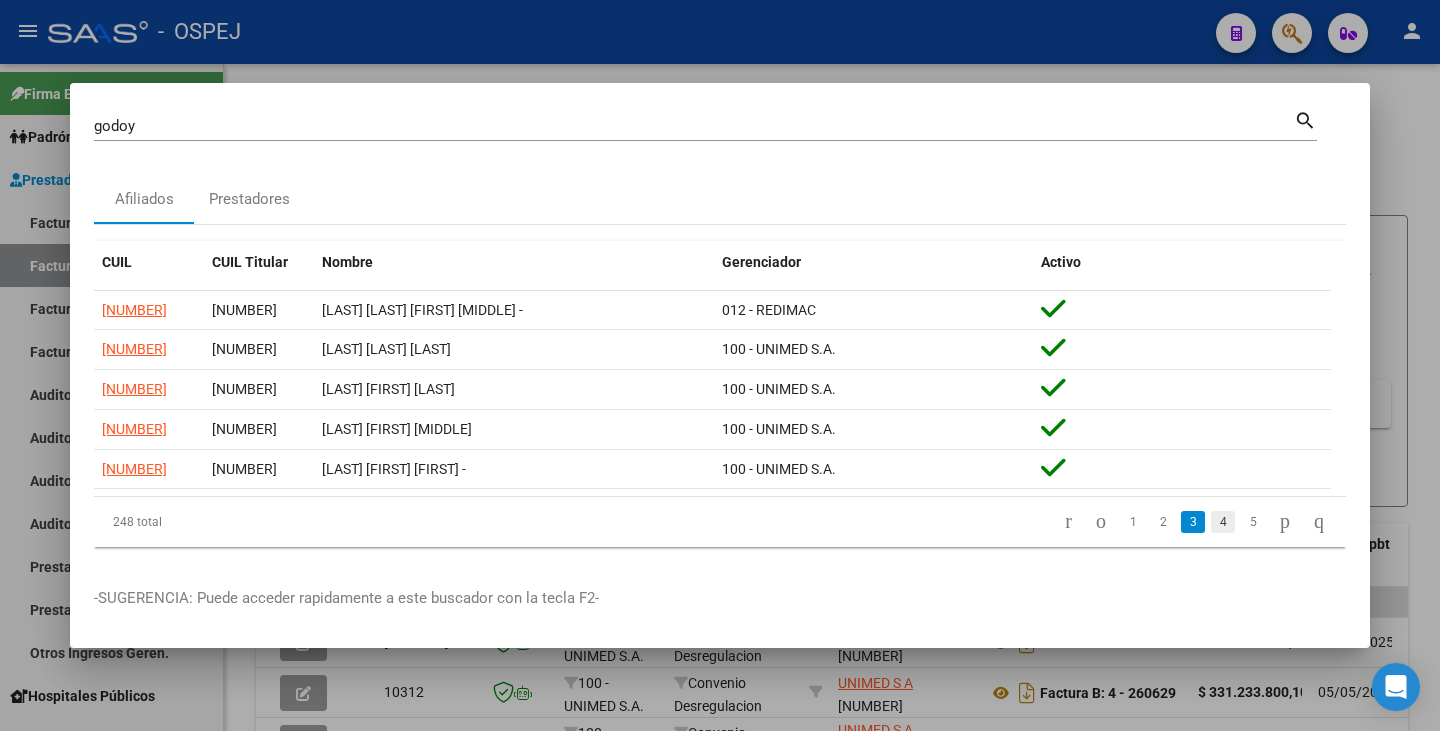 click on "4" 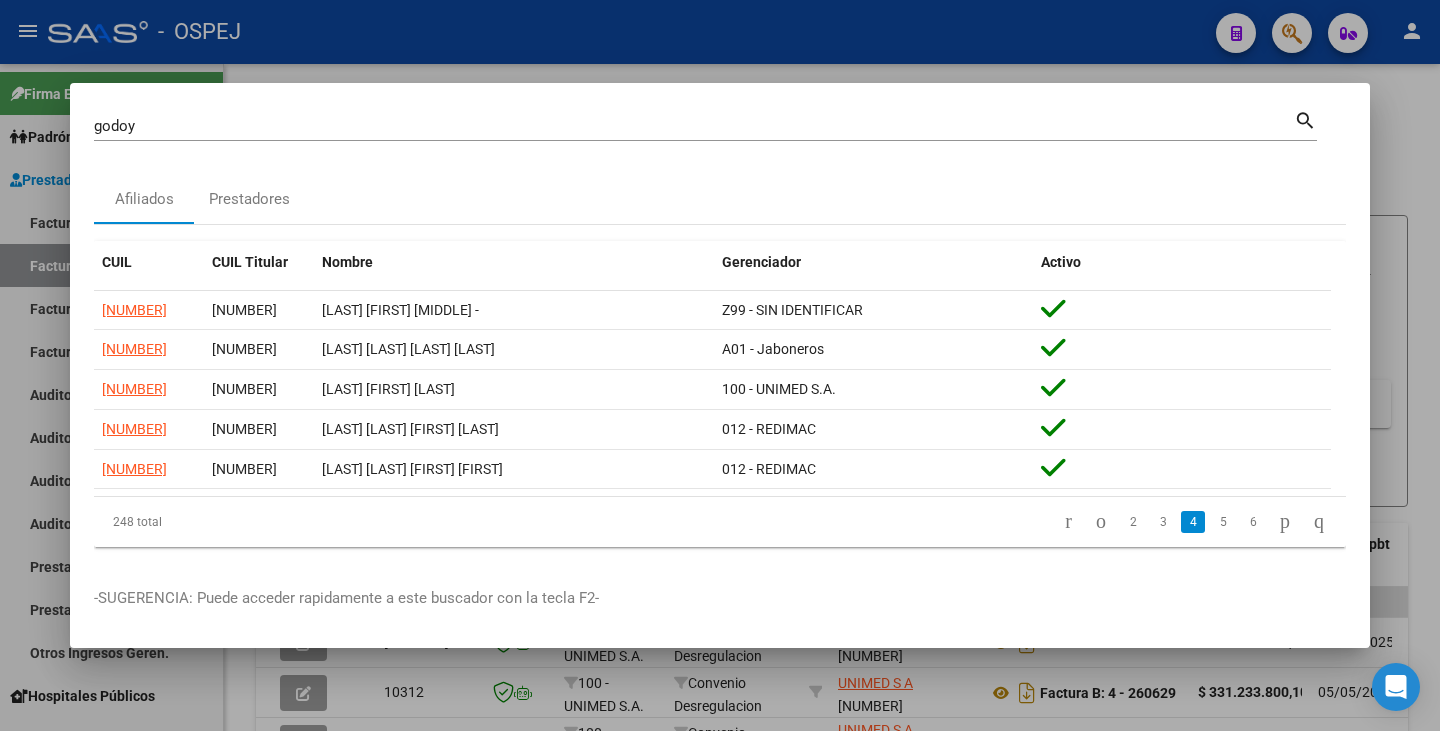 click on "5" 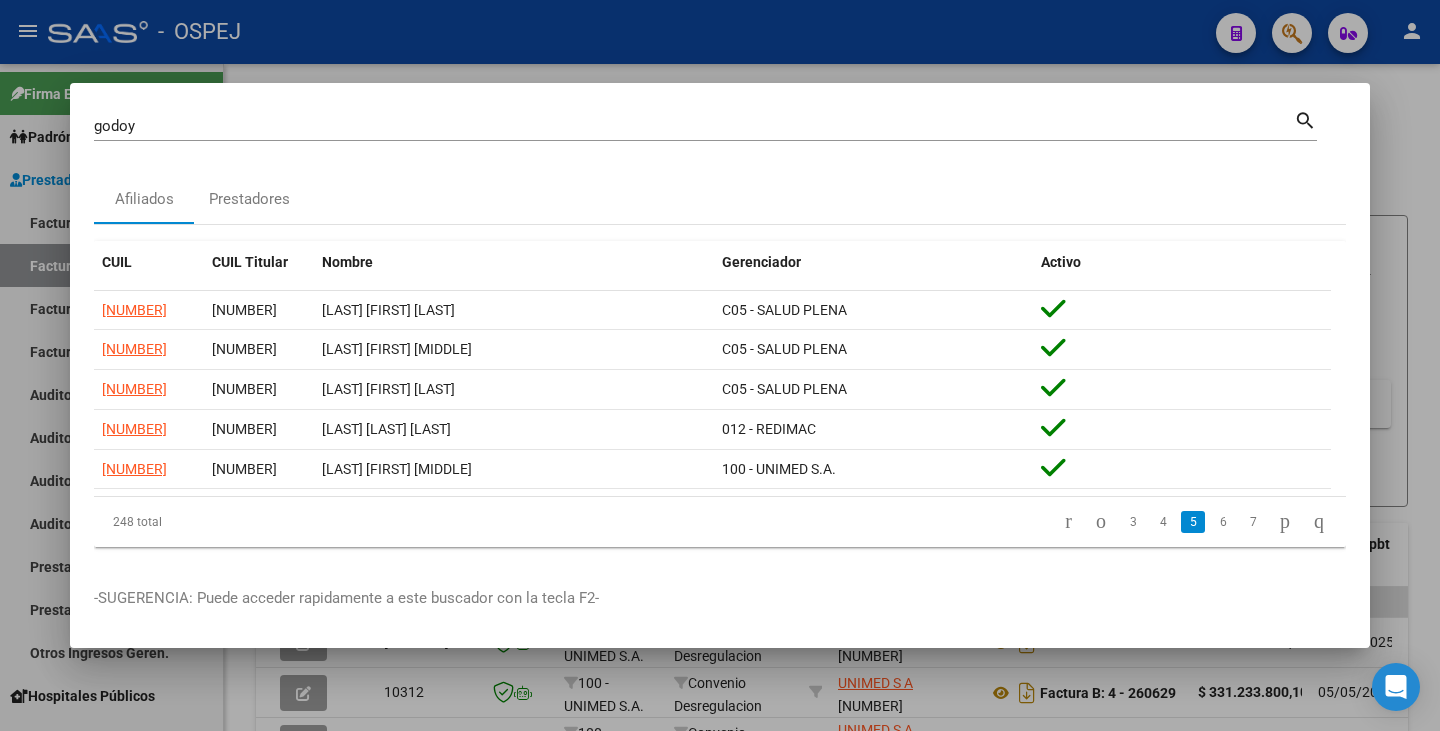 click on "6" 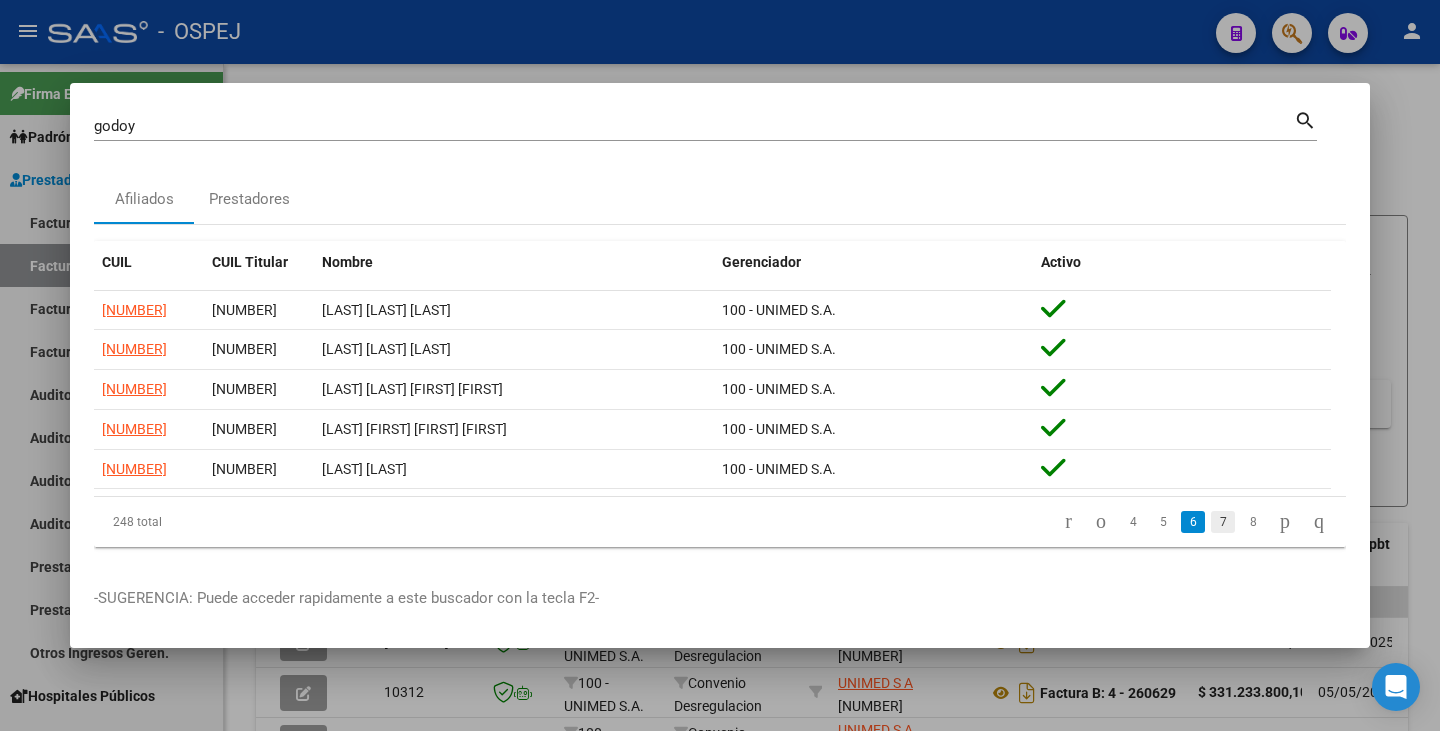 click on "7" 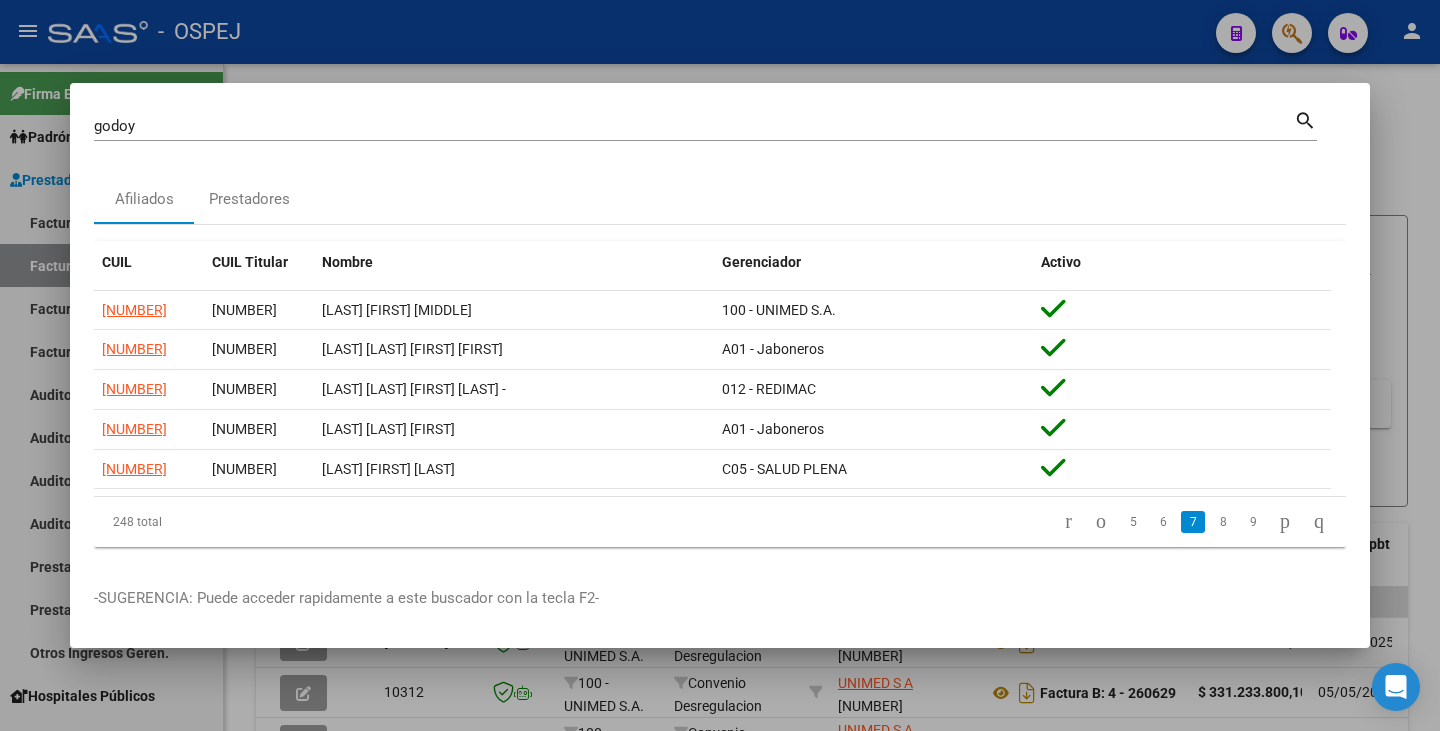 click on "8" 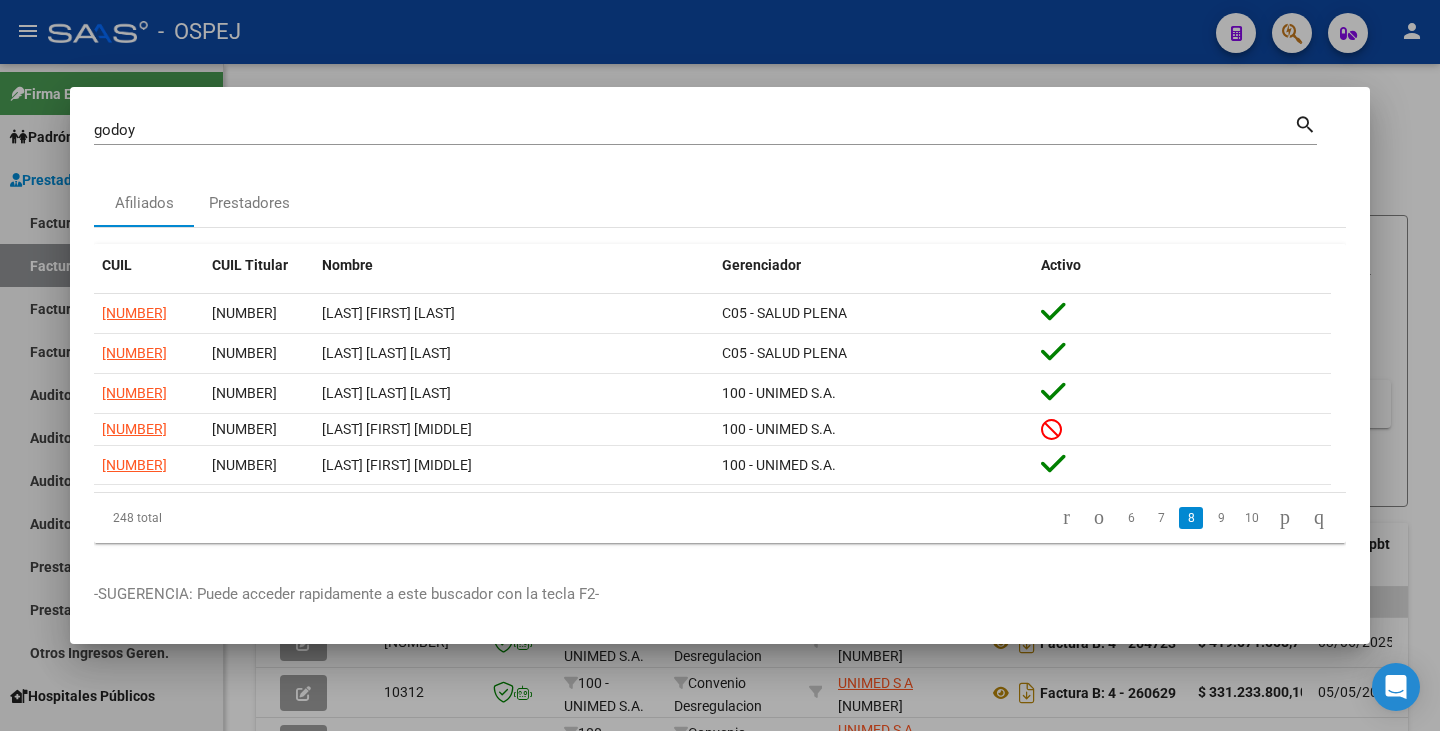 click on "9" 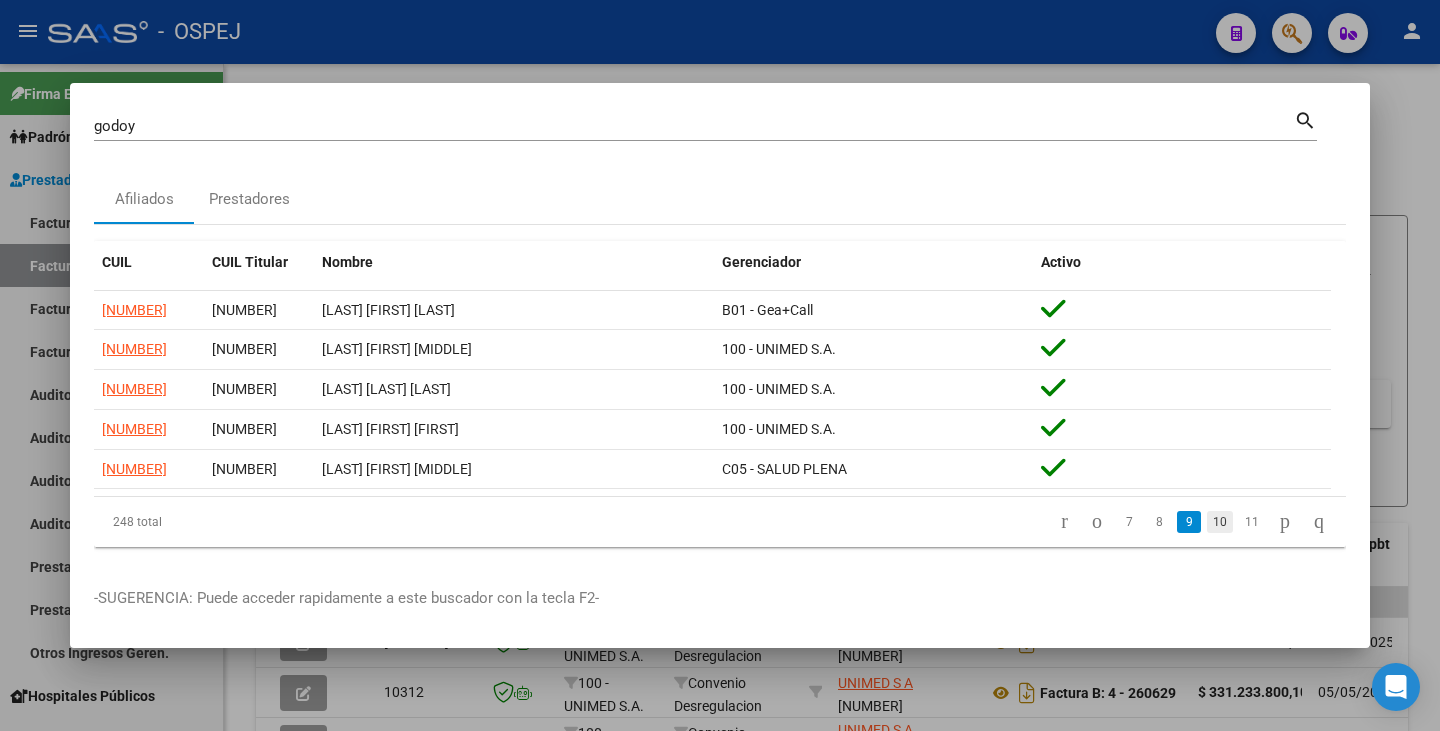 click on "10" 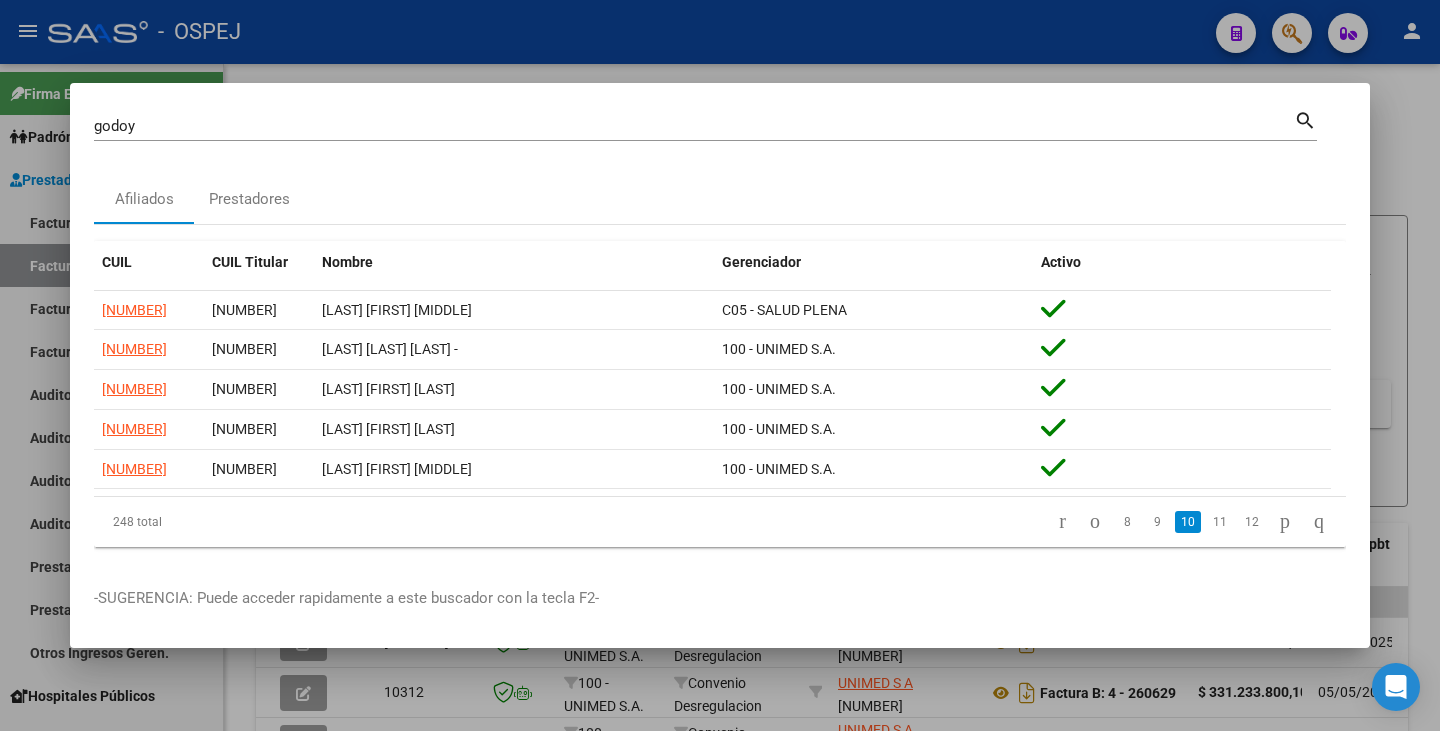 click on "11" 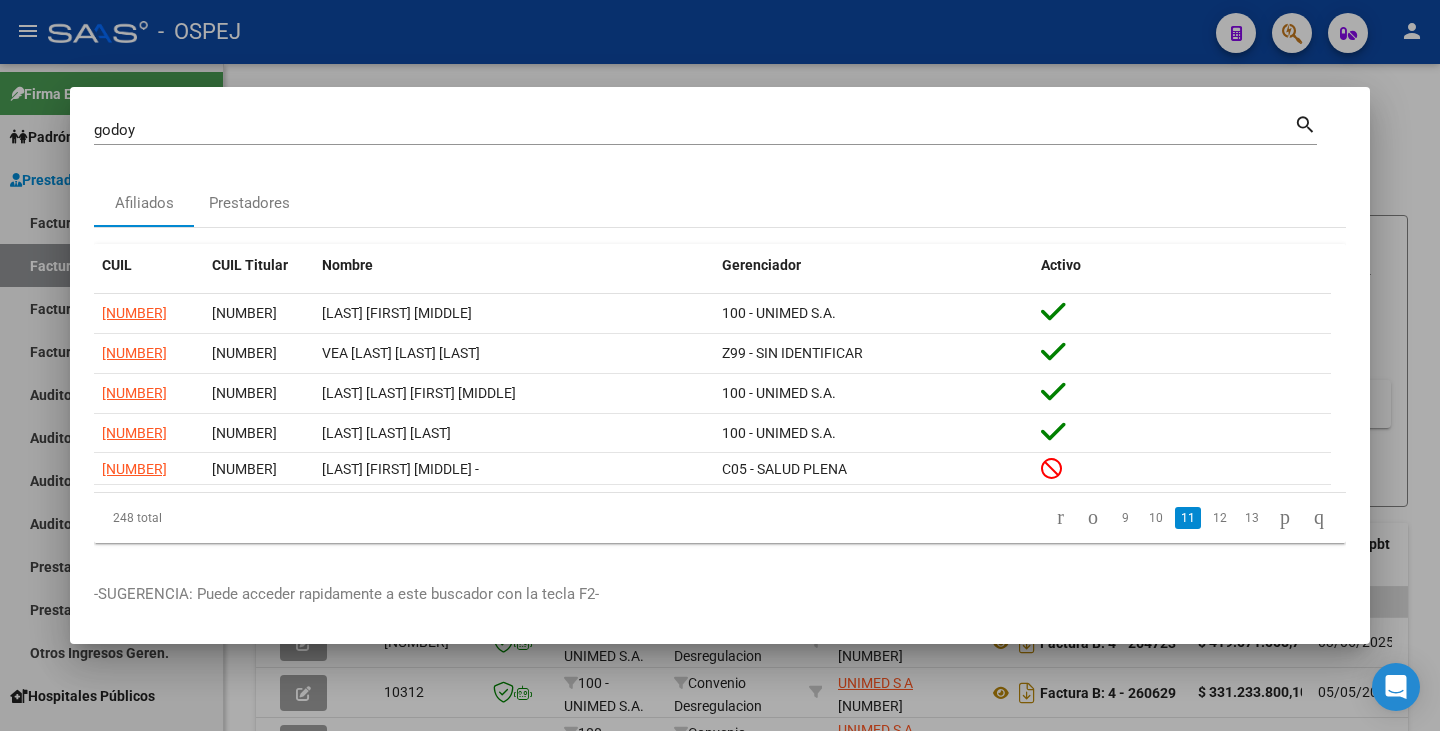 click on "12" 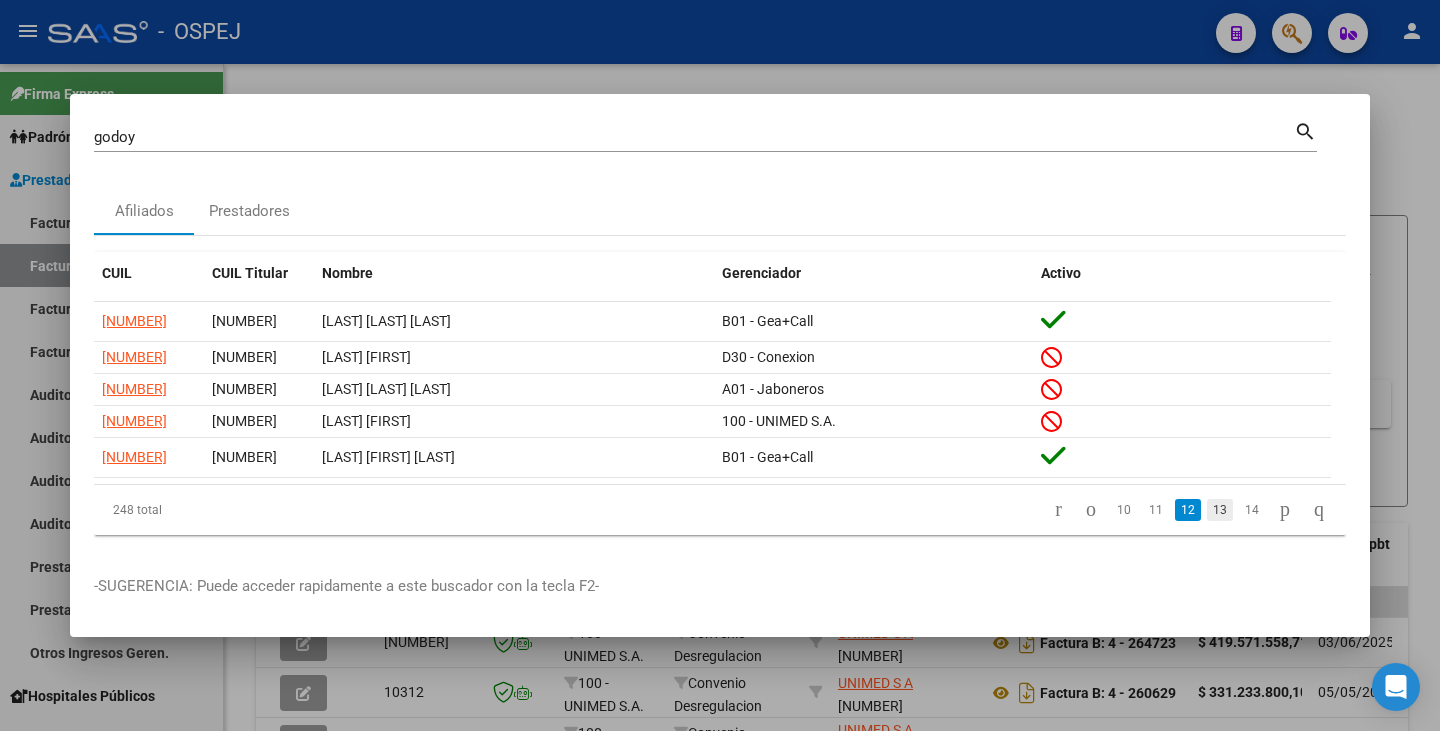 click on "13" 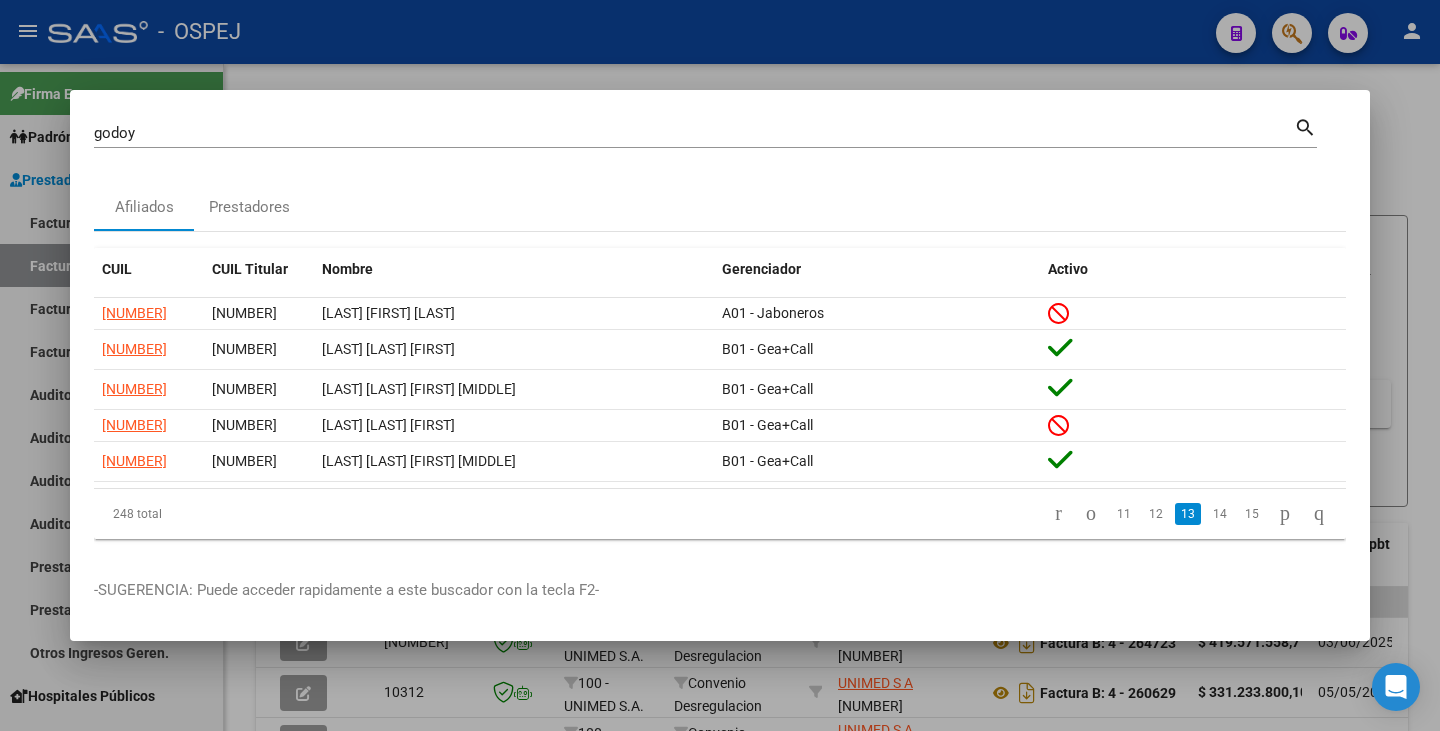 click on "14" 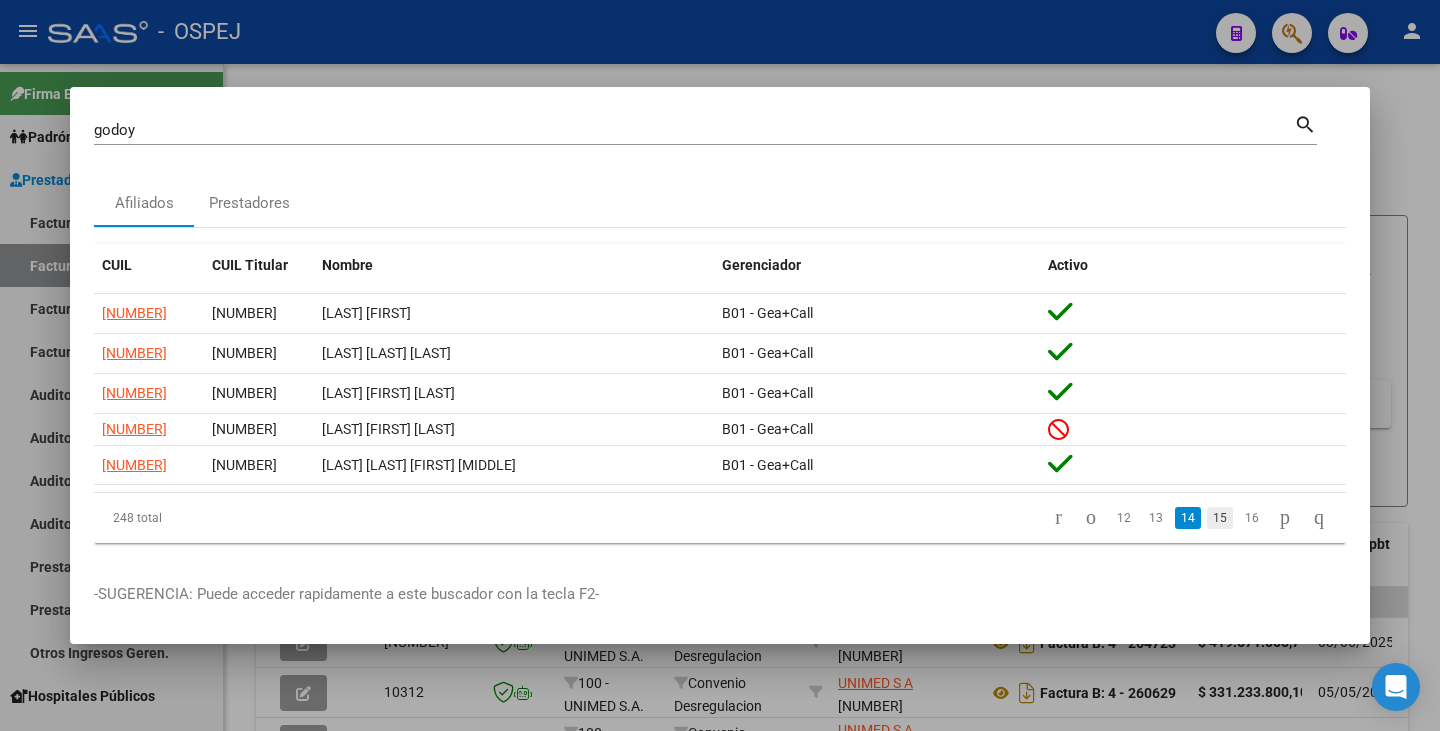 click on "15" 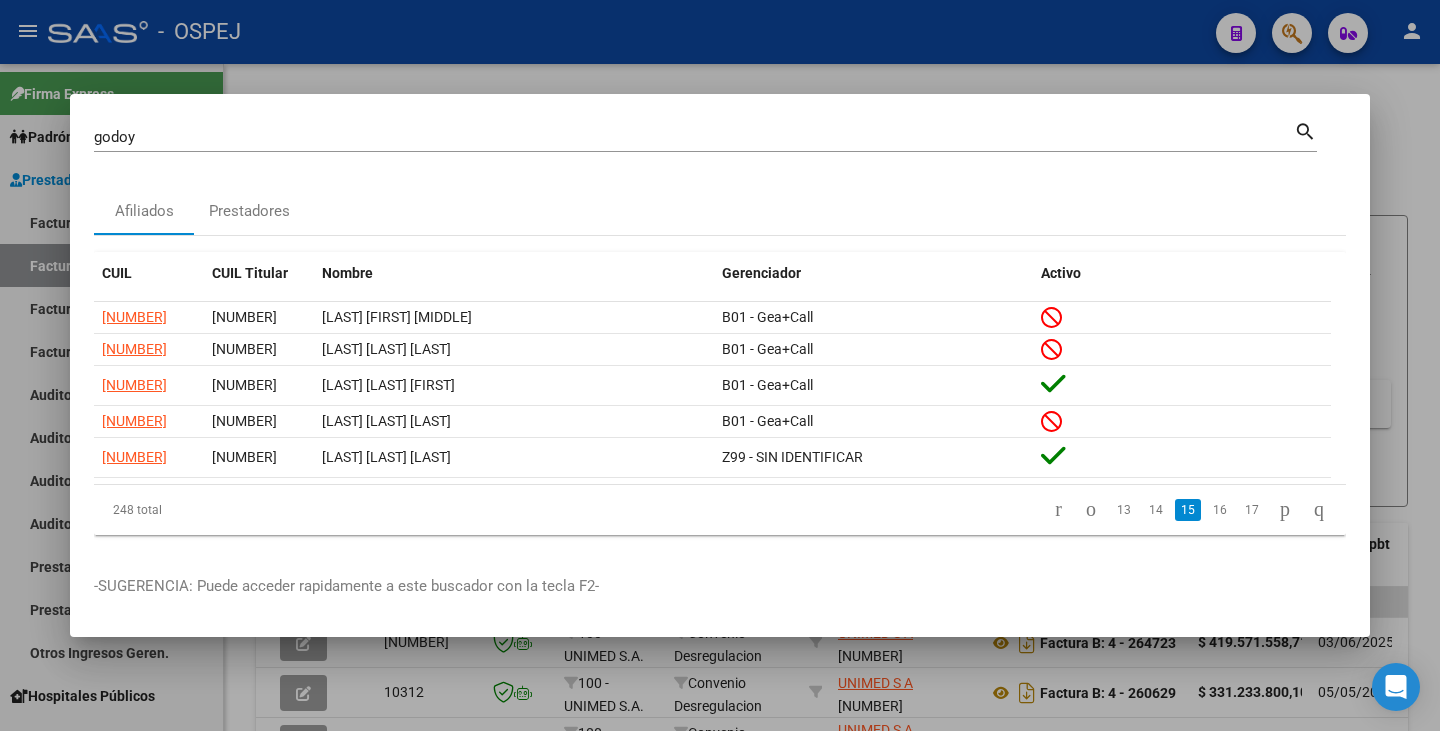 click on "16" 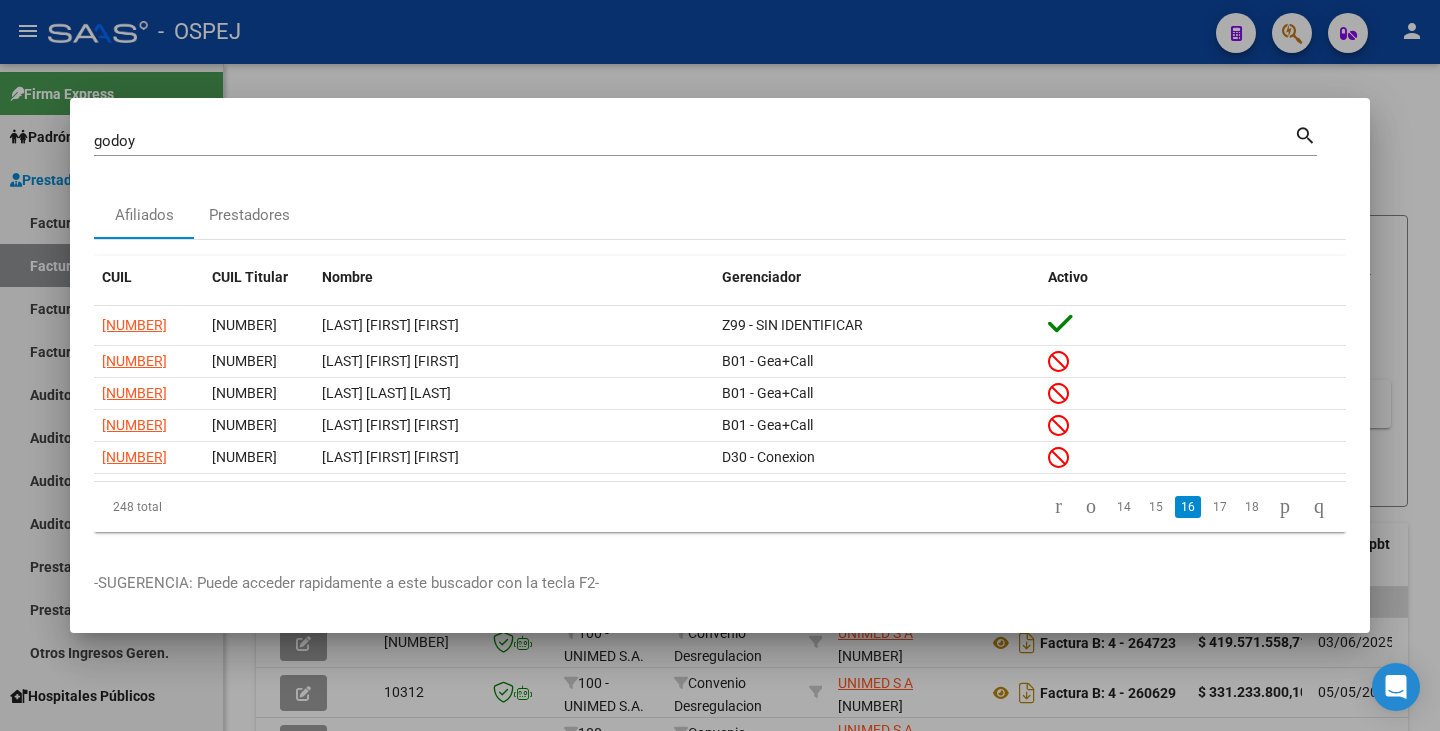 click on "17" 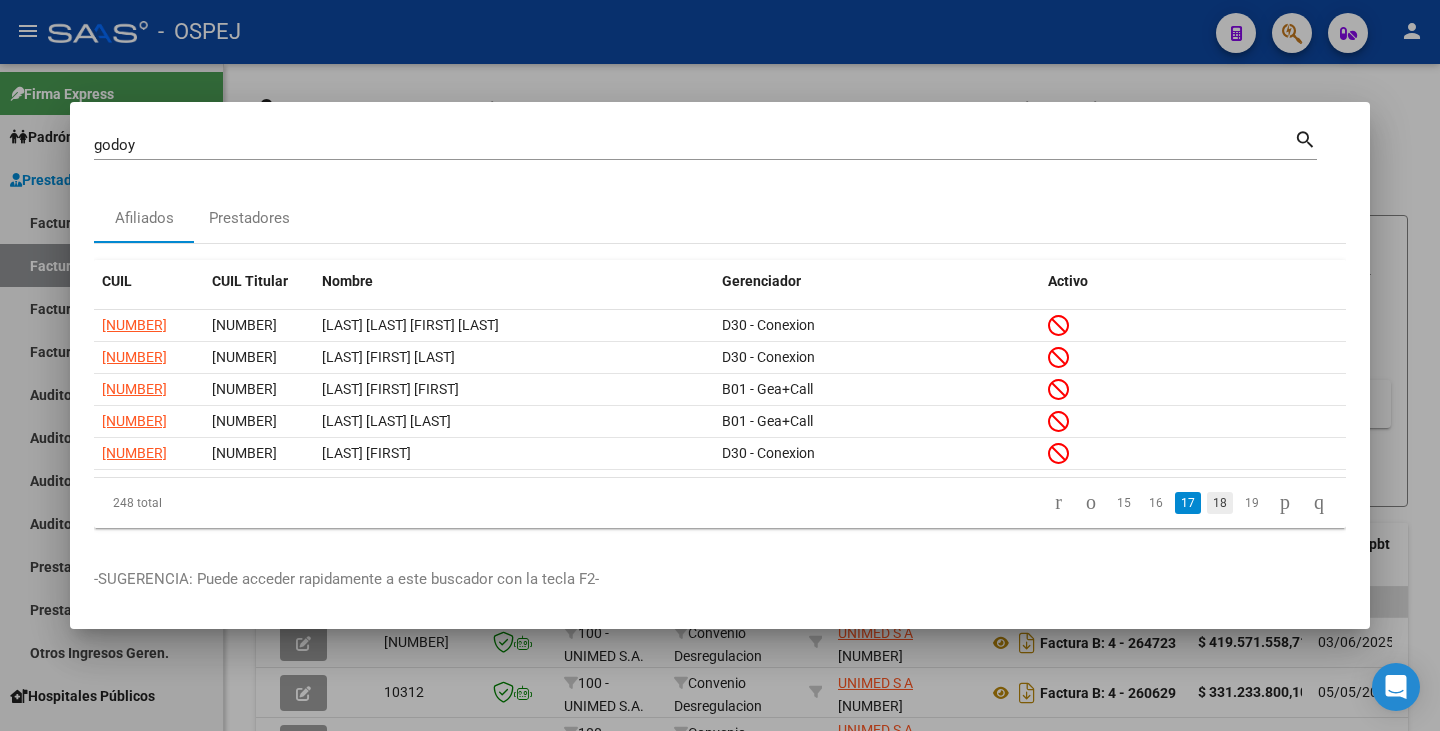 click on "18" 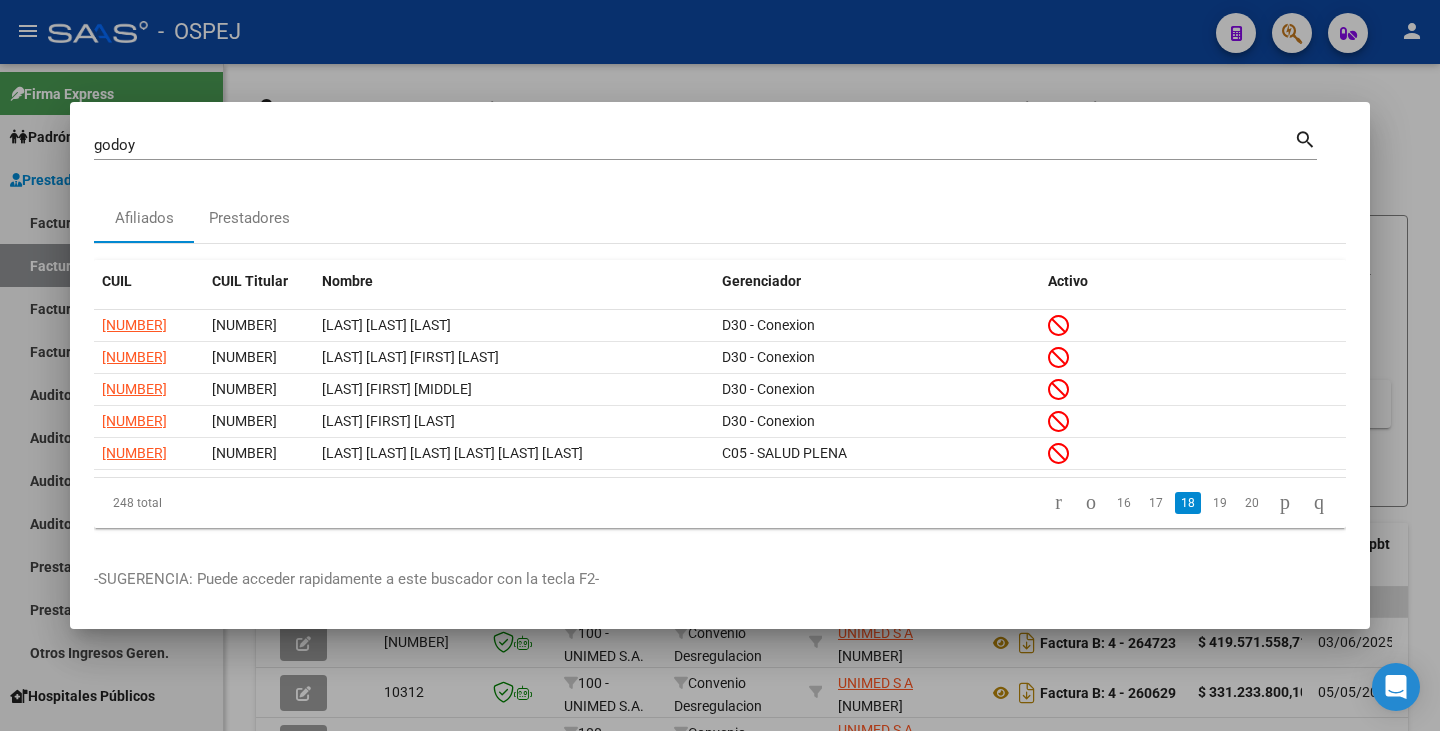 click on "19" 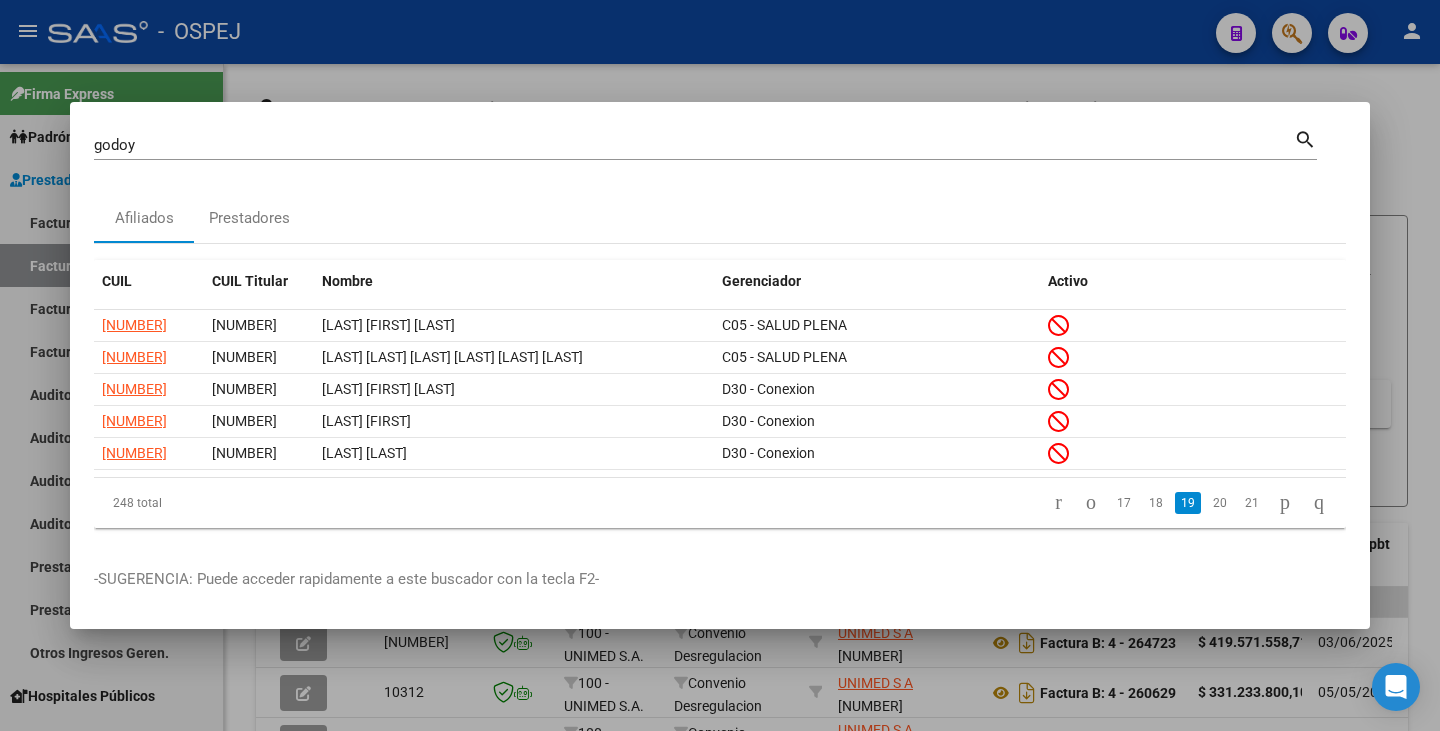 click on "20" 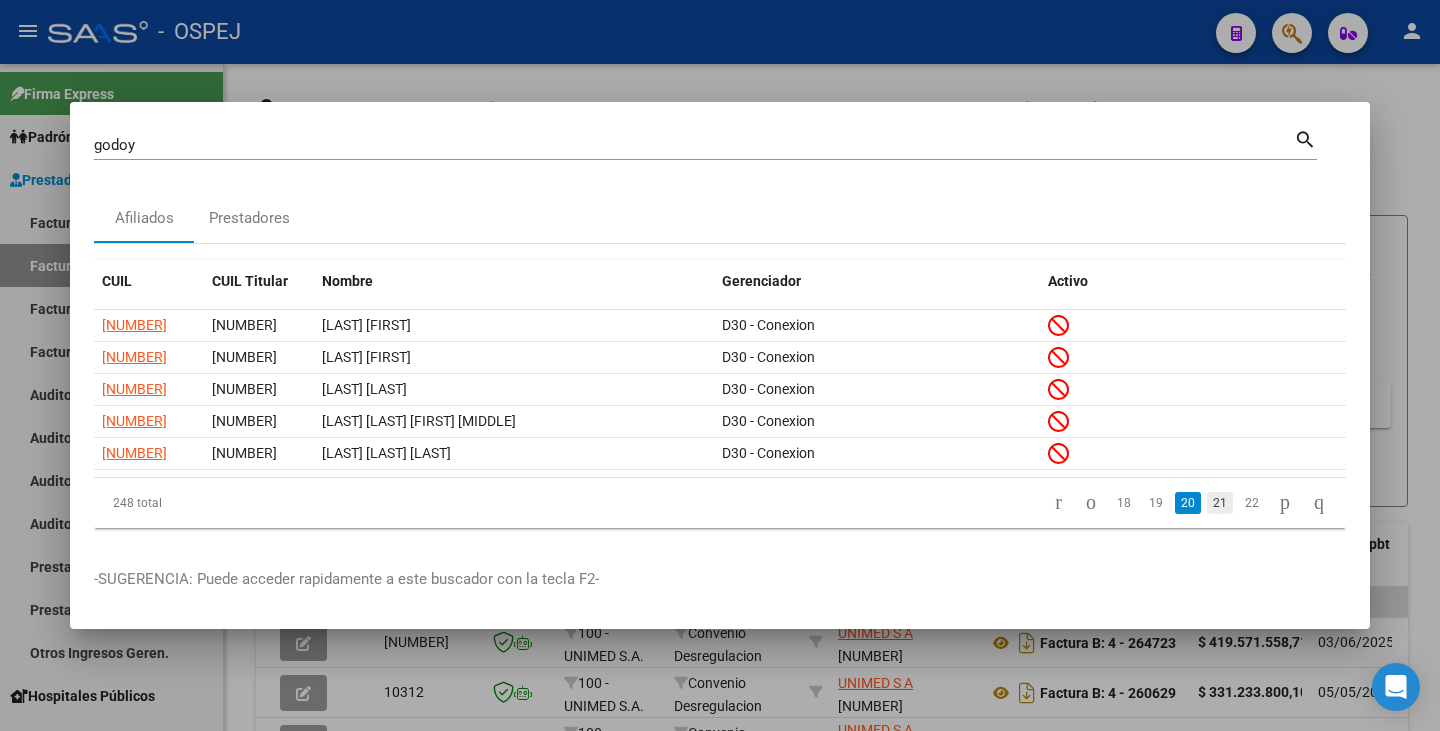 click on "21" 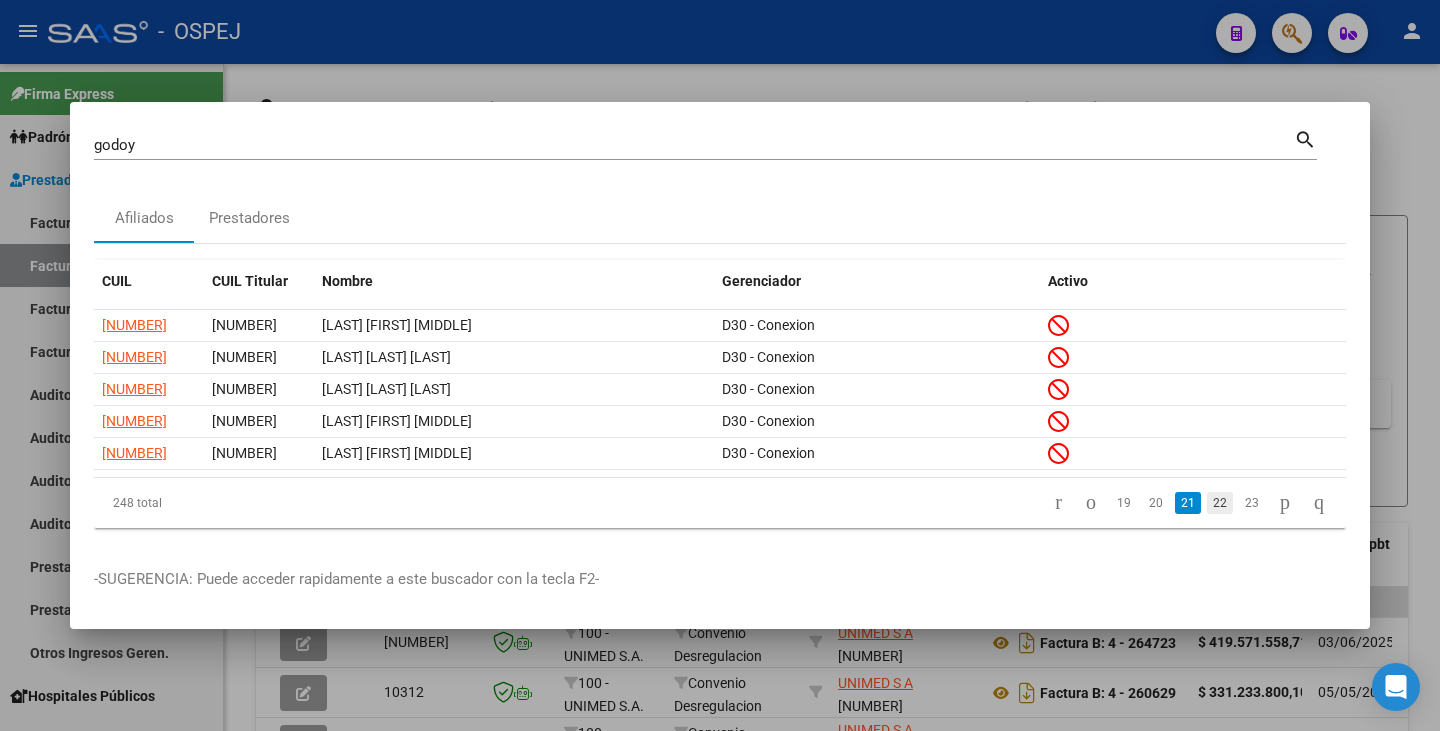 click on "22" 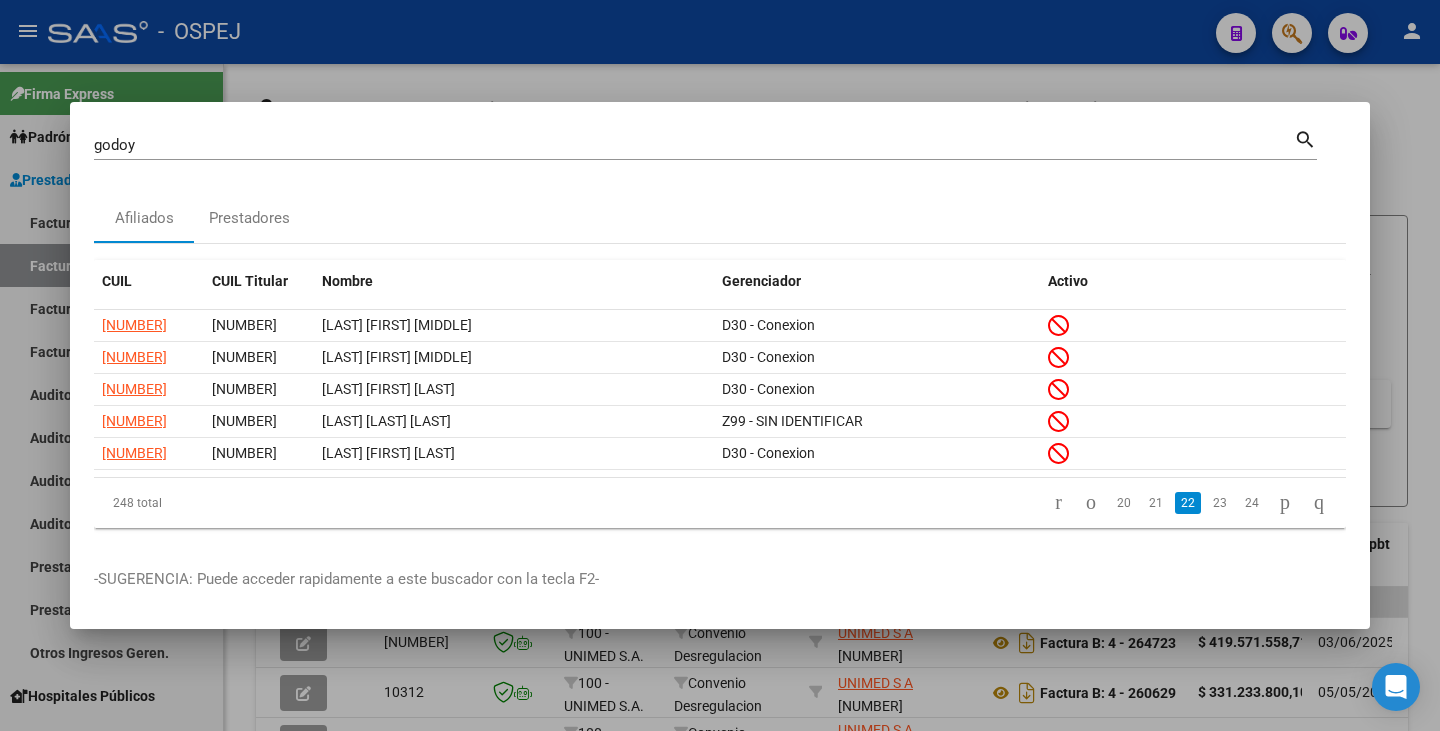 click on "23" 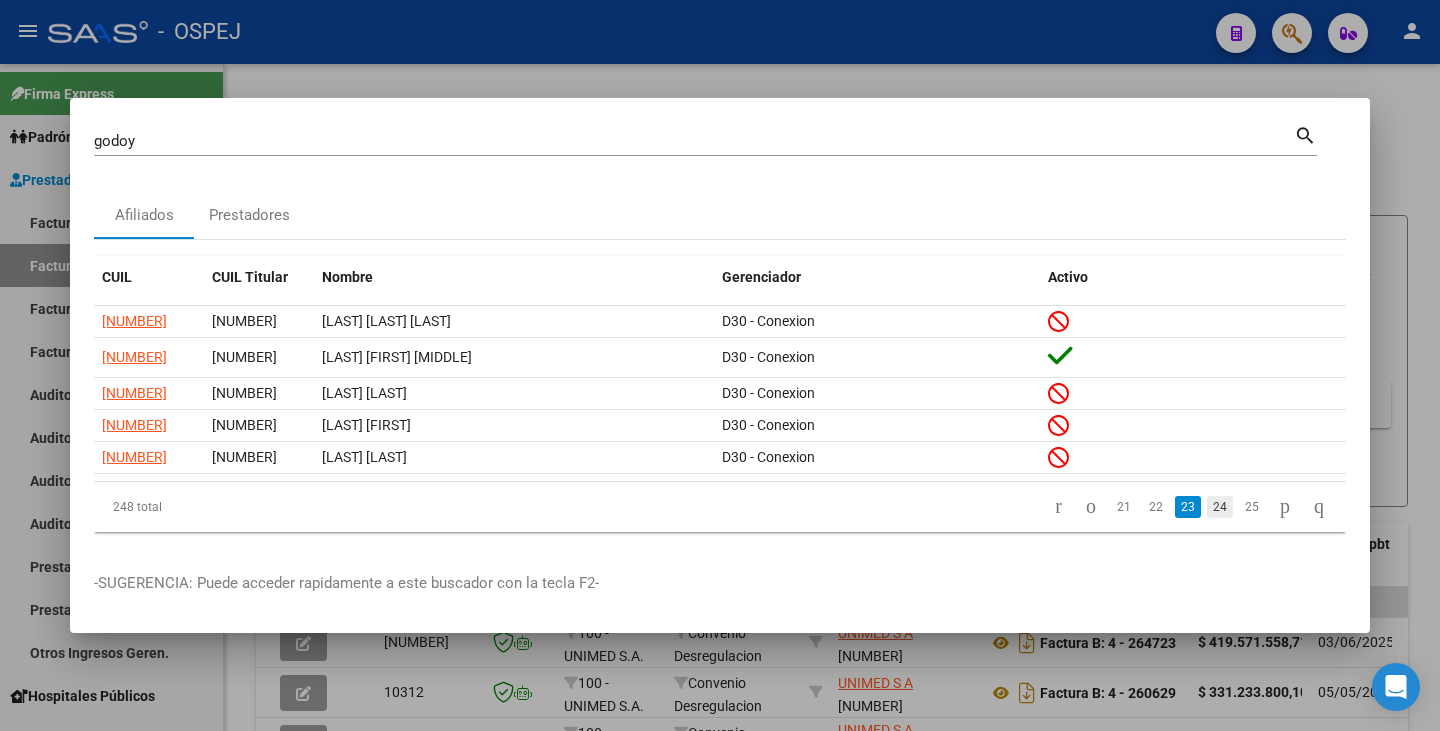 click on "24" 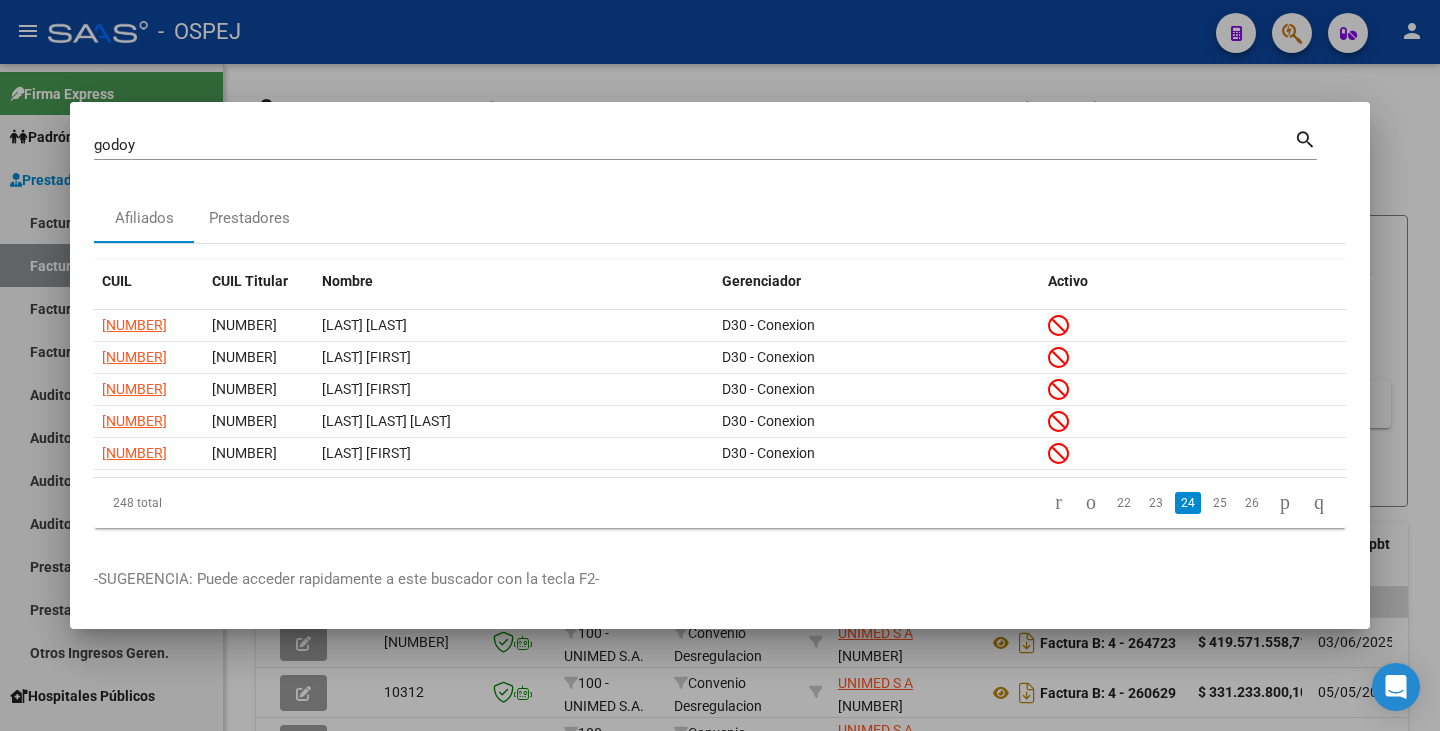 click on "25" 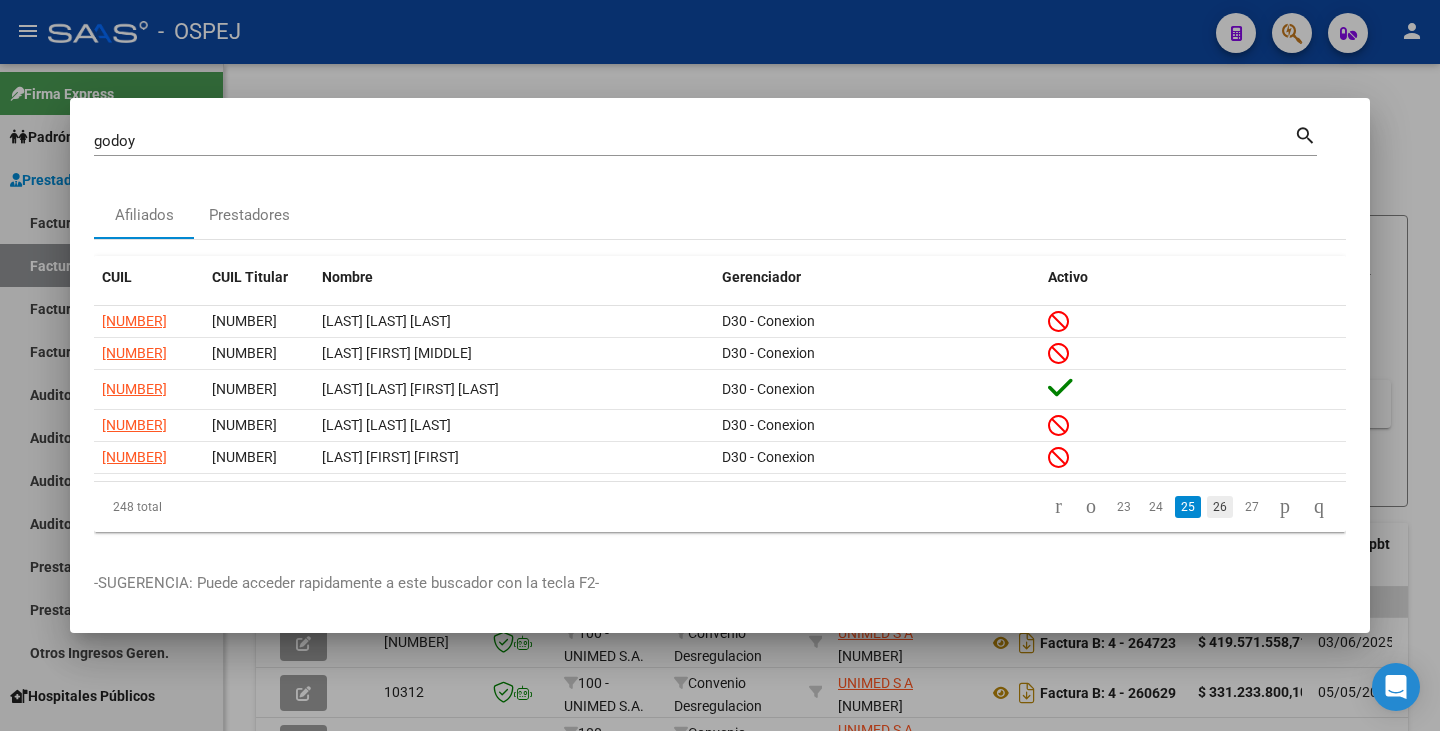 click on "26" 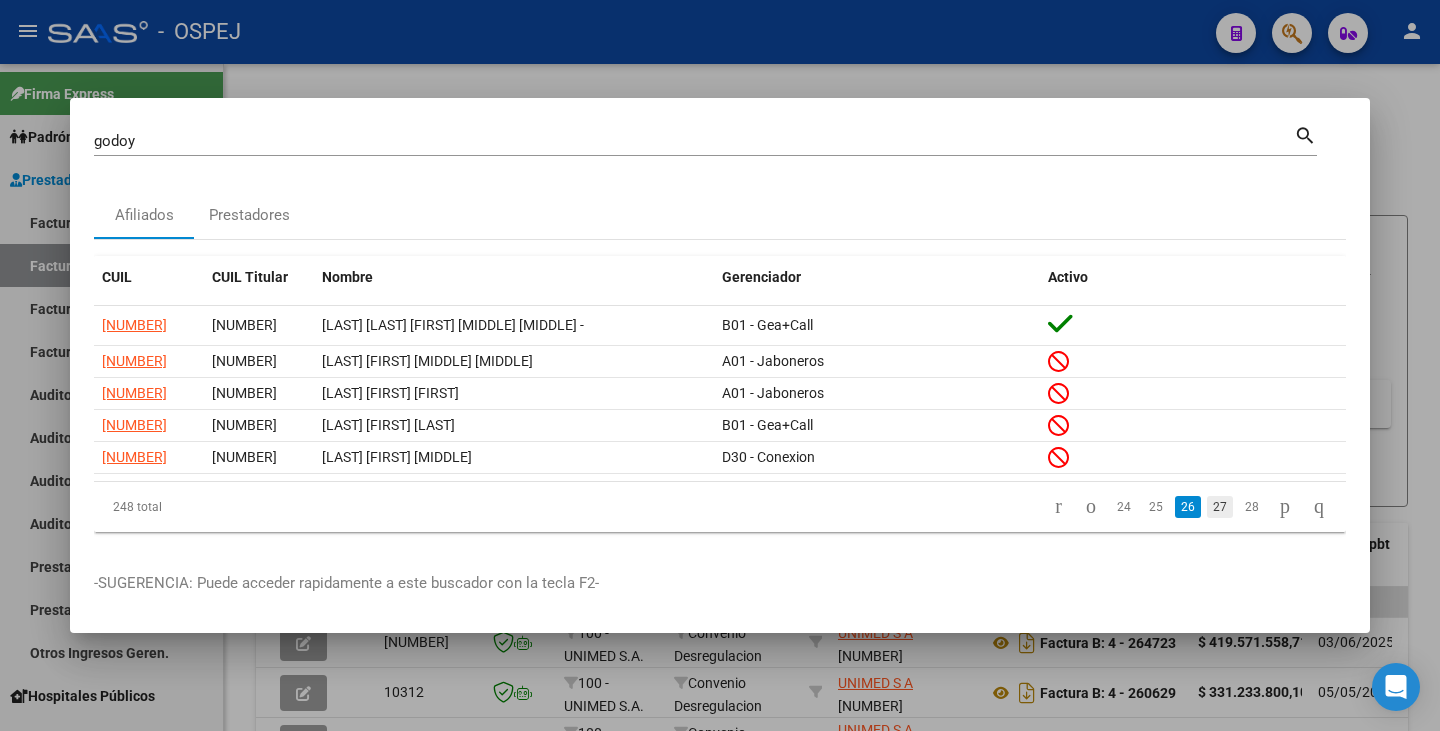click on "27" 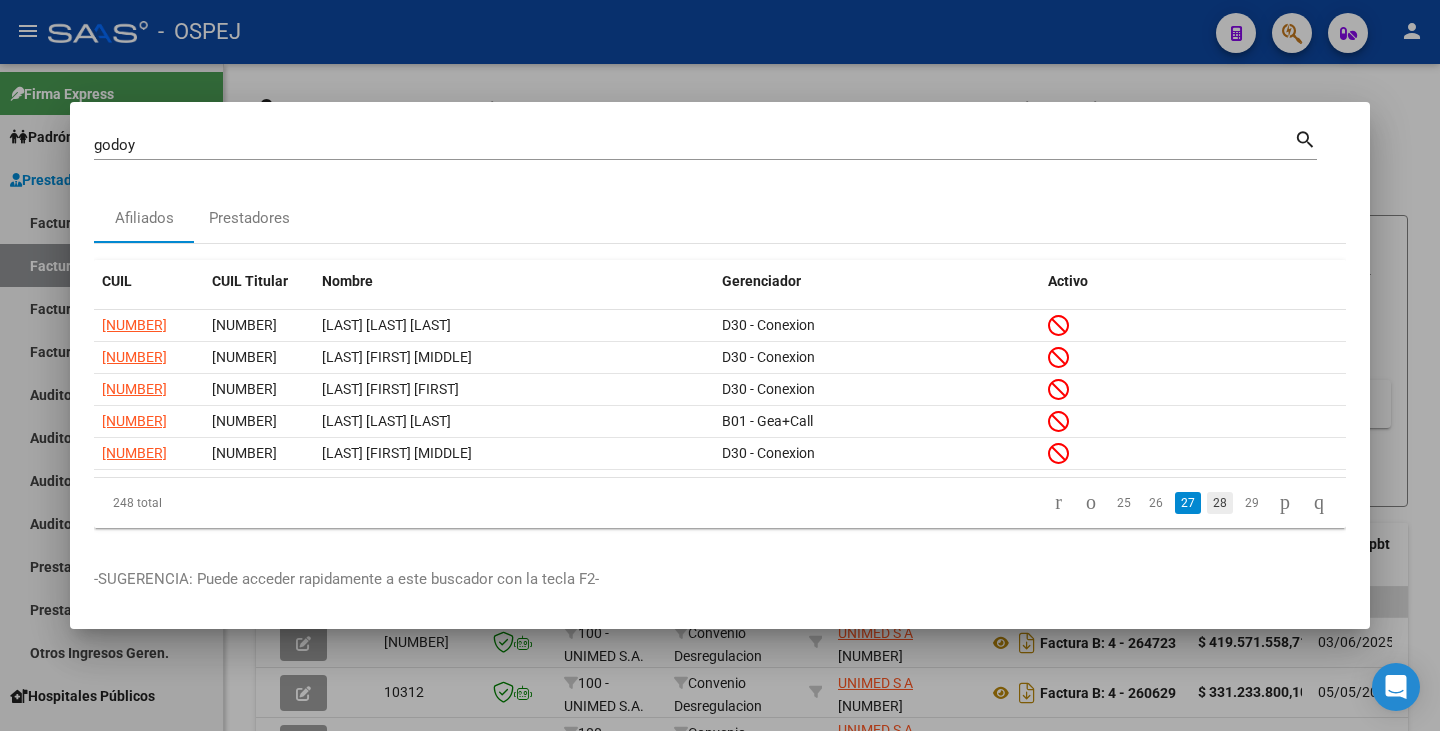 click on "28" 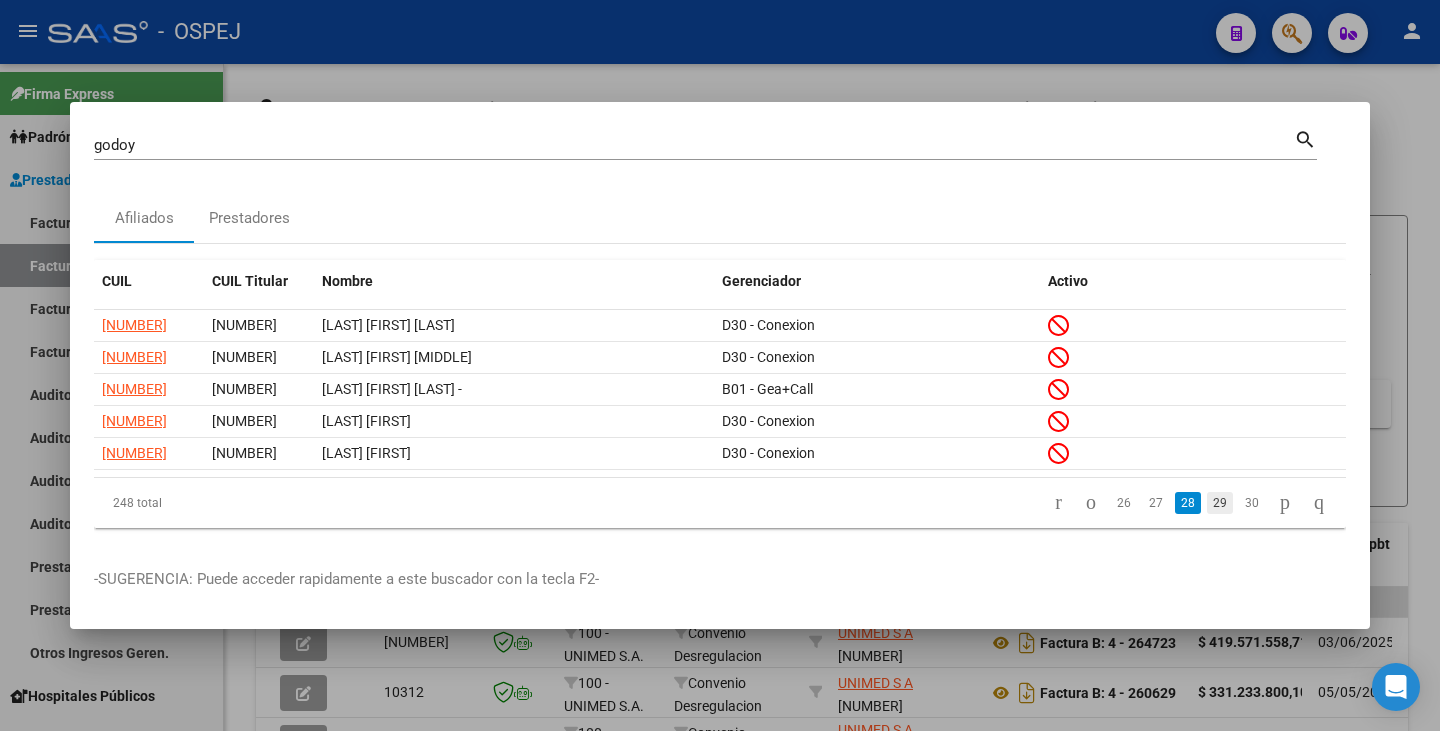 click on "29" 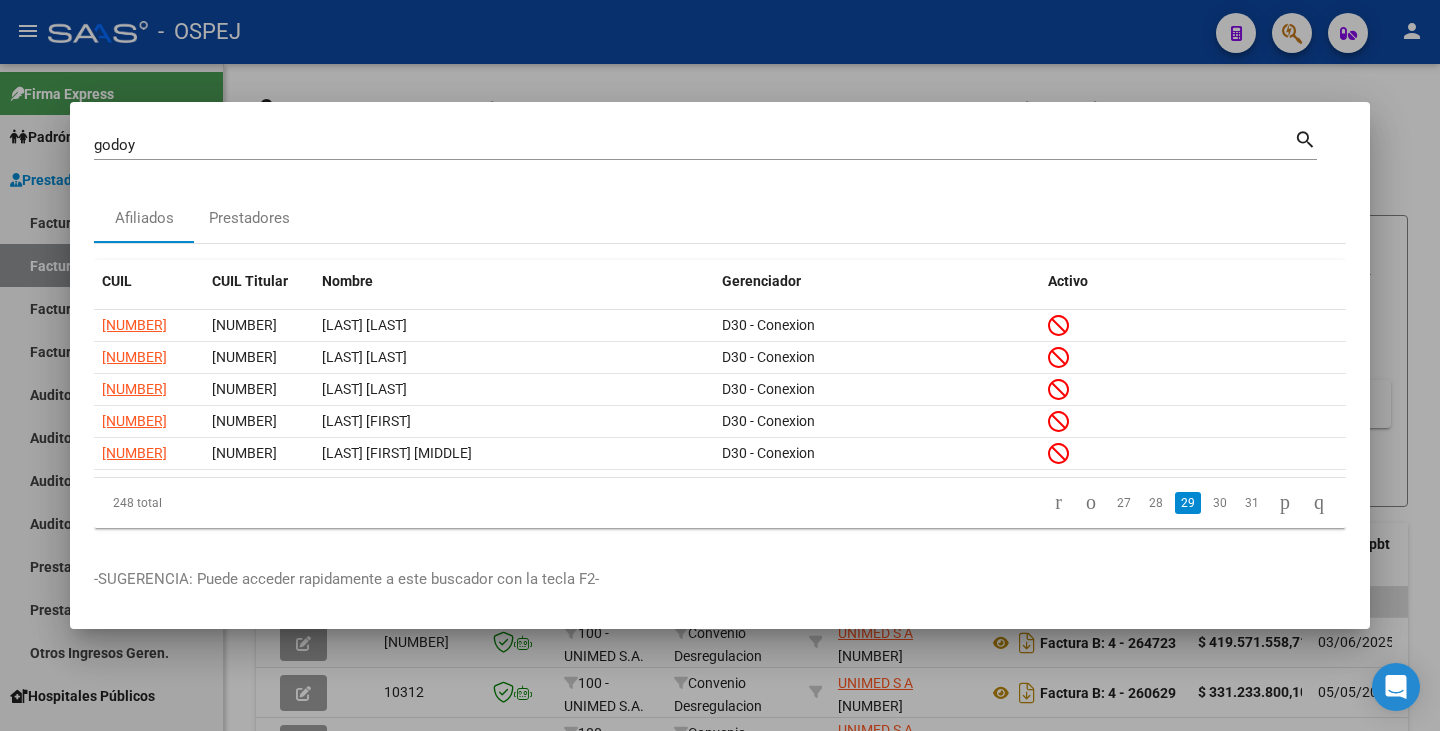 click on "30" 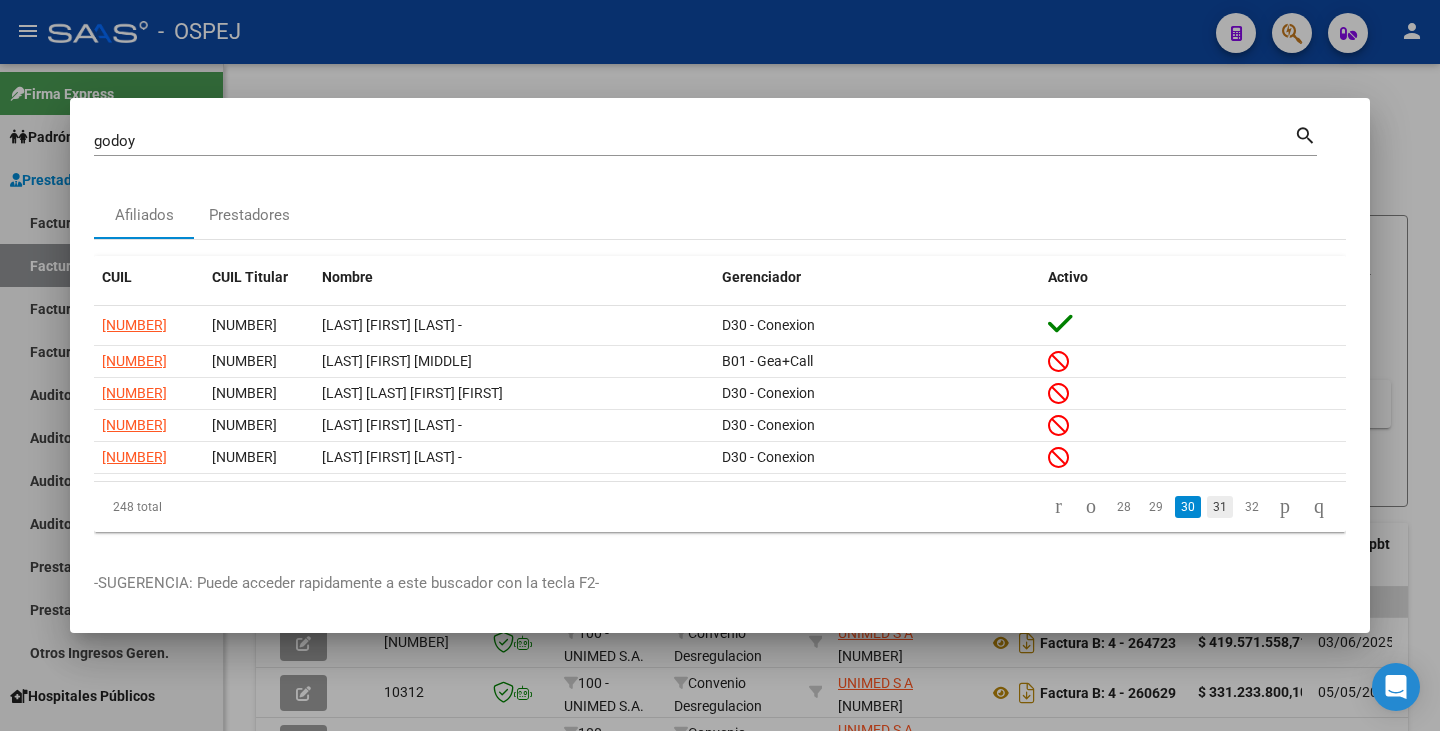 click on "31" 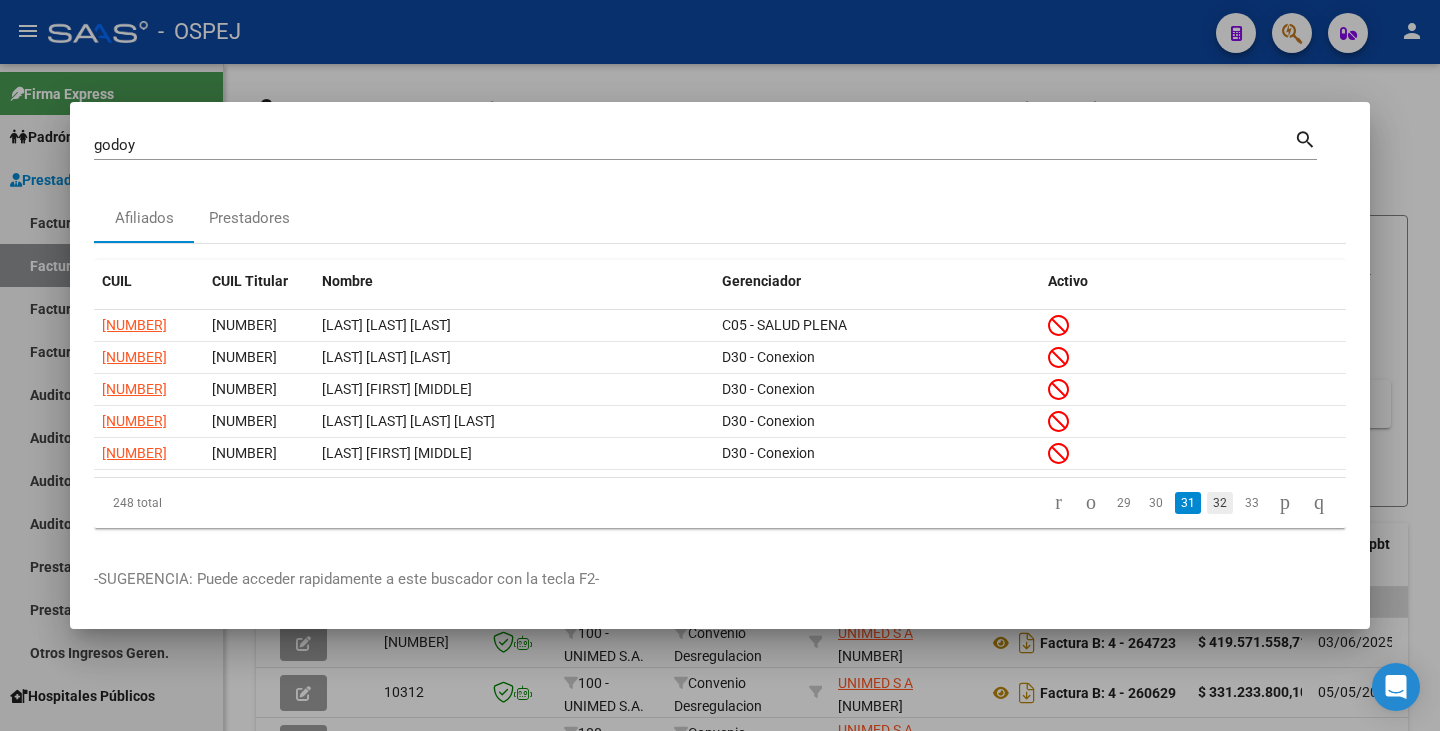 click on "32" 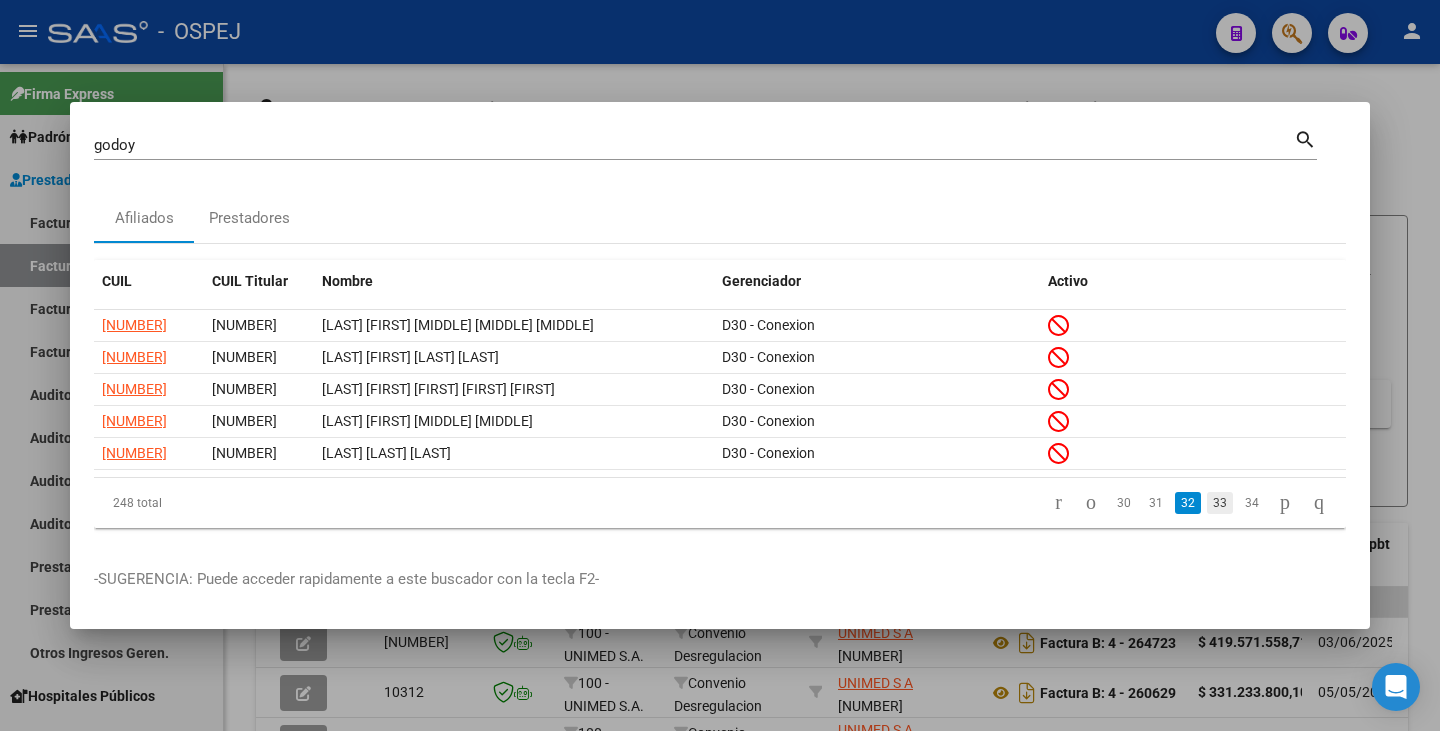 click on "33" 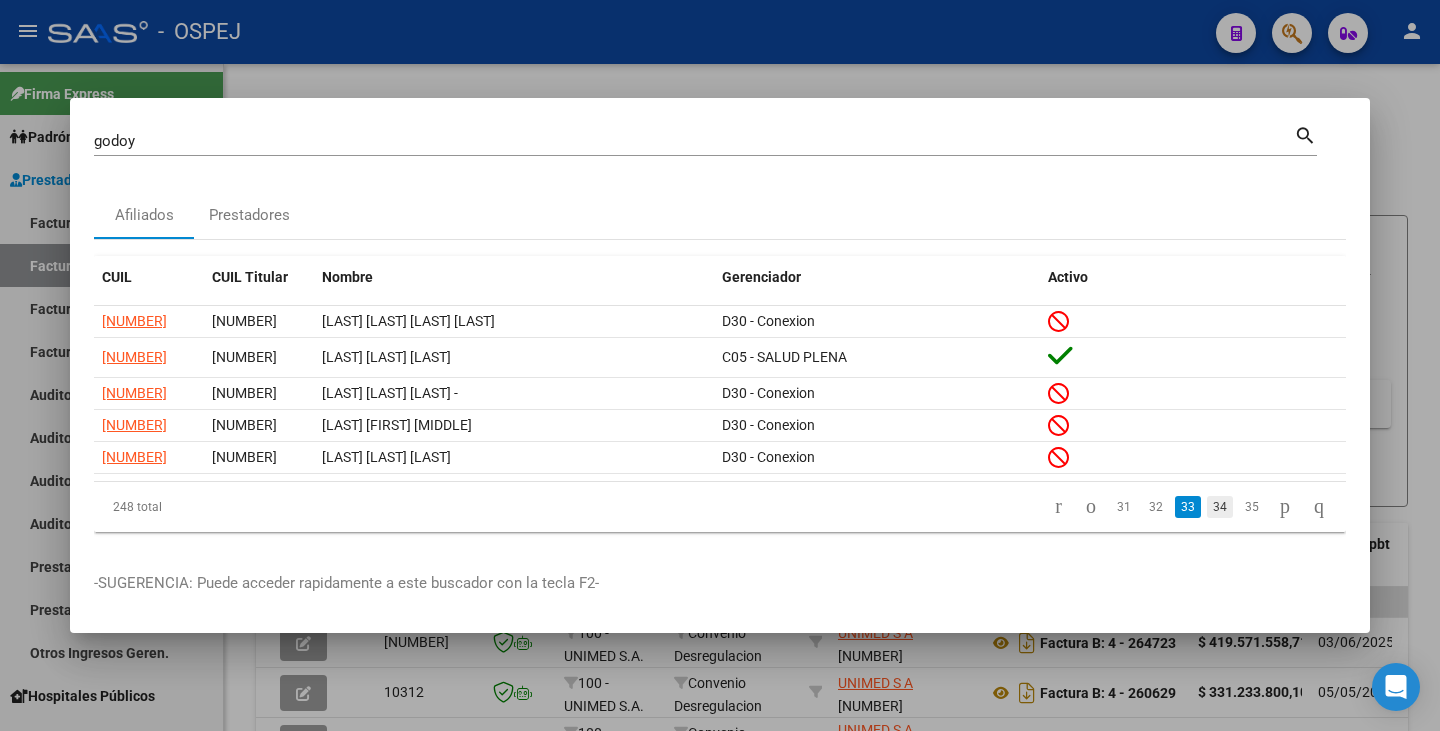 click on "34" 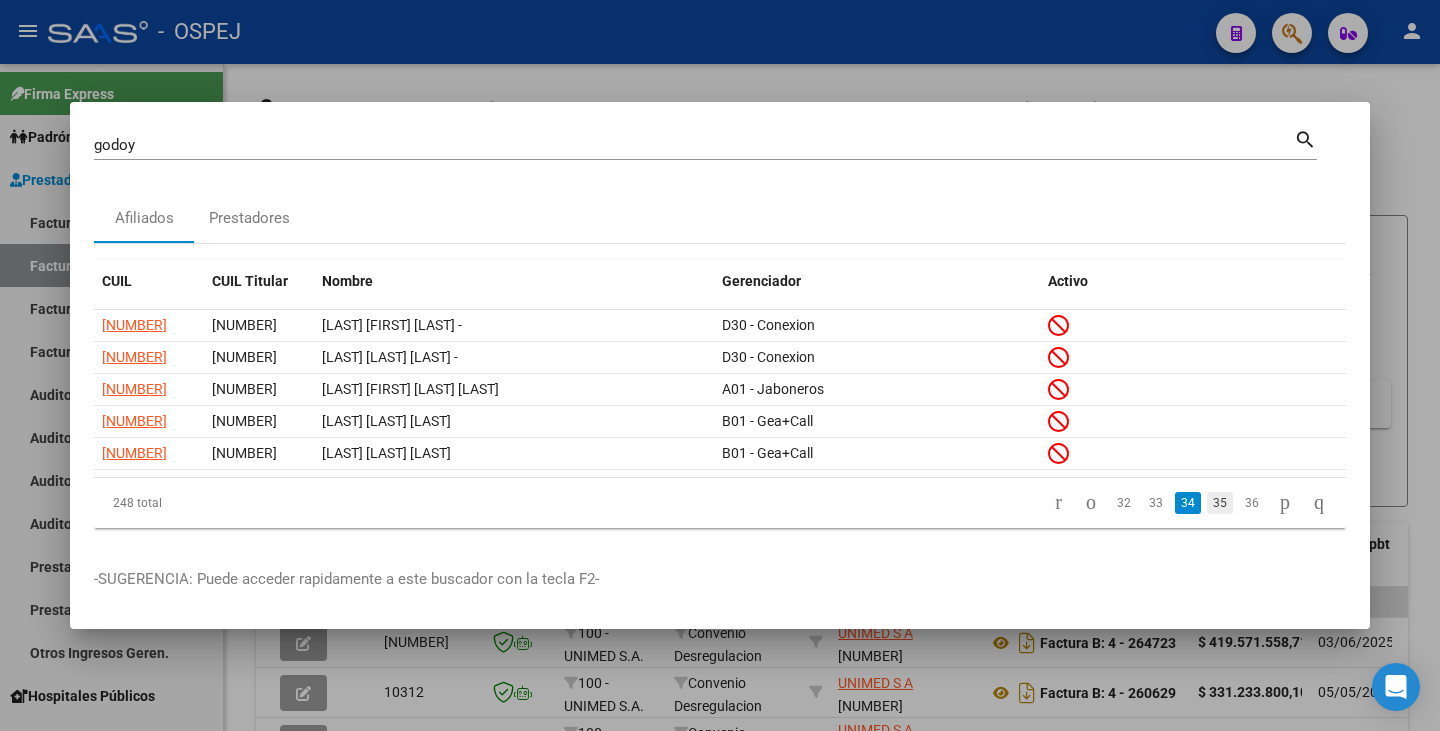 click on "35" 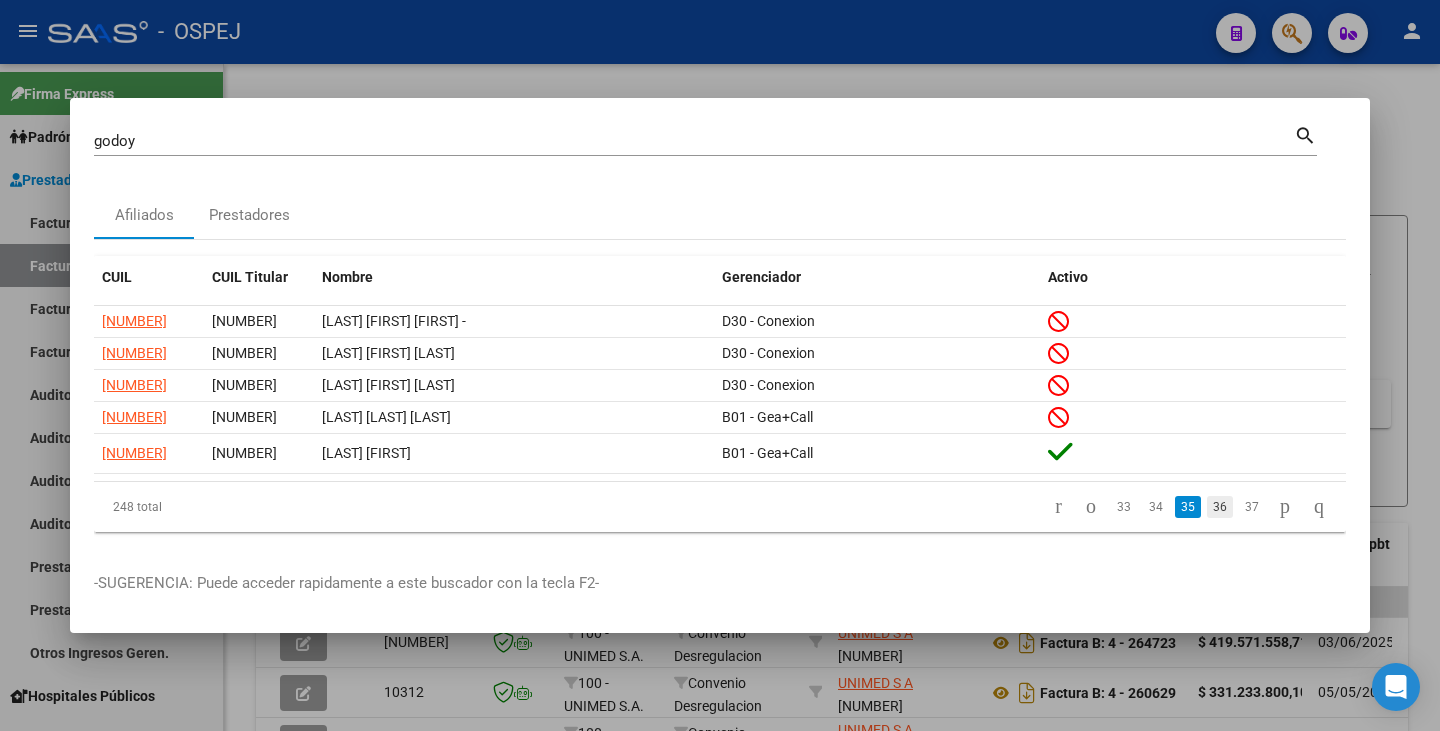 click on "36" 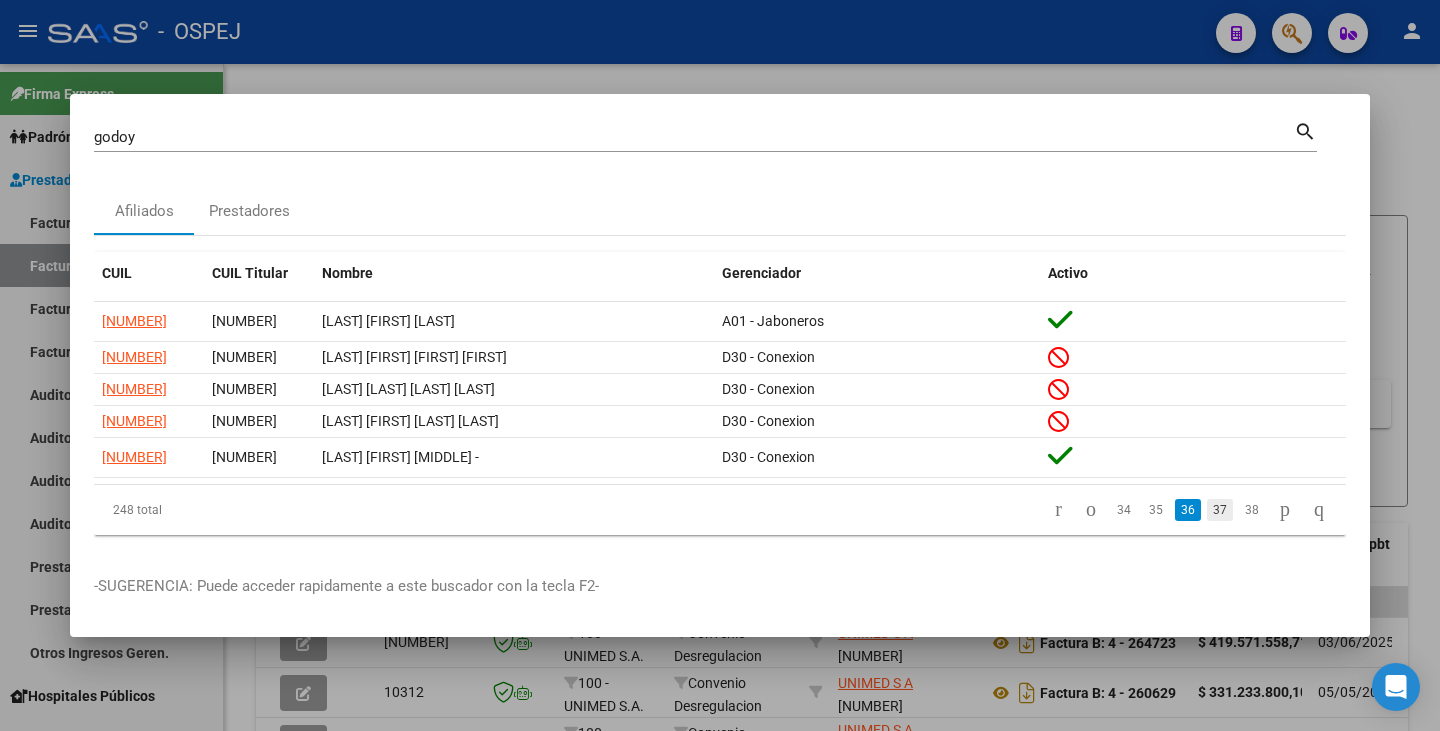 click on "37" 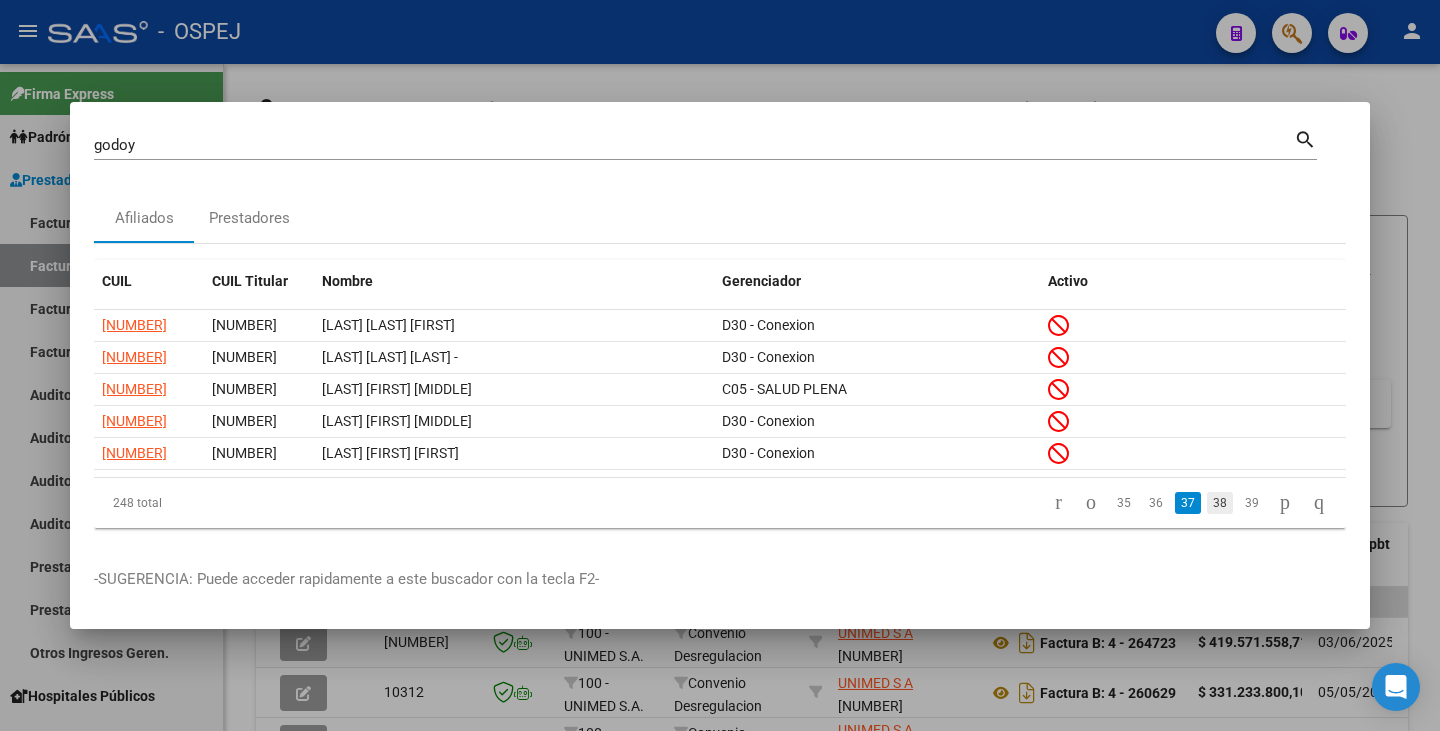 click on "38" 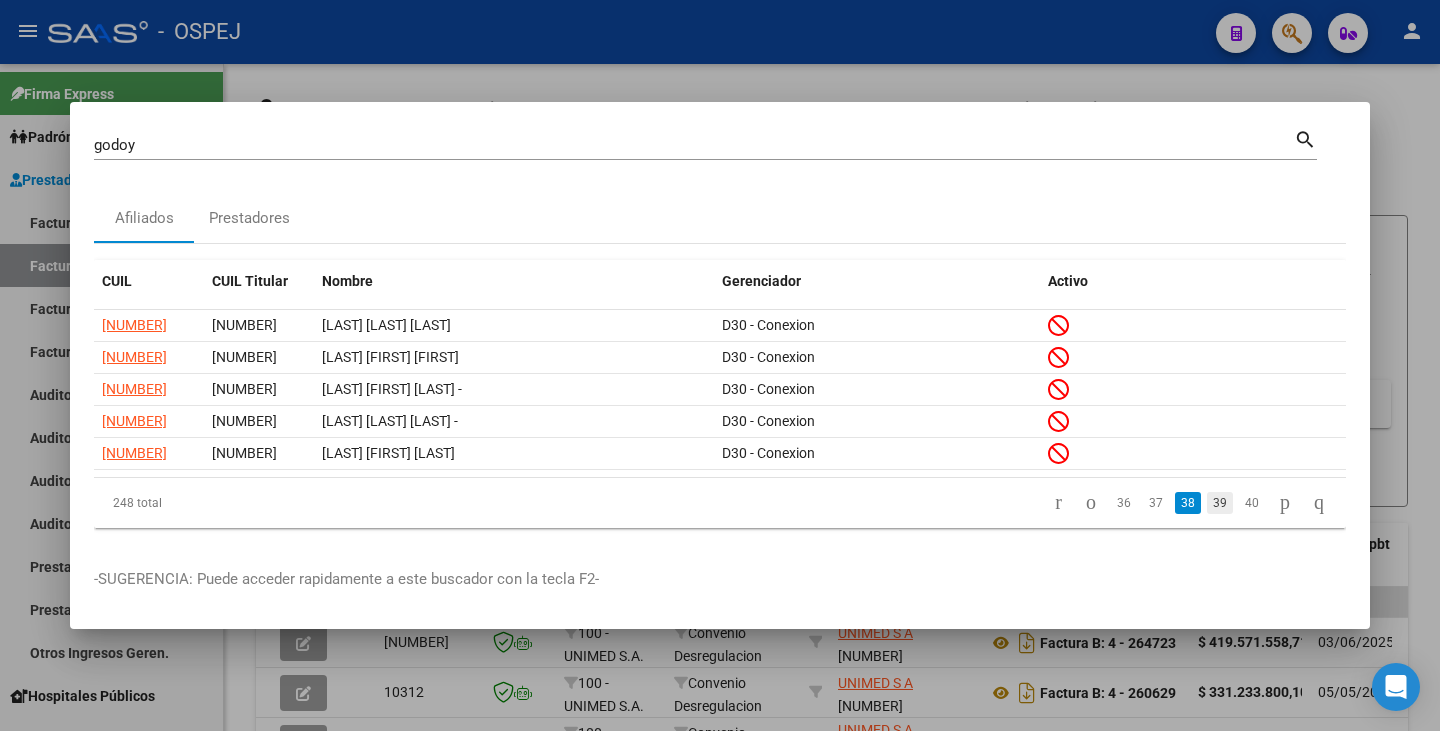 click on "39" 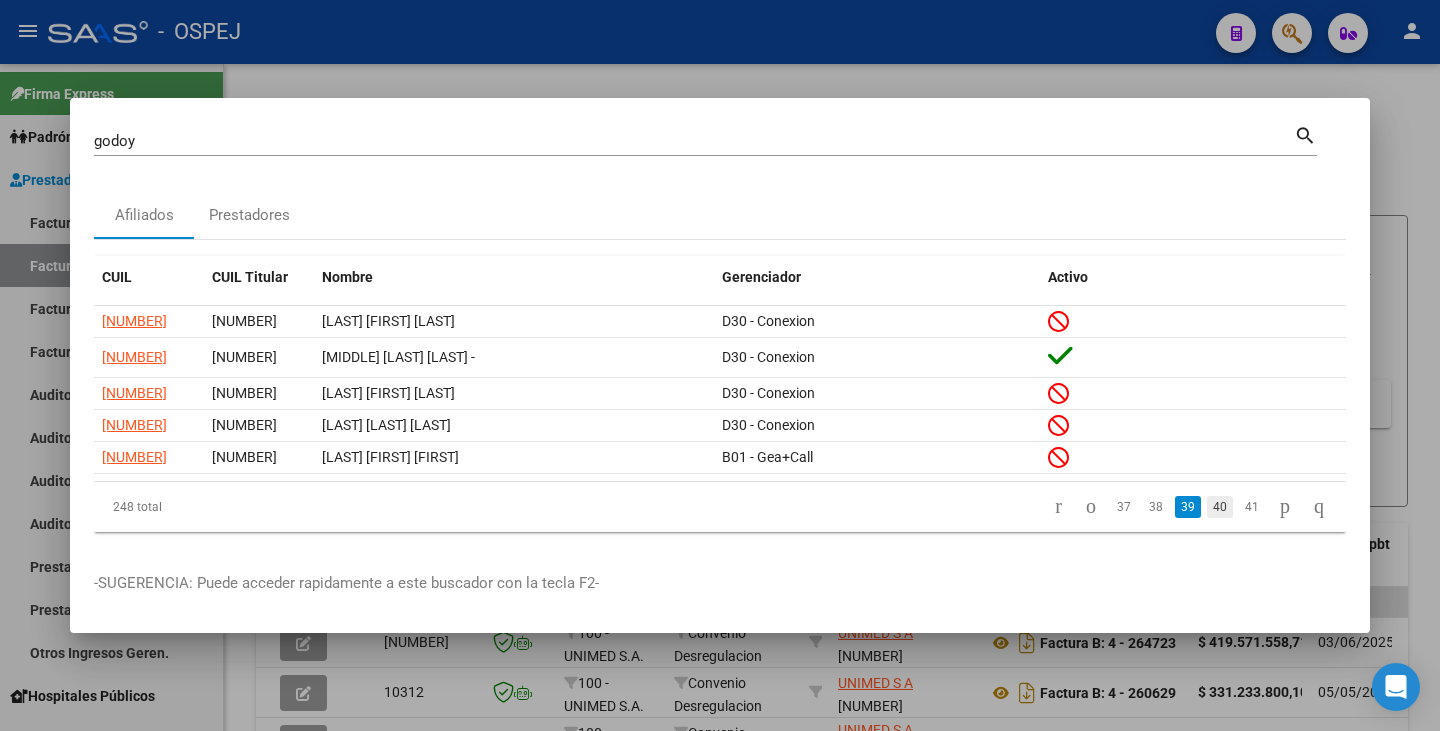click on "40" 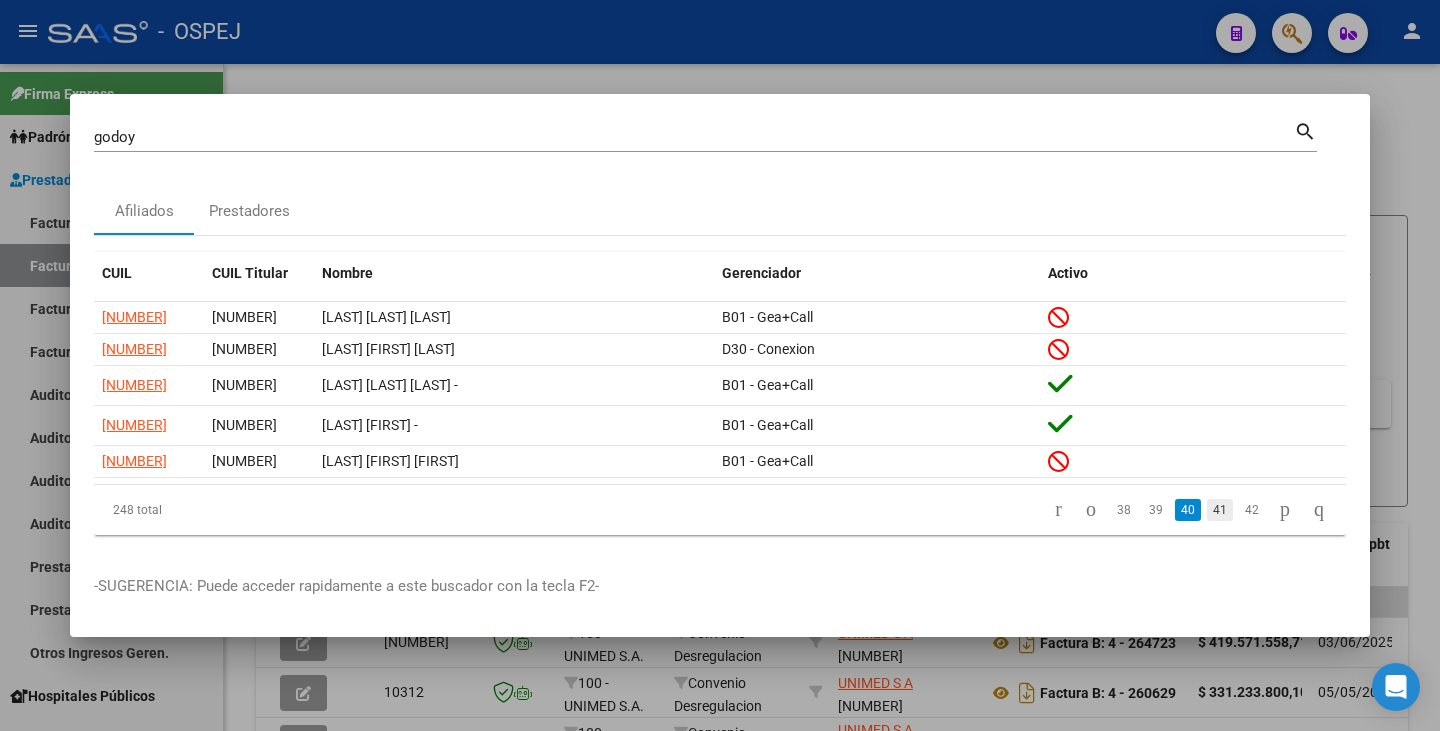 click on "41" 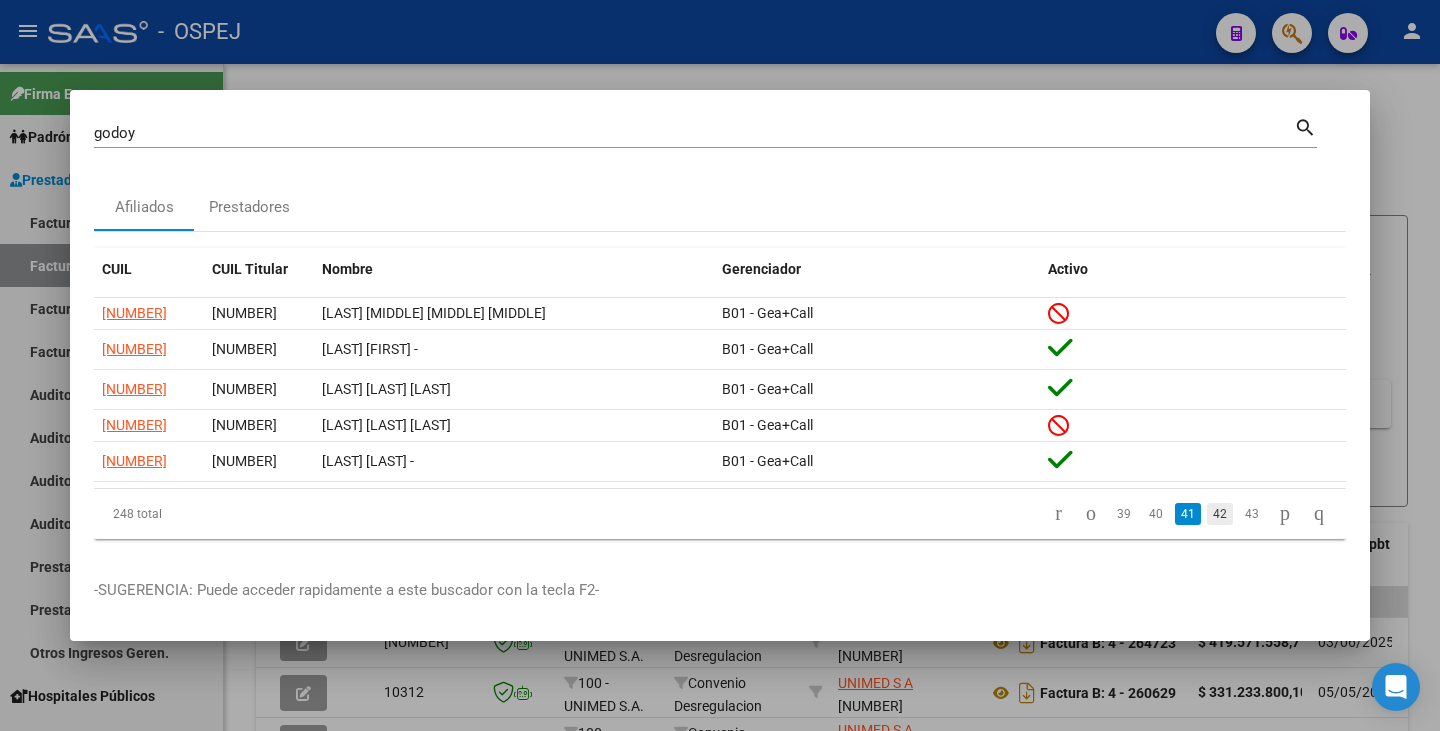 click on "42" 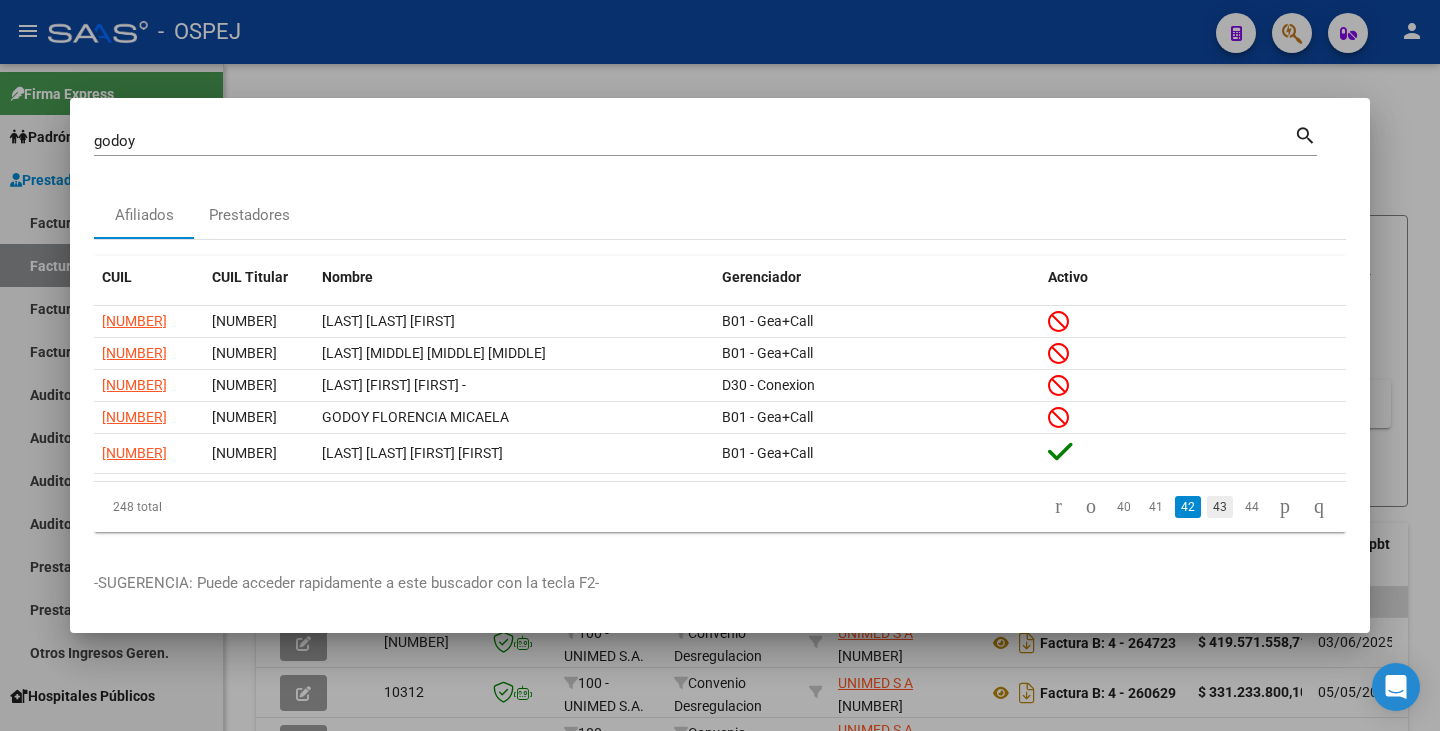 click on "43" 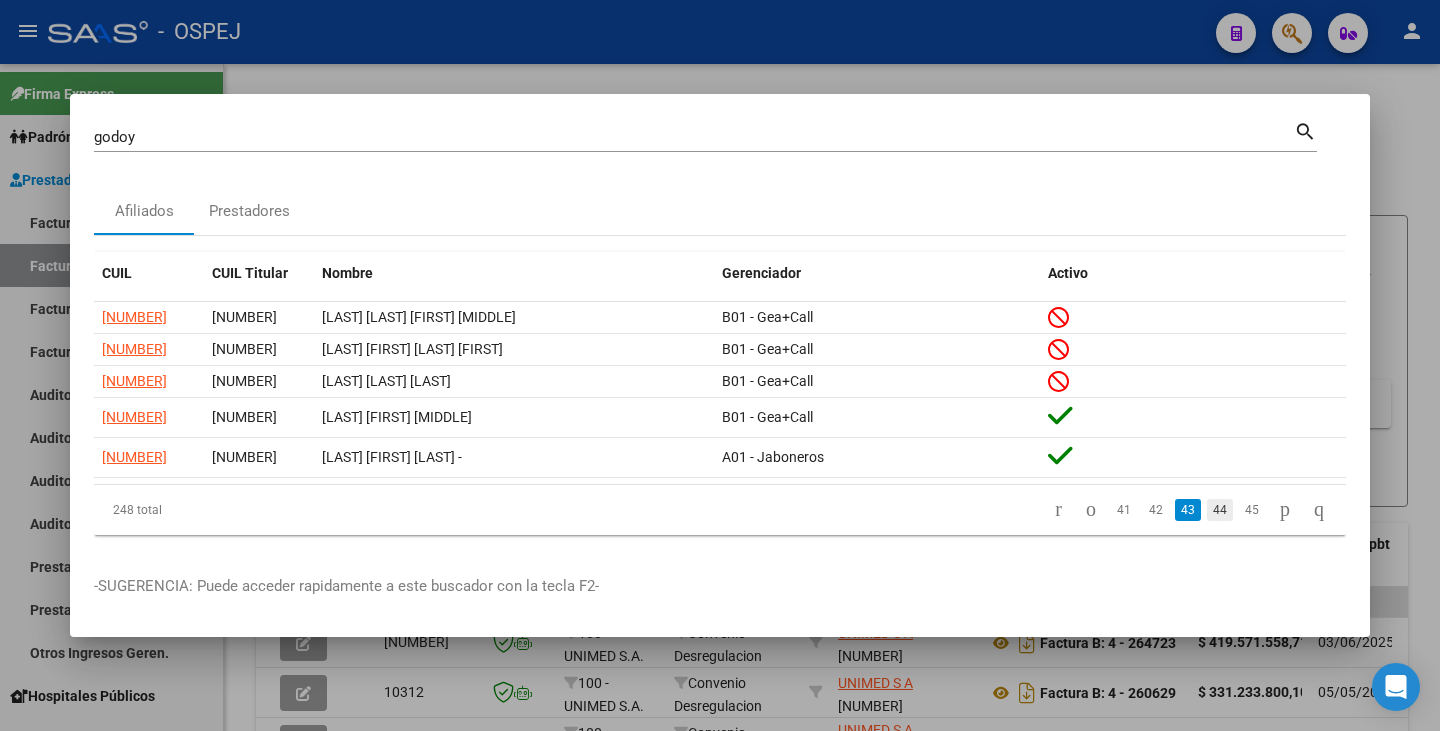 click on "44" 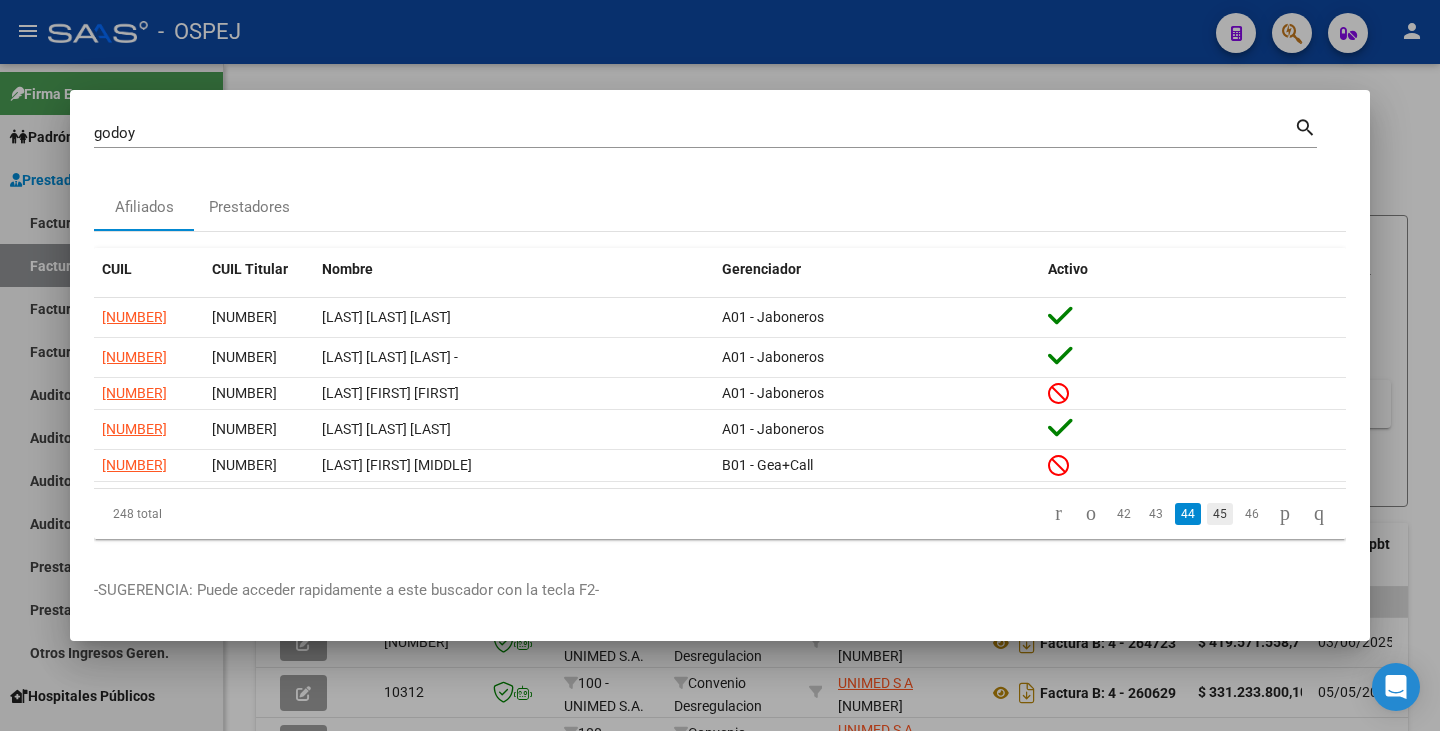 click on "45" 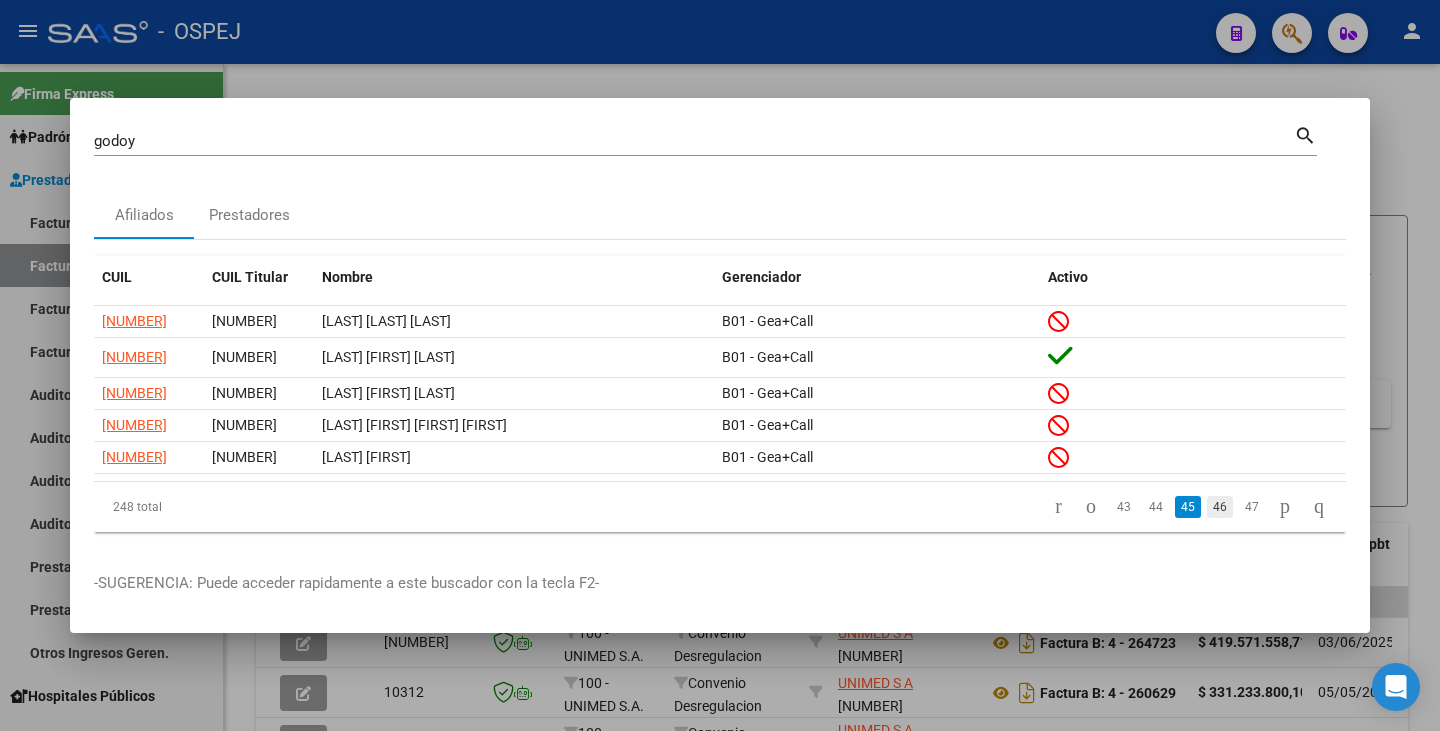 click on "46" 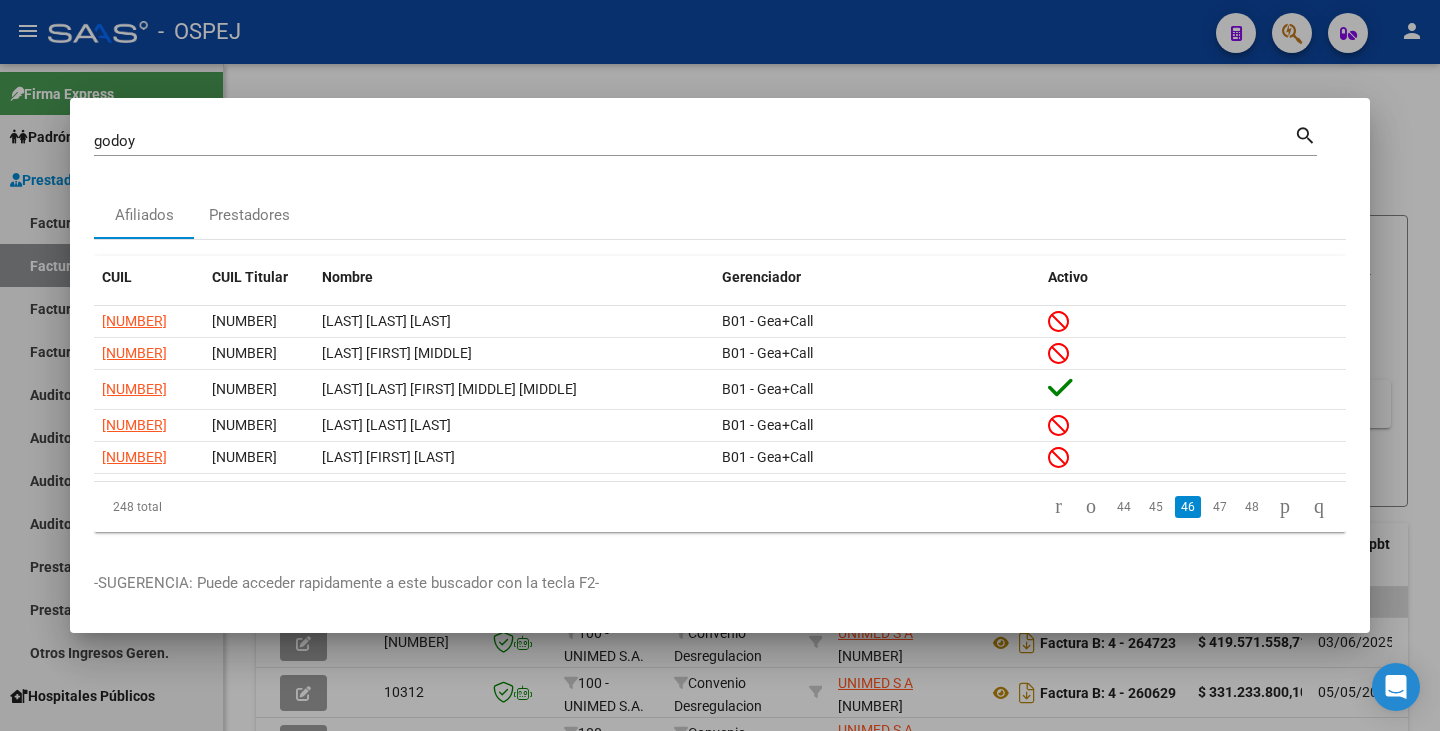 click on "47" 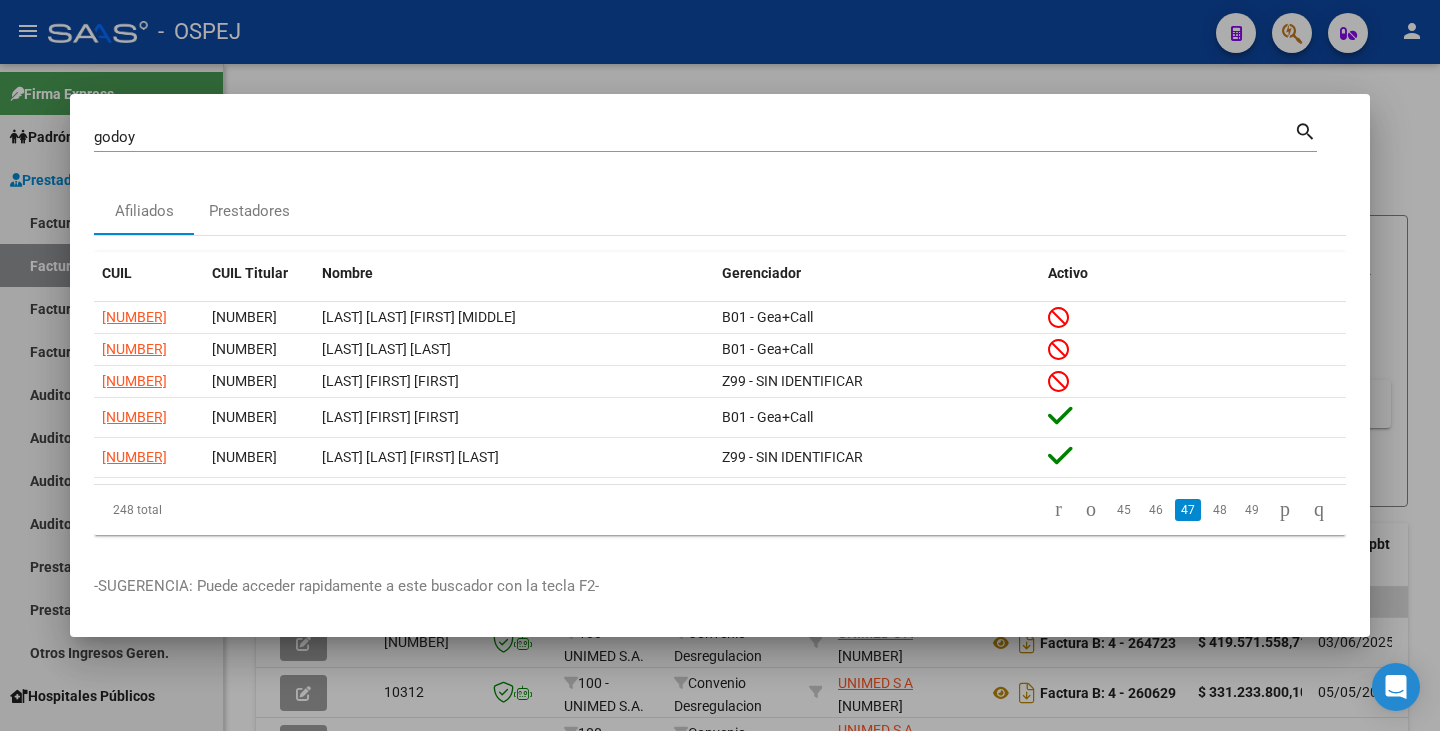 click on "48" 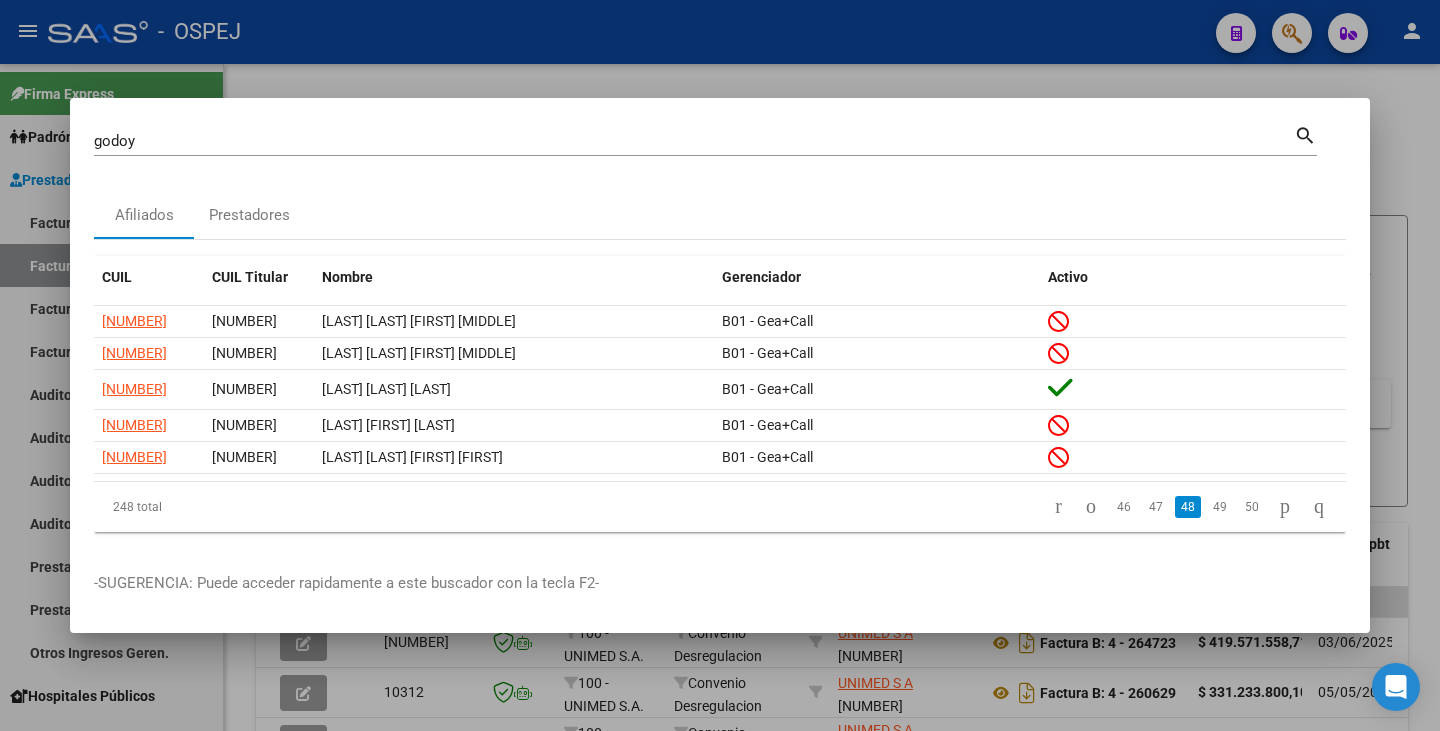 click on "49" 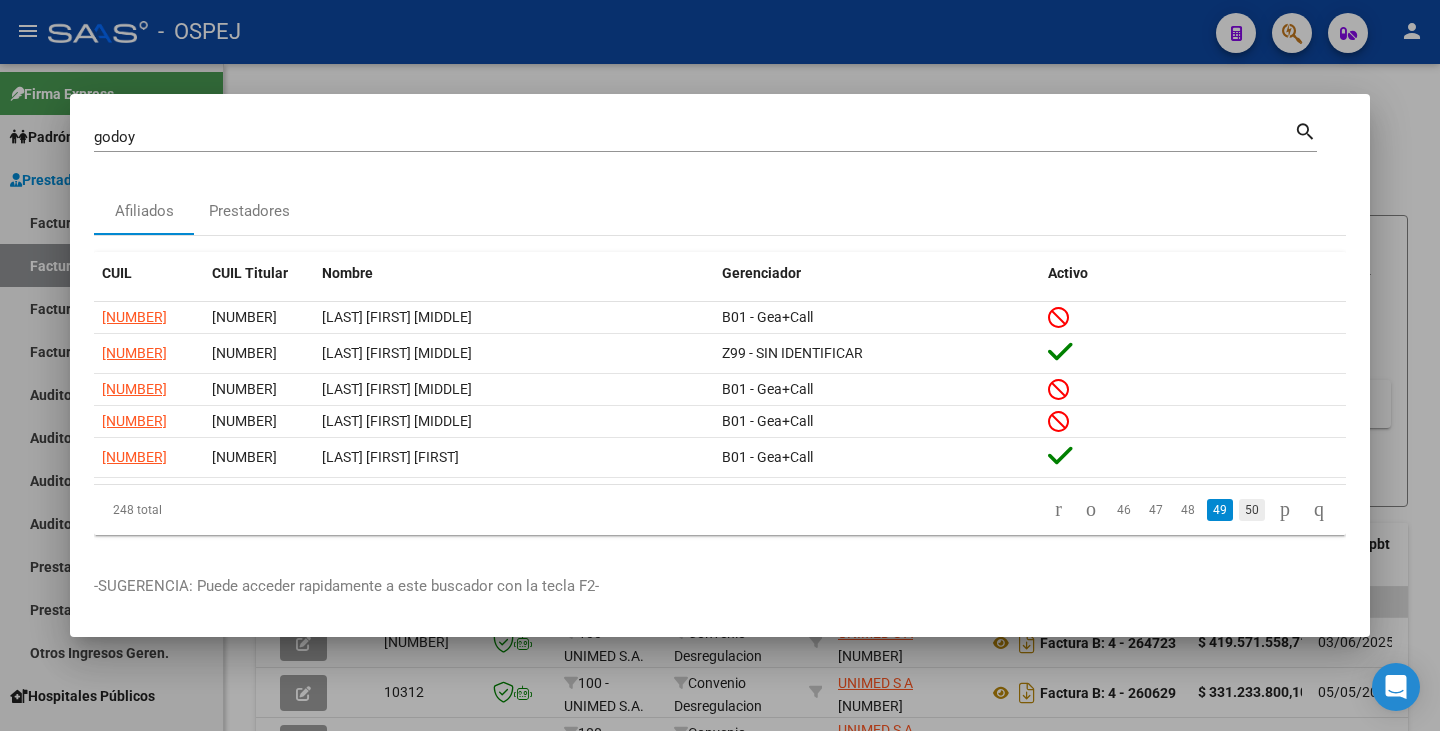 click on "50" 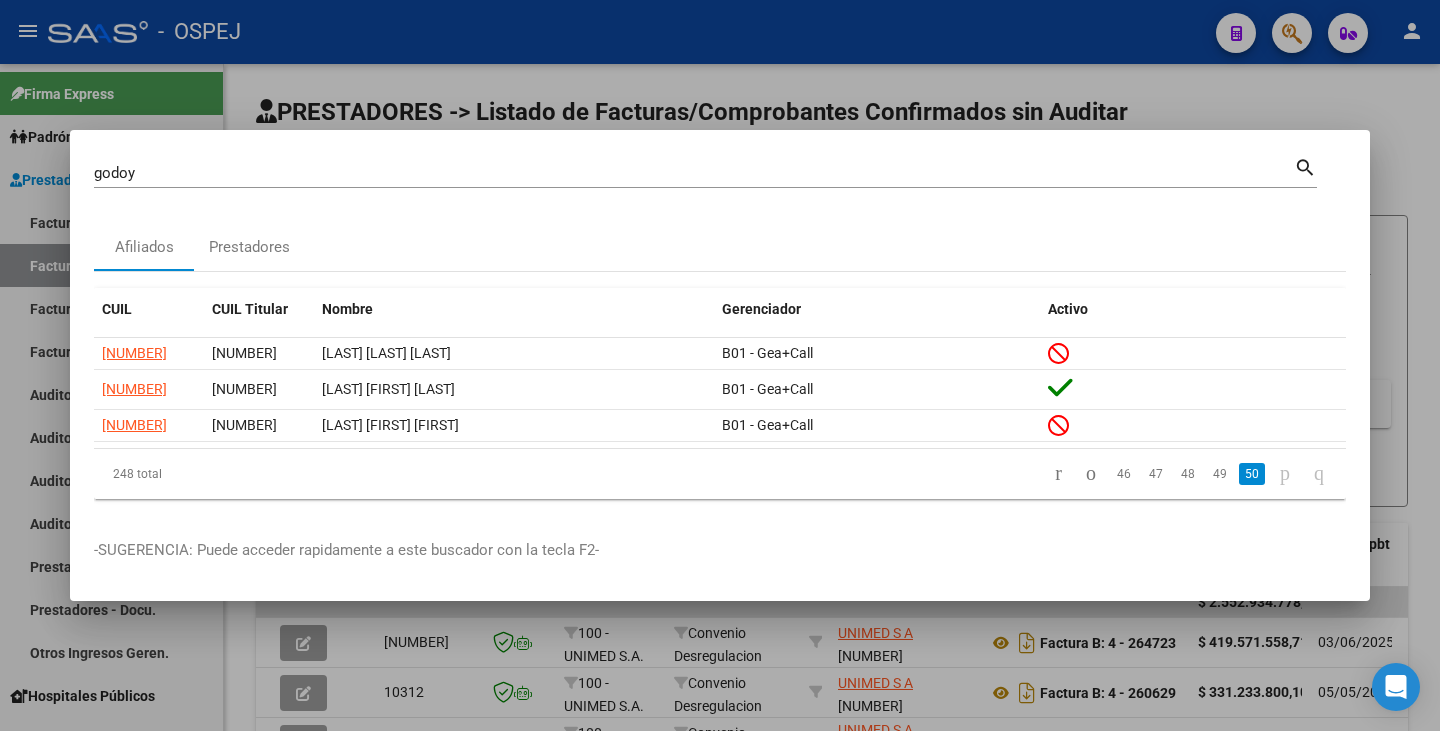 click at bounding box center (720, 365) 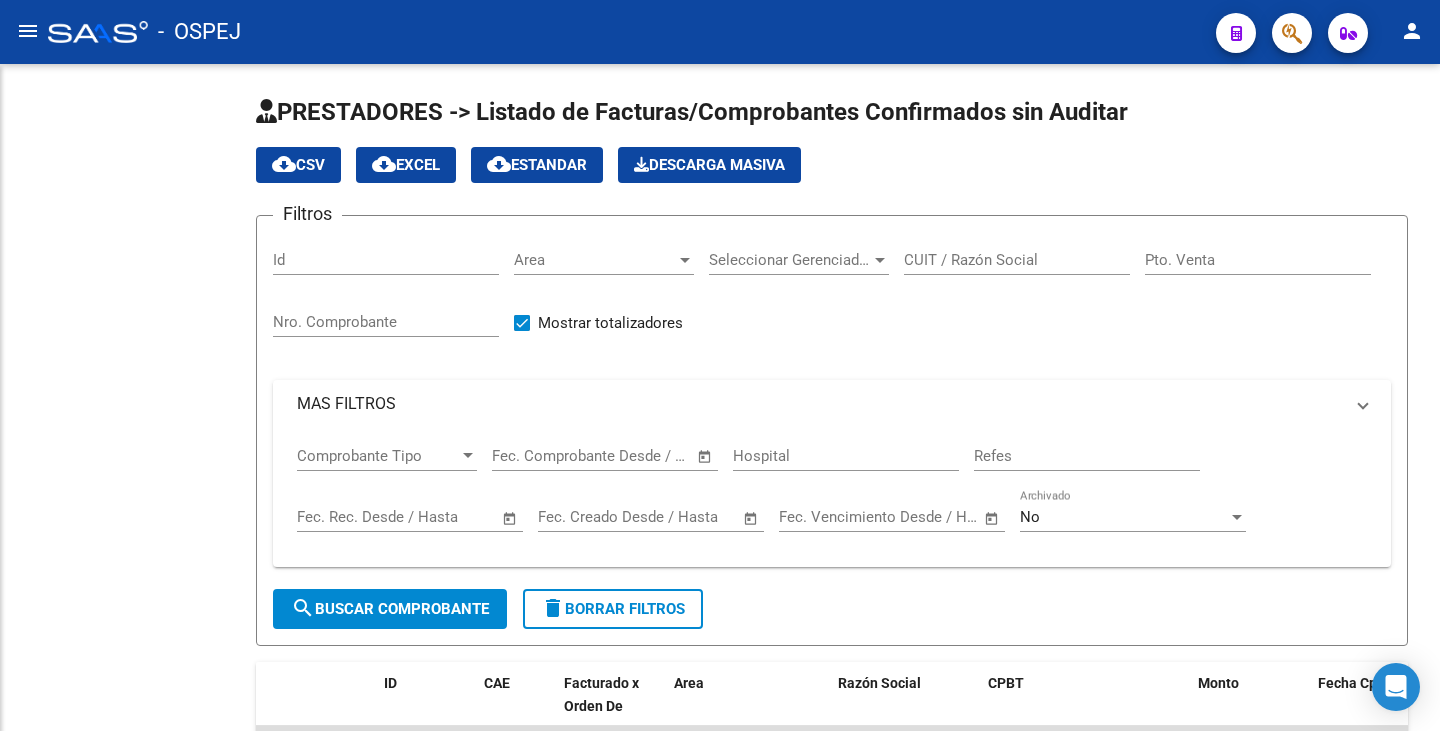 scroll, scrollTop: 0, scrollLeft: 0, axis: both 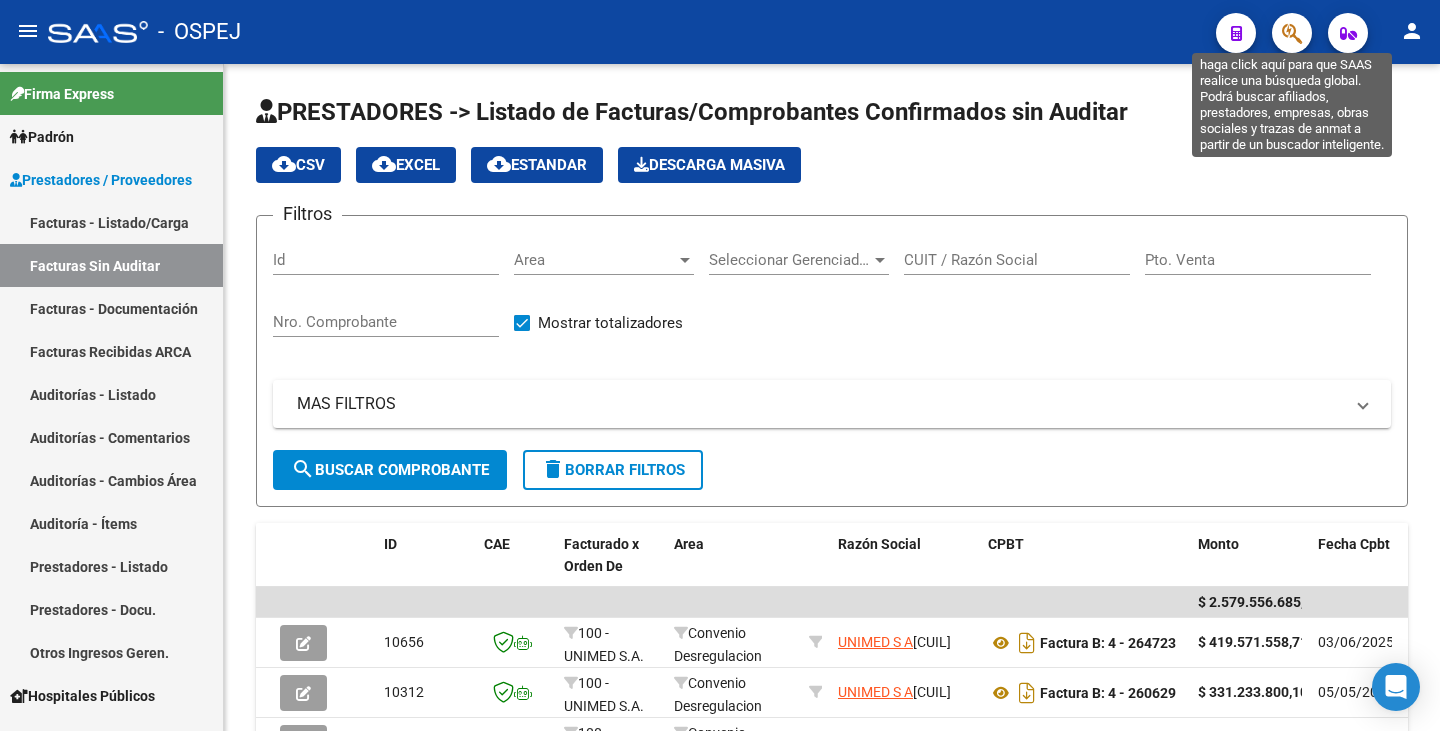 click 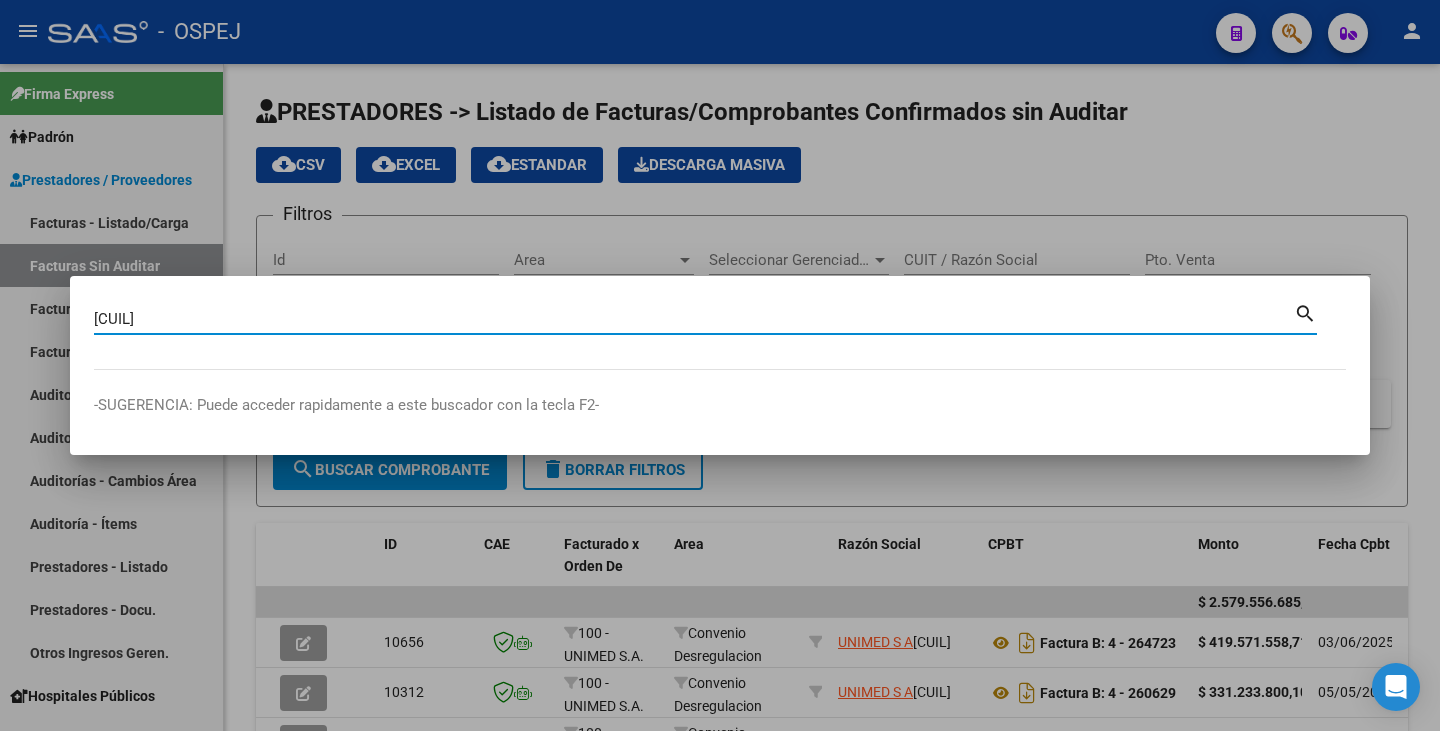 type on "27531721158" 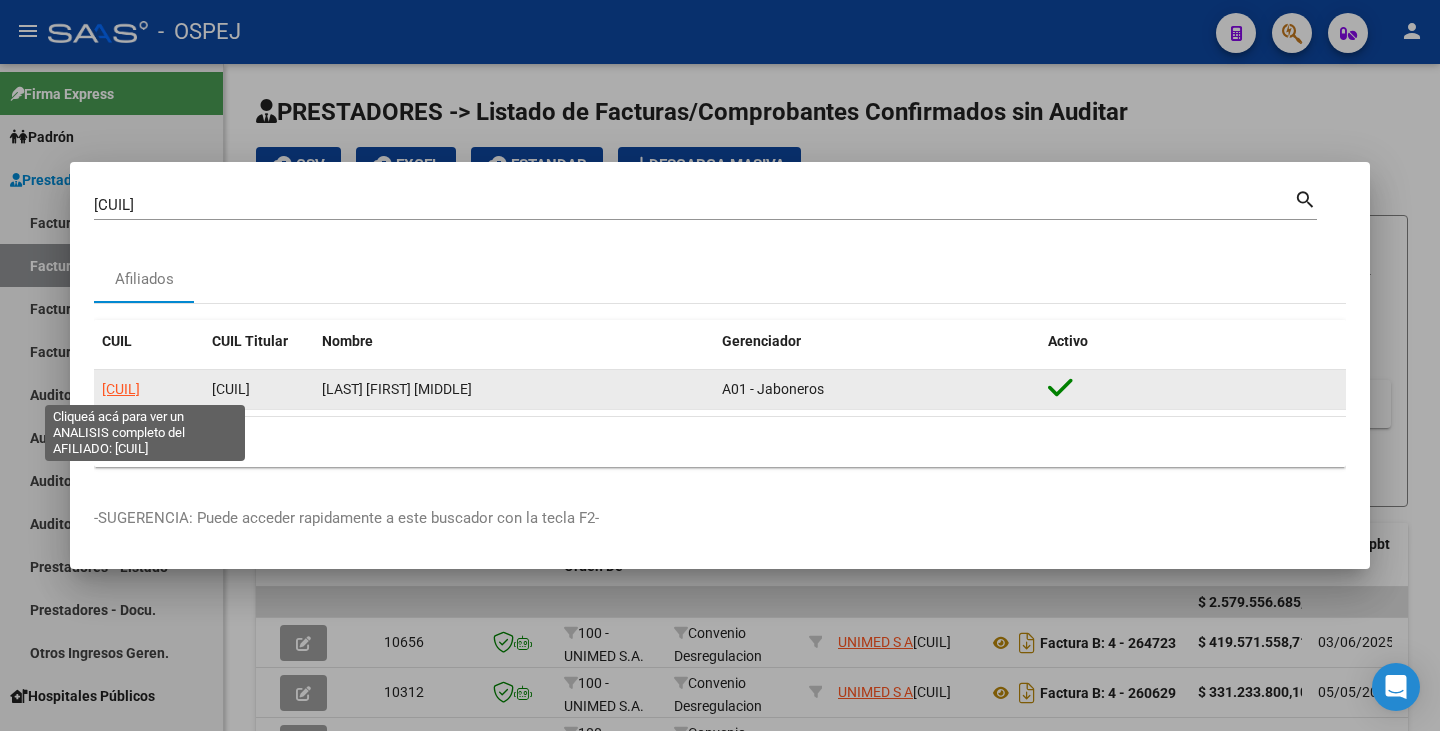 click on "27531721158" 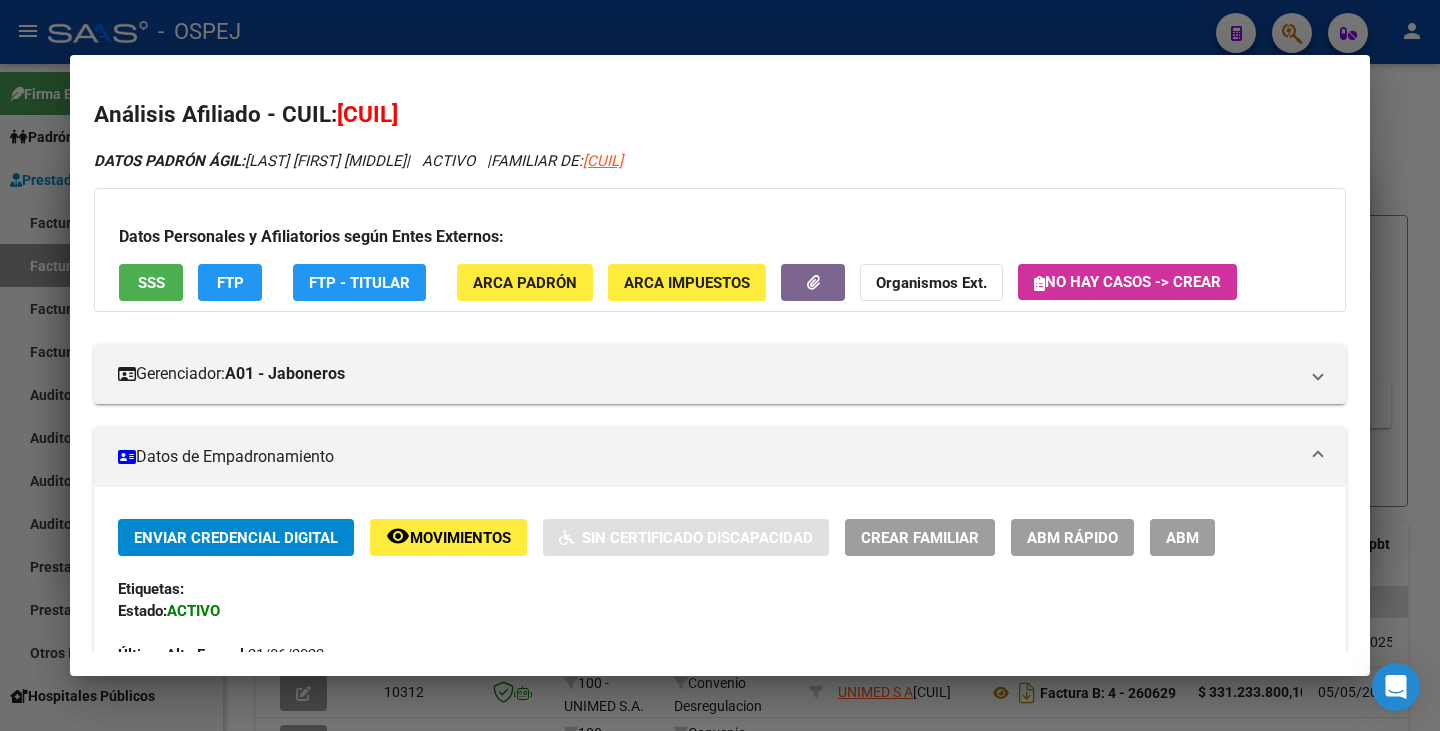 drag, startPoint x: 368, startPoint y: 110, endPoint x: 462, endPoint y: 110, distance: 94 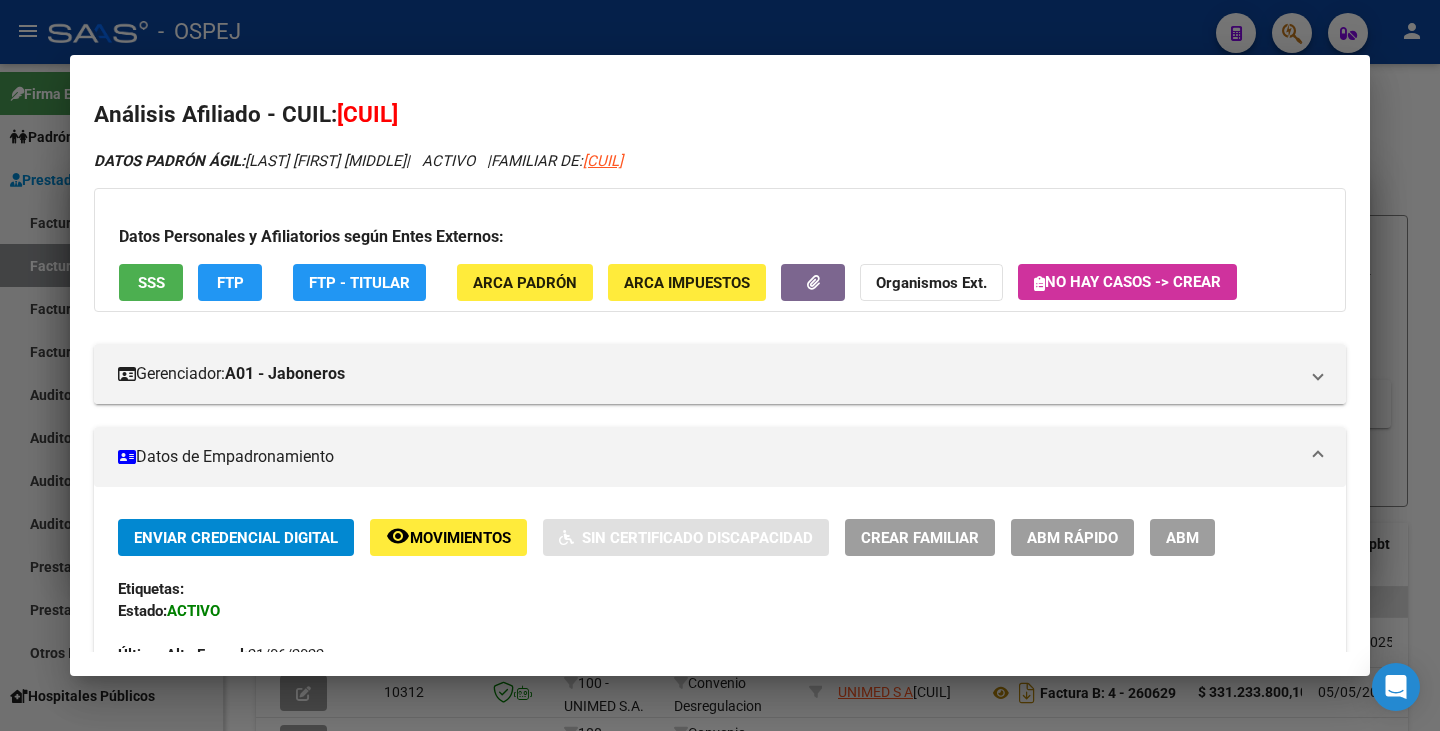 click on "27531721158" at bounding box center (367, 114) 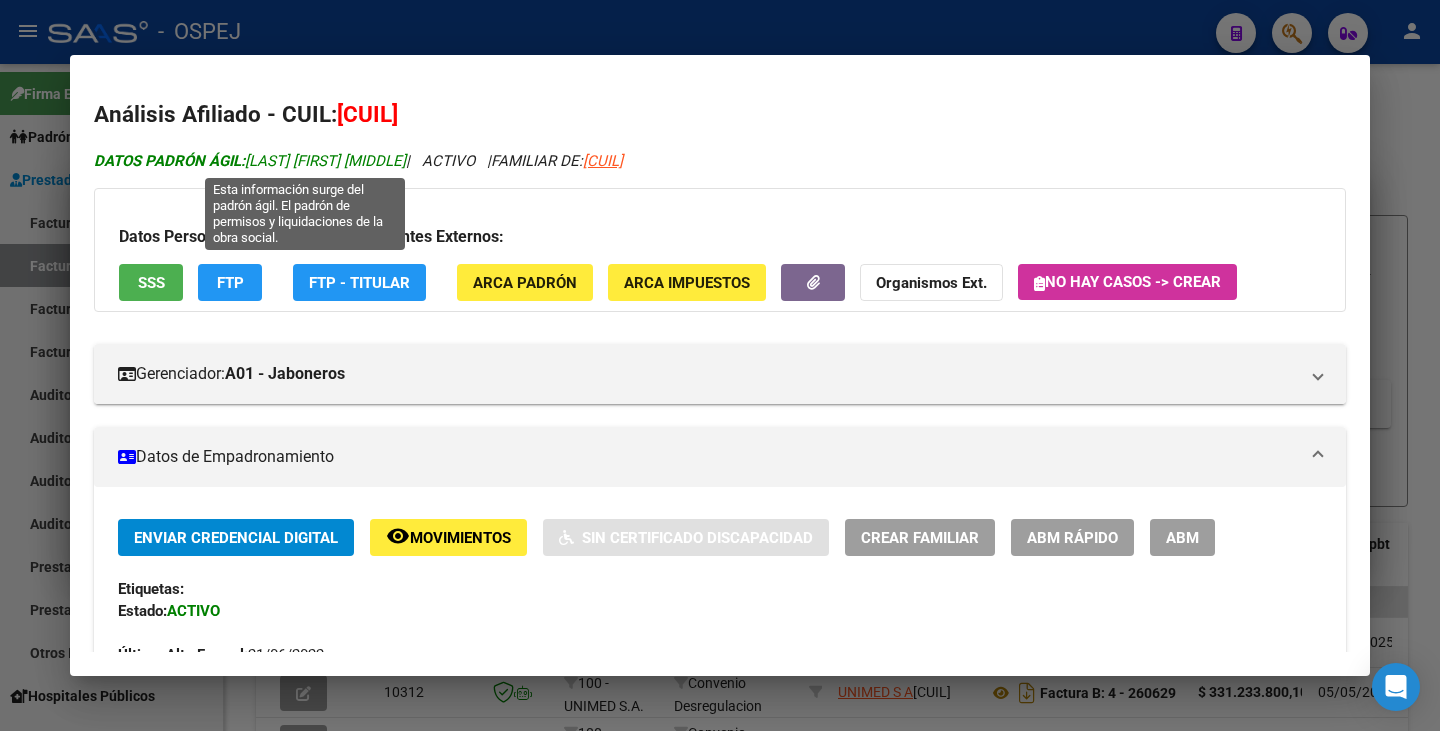 drag, startPoint x: 250, startPoint y: 158, endPoint x: 511, endPoint y: 155, distance: 261.01724 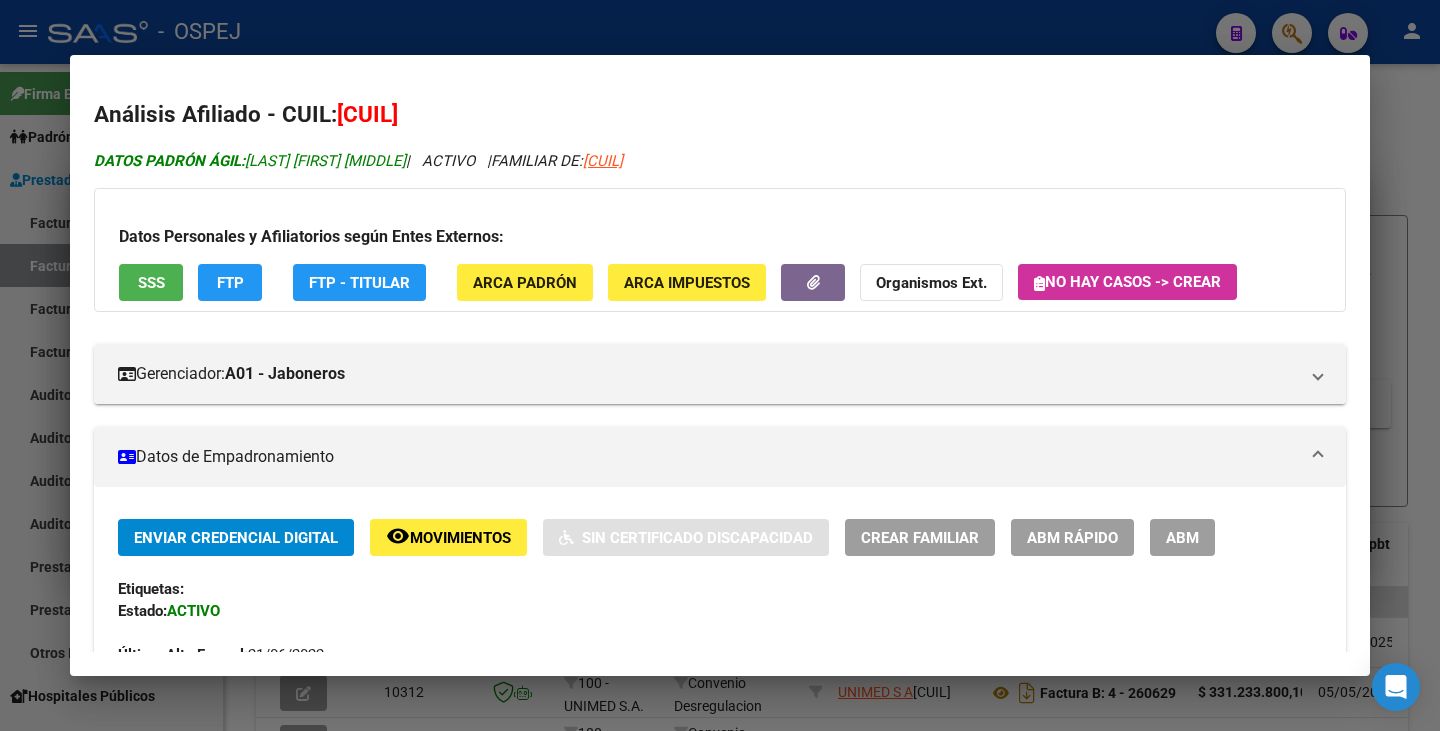 copy on "GONZALEZ MARTINEZ SOFIA MICAELA" 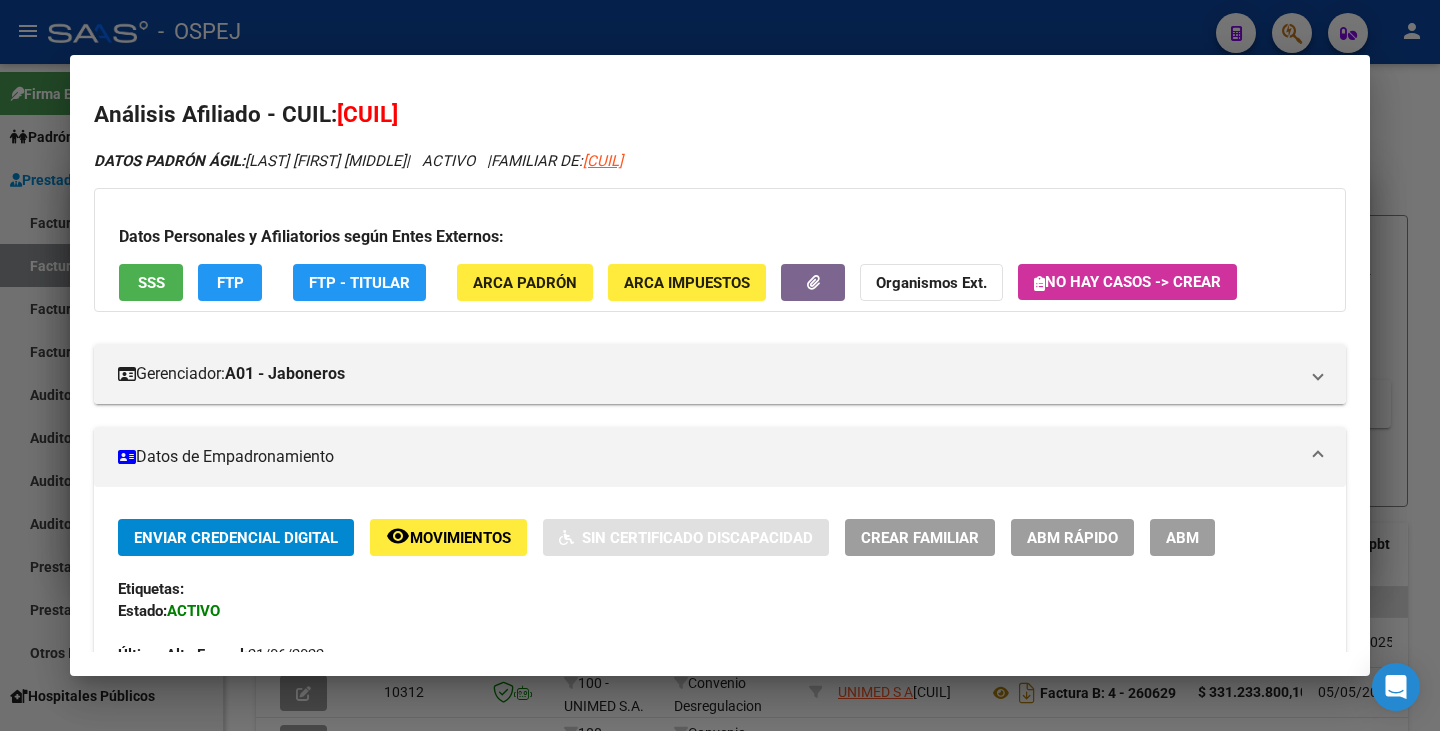 click at bounding box center [720, 365] 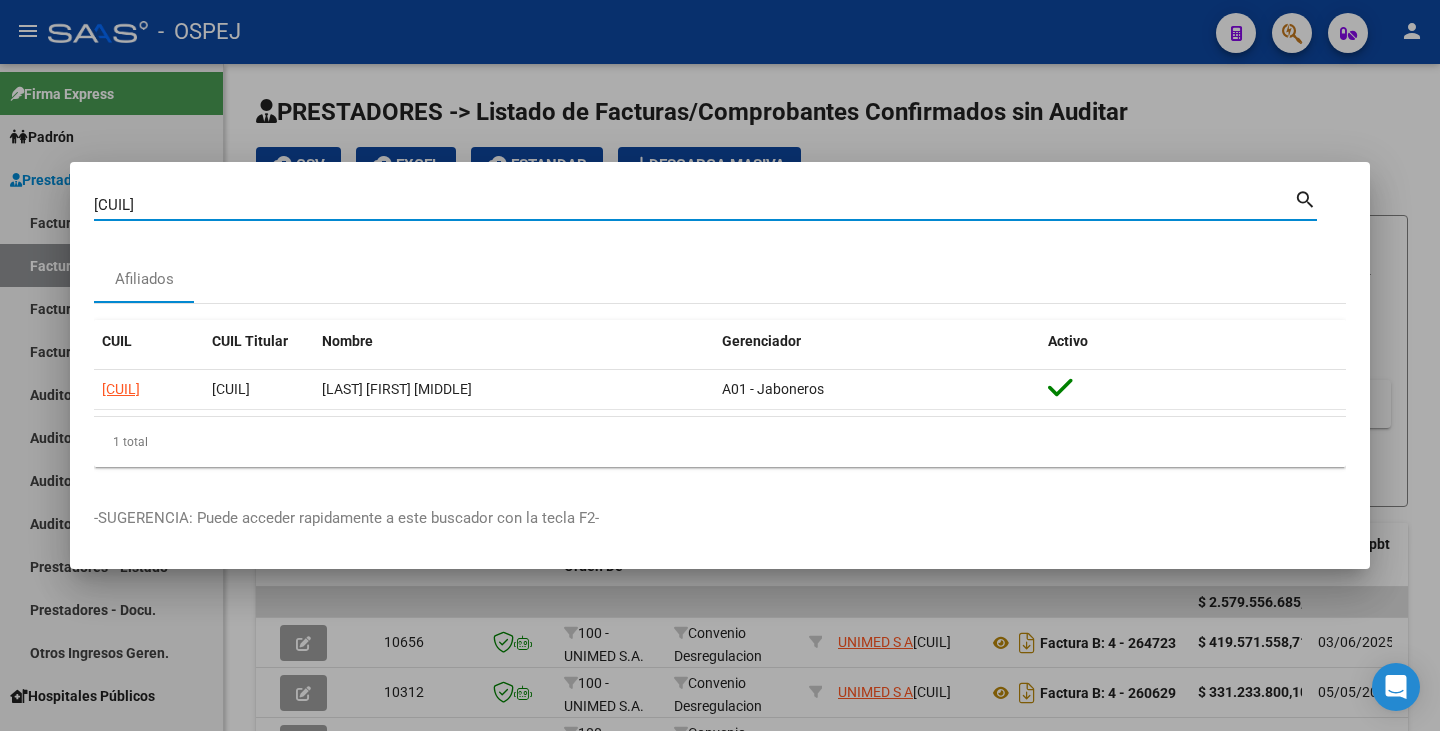 drag, startPoint x: 215, startPoint y: 207, endPoint x: 12, endPoint y: 195, distance: 203.35437 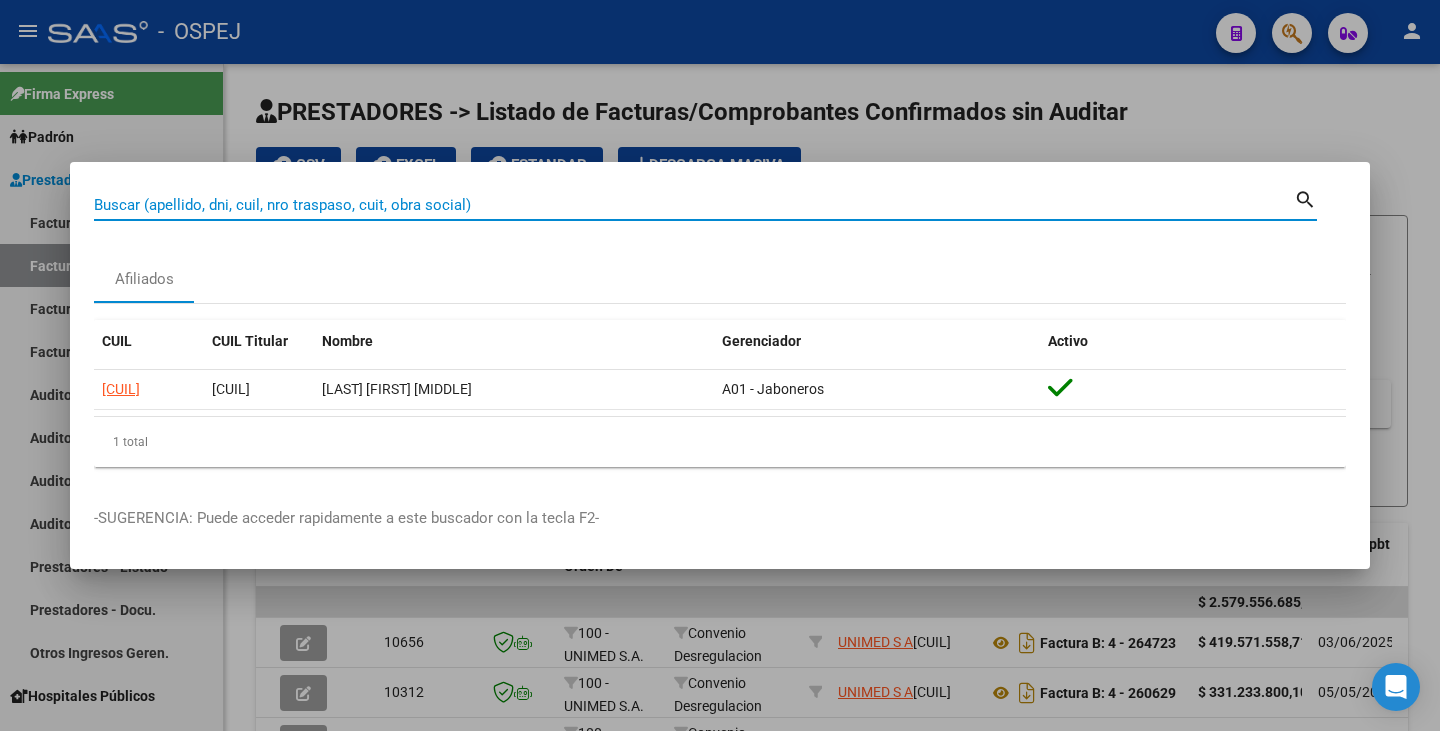 paste on "2013164880.5" 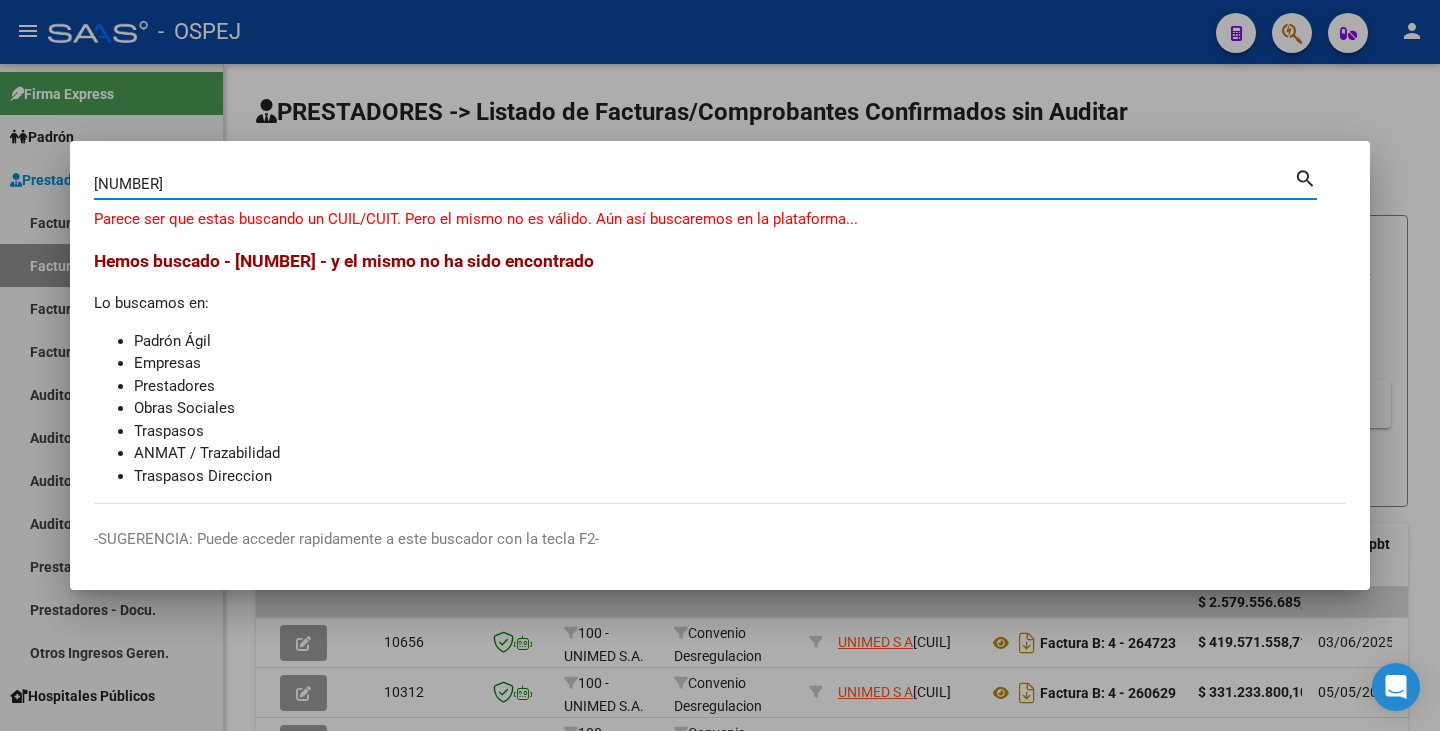 type on "2013164880" 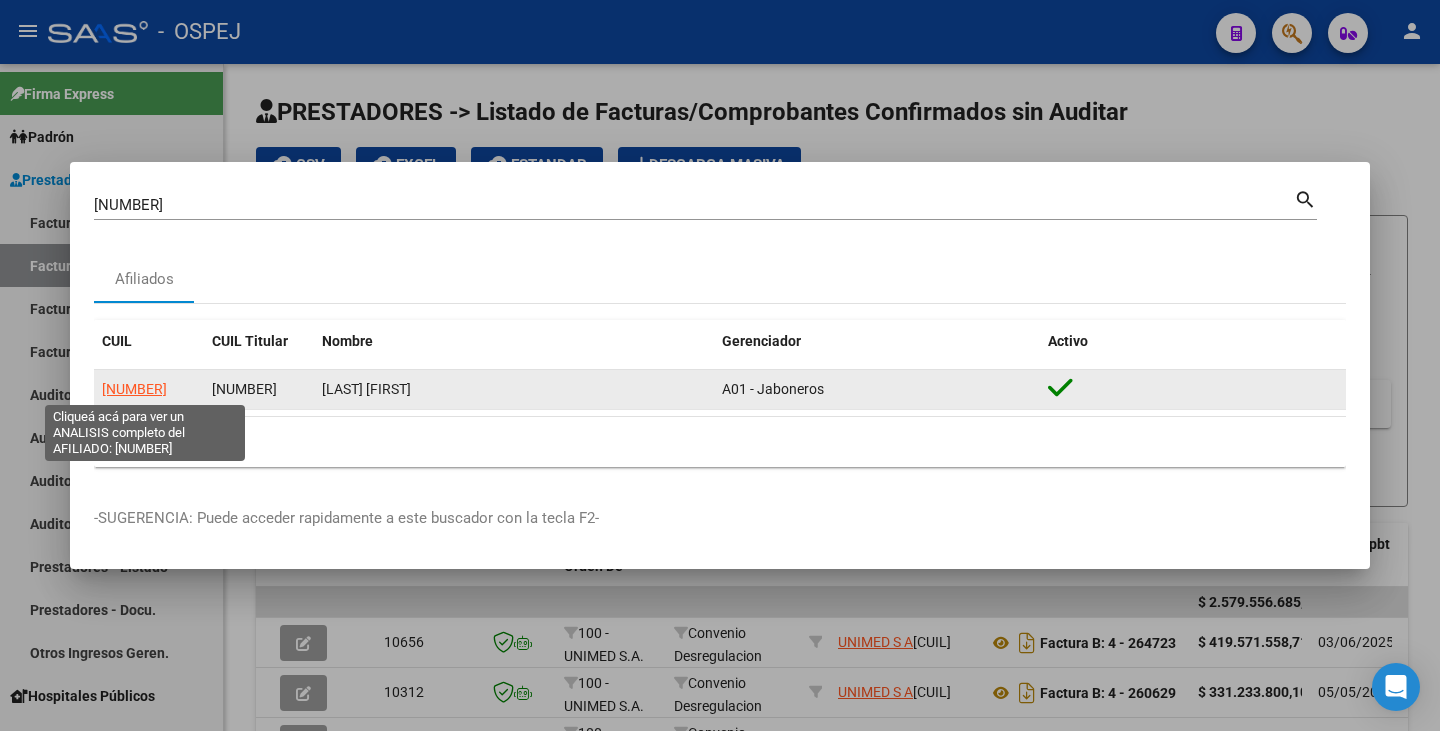click on "20131648805" 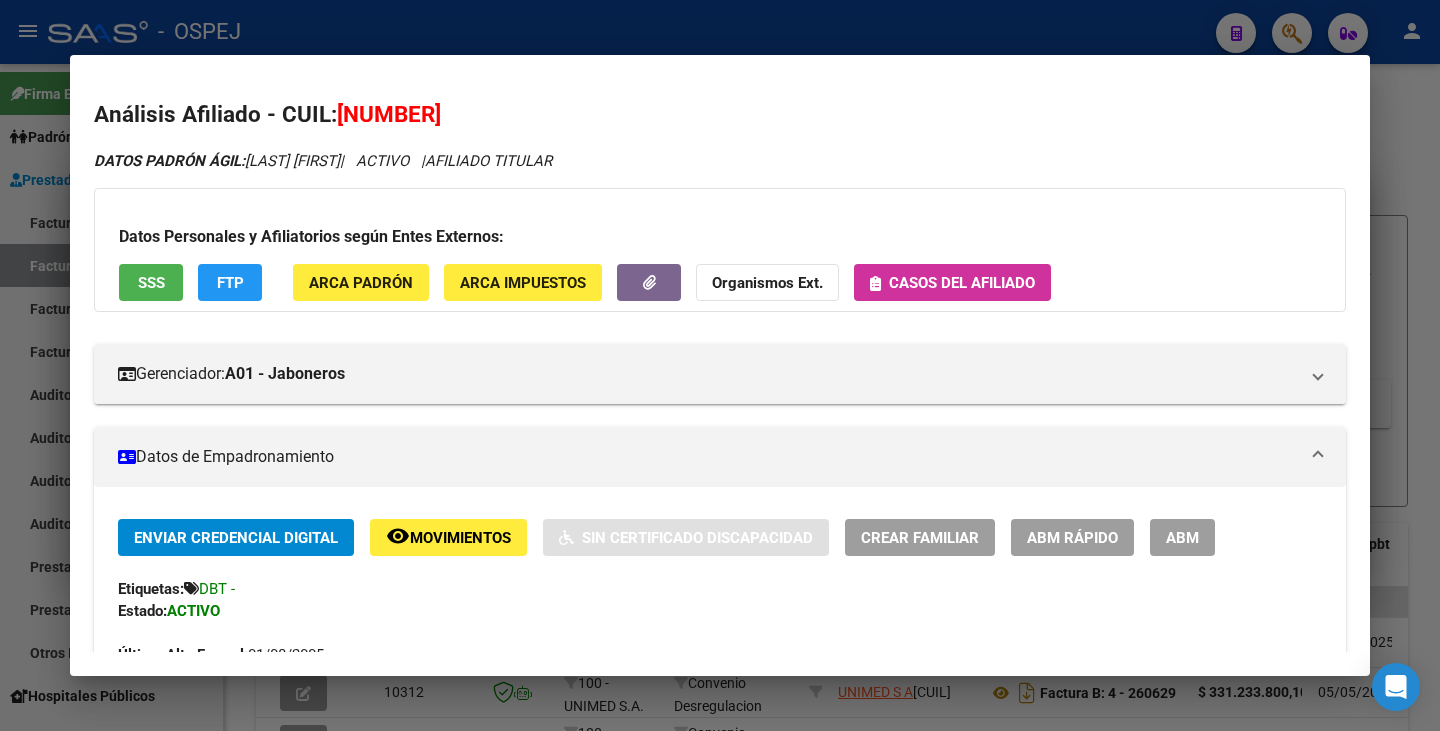drag, startPoint x: 366, startPoint y: 110, endPoint x: 465, endPoint y: 124, distance: 99.985 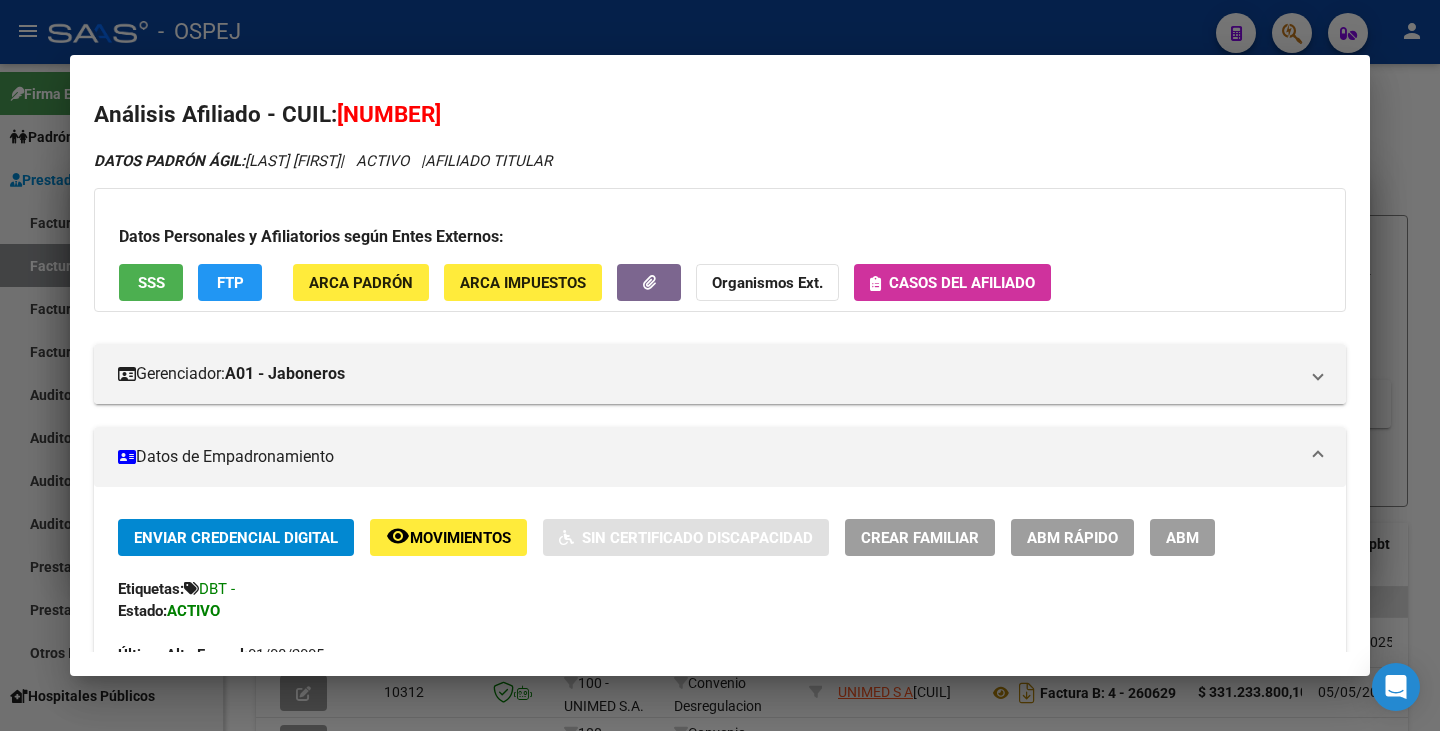 copy on "13164880" 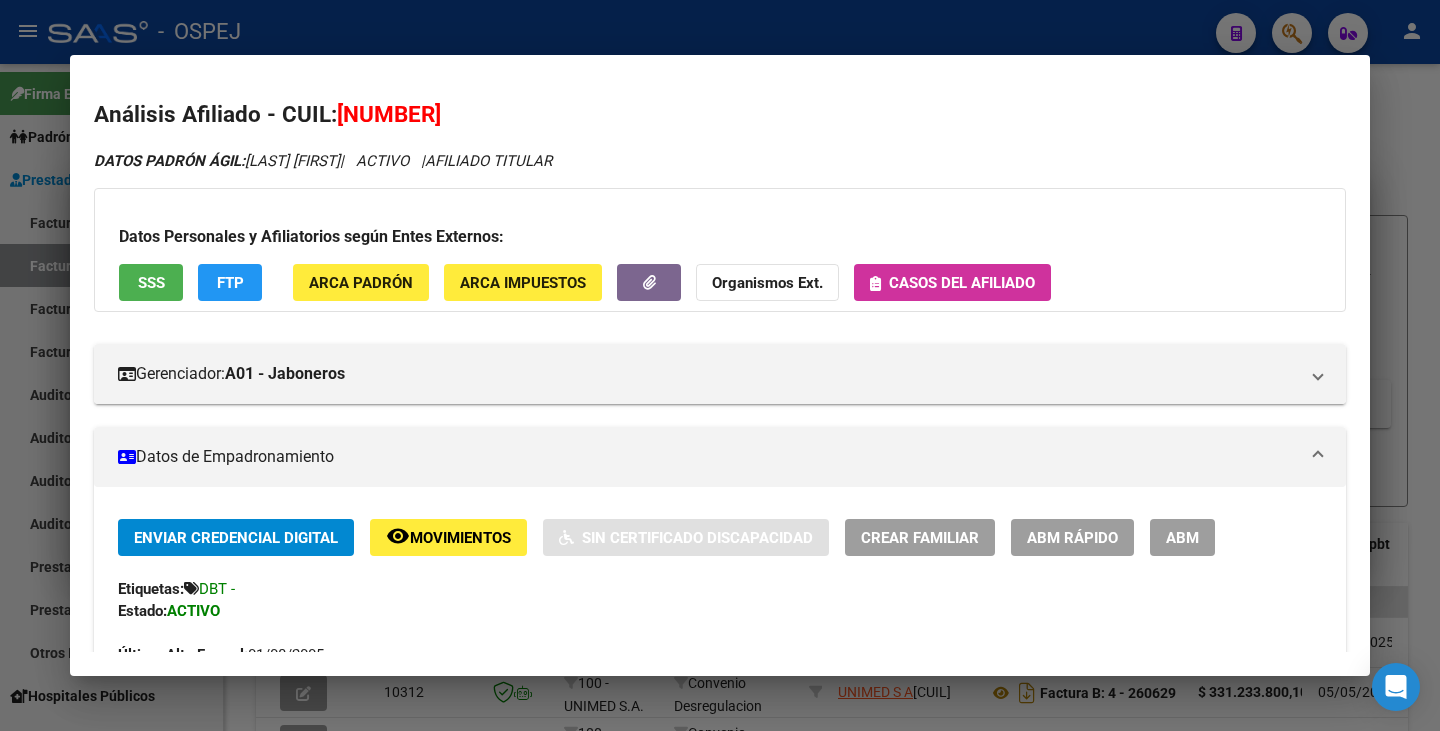 drag, startPoint x: 342, startPoint y: 118, endPoint x: 487, endPoint y: 117, distance: 145.00345 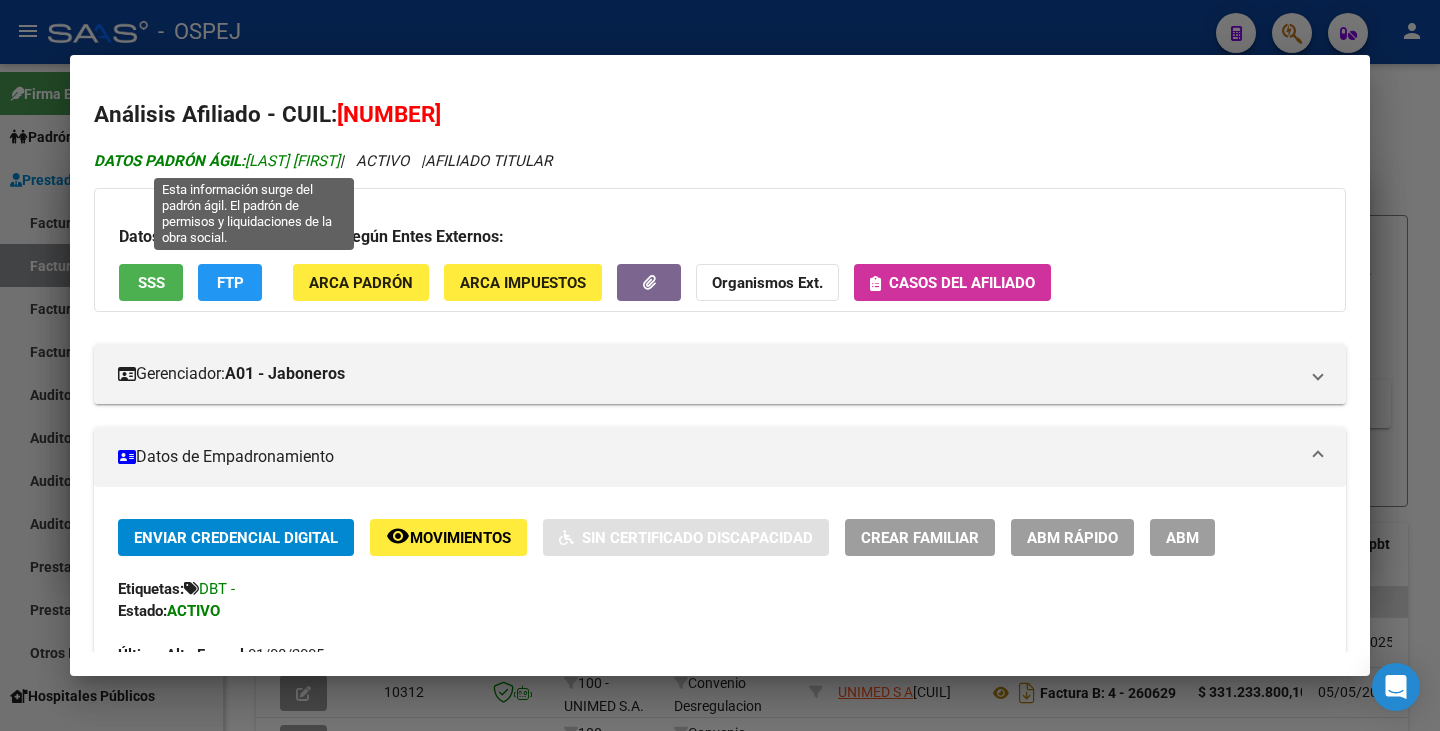 drag, startPoint x: 252, startPoint y: 160, endPoint x: 408, endPoint y: 160, distance: 156 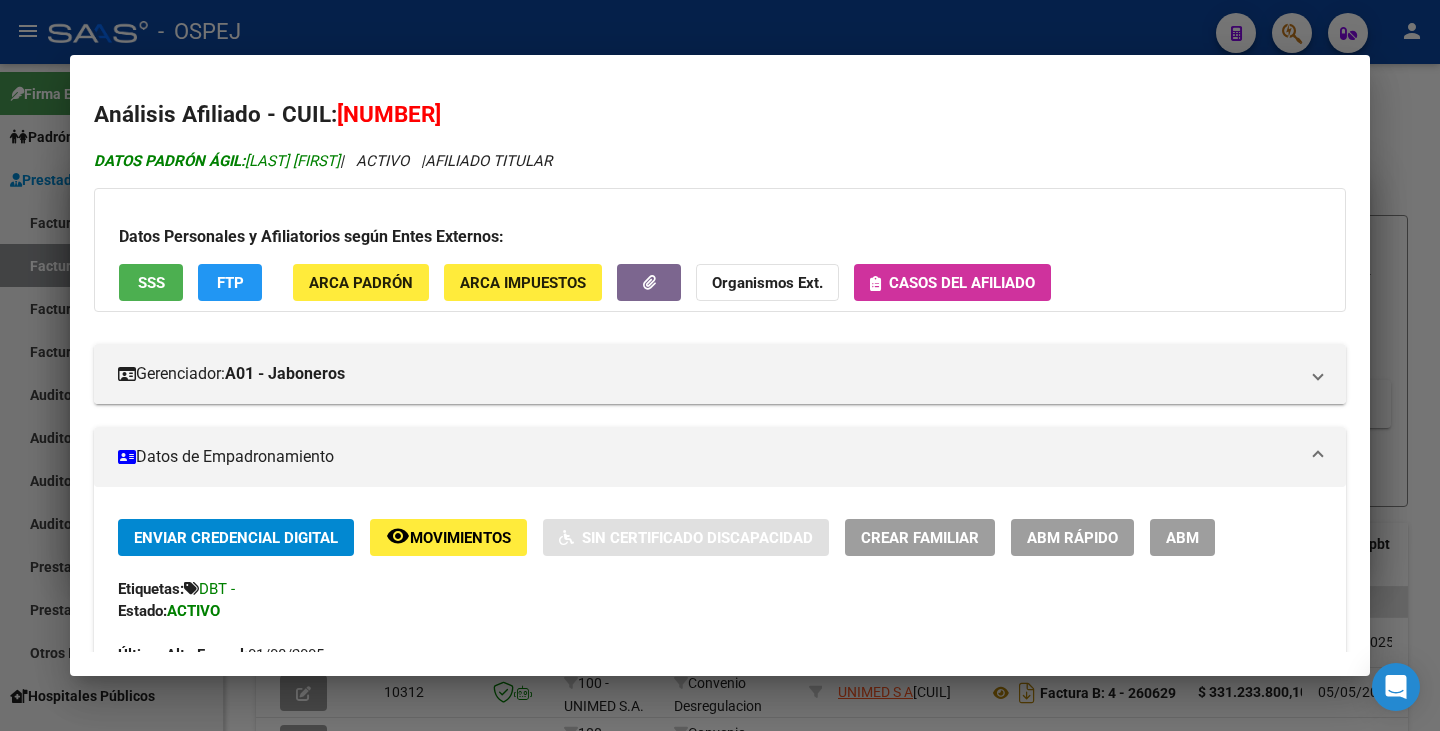 copy on "VARRESE JOSE CARLOS" 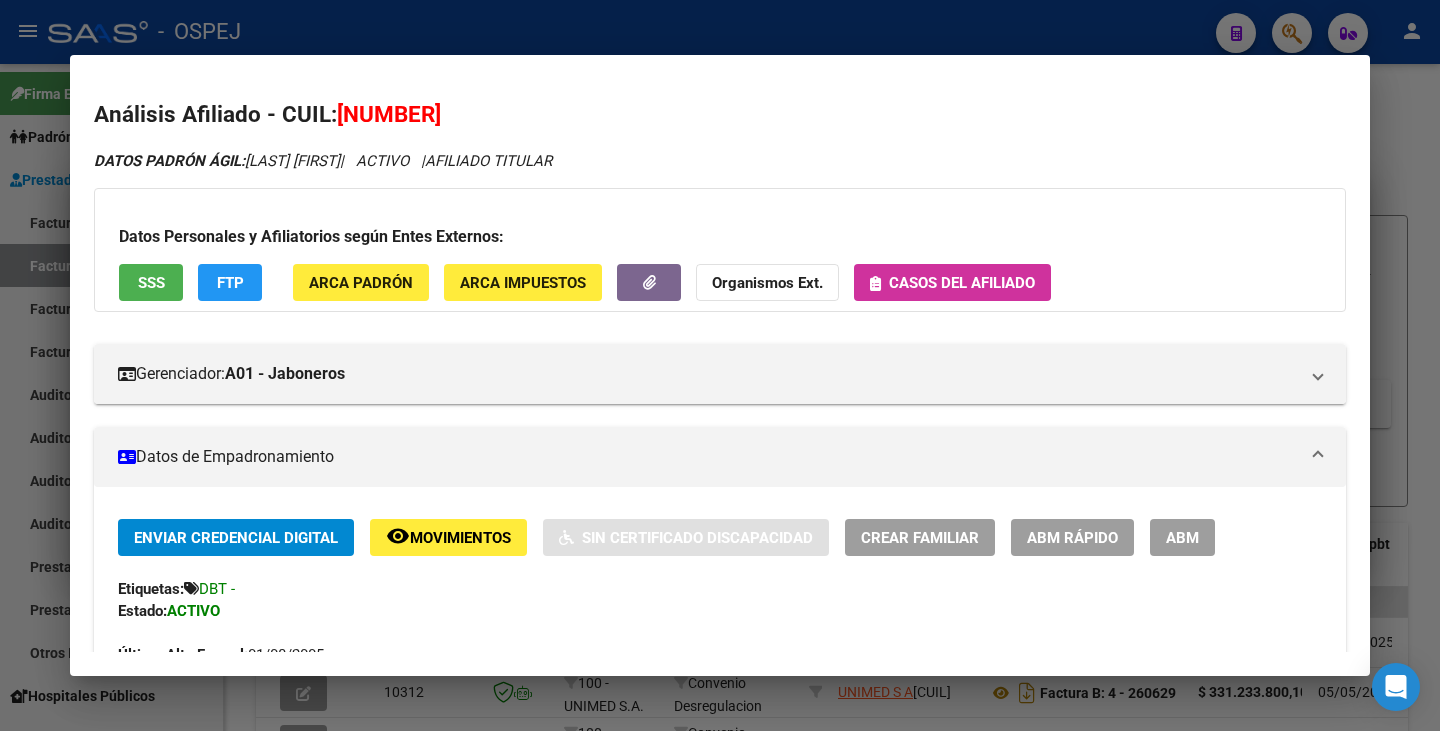 click at bounding box center (720, 365) 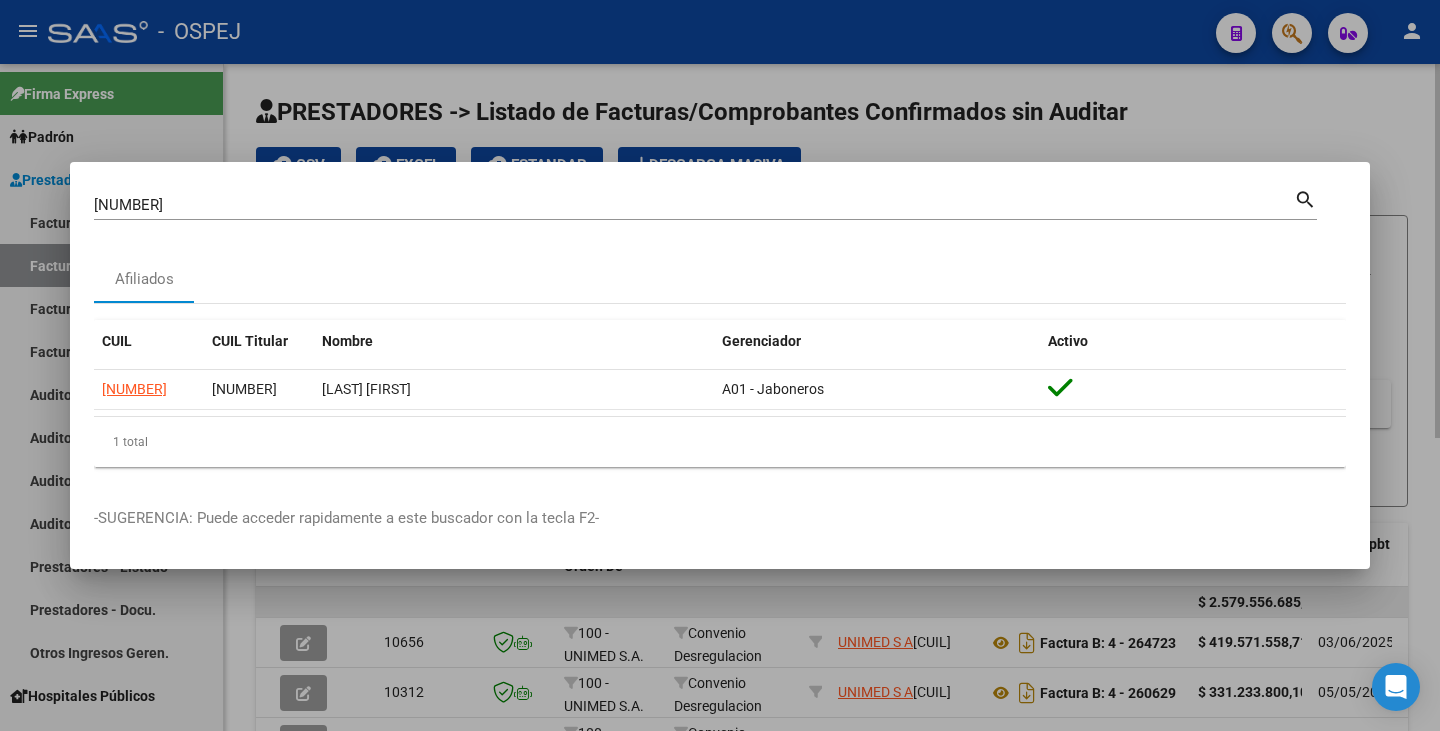 click at bounding box center (720, 365) 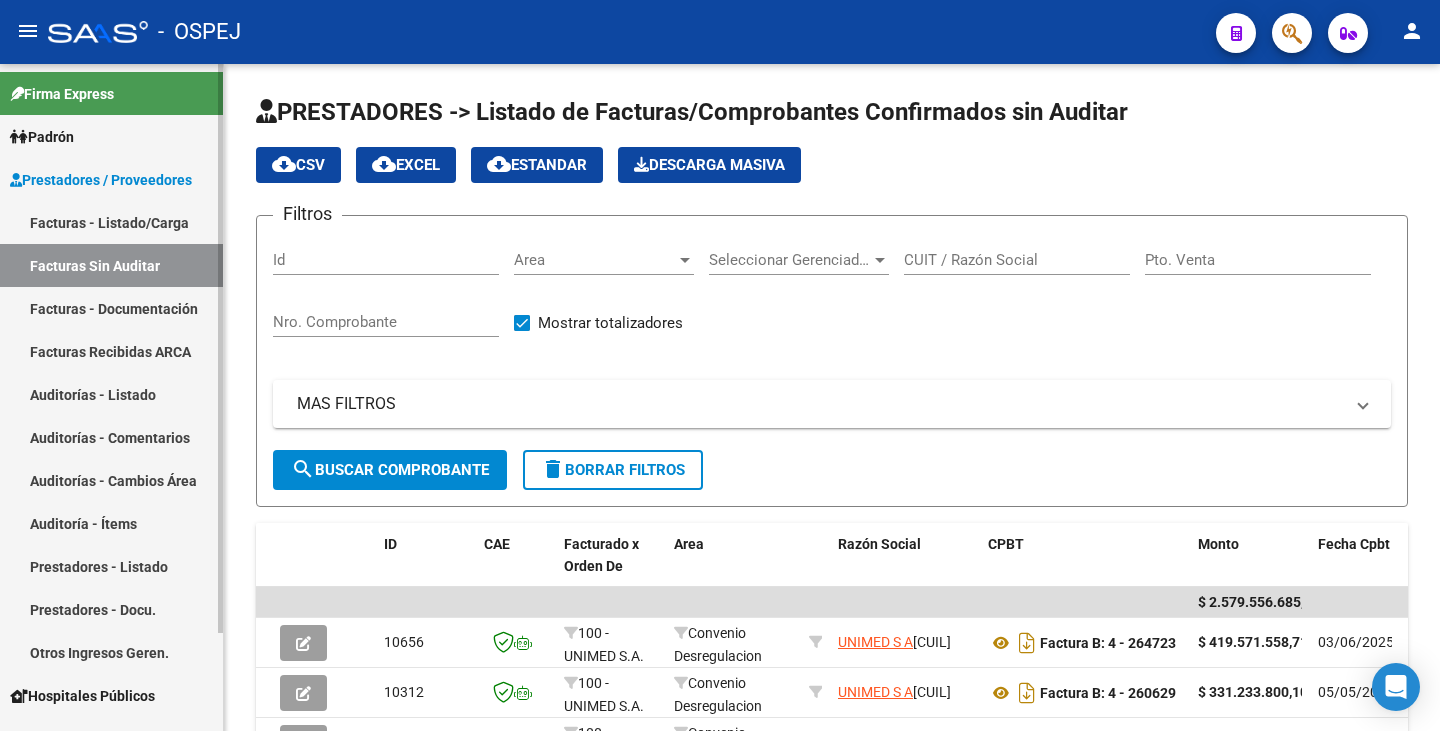 click on "Facturas - Listado/Carga" at bounding box center [111, 222] 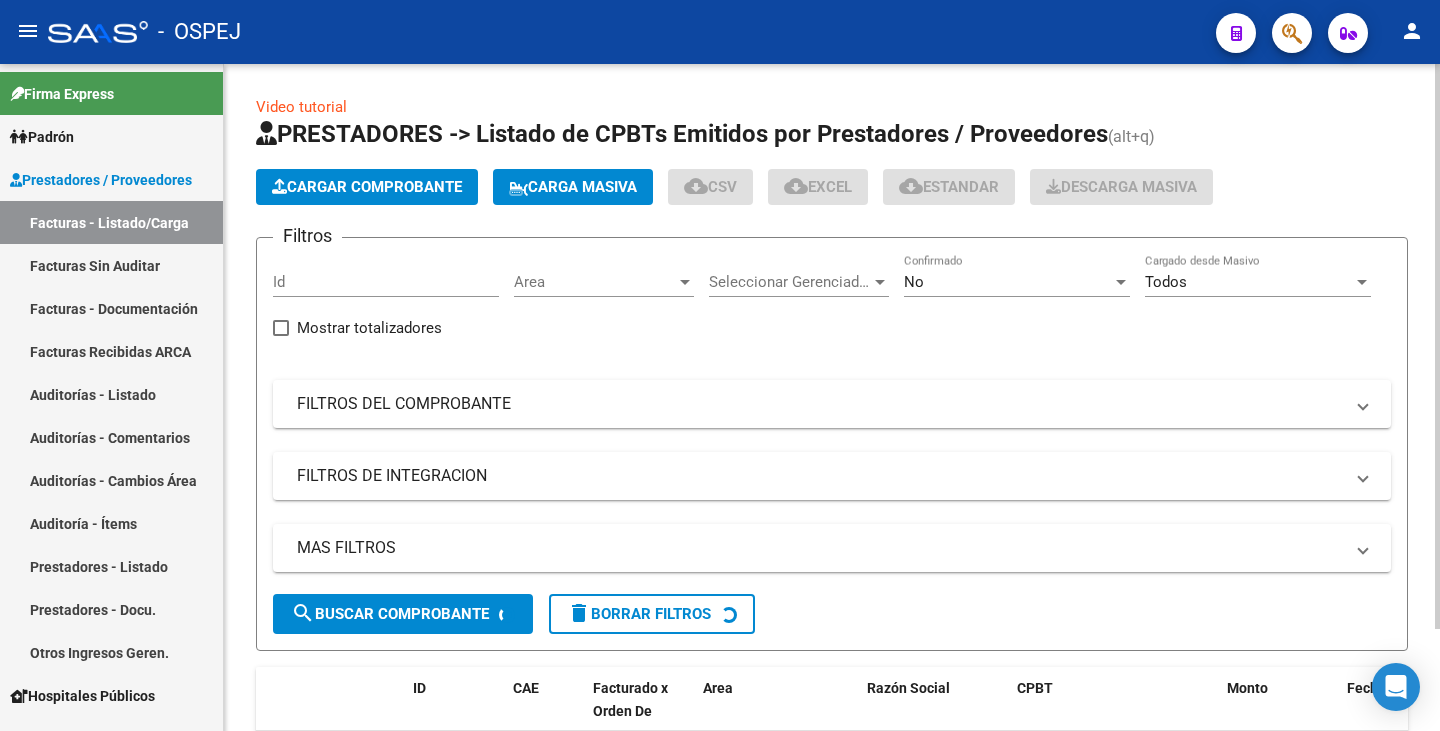 click on "Cargar Comprobante" 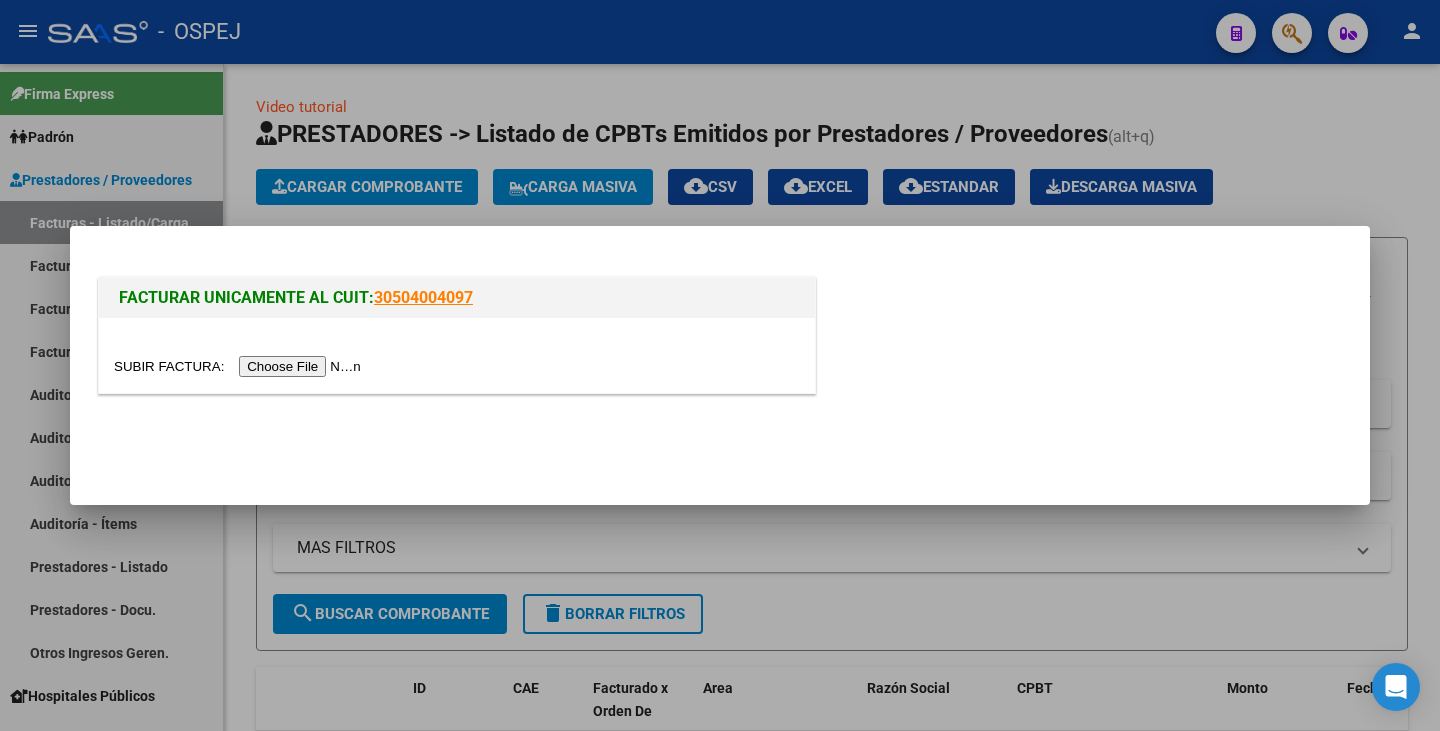 click at bounding box center (240, 366) 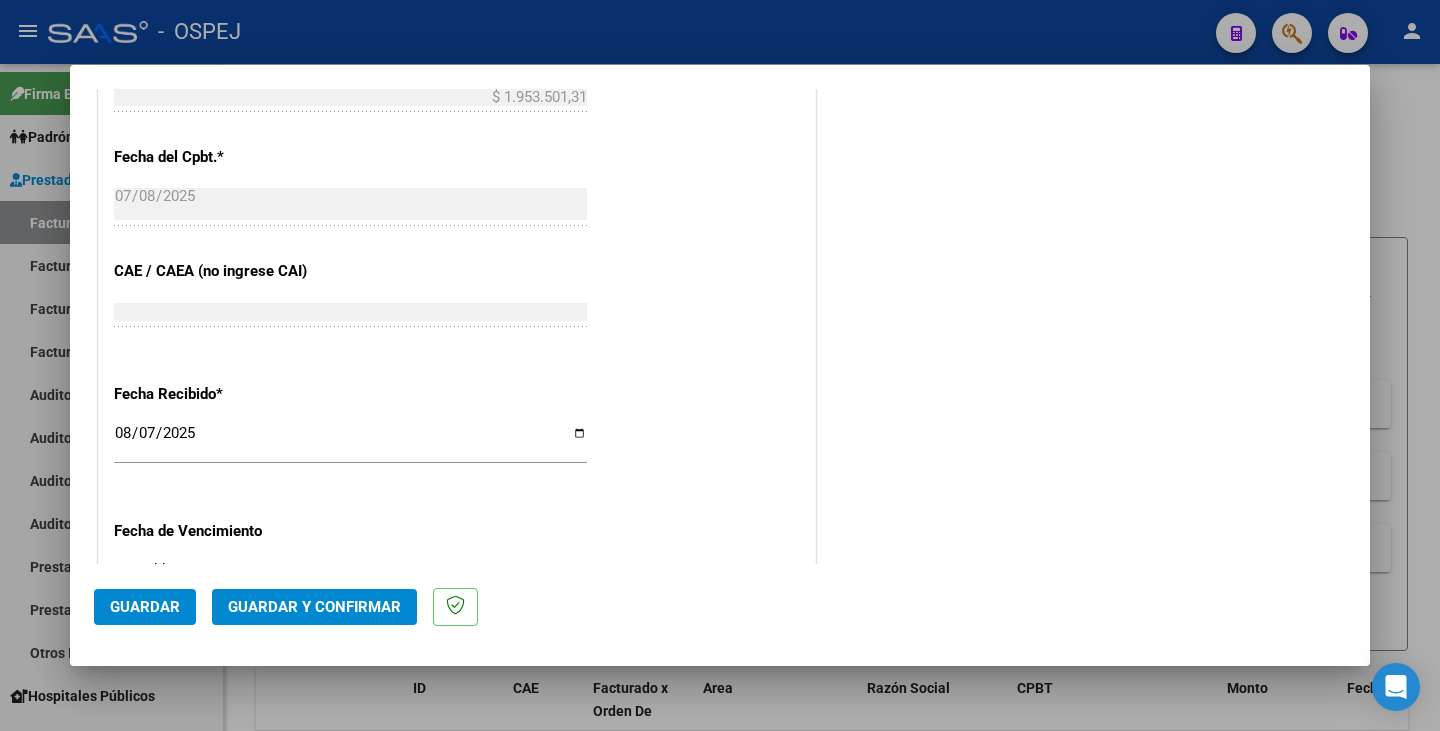scroll, scrollTop: 1200, scrollLeft: 0, axis: vertical 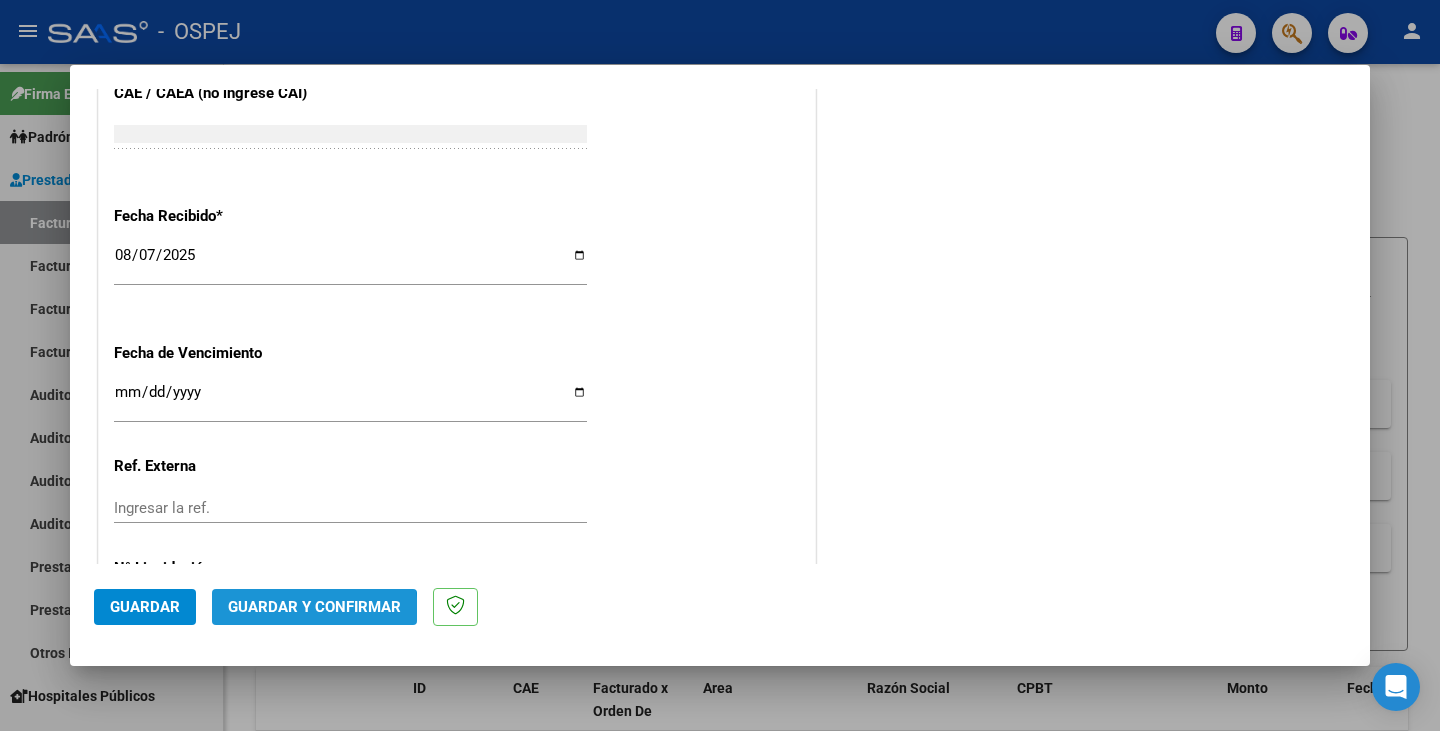 click on "Guardar y Confirmar" 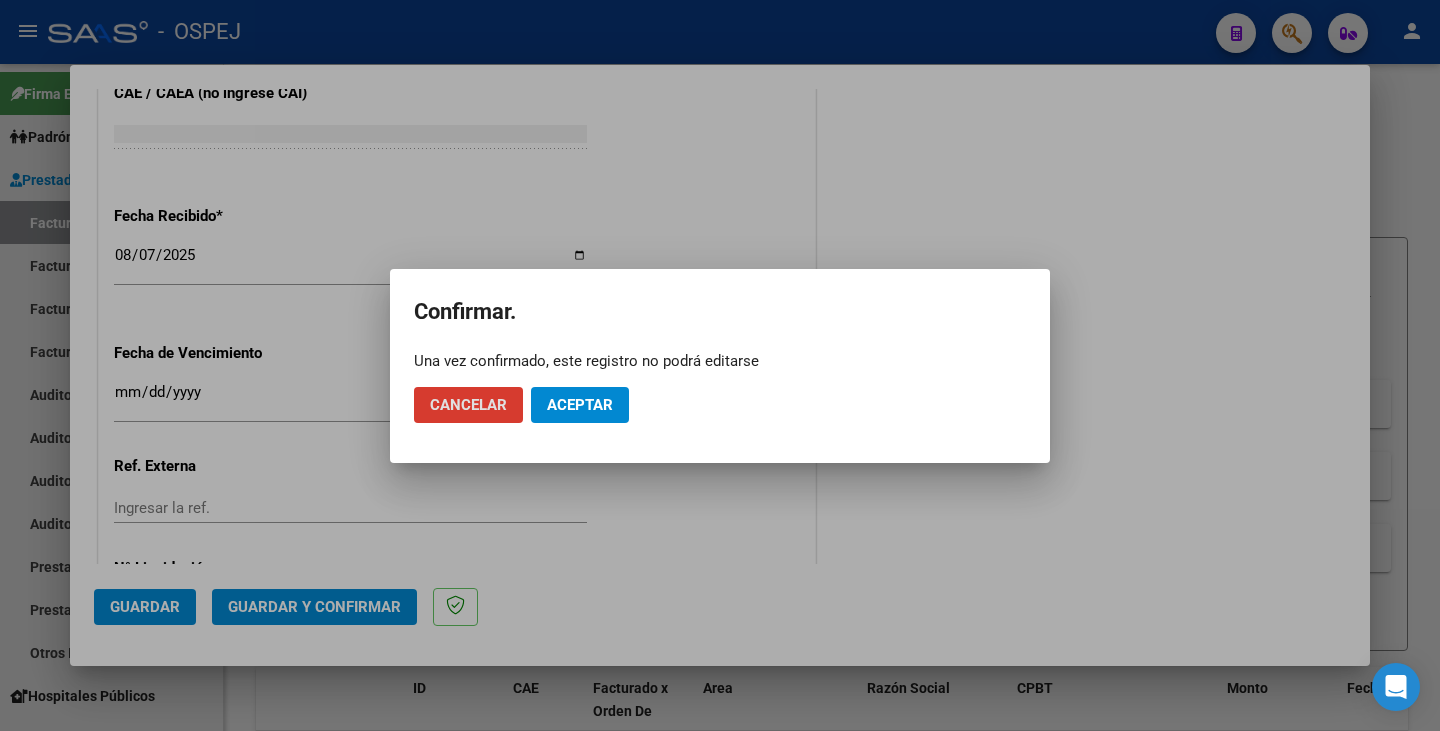 click on "Aceptar" 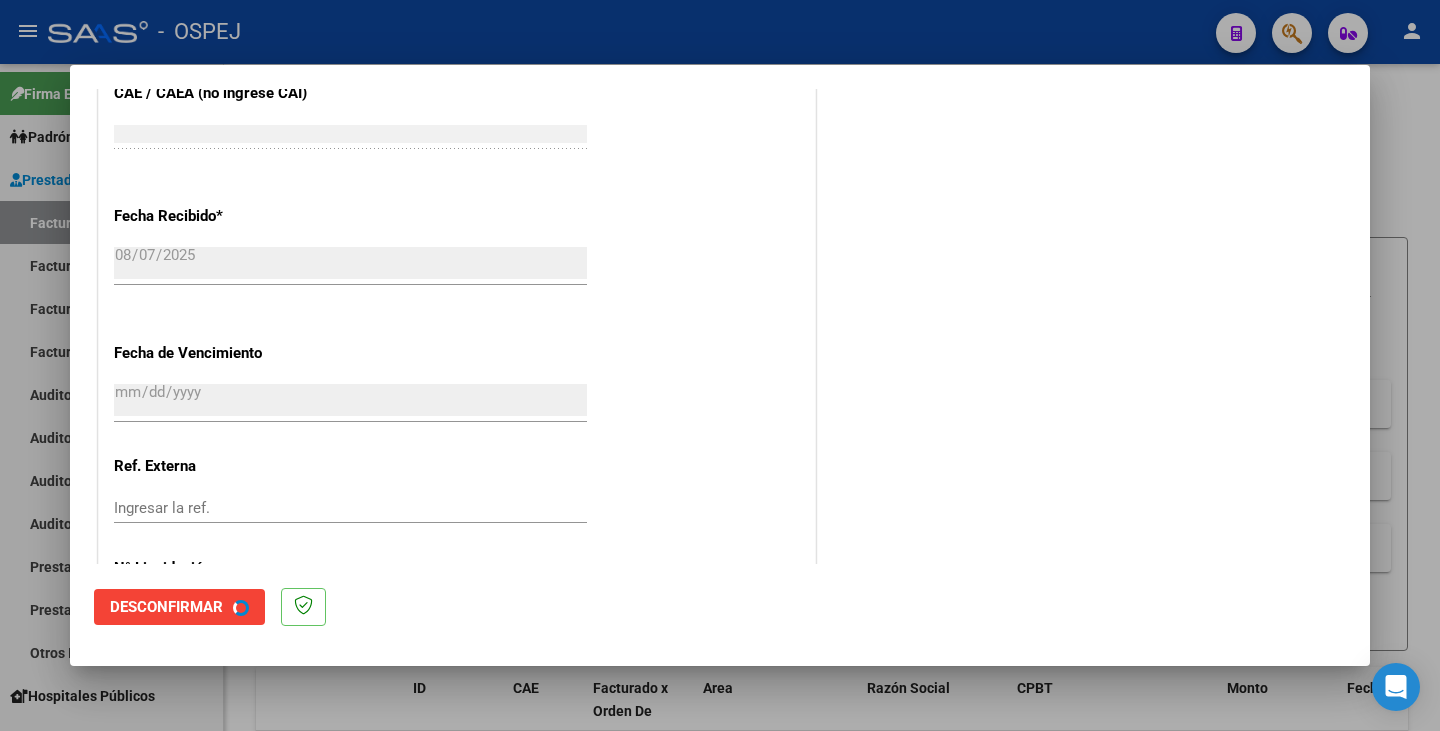 scroll, scrollTop: 0, scrollLeft: 0, axis: both 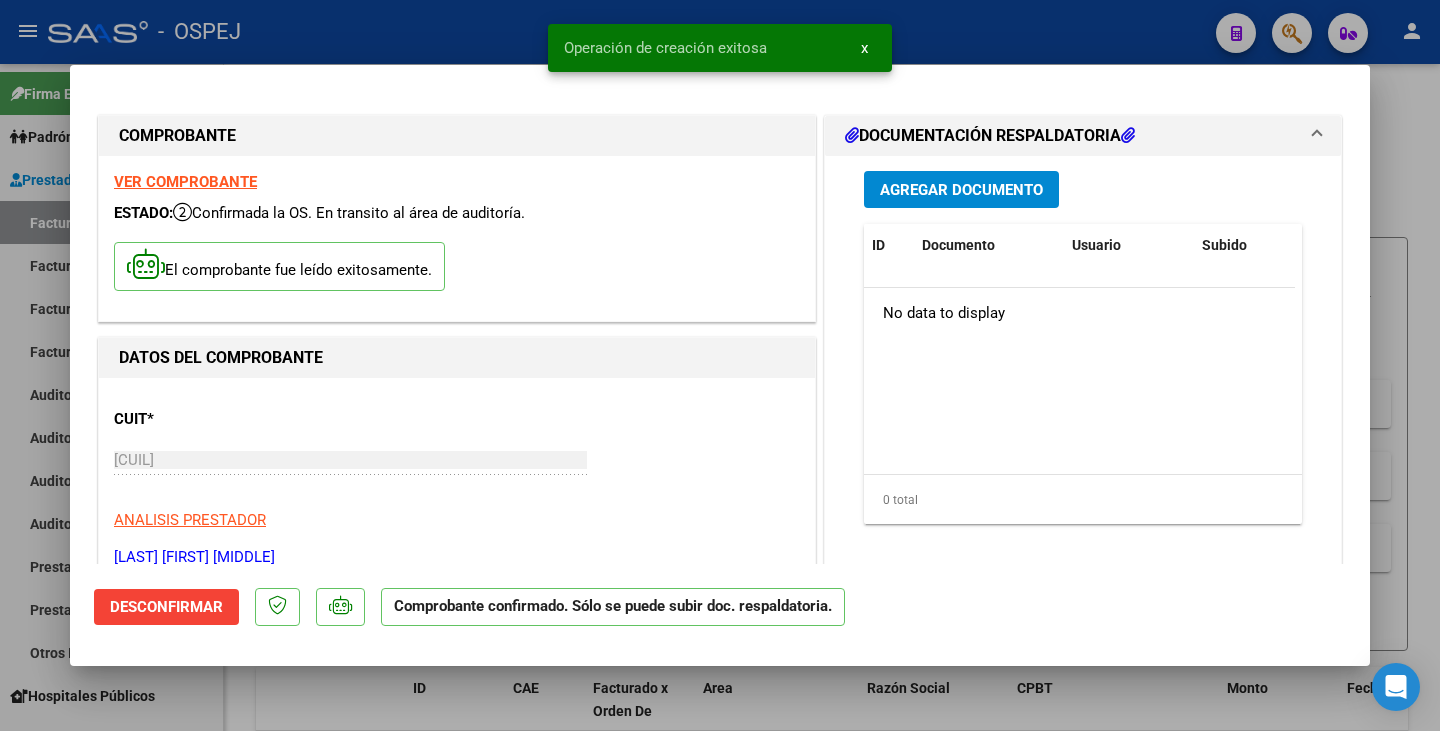 click at bounding box center [720, 365] 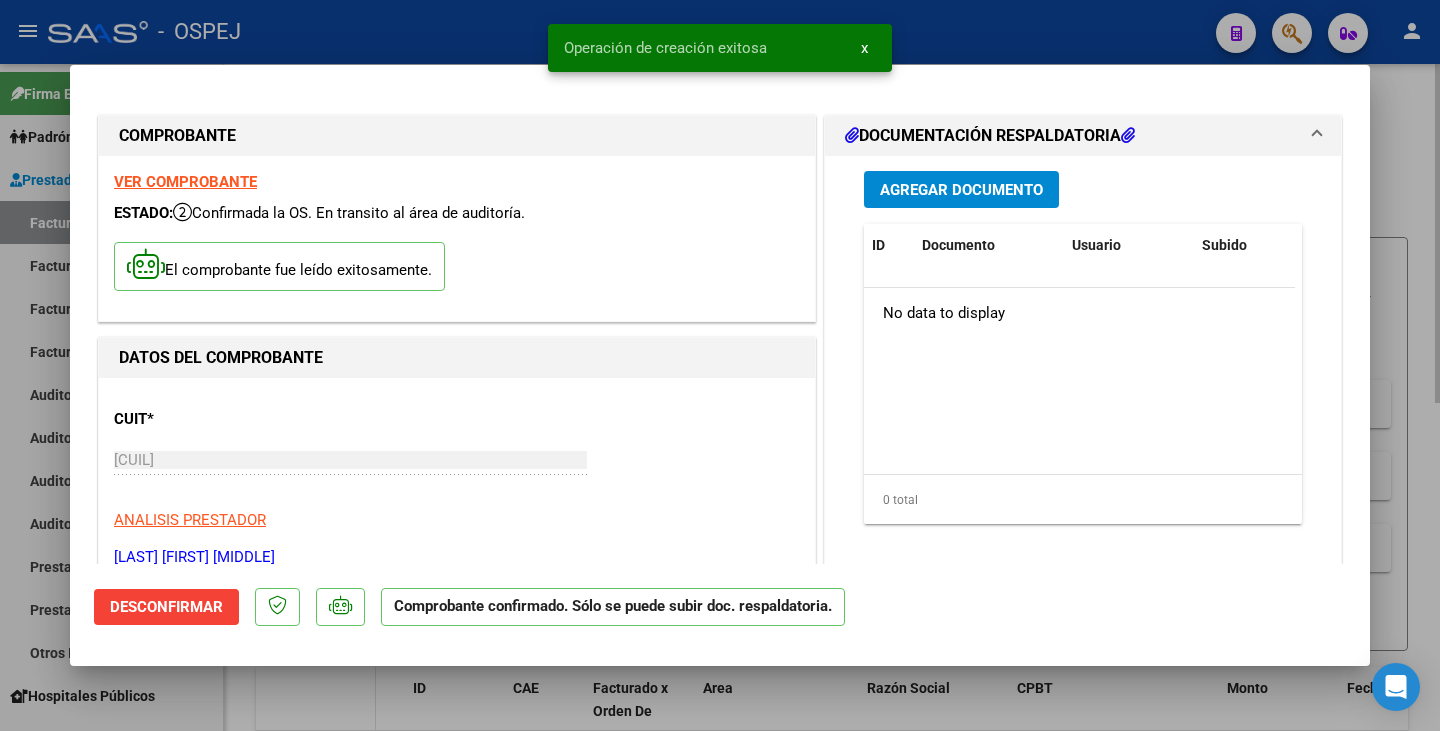 type 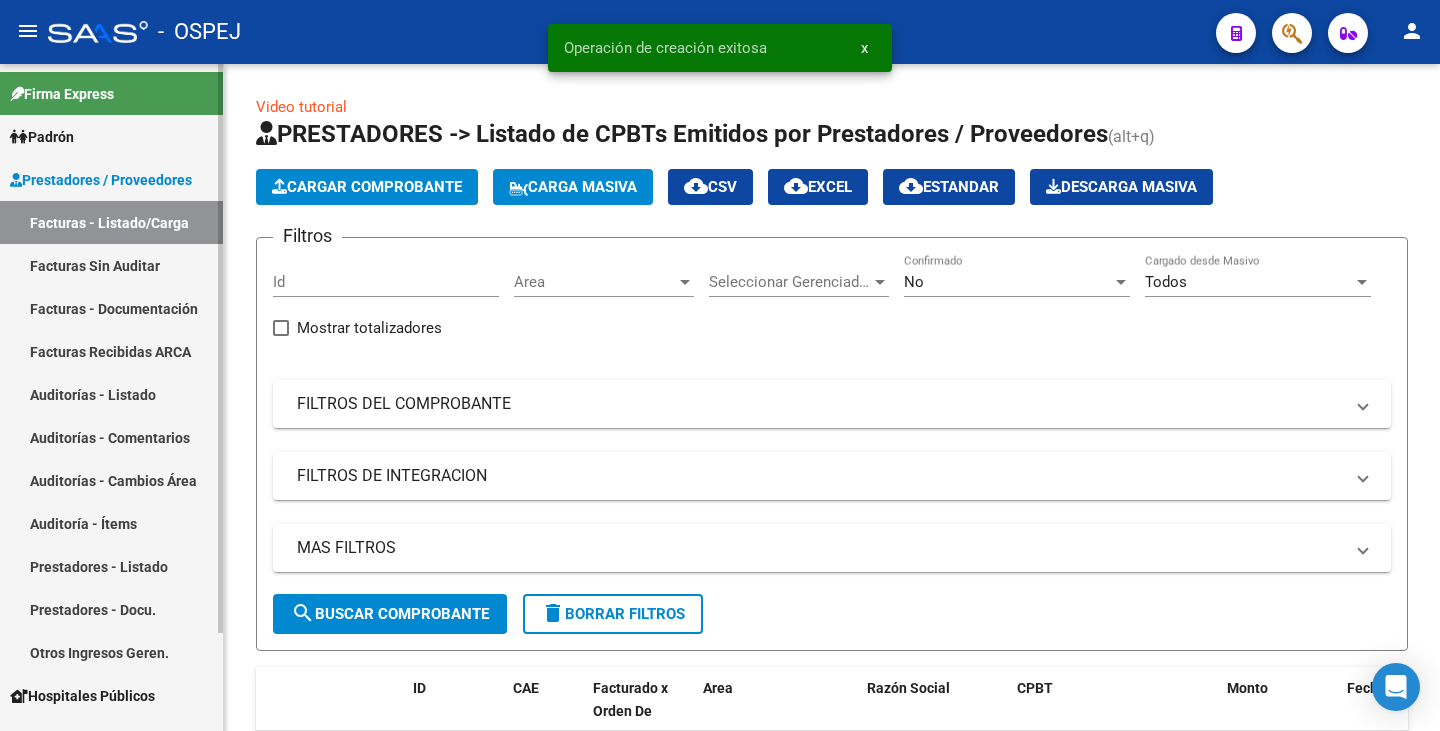click on "Auditorías - Listado" at bounding box center [111, 394] 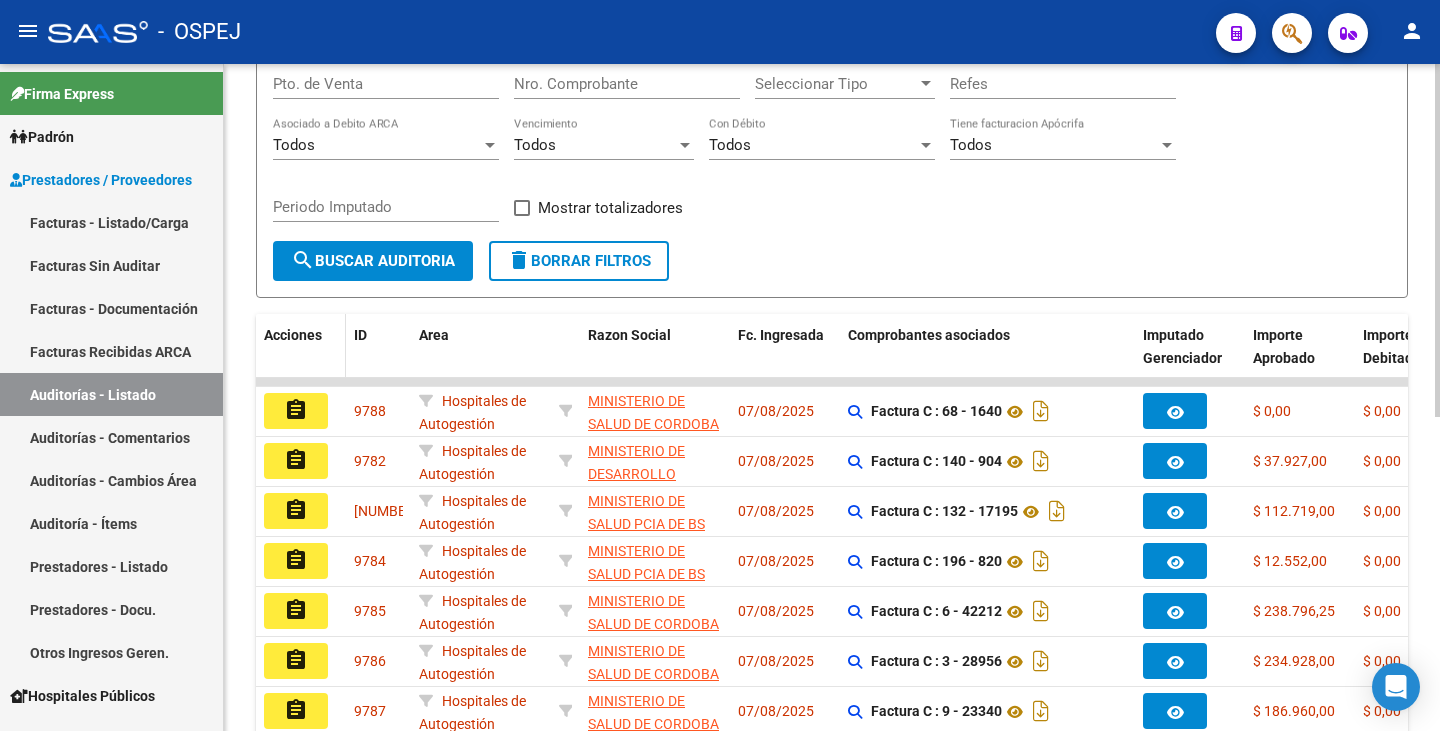 scroll, scrollTop: 0, scrollLeft: 0, axis: both 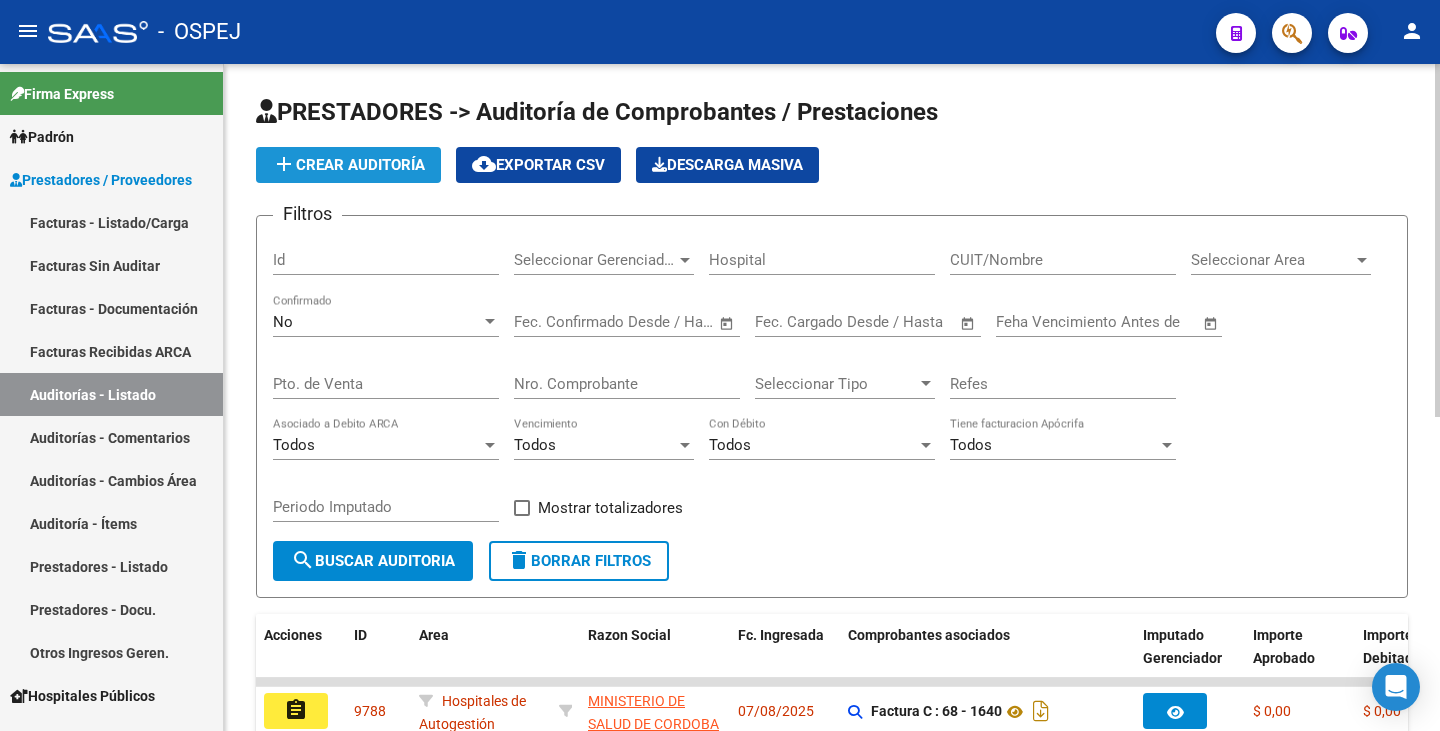 click on "add  Crear Auditoría" 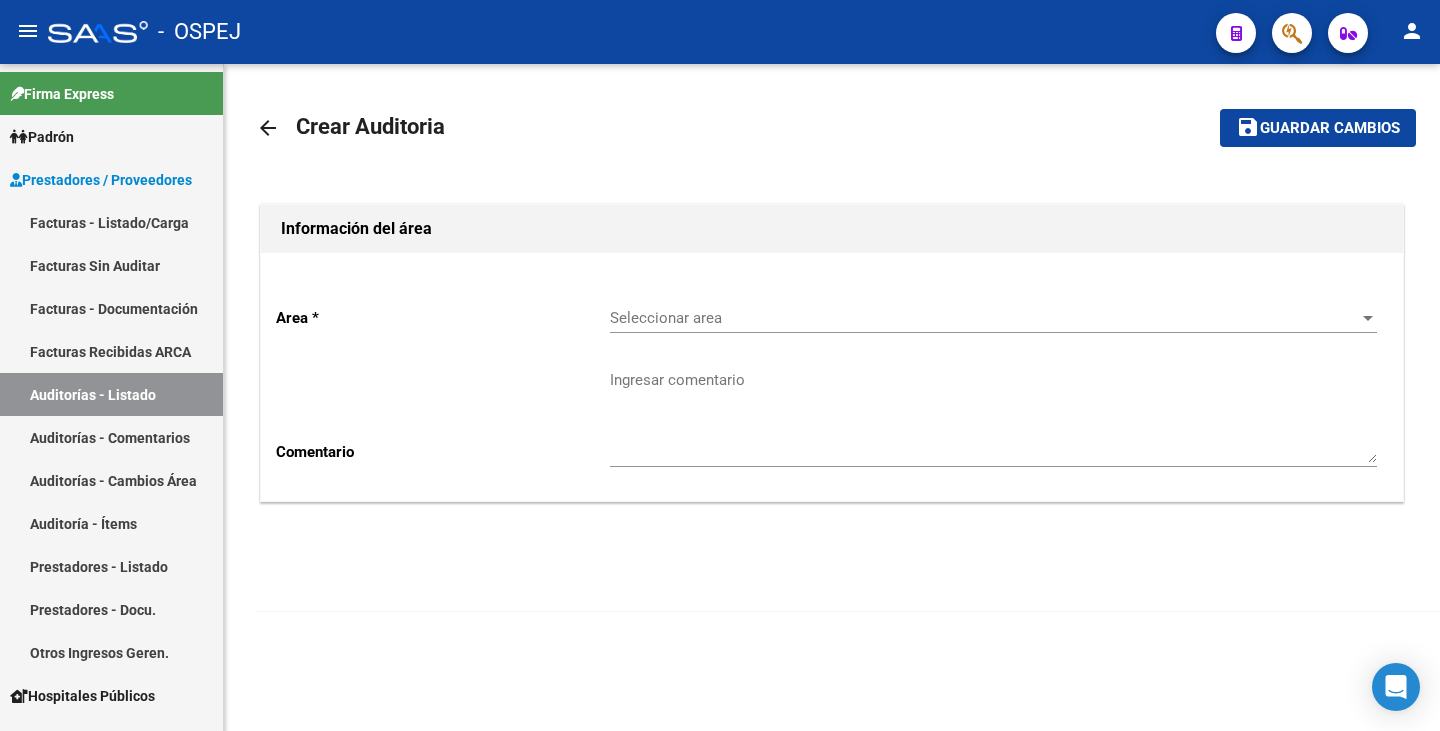 click on "Seleccionar area Seleccionar area" 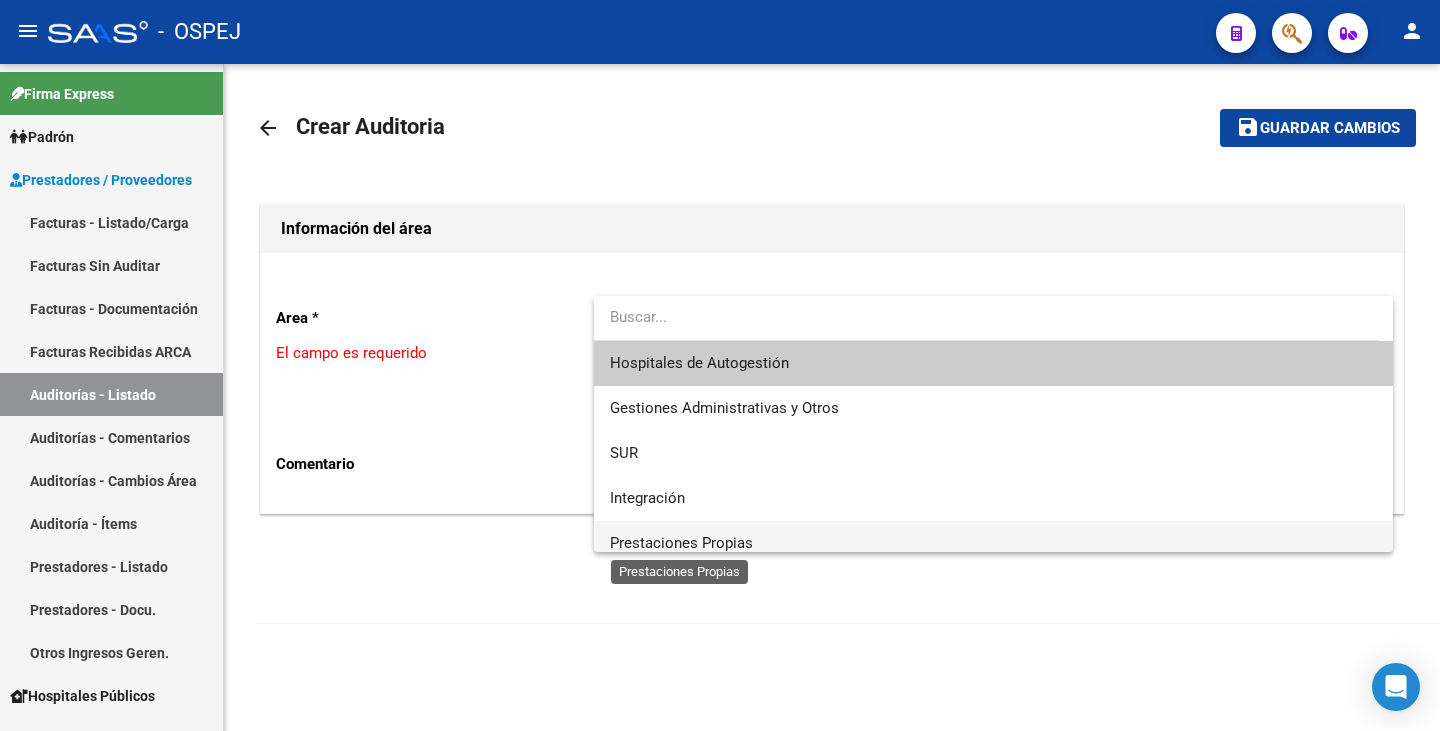 click on "Prestaciones Propias" at bounding box center [681, 543] 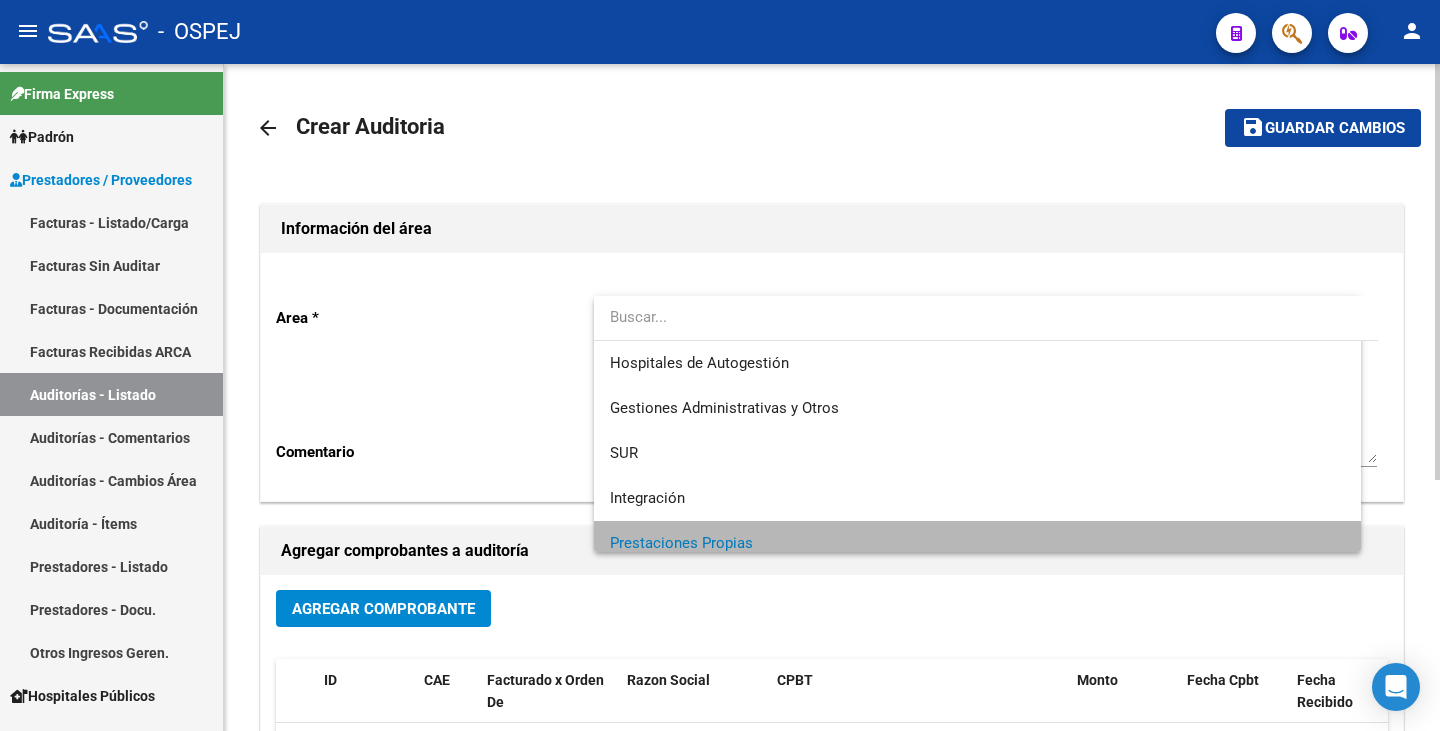 scroll, scrollTop: 14, scrollLeft: 0, axis: vertical 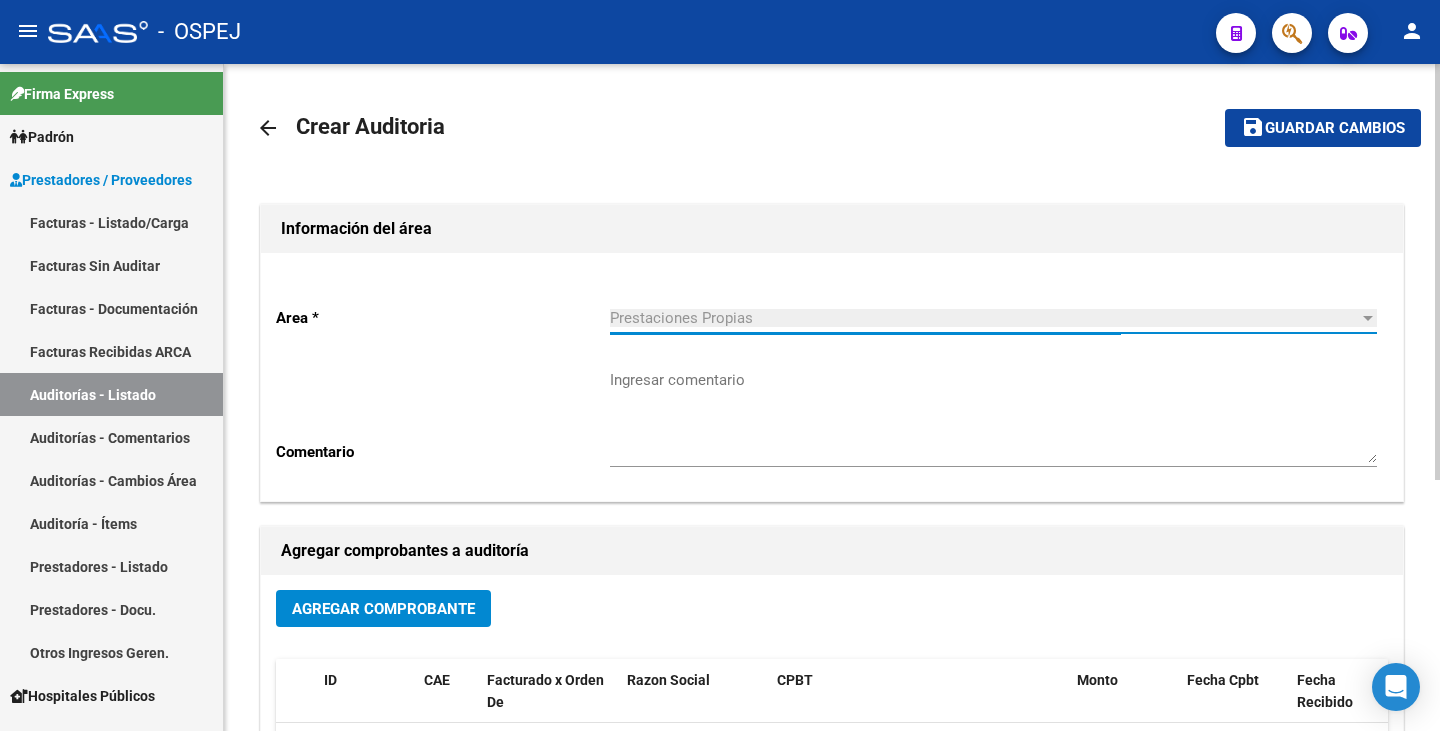 click on "Agregar Comprobante" 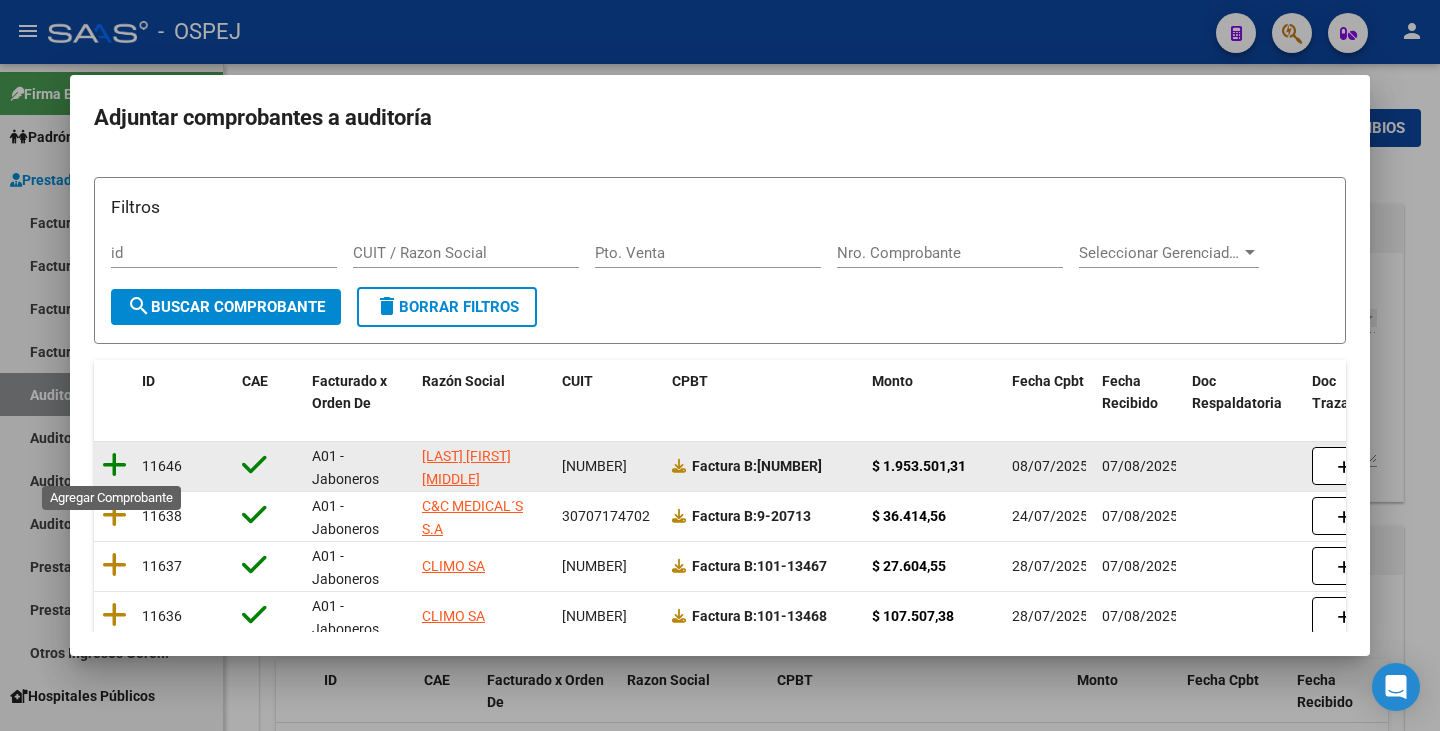 click 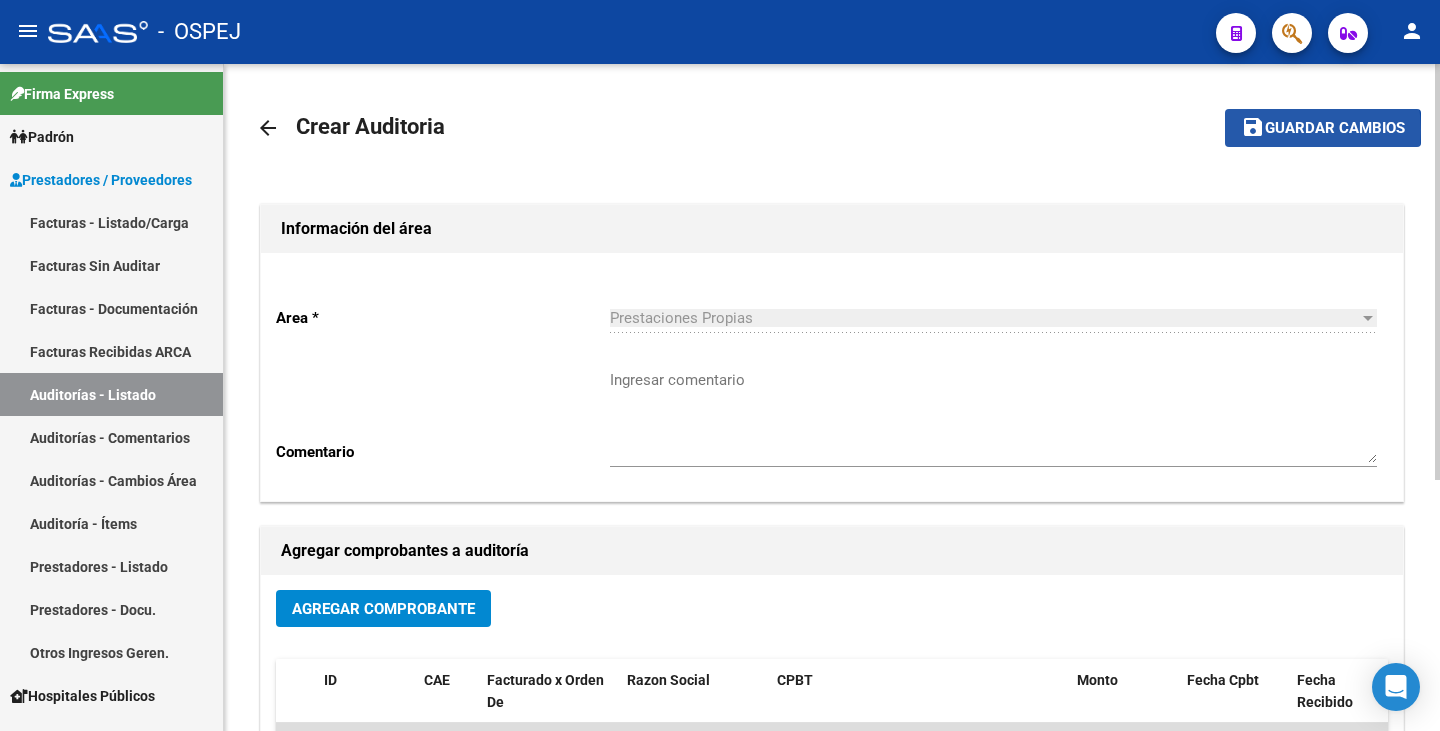 click on "Guardar cambios" 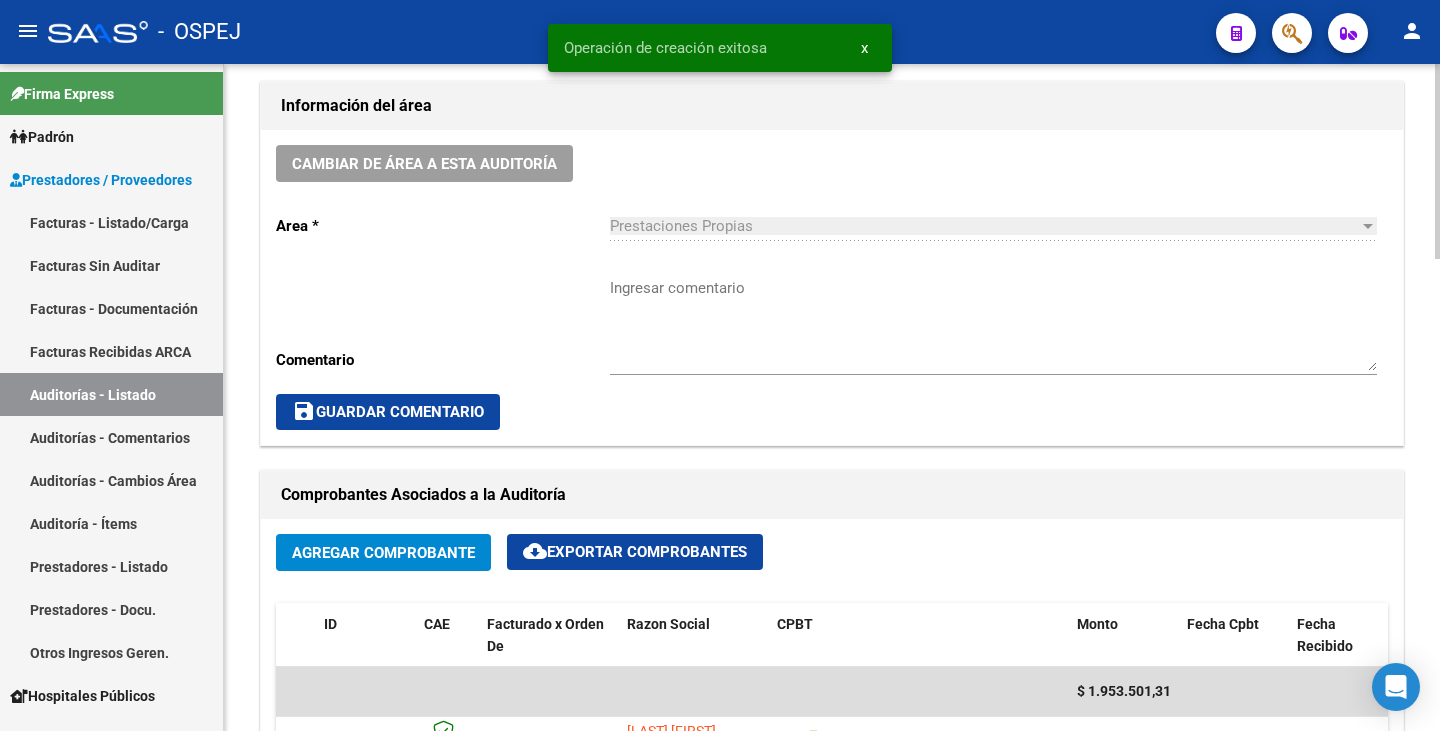 scroll, scrollTop: 800, scrollLeft: 0, axis: vertical 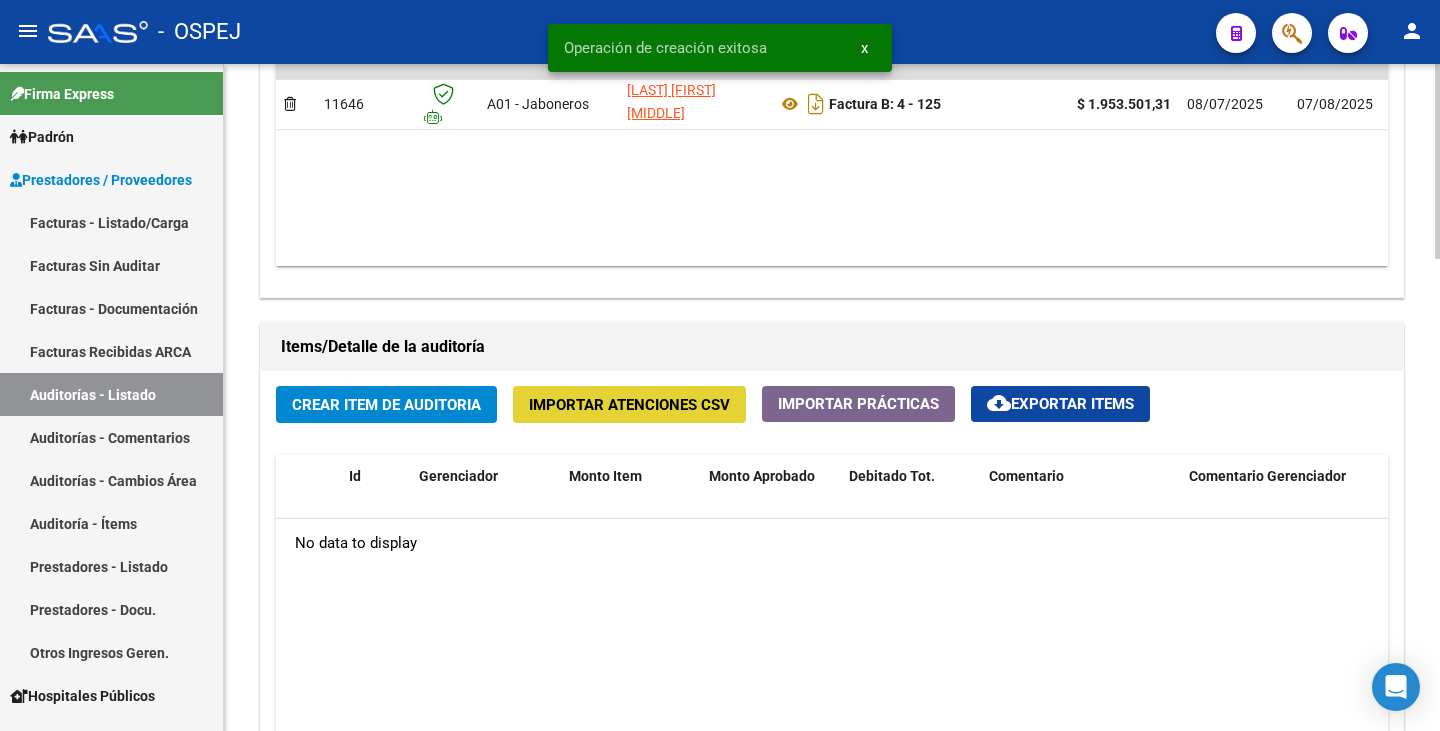 click on "Importar Atenciones CSV" 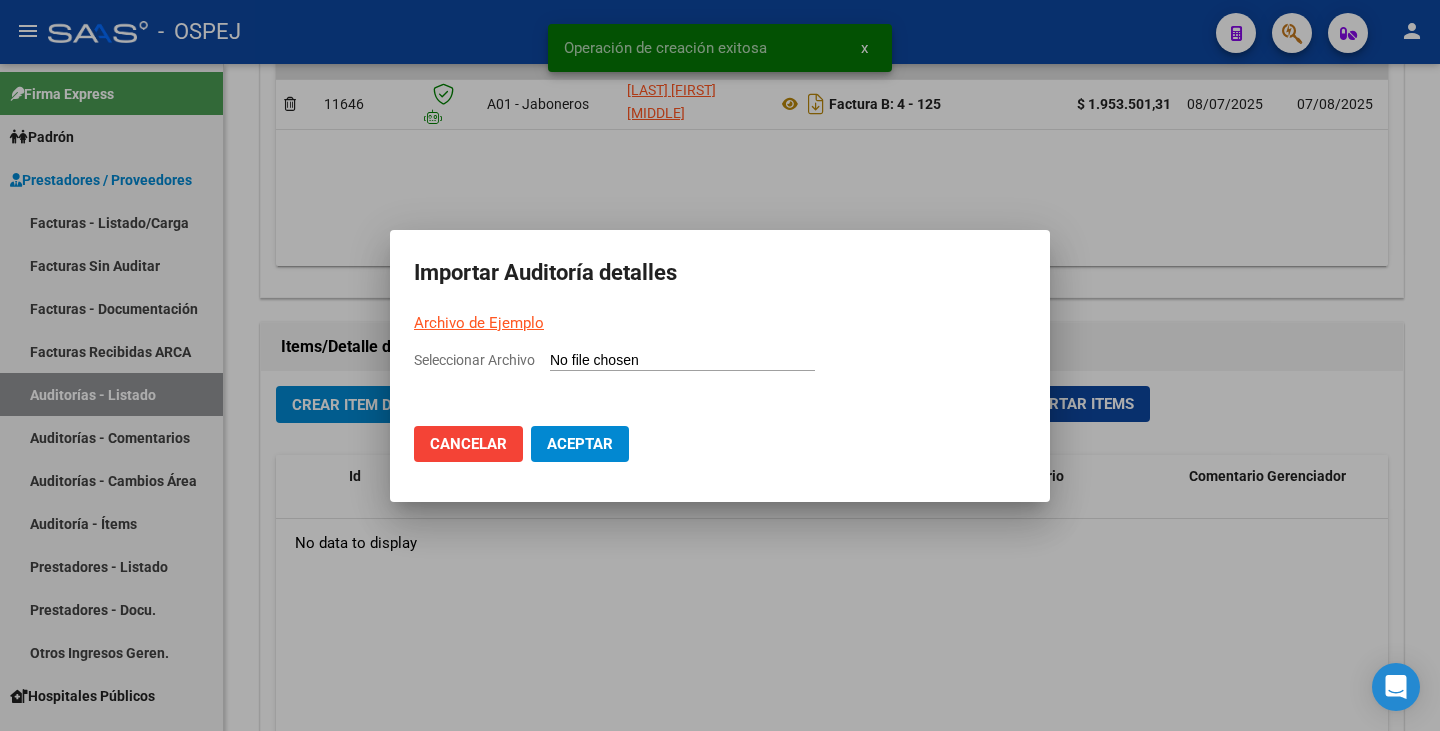 click on "Seleccionar Archivo" at bounding box center [682, 361] 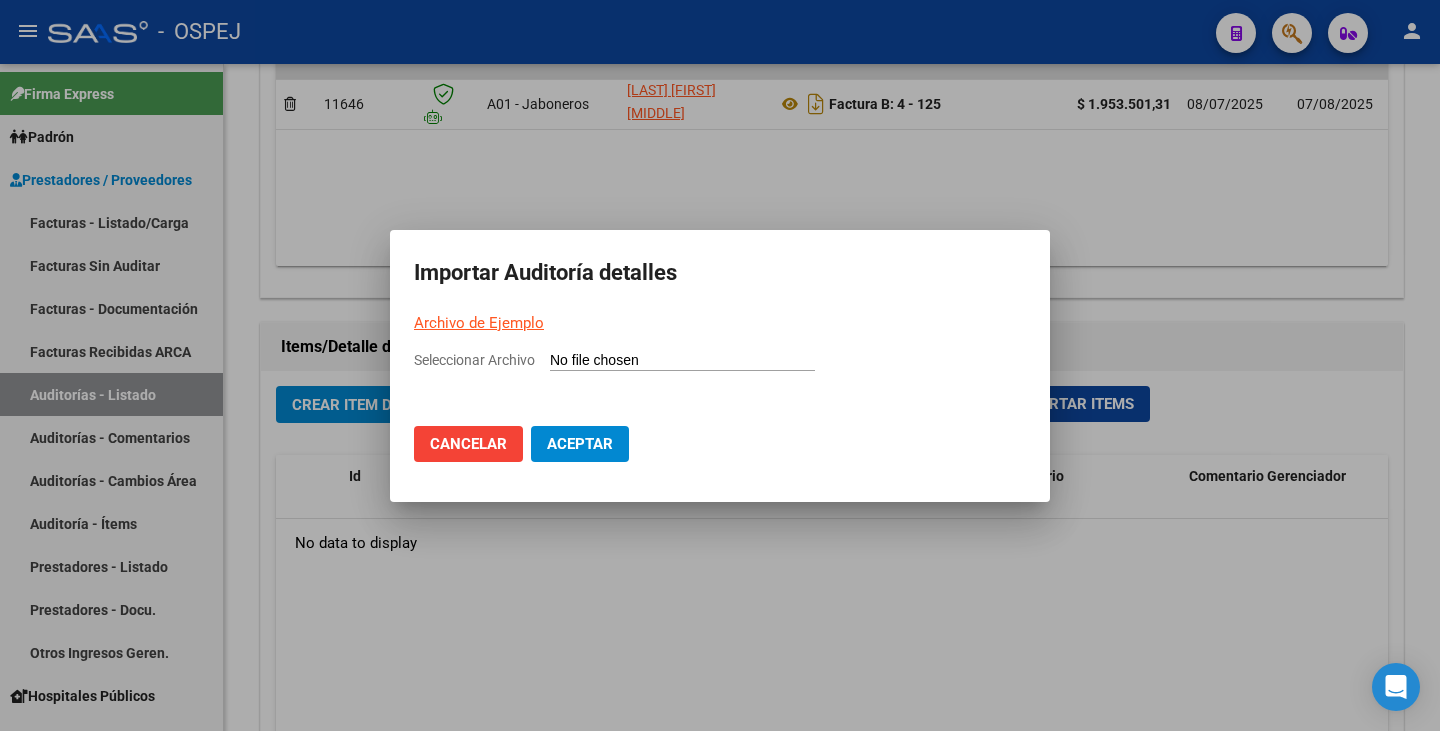 type on "C:\fakepath\Farmacia Galer FB 125.csv" 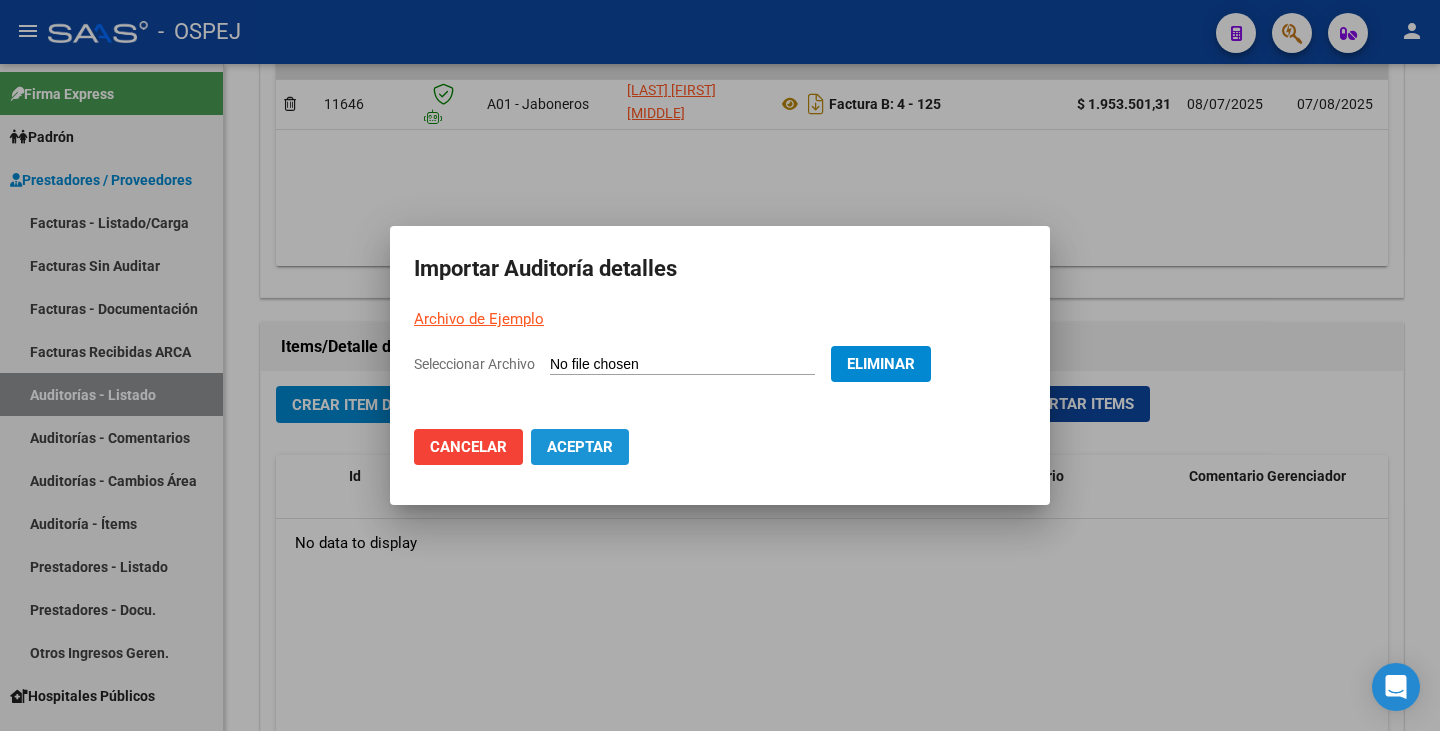 click on "Aceptar" 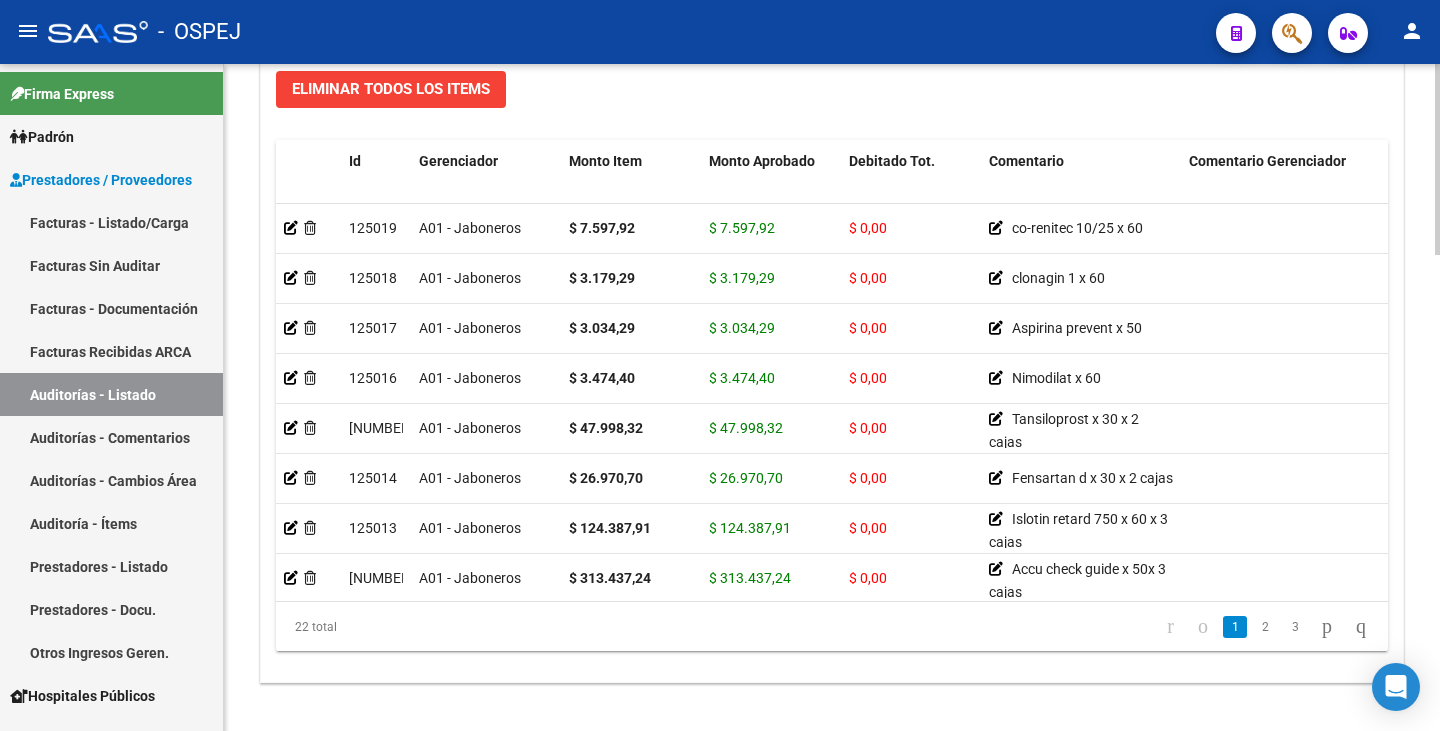 scroll, scrollTop: 1600, scrollLeft: 0, axis: vertical 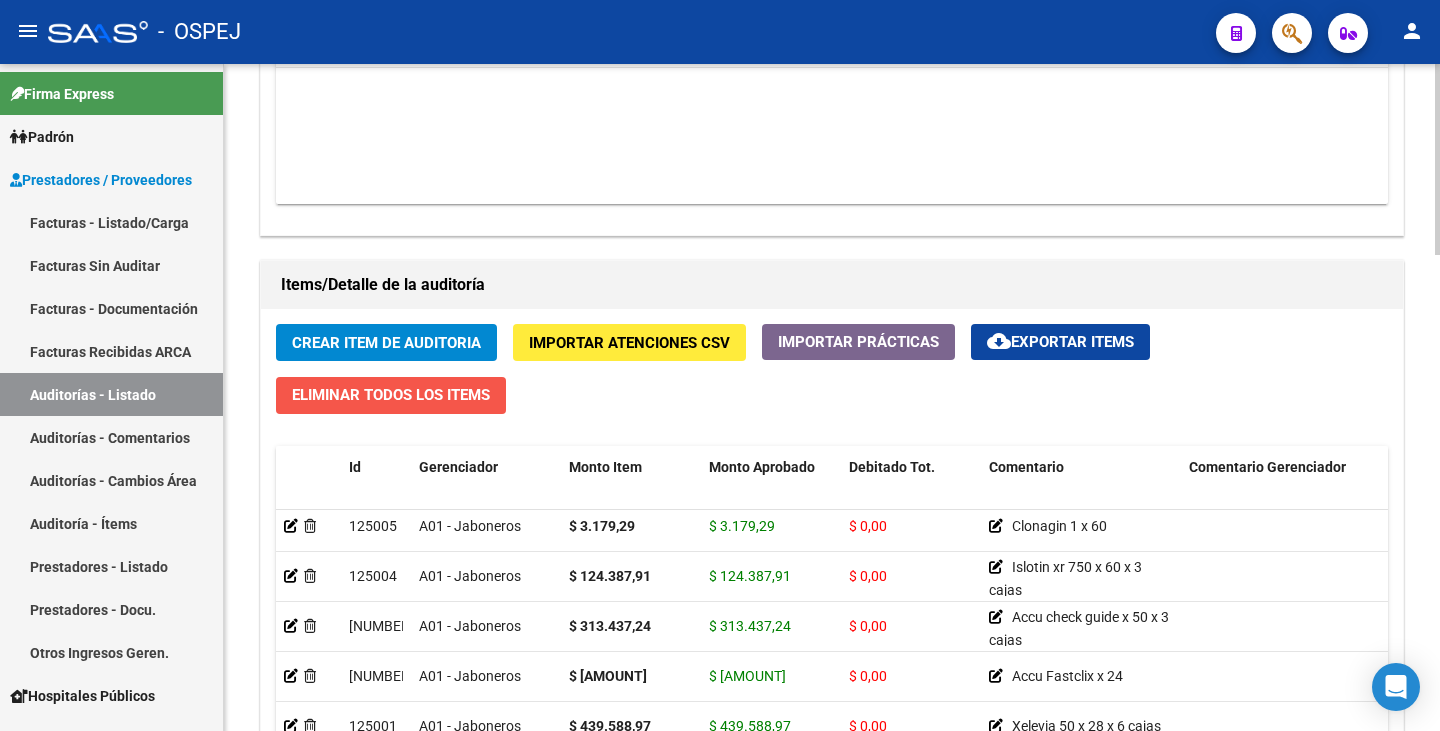 click on "Eliminar Todos los Items" 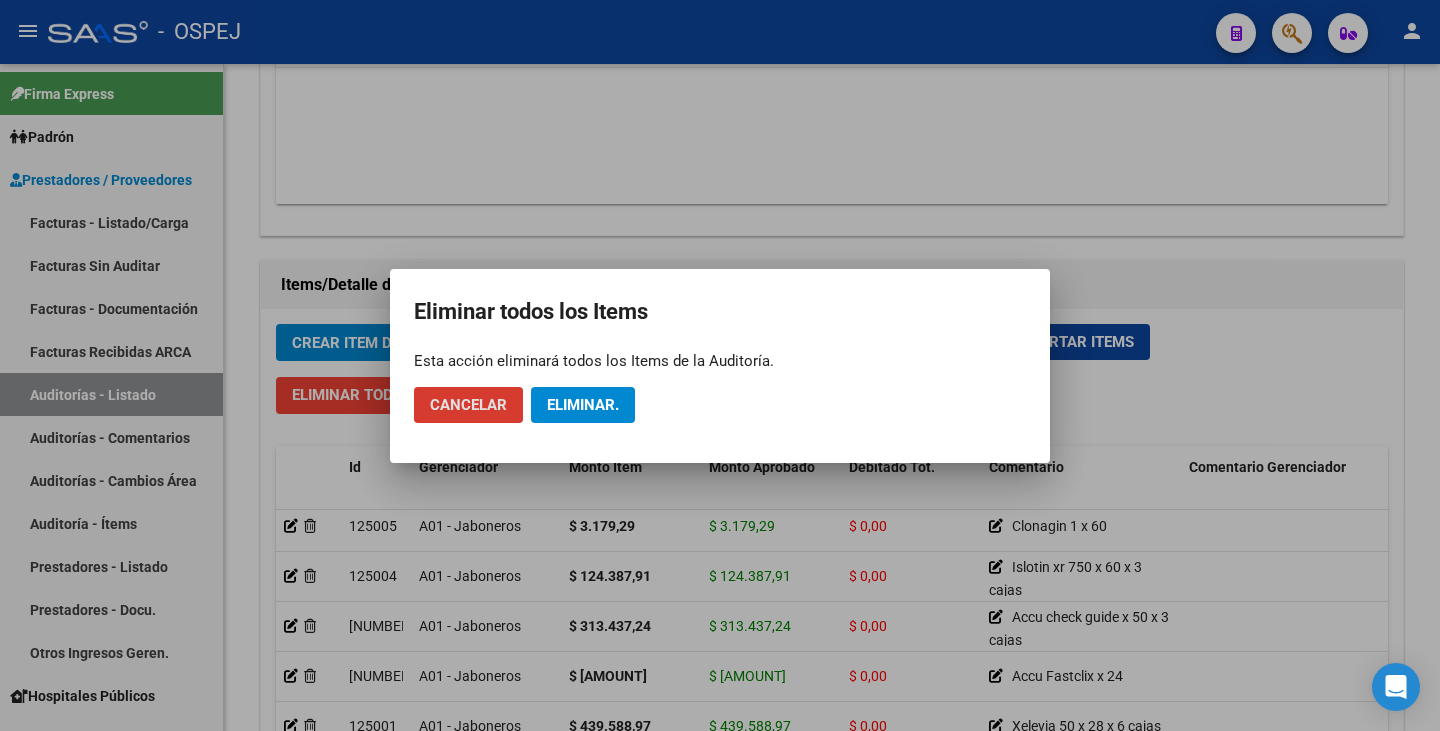 click on "Eliminar." 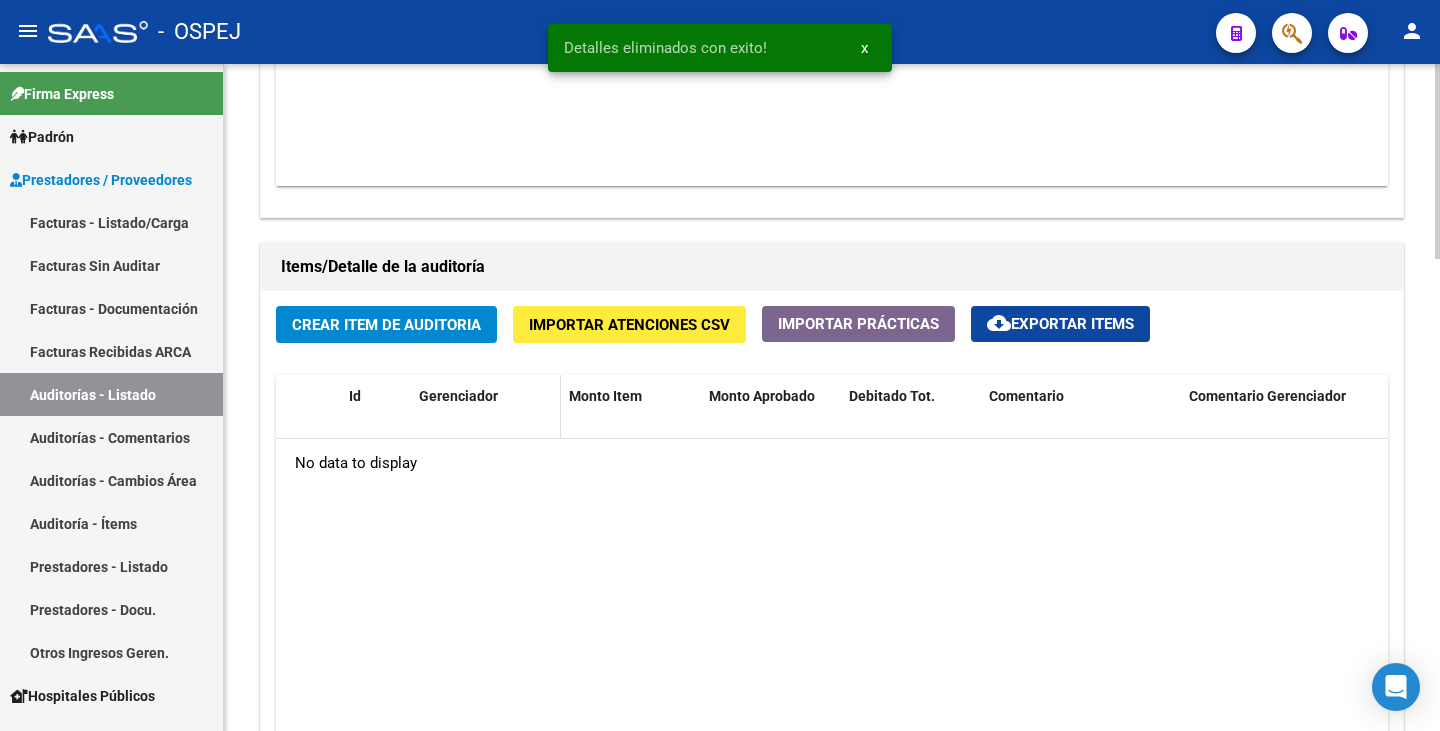 scroll, scrollTop: 1263, scrollLeft: 0, axis: vertical 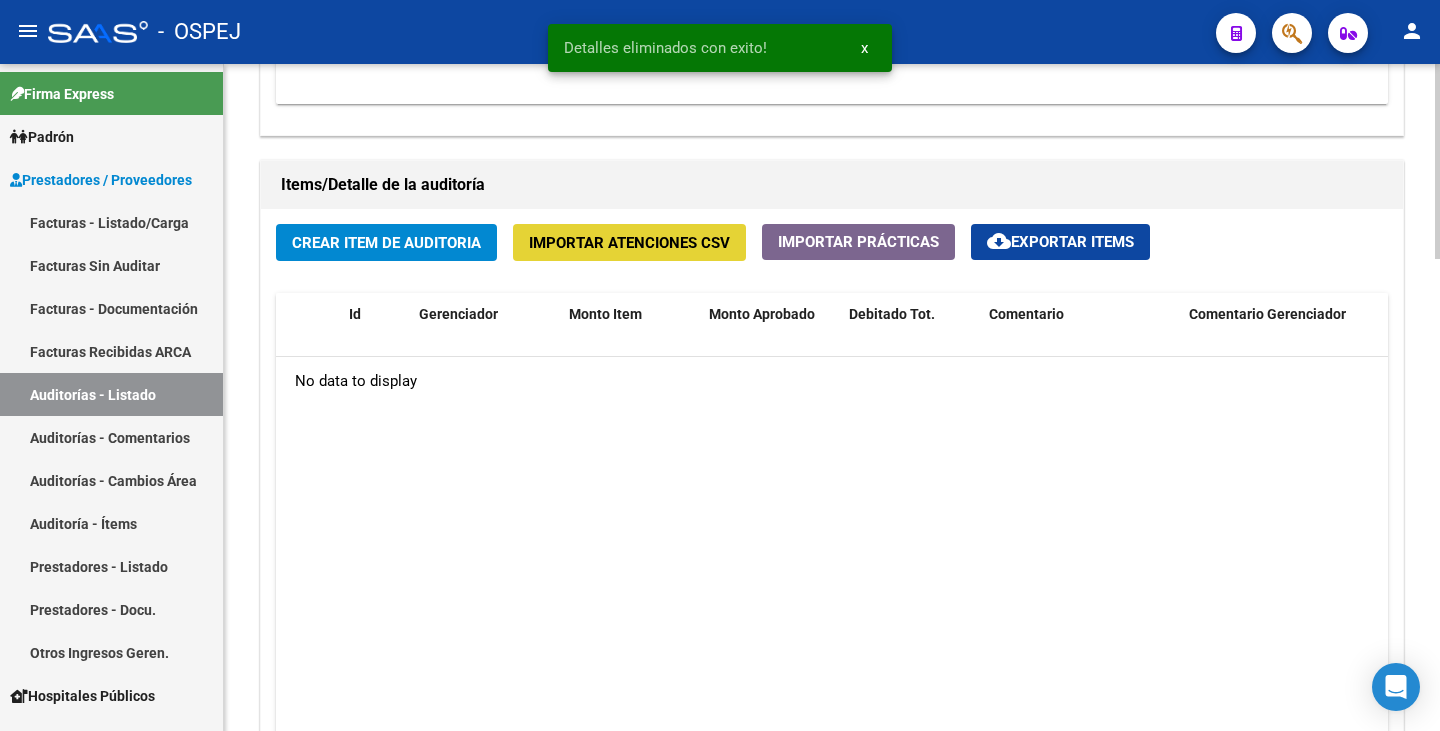 click on "Importar Atenciones CSV" 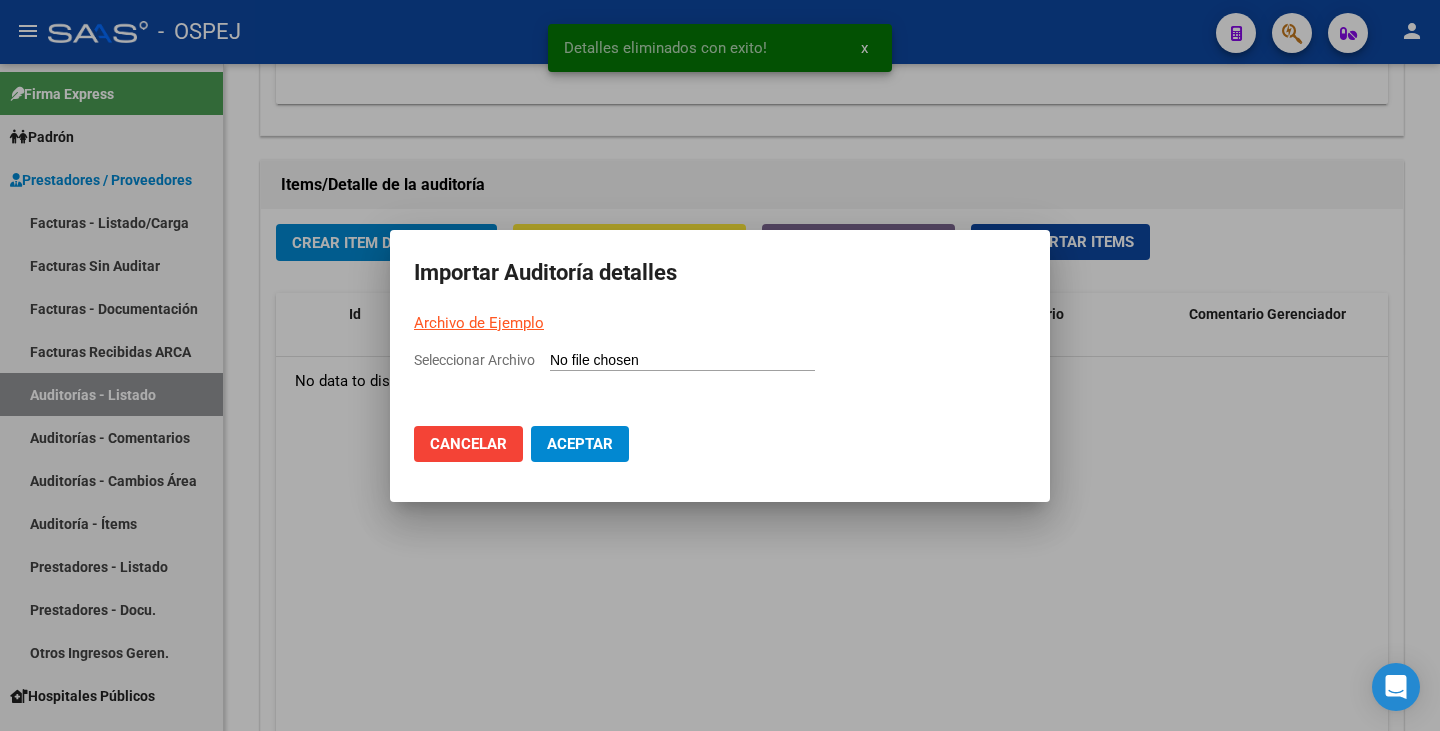 click on "Seleccionar Archivo" at bounding box center [682, 361] 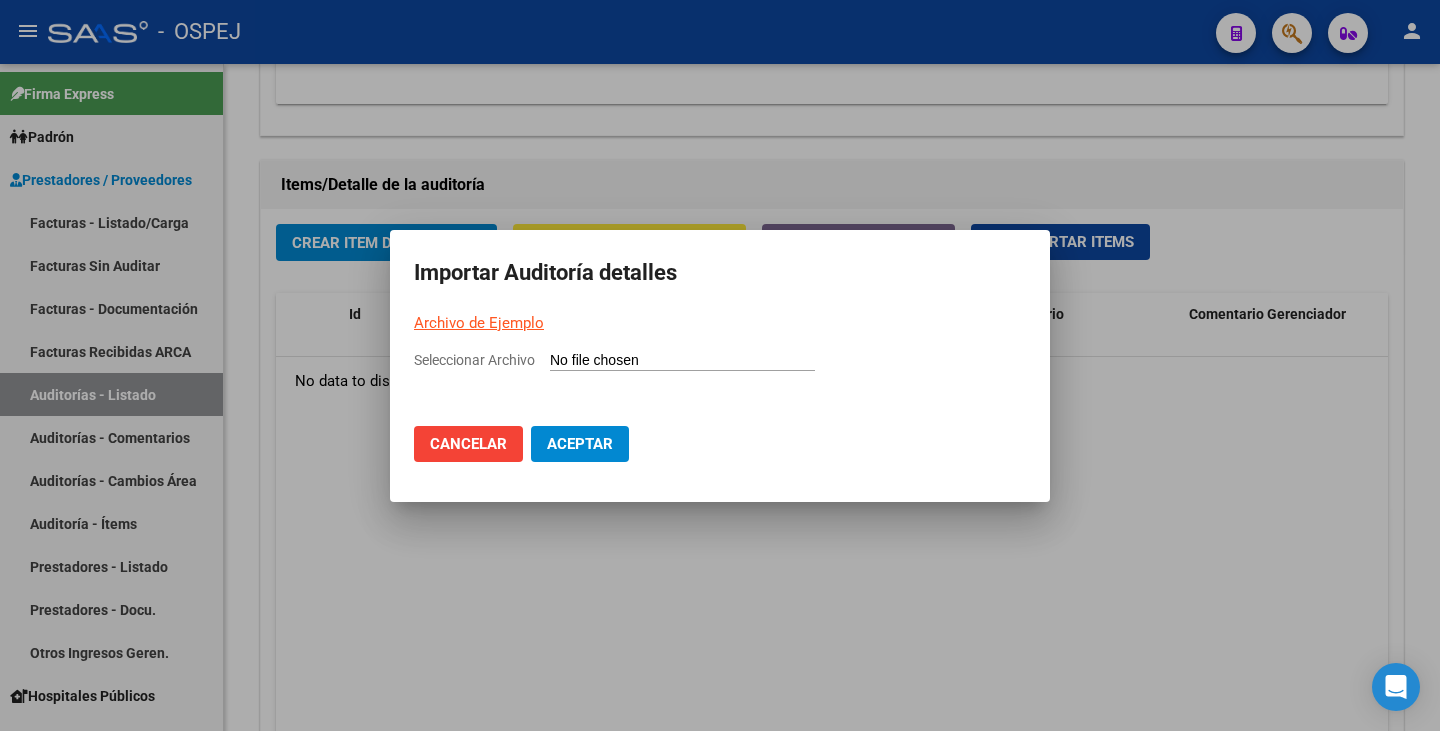 type on "C:\fakepath\Farmacia Galer FB 125.csv" 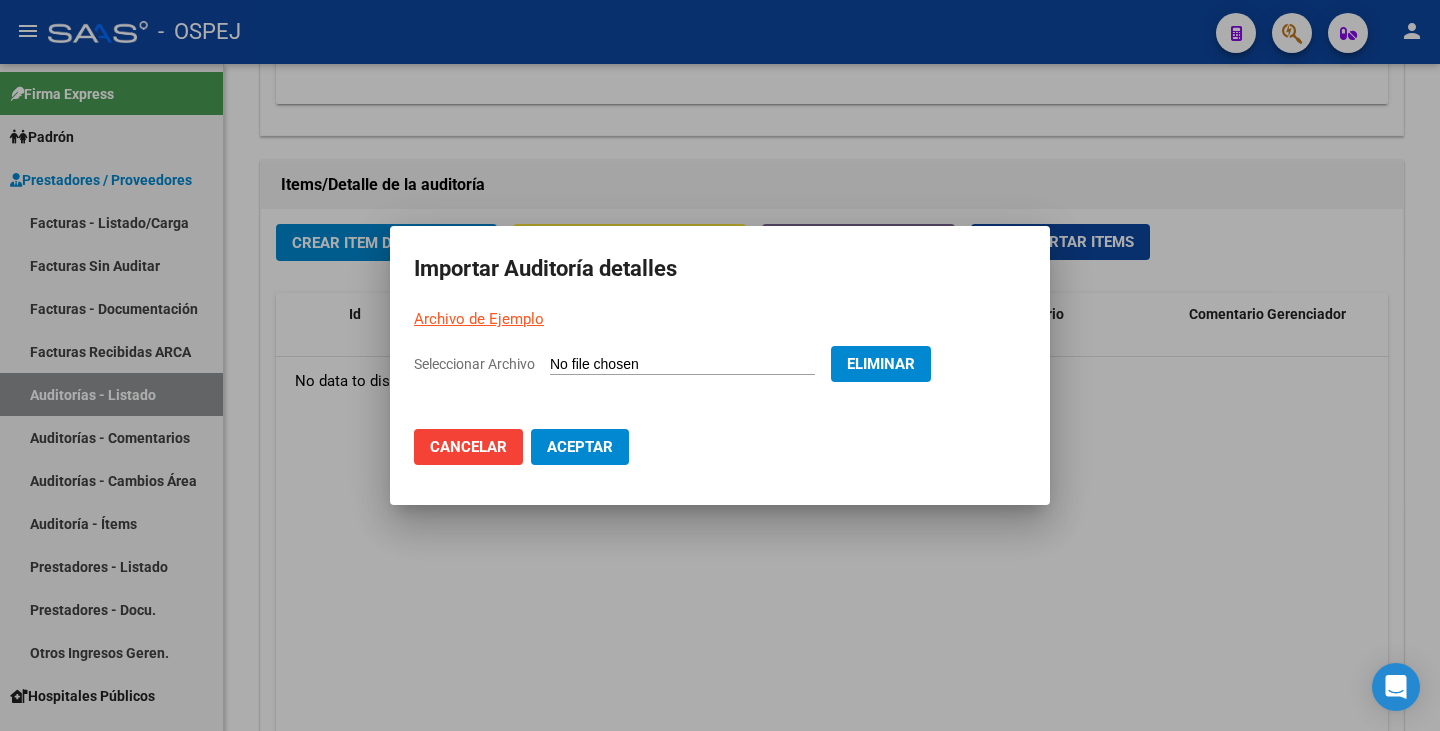 click on "Aceptar" 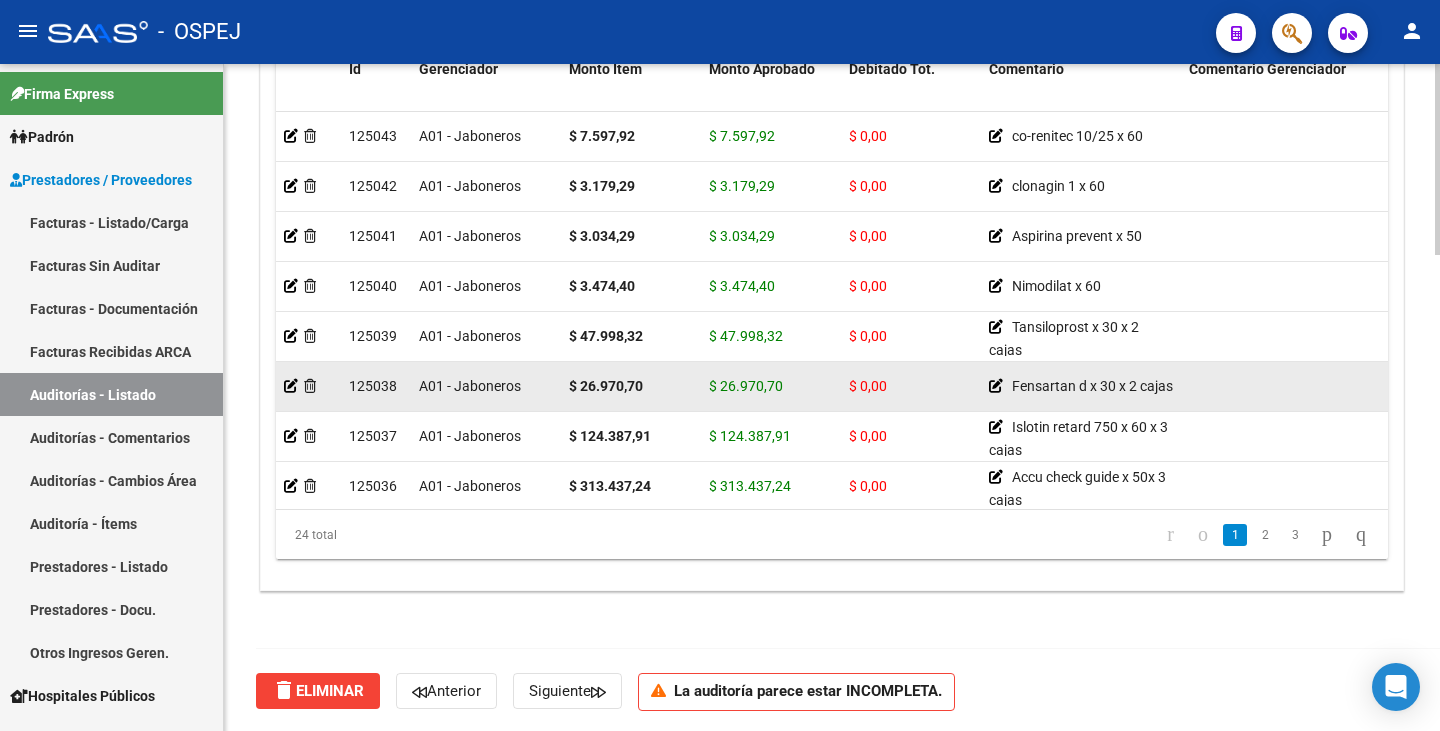 scroll, scrollTop: 1663, scrollLeft: 0, axis: vertical 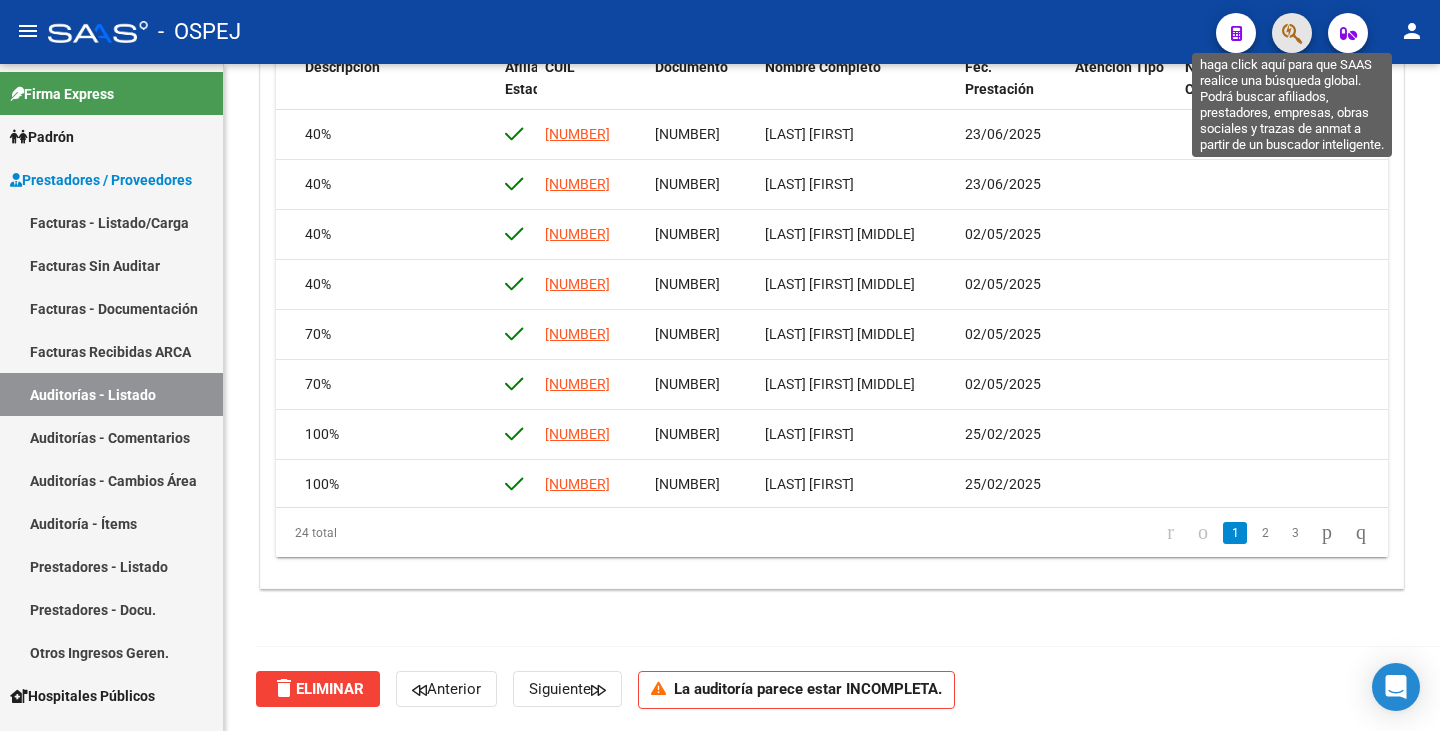 click 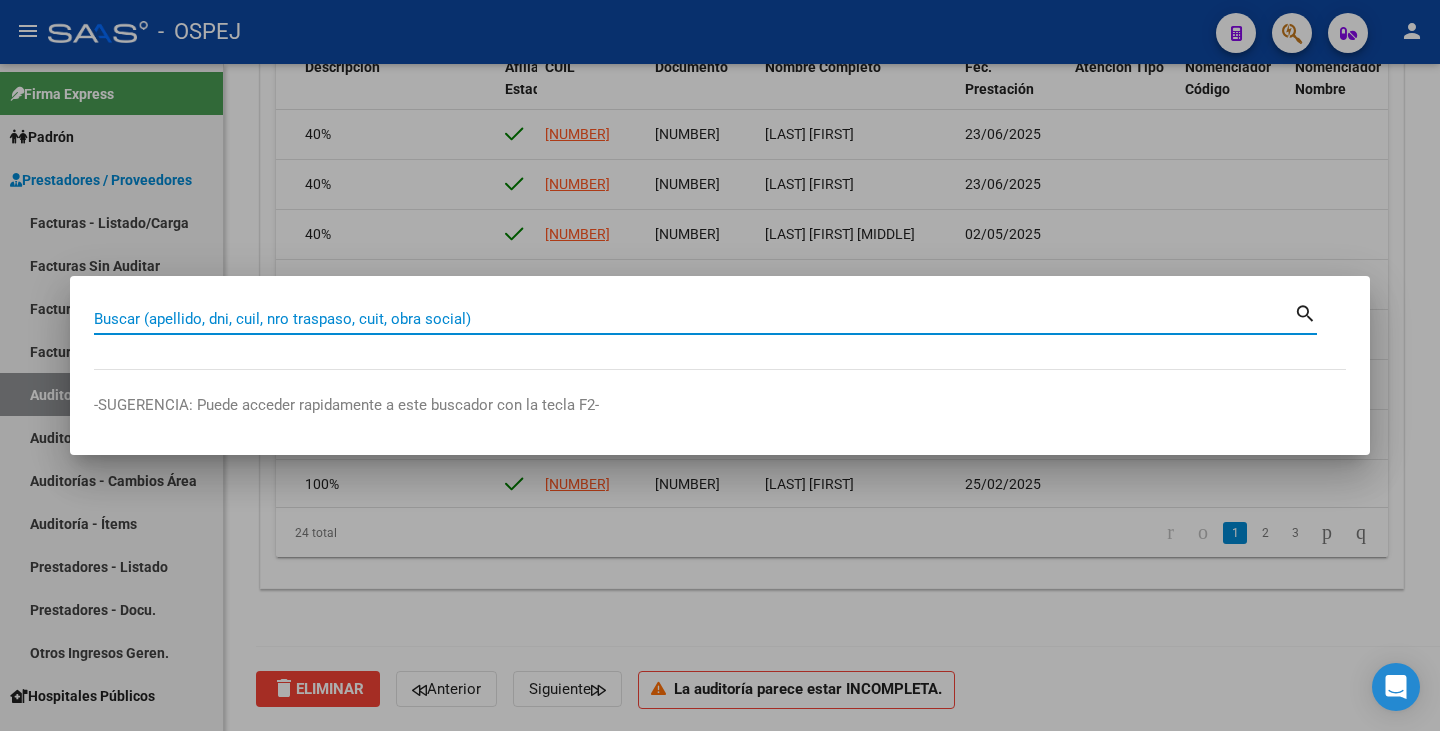 drag, startPoint x: 227, startPoint y: 330, endPoint x: 96, endPoint y: 324, distance: 131.13733 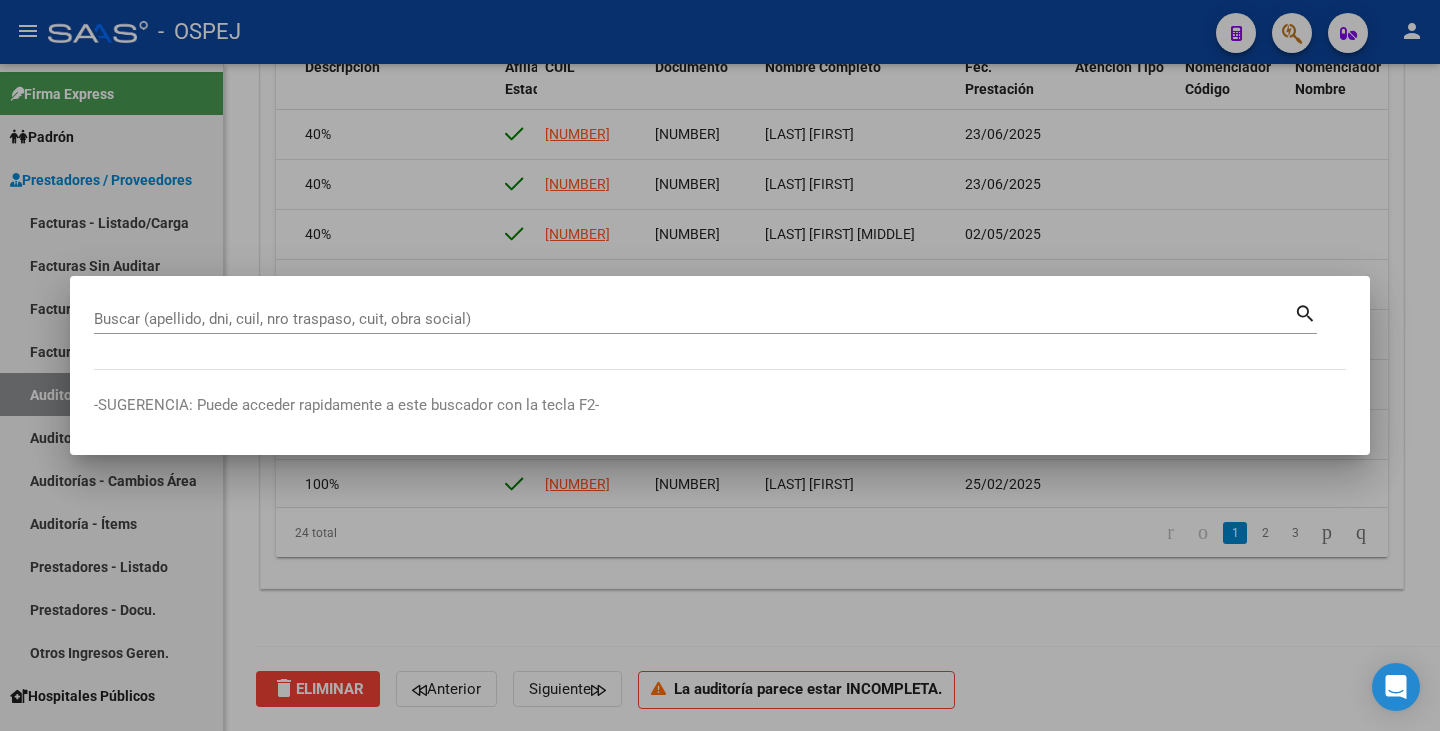 drag, startPoint x: 251, startPoint y: 328, endPoint x: 232, endPoint y: 318, distance: 21.470911 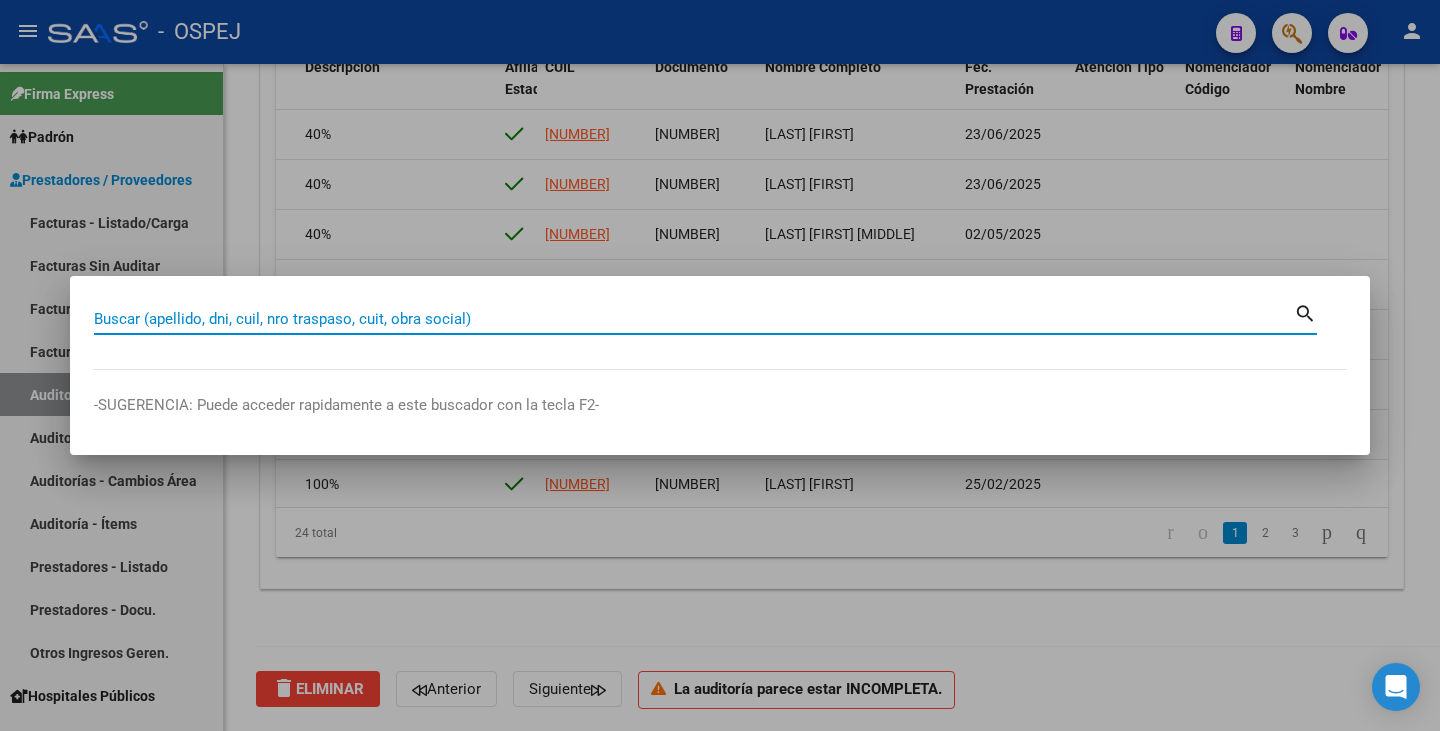 paste on "39302869" 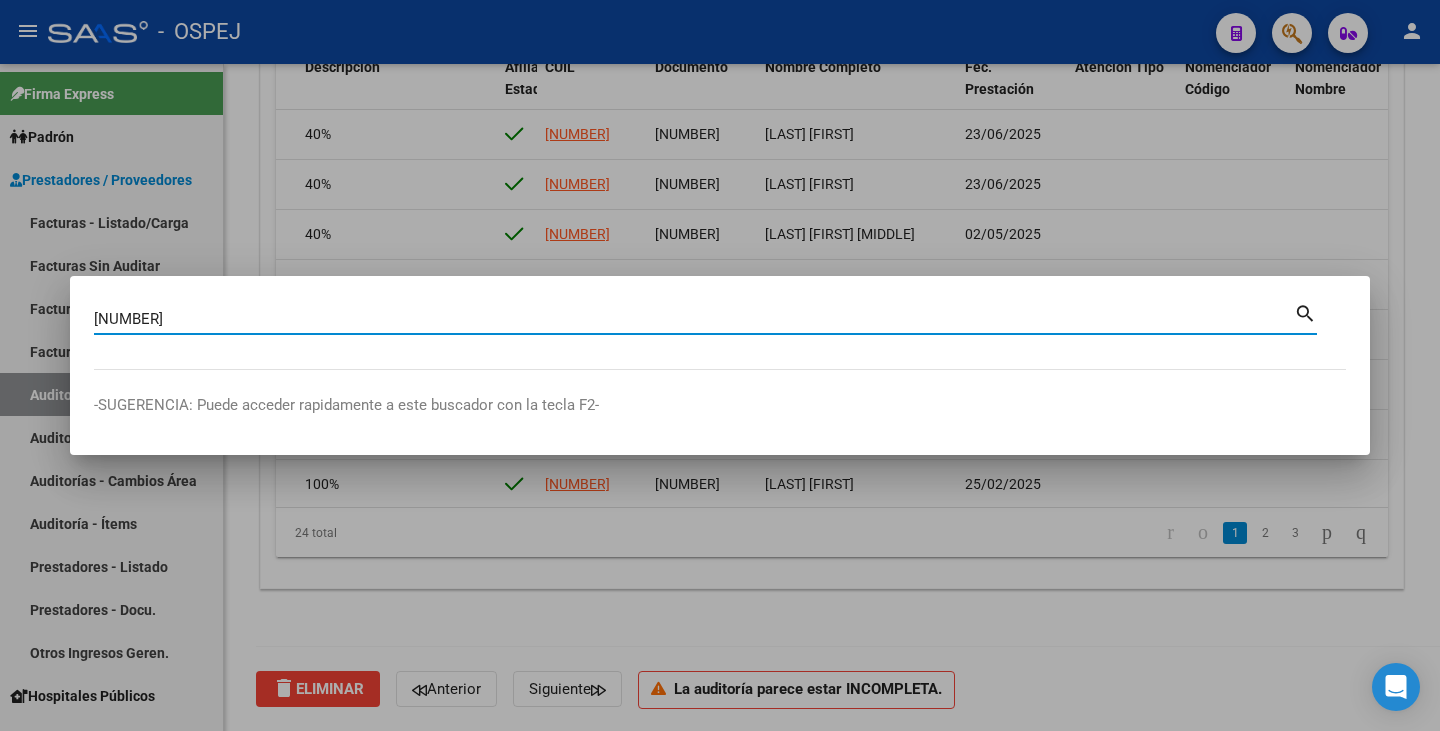 type on "39302869" 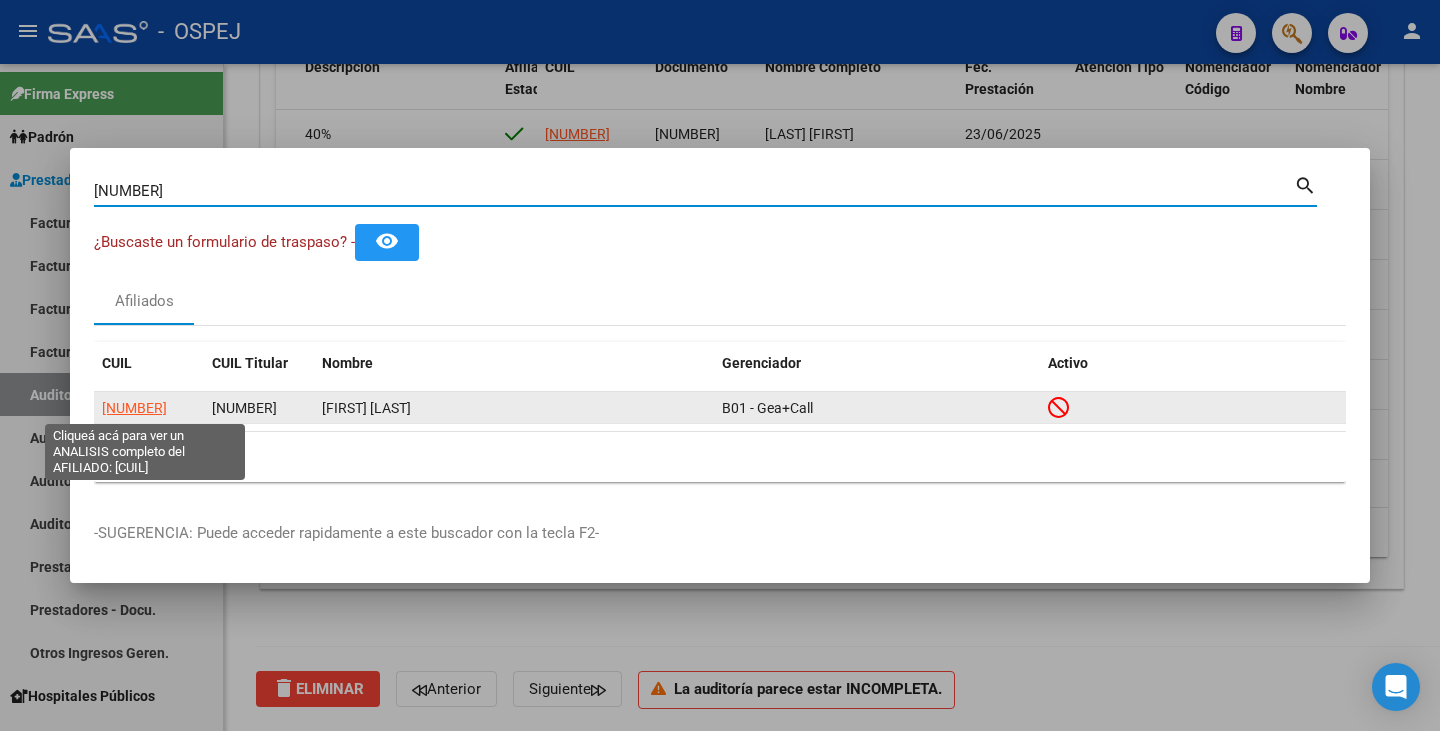 click on "20393028697" 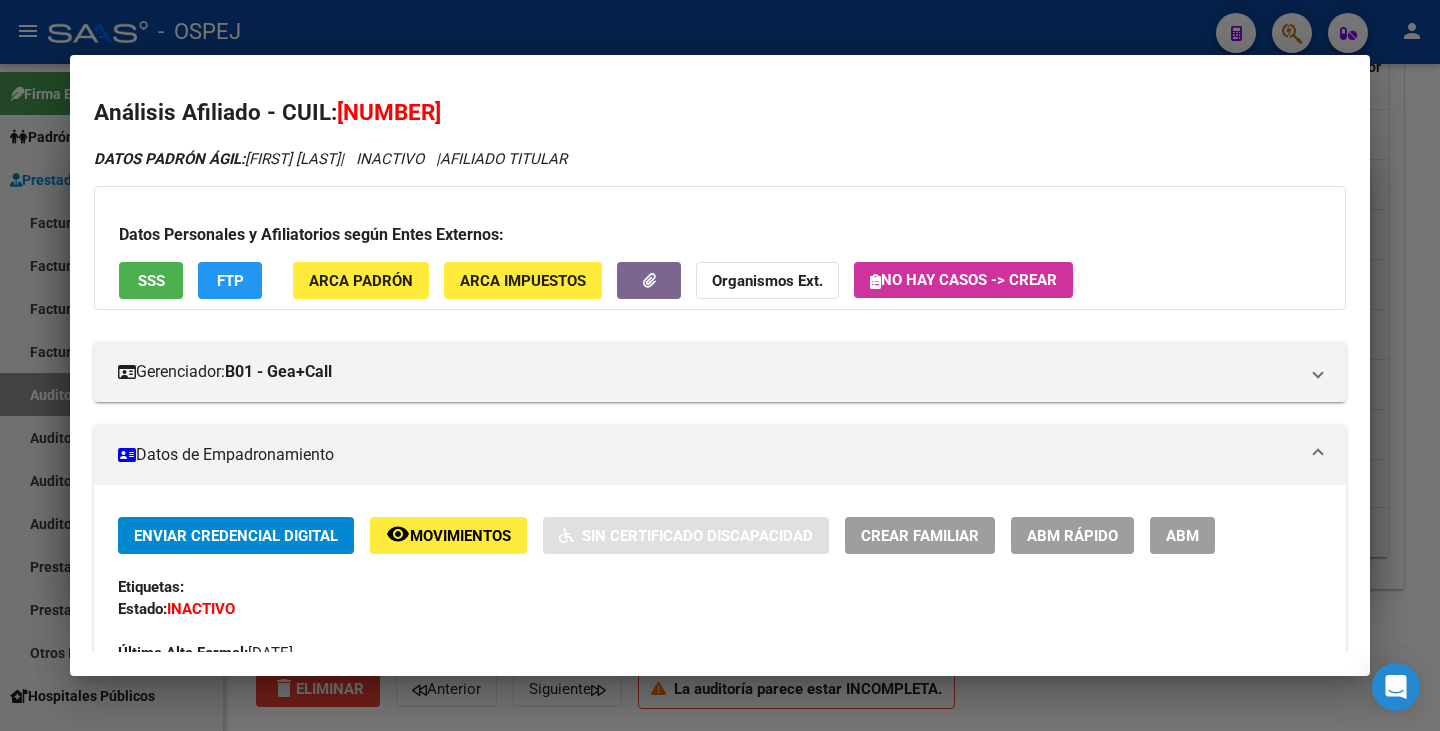 scroll, scrollTop: 0, scrollLeft: 0, axis: both 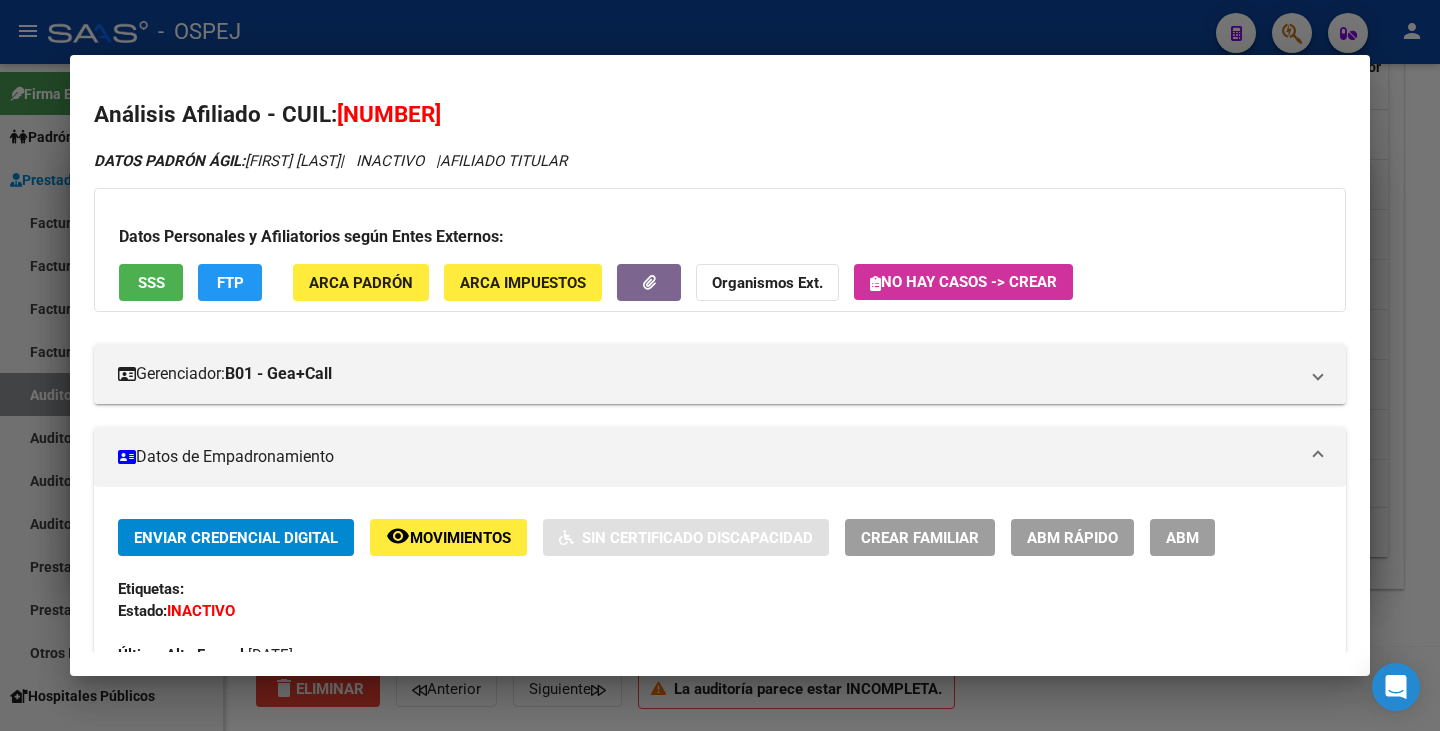 drag, startPoint x: 477, startPoint y: 116, endPoint x: 344, endPoint y: 108, distance: 133.24039 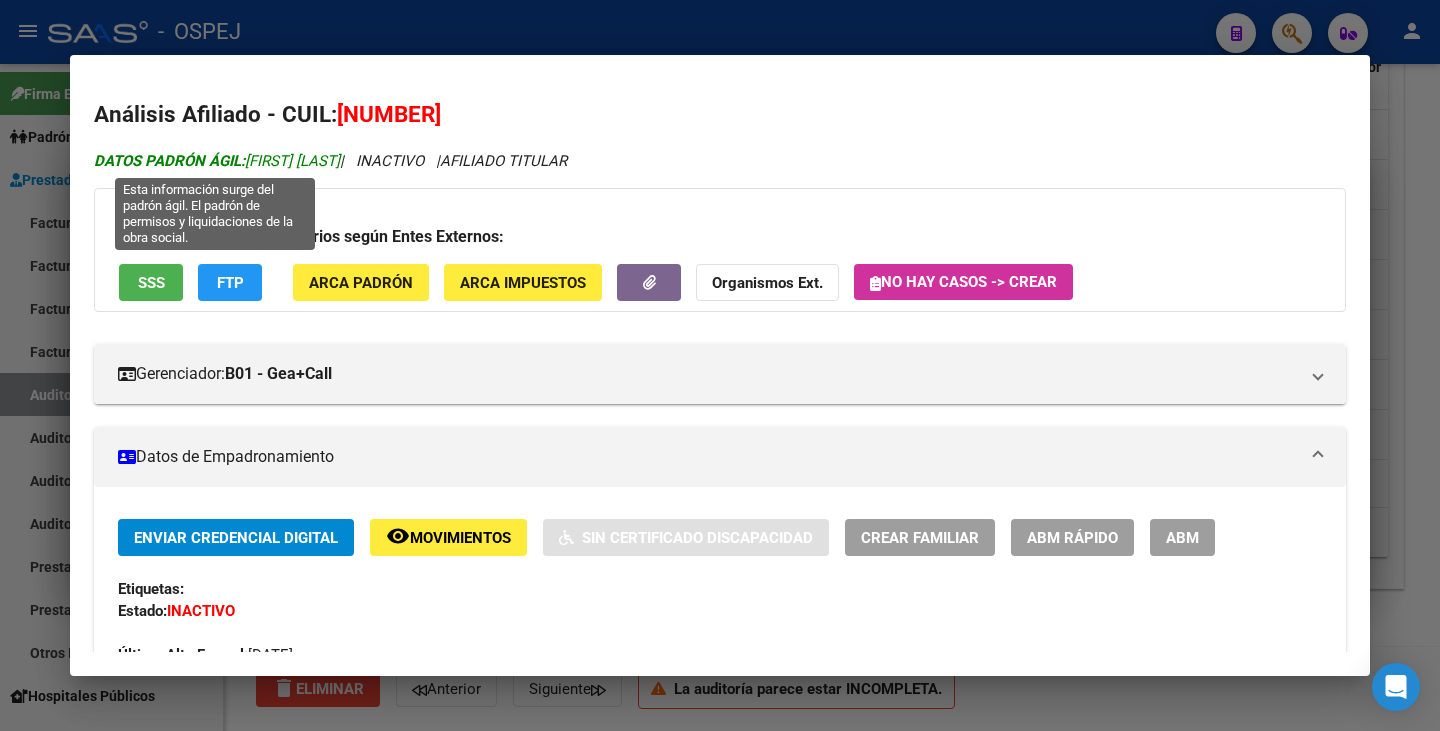 click on "DATOS PADRÓN ÁGIL:  CASAS IVAN" at bounding box center [217, 161] 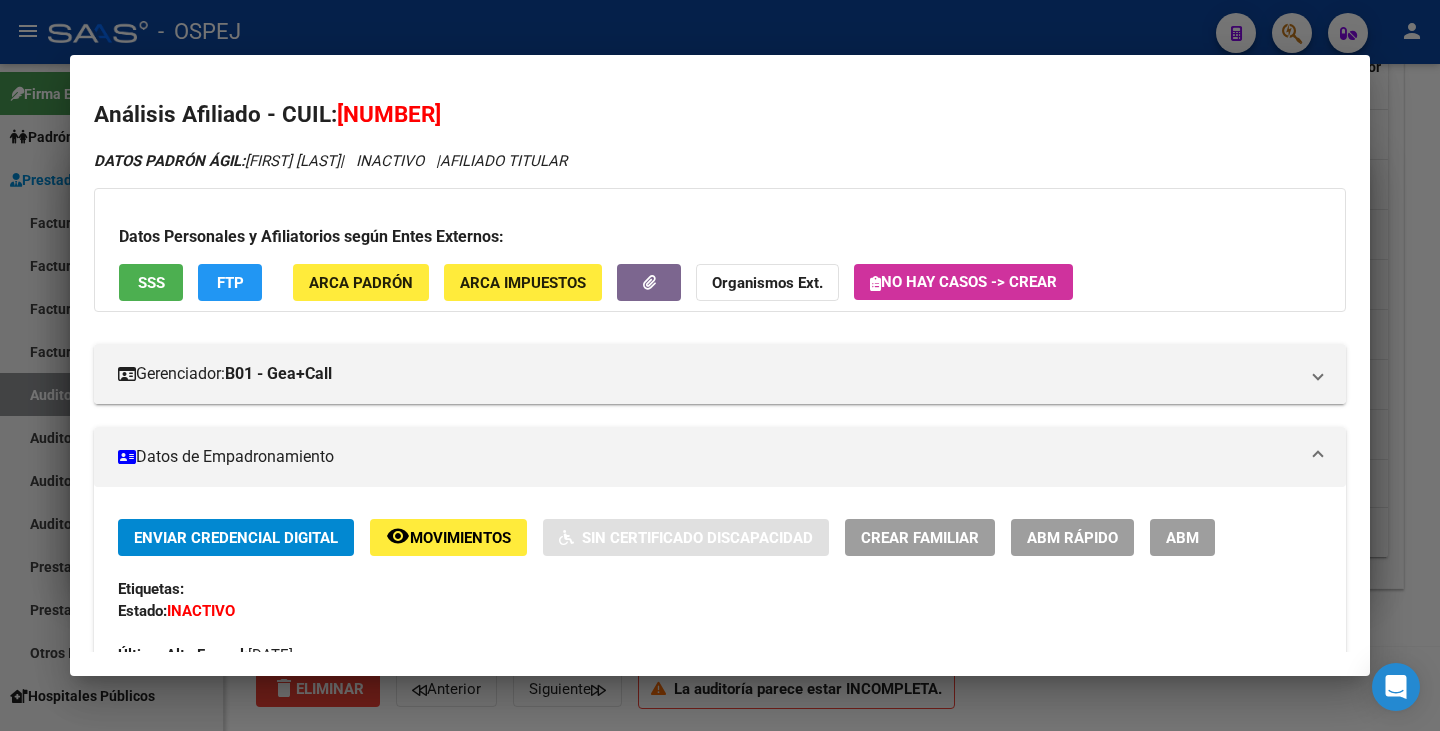 click on "ABM Rápido" 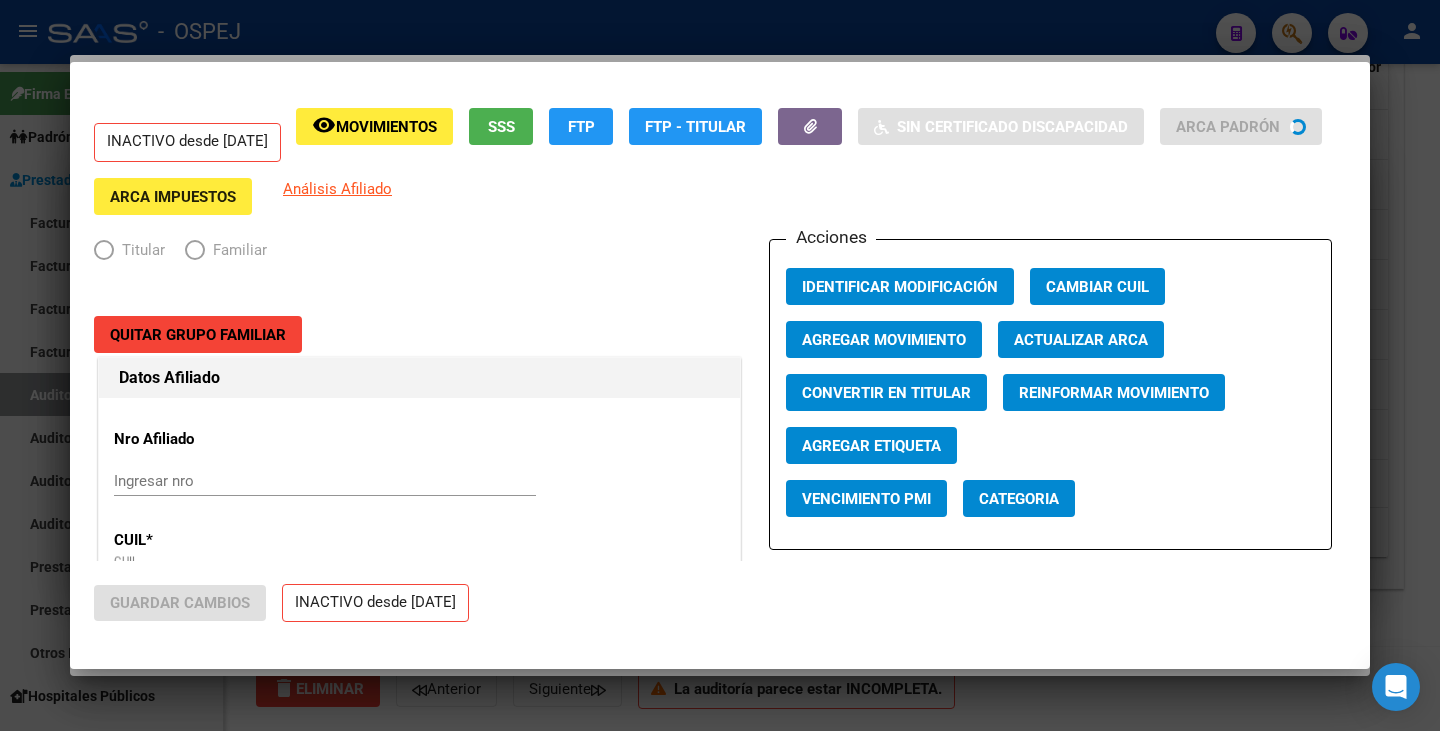 radio on "true" 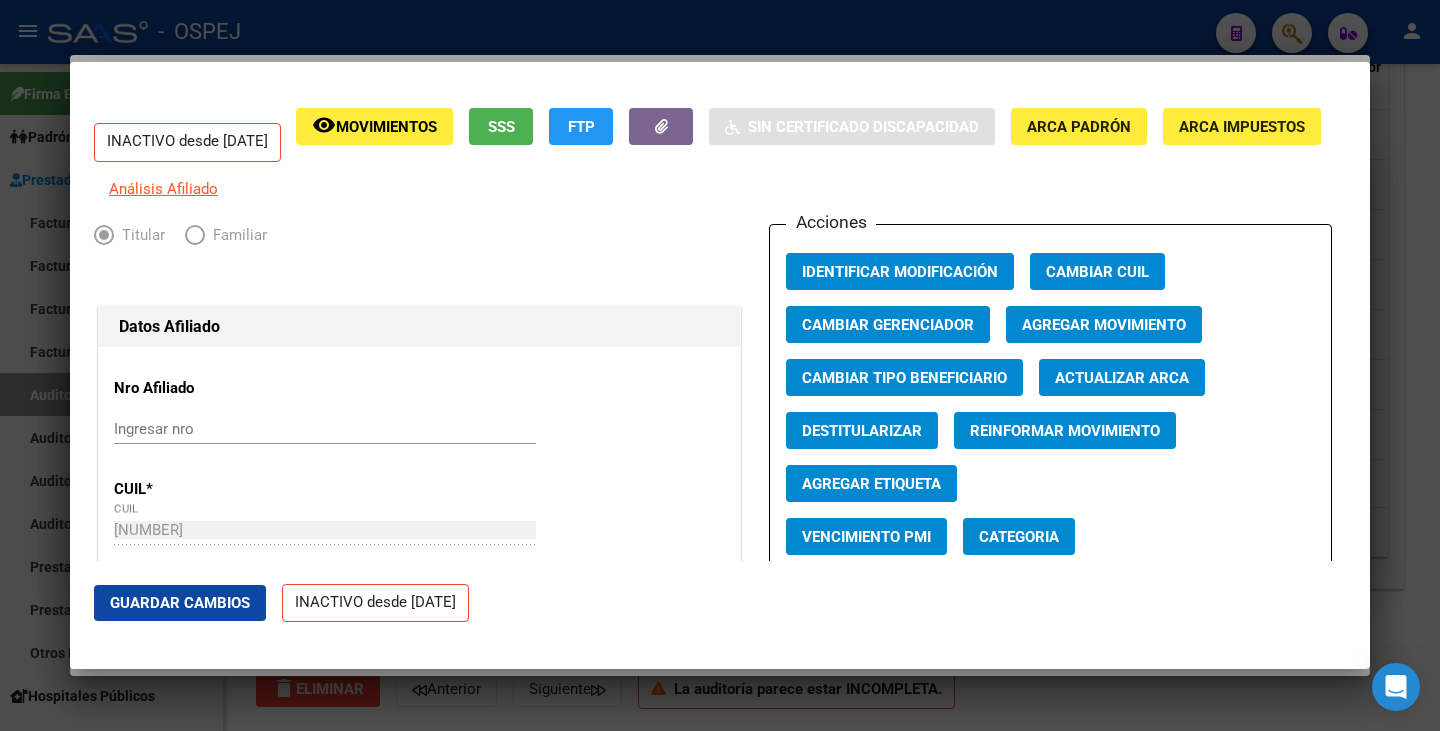 click on "Actualizar ARCA" at bounding box center [1122, 378] 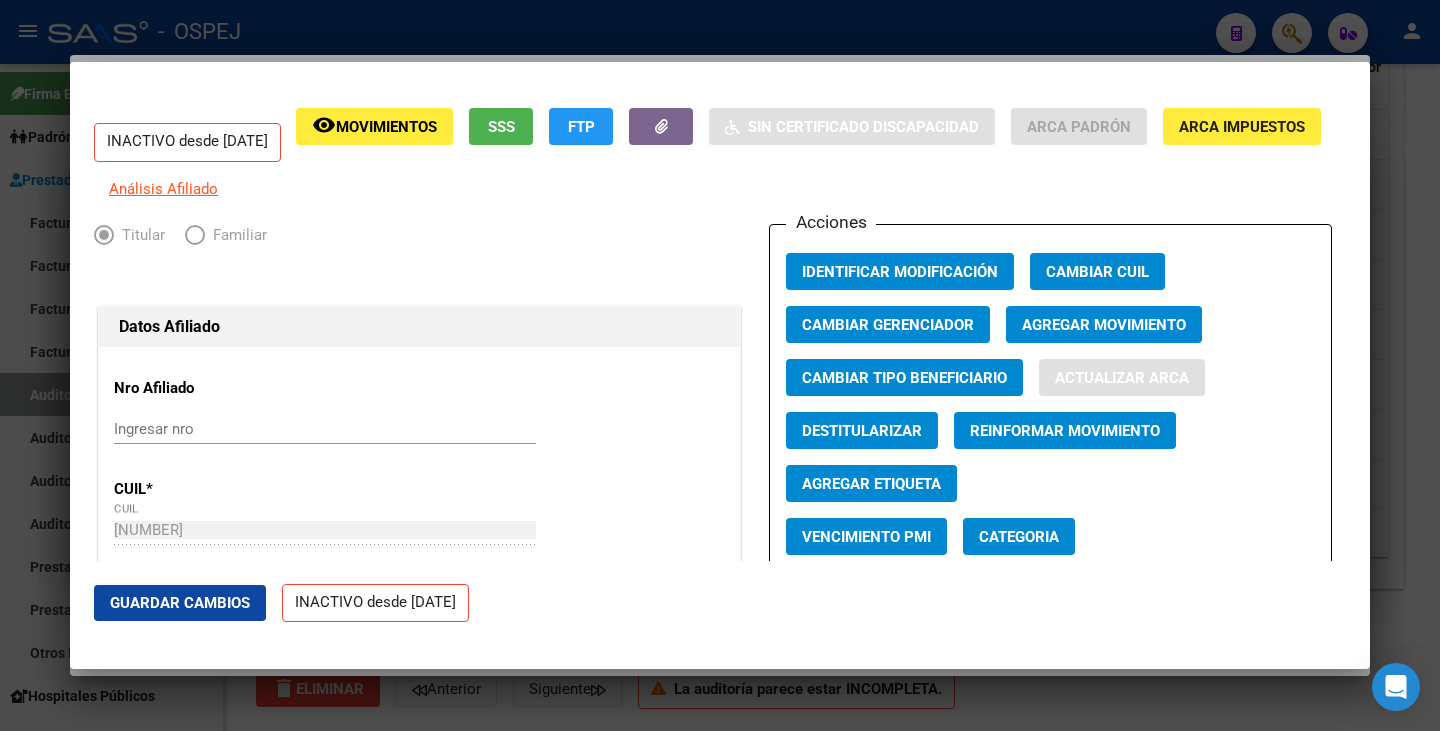 type on "CASAS" 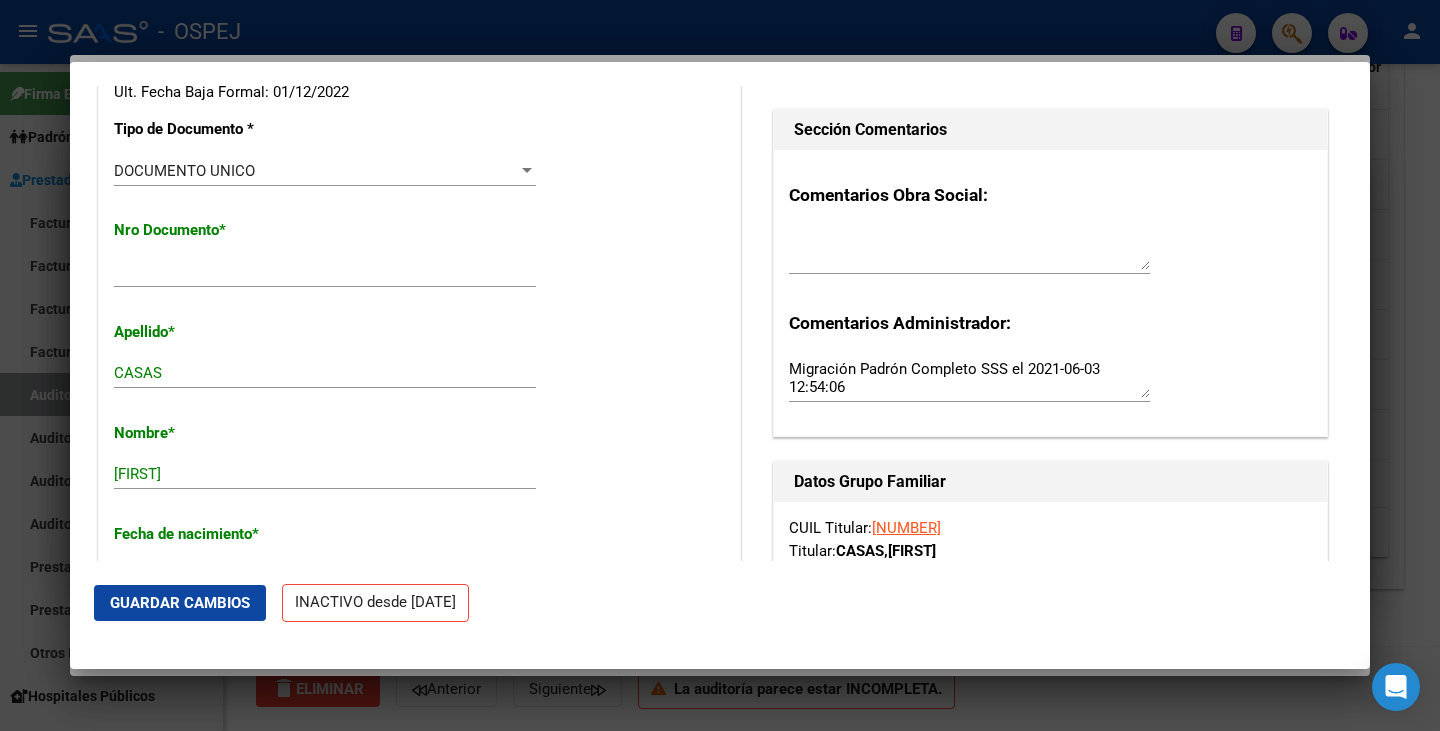 scroll, scrollTop: 700, scrollLeft: 0, axis: vertical 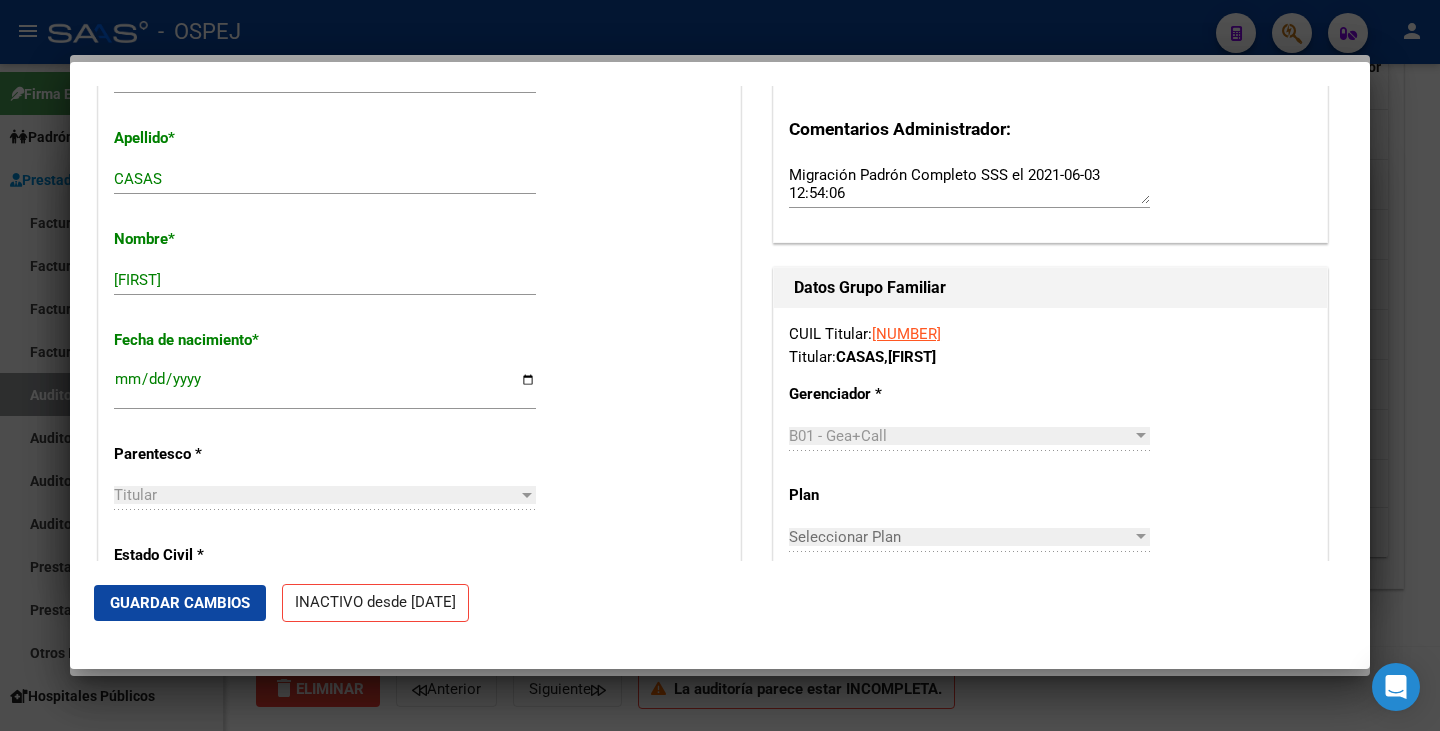 click on "Guardar Cambios" 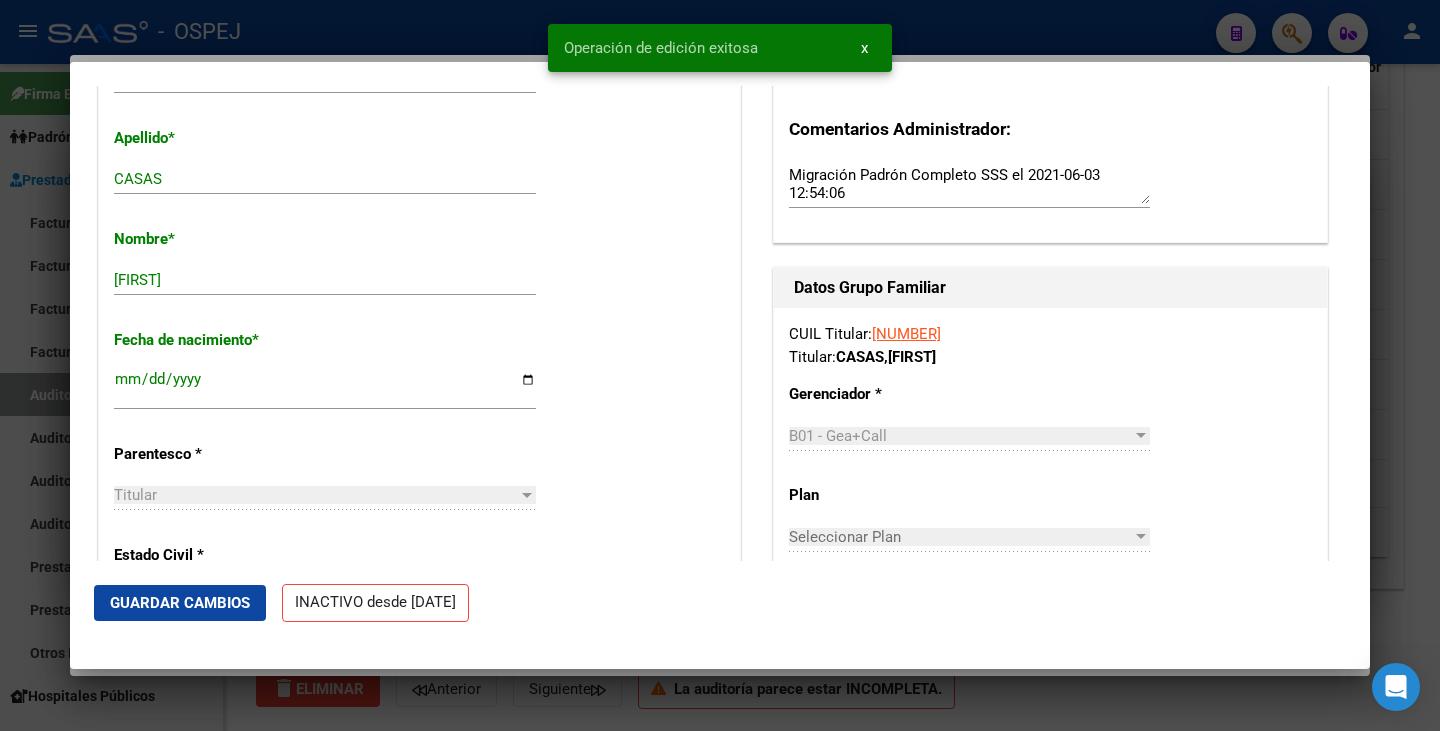 click at bounding box center [720, 365] 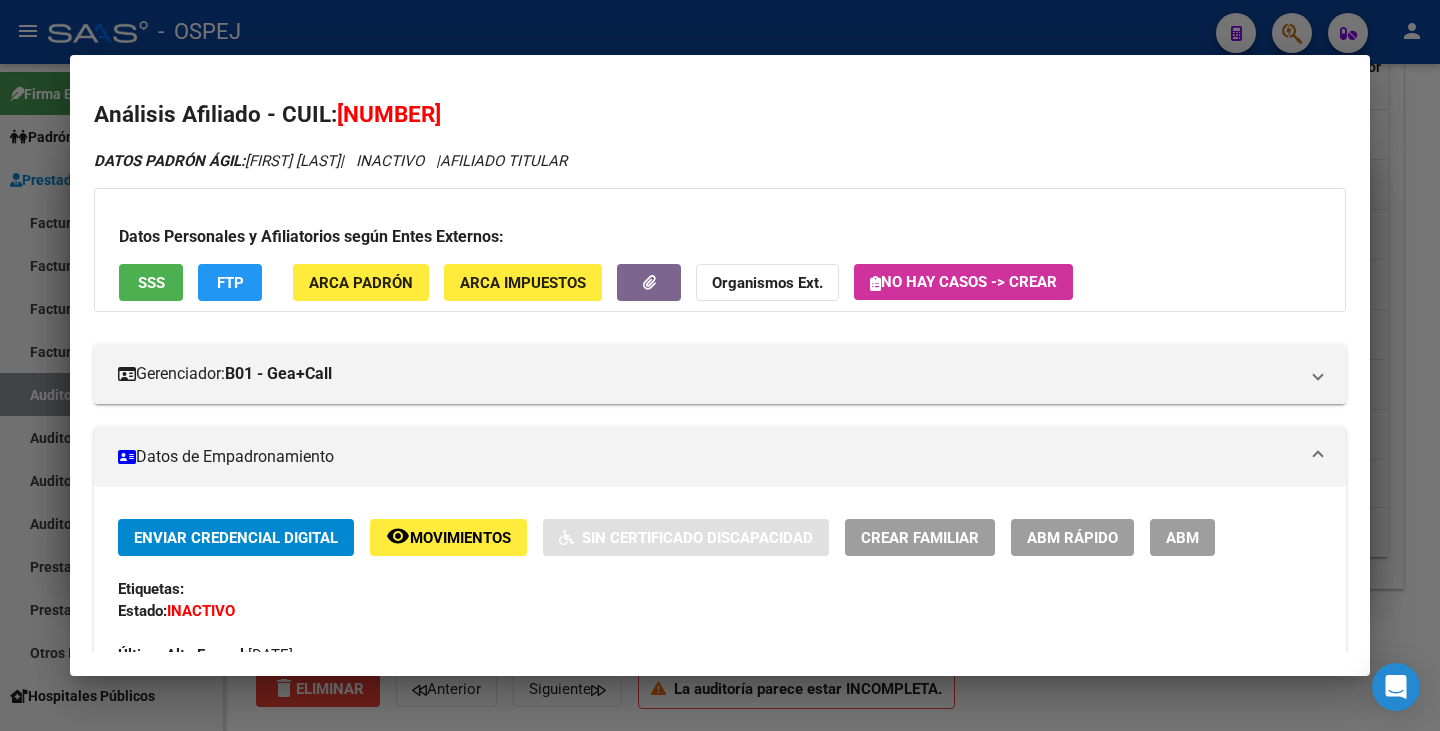 drag, startPoint x: 338, startPoint y: 110, endPoint x: 478, endPoint y: 121, distance: 140.43147 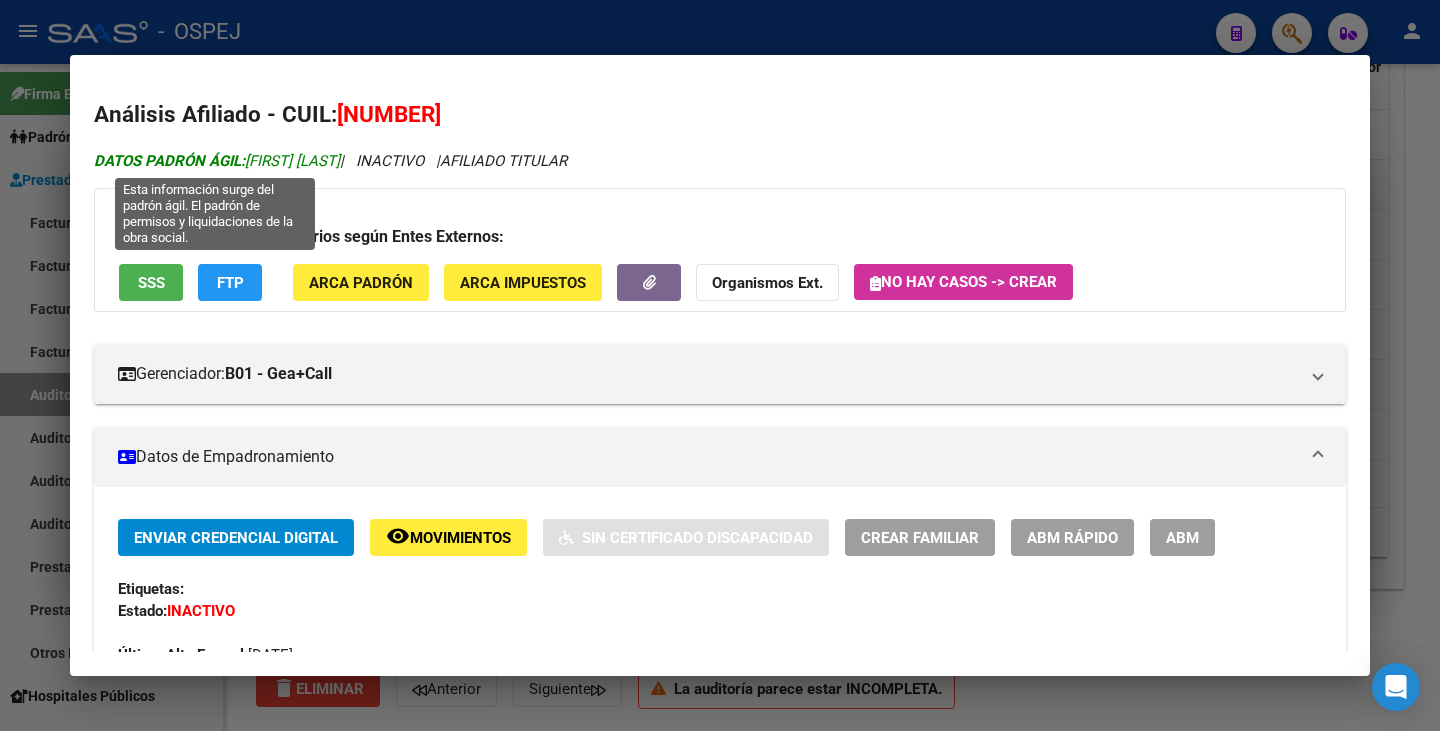 drag, startPoint x: 249, startPoint y: 157, endPoint x: 324, endPoint y: 159, distance: 75.026665 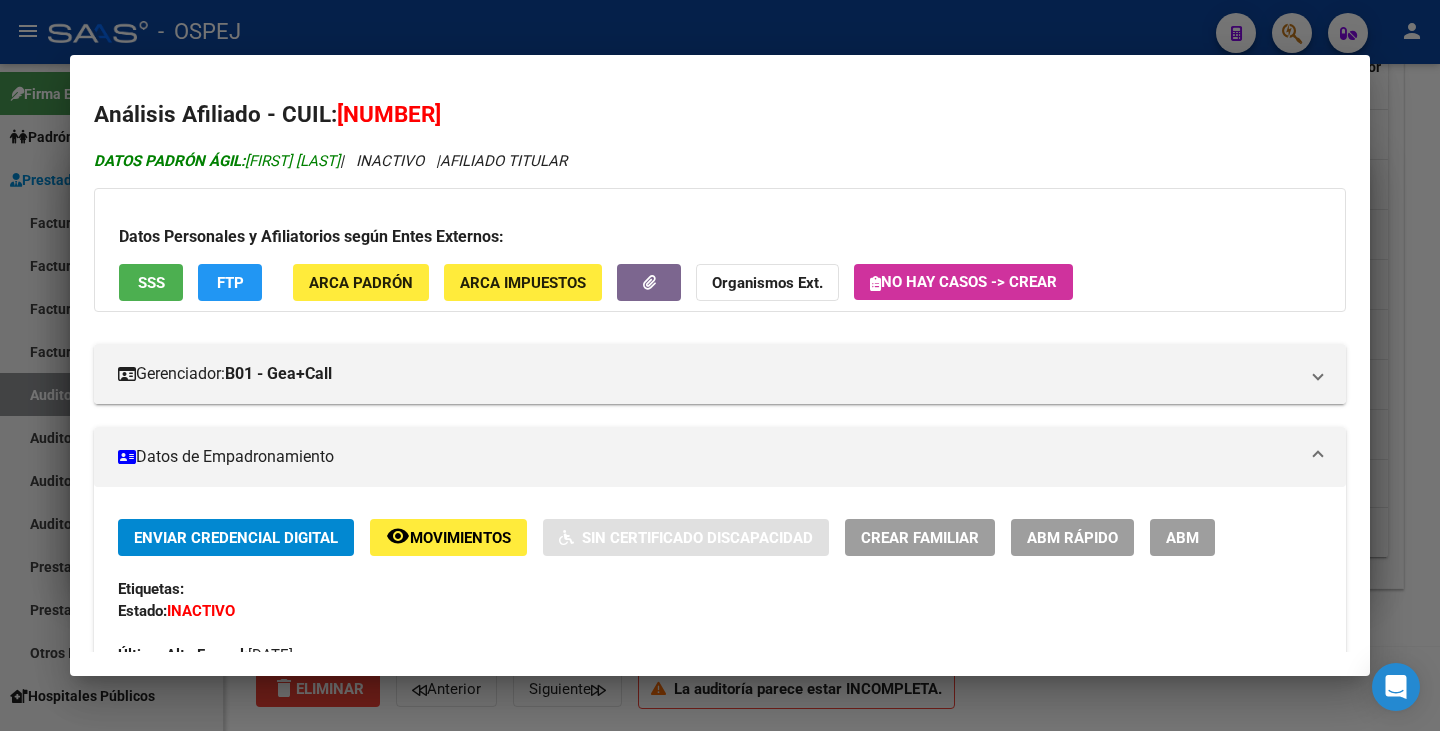 copy on "CASAS IVAN" 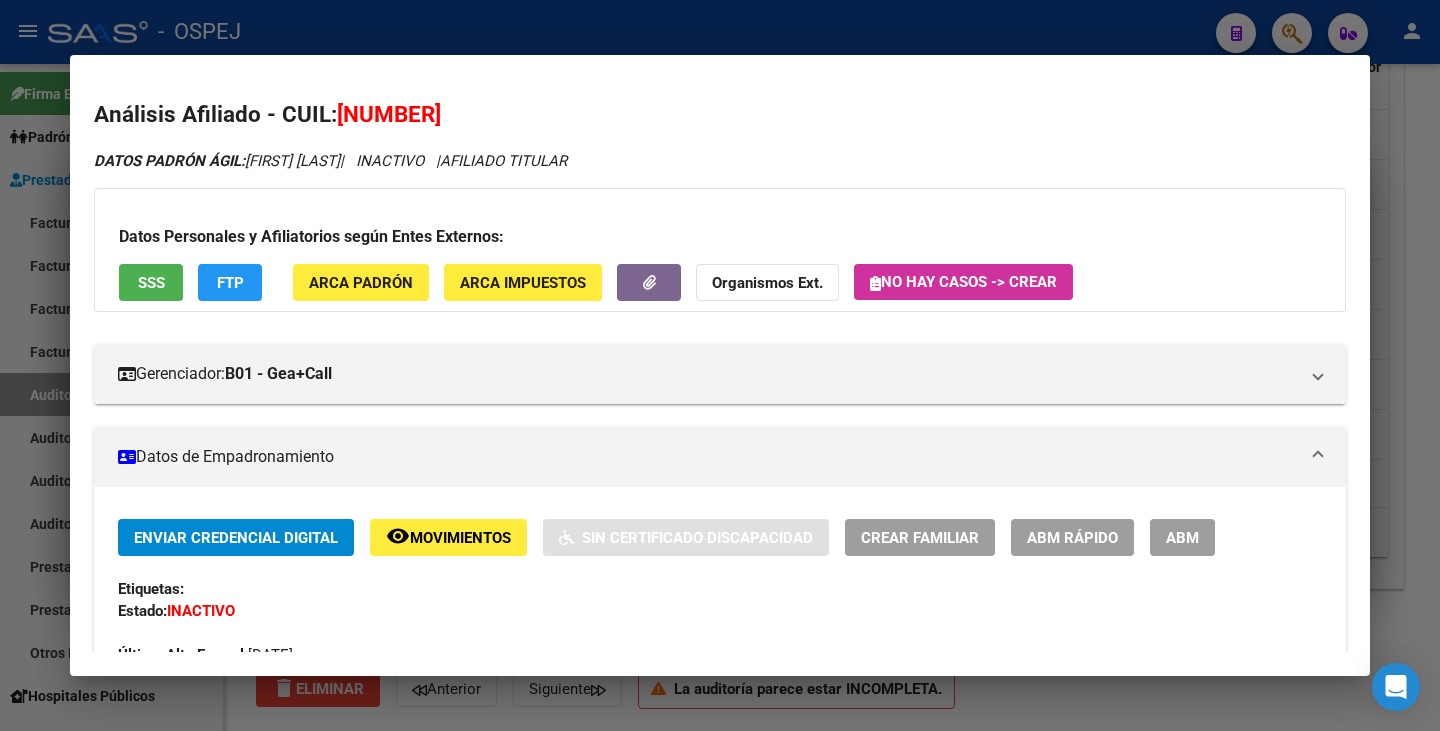 click at bounding box center (720, 365) 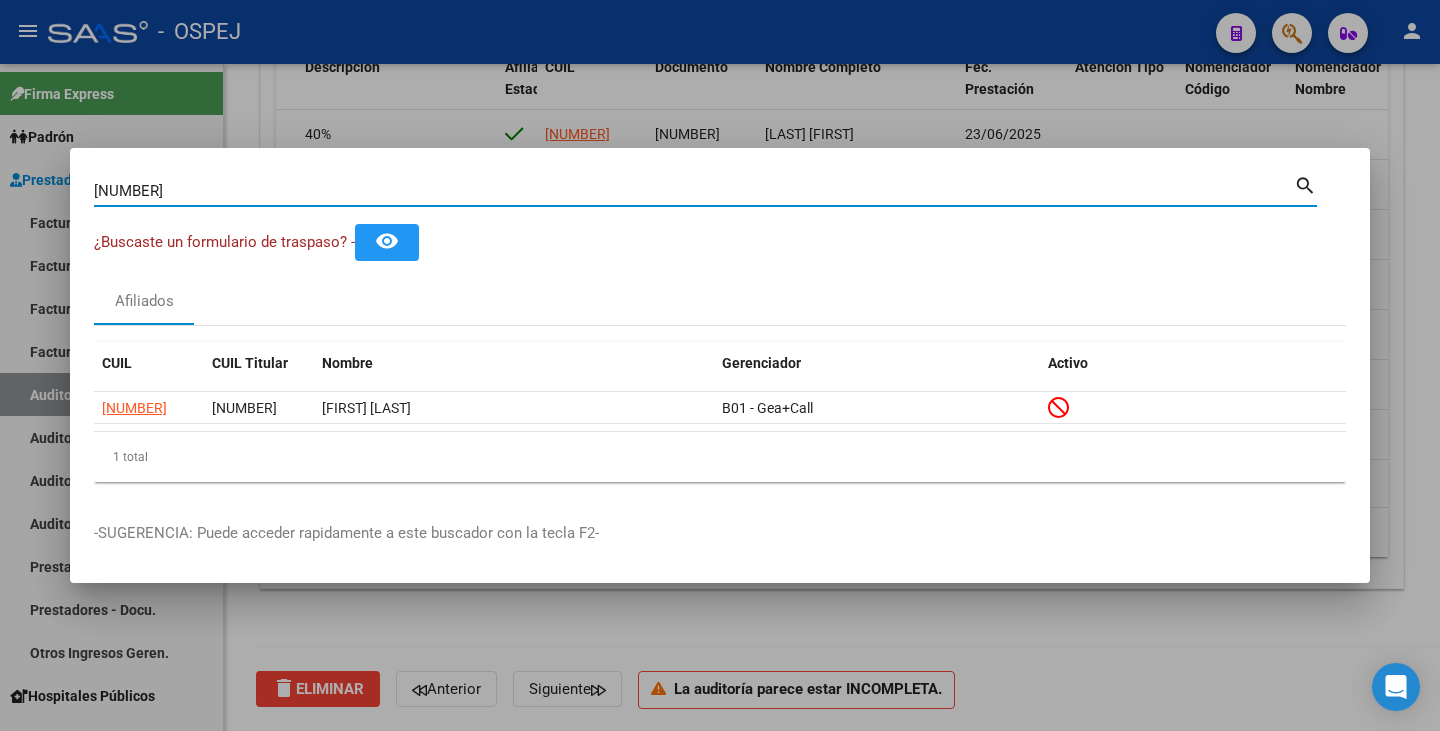 drag, startPoint x: 171, startPoint y: 186, endPoint x: 0, endPoint y: 157, distance: 173.44164 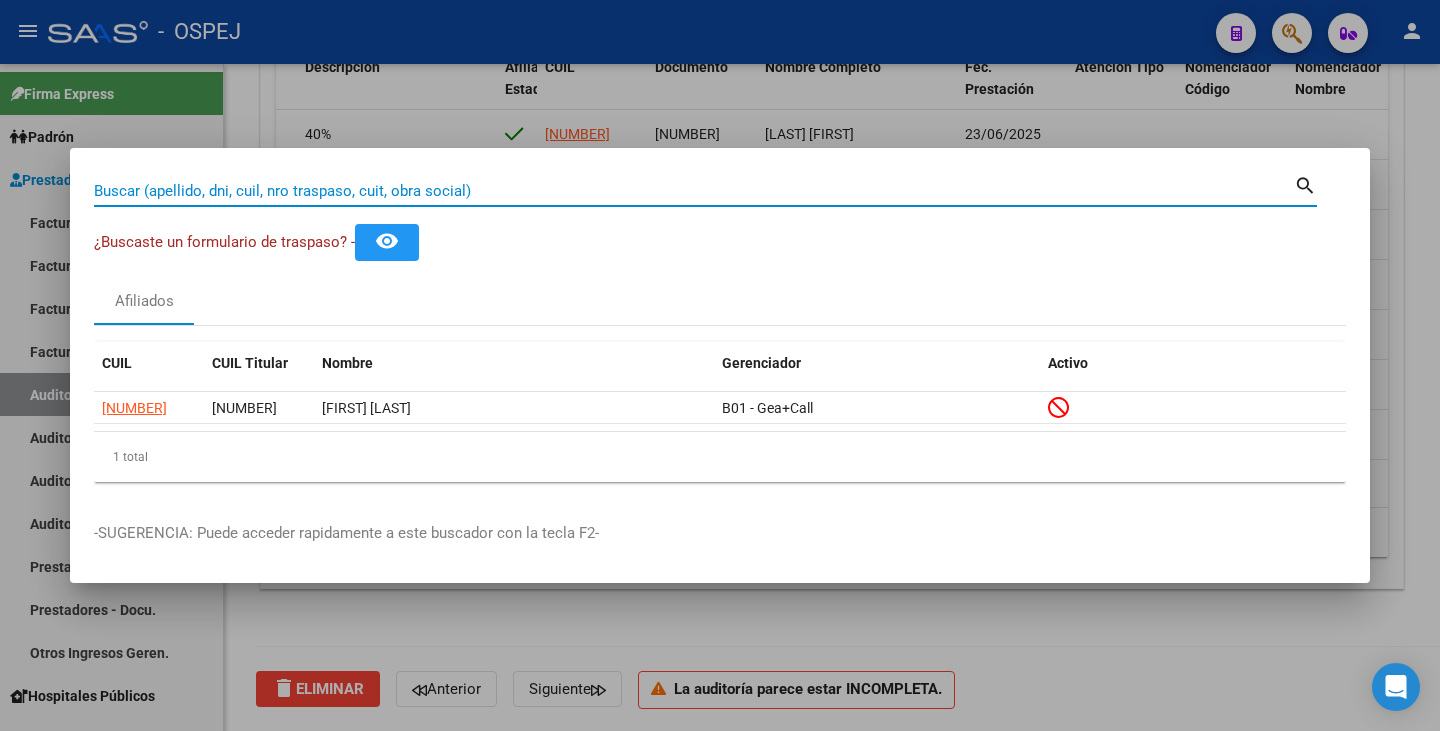 paste on "30470045" 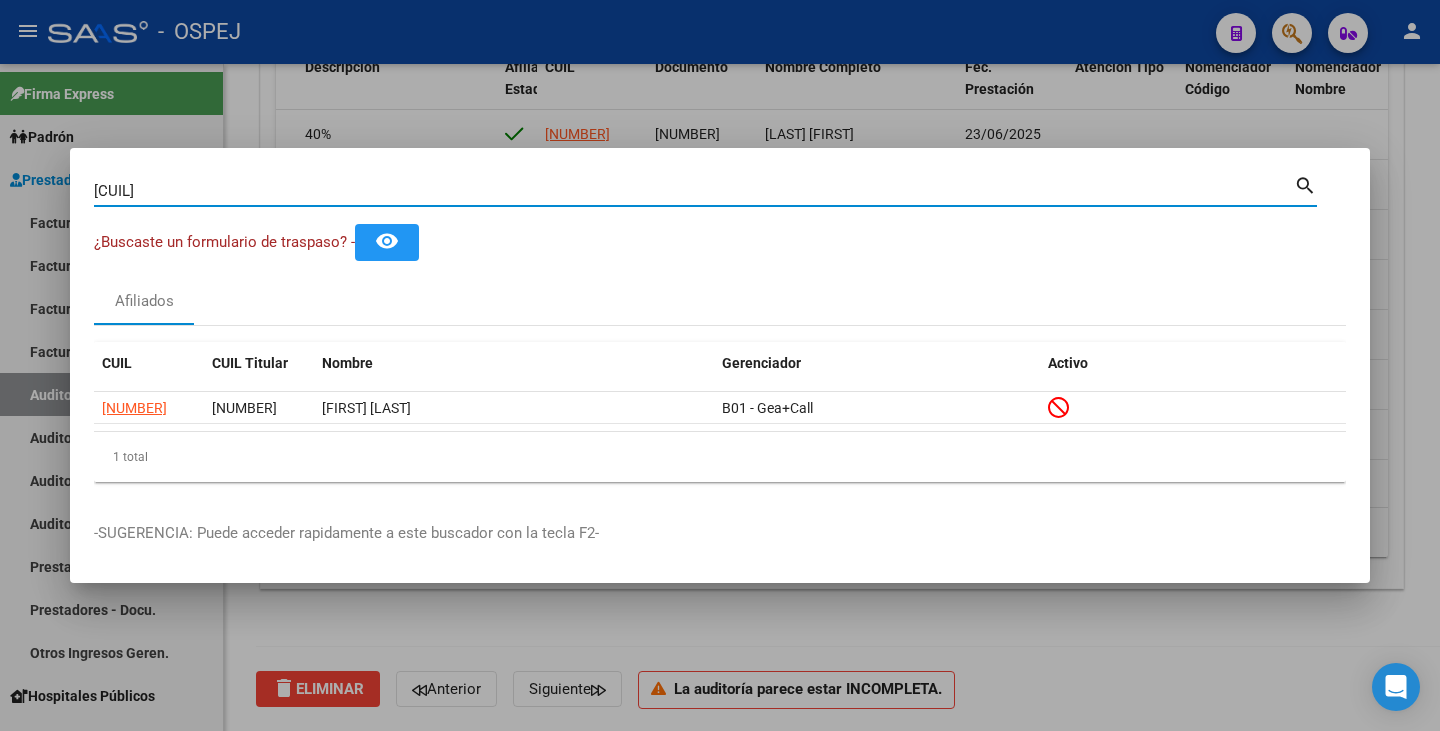 type on "30470045" 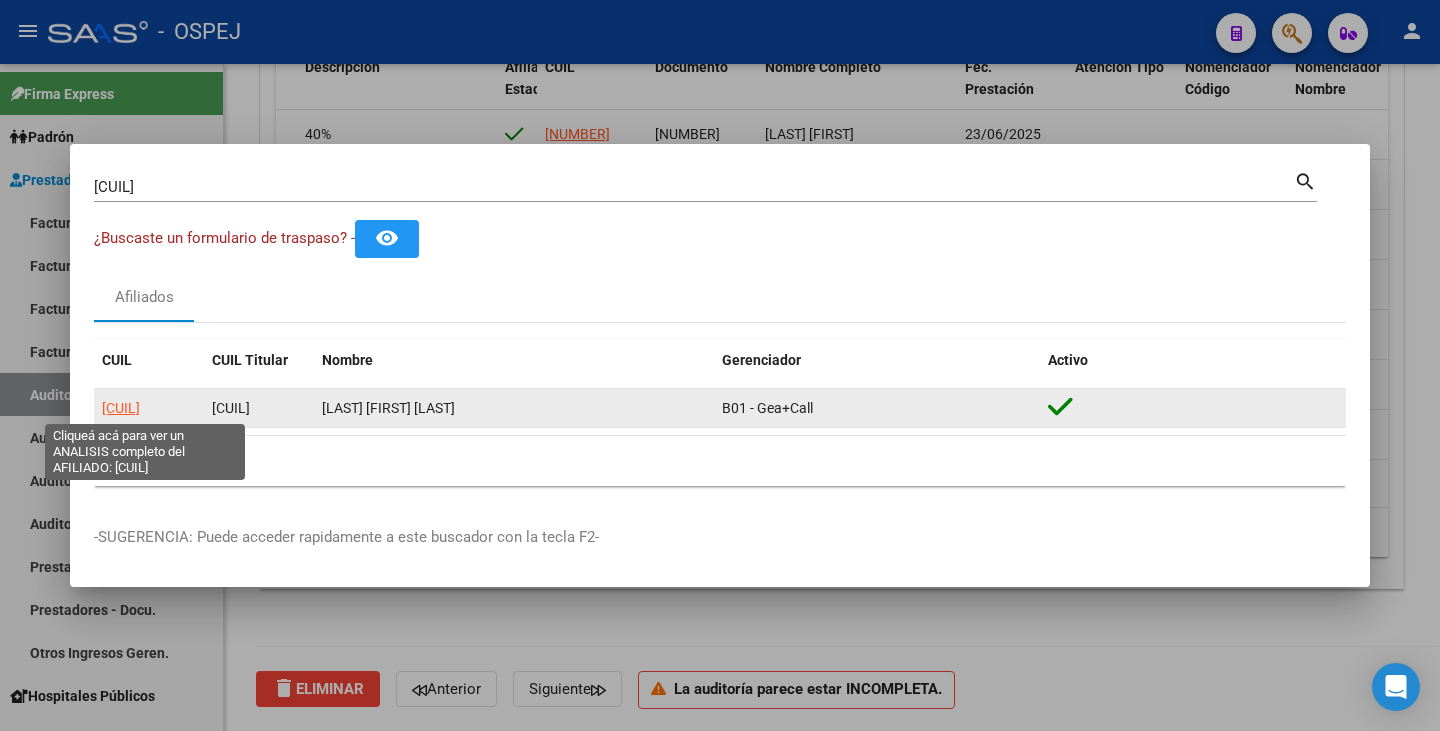 click on "27304700454" 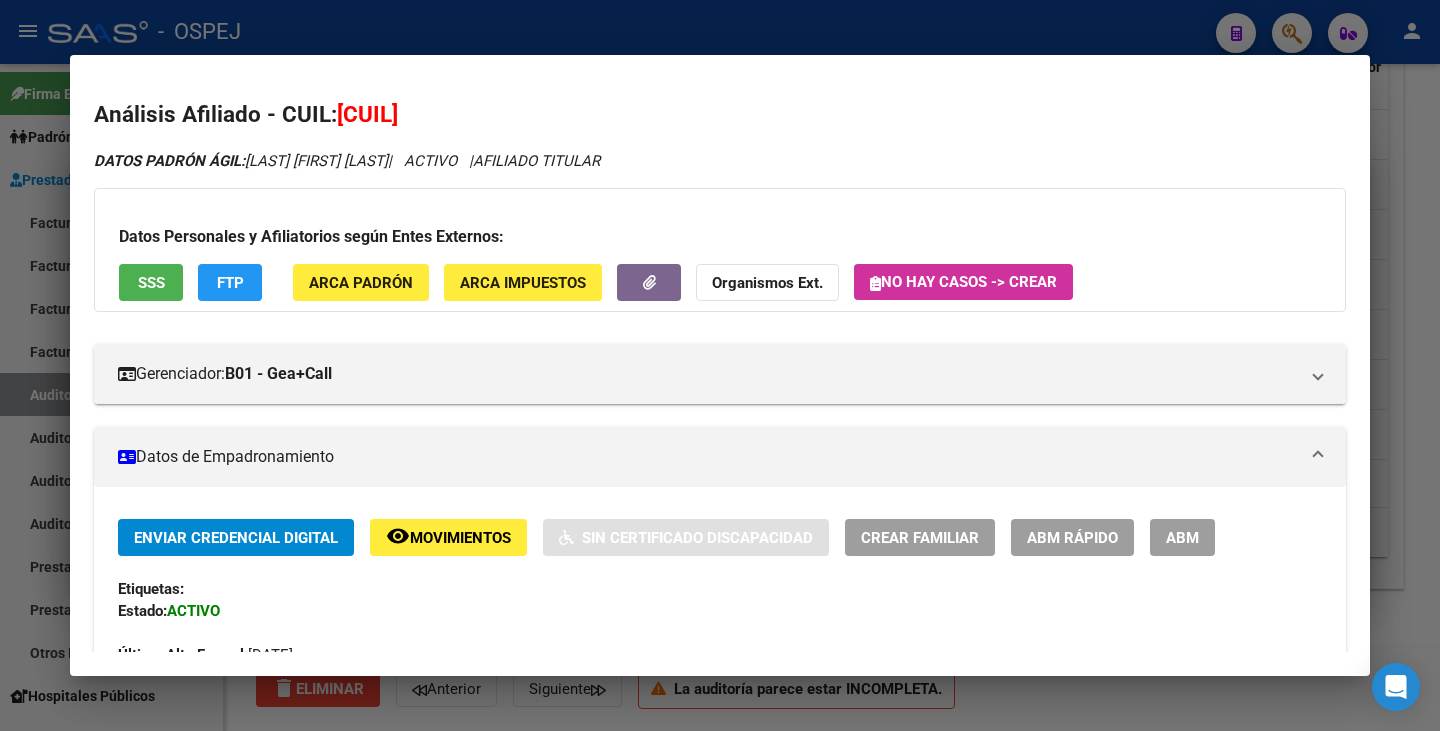 drag, startPoint x: 344, startPoint y: 115, endPoint x: 477, endPoint y: 113, distance: 133.01503 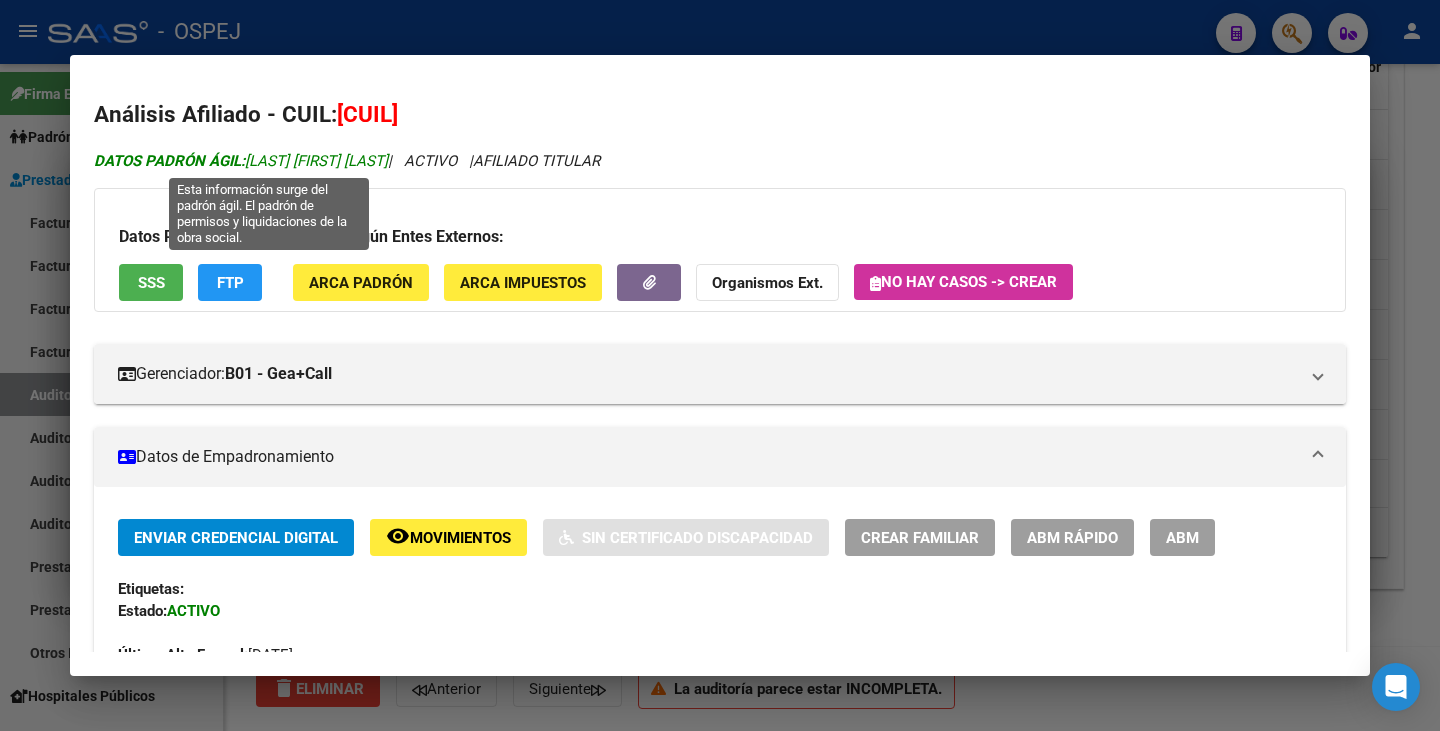 drag, startPoint x: 251, startPoint y: 164, endPoint x: 439, endPoint y: 161, distance: 188.02394 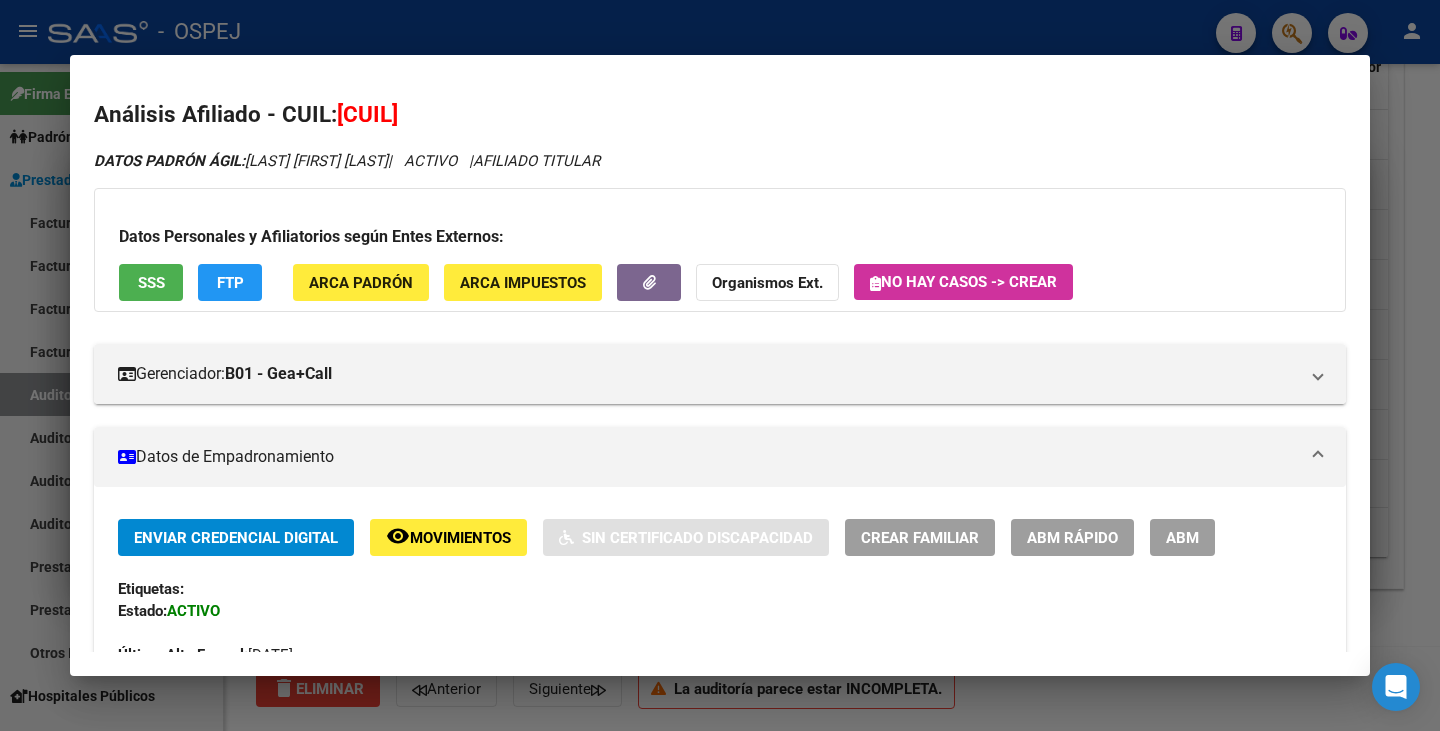 click at bounding box center (720, 365) 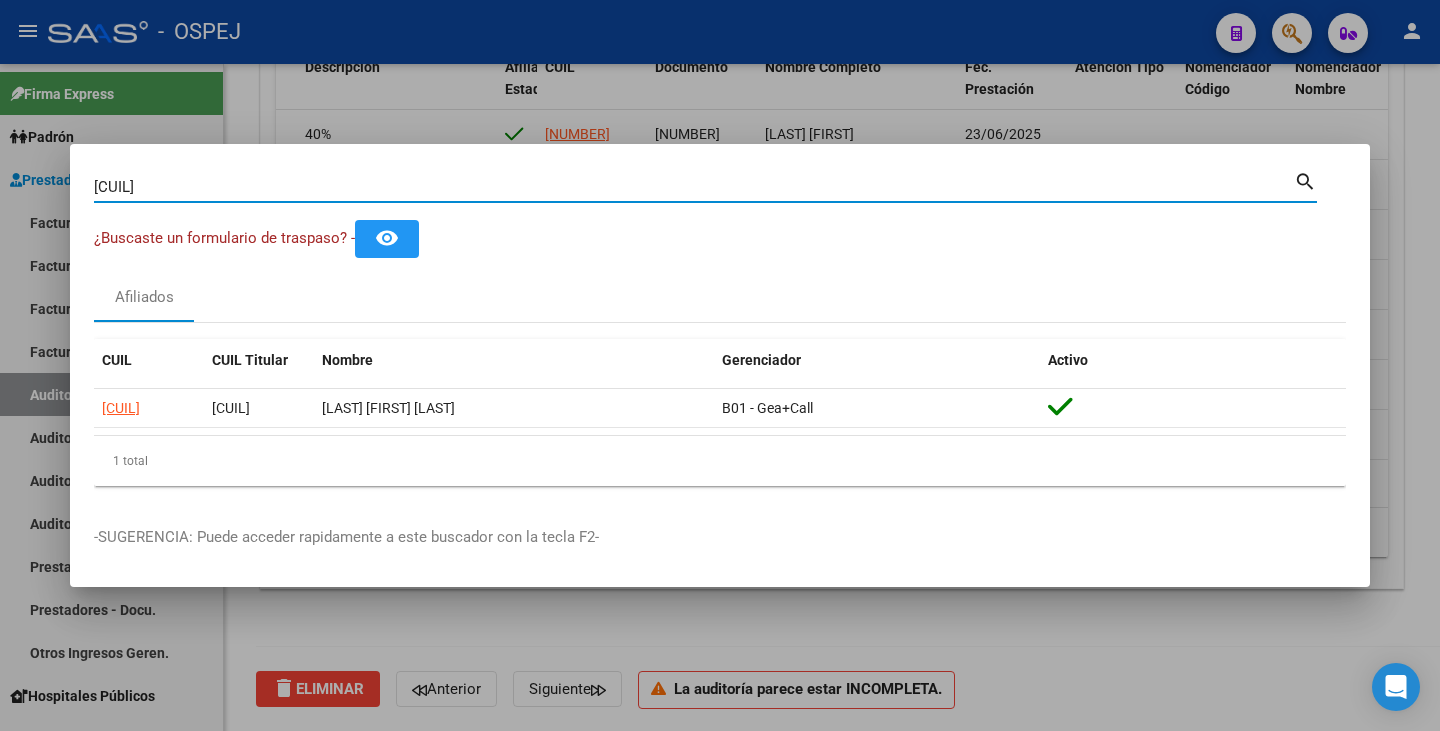 drag, startPoint x: 167, startPoint y: 190, endPoint x: 62, endPoint y: 177, distance: 105.801704 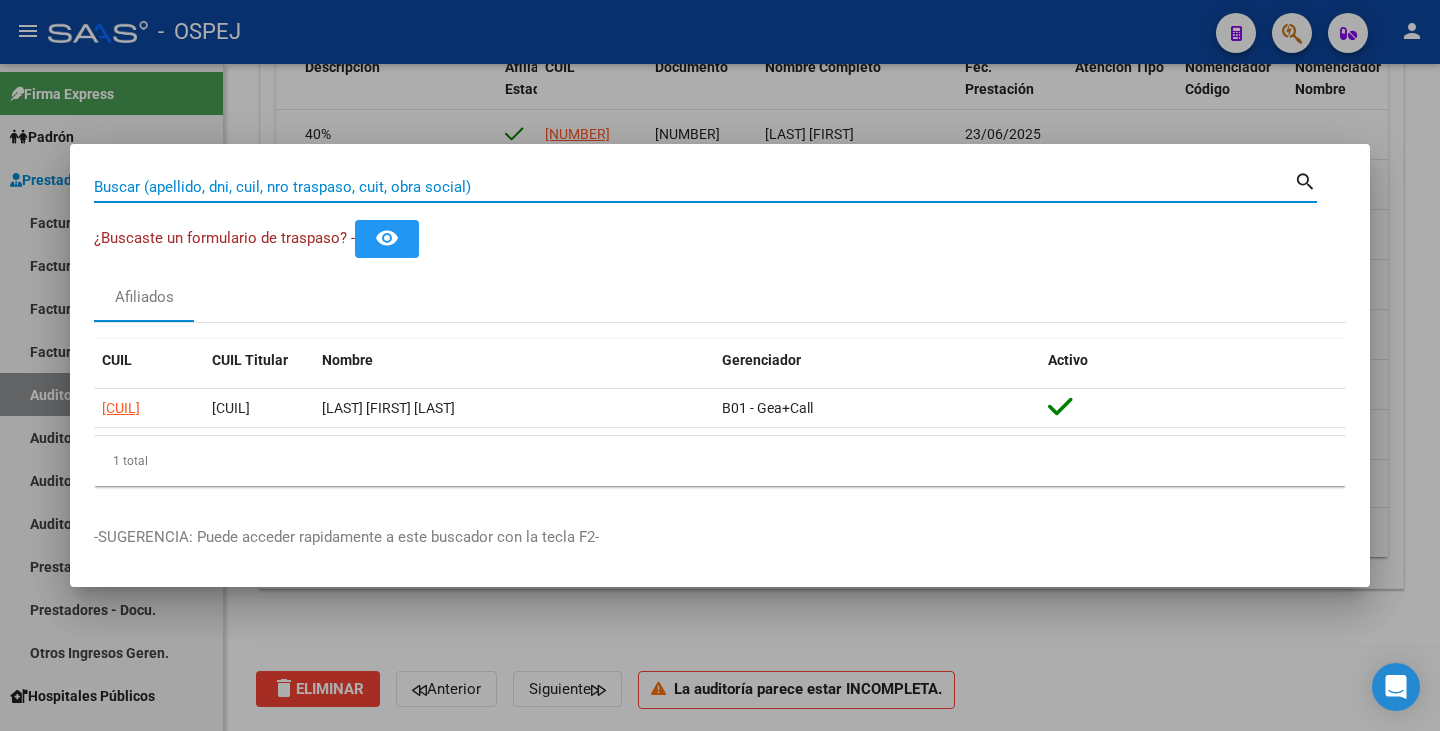 paste on "39444844" 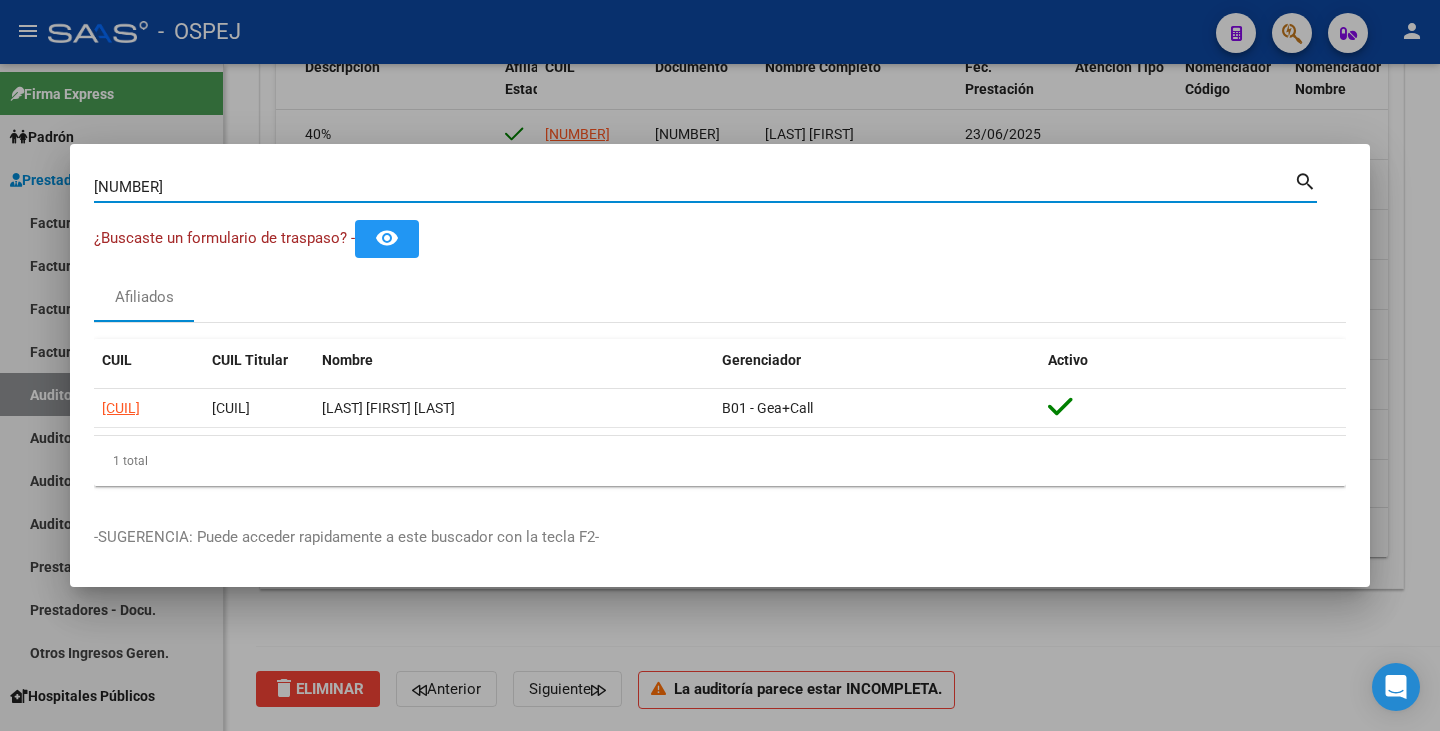 type on "39444844" 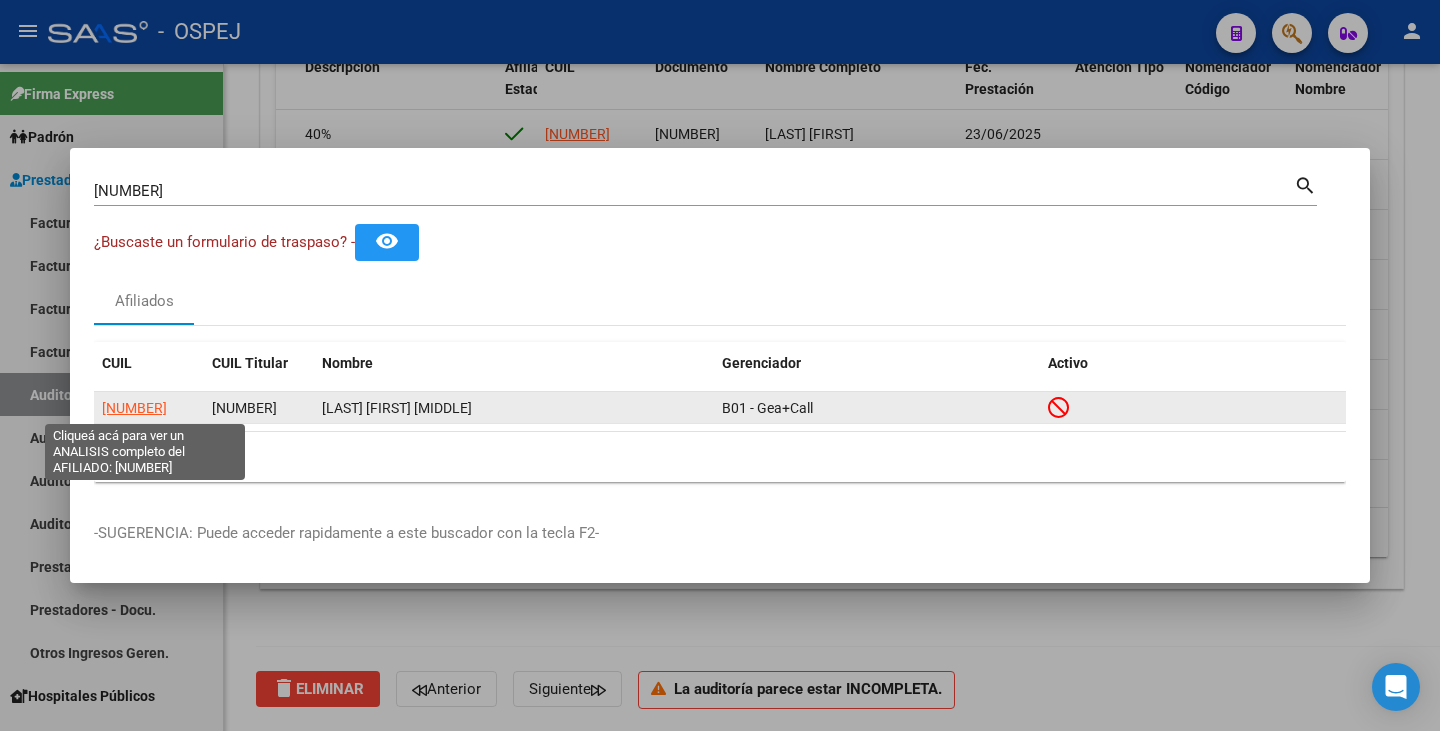 click on "27394448449" 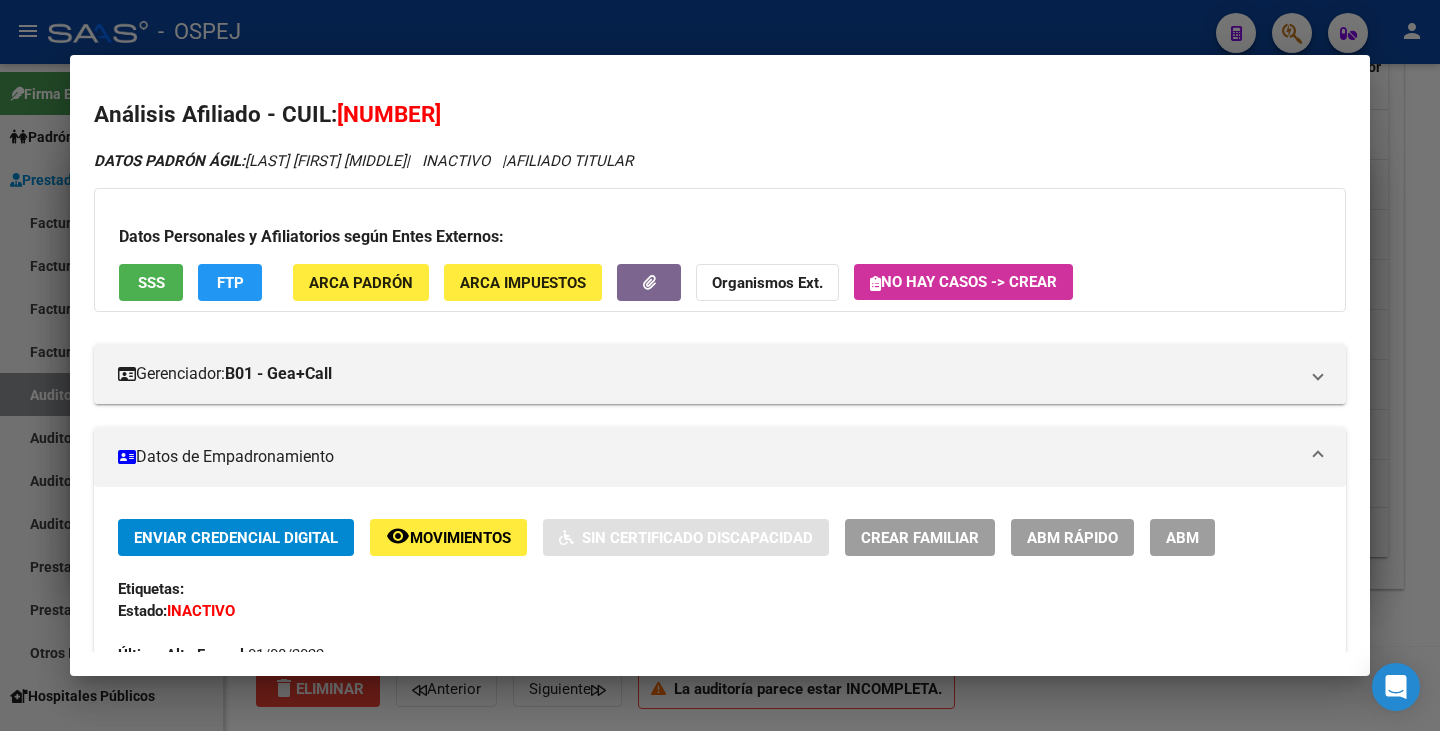 drag, startPoint x: 343, startPoint y: 119, endPoint x: 475, endPoint y: 119, distance: 132 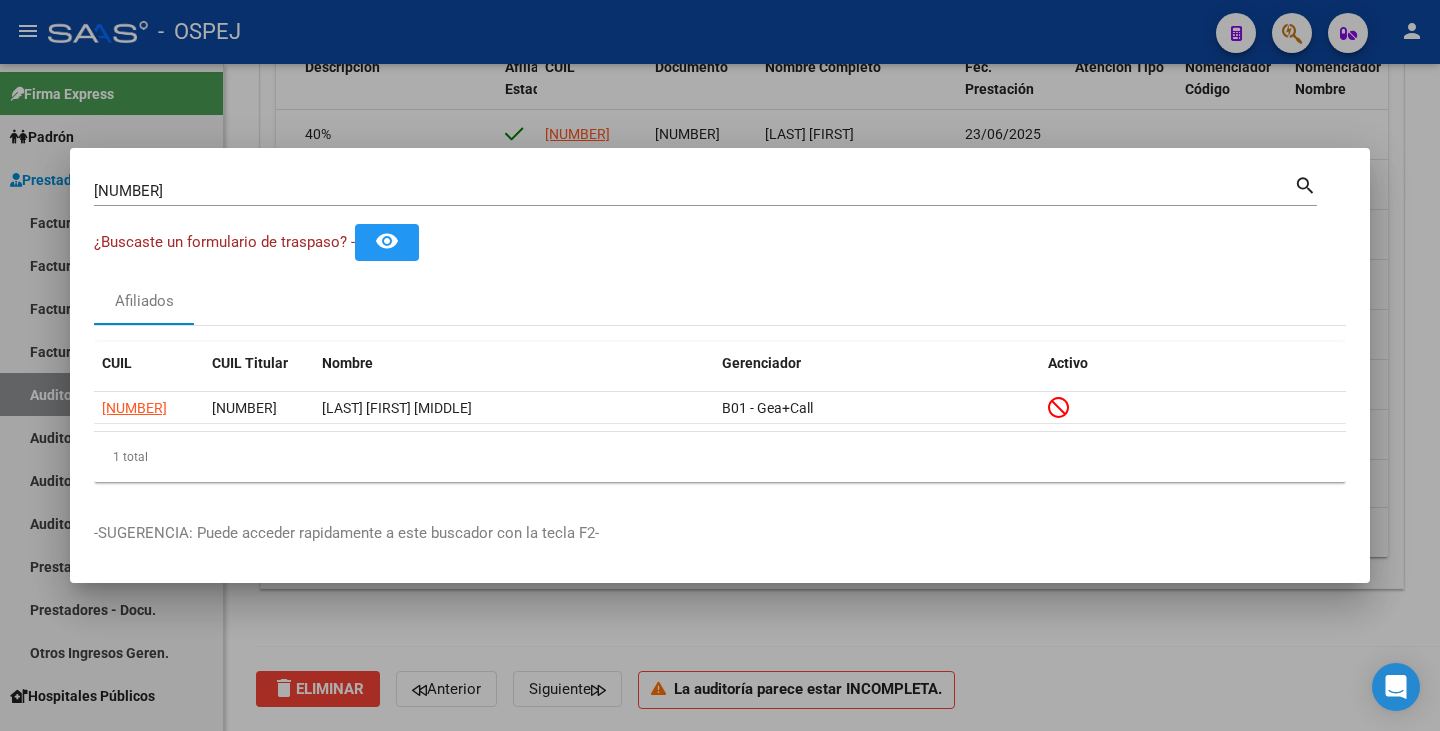 click at bounding box center (720, 365) 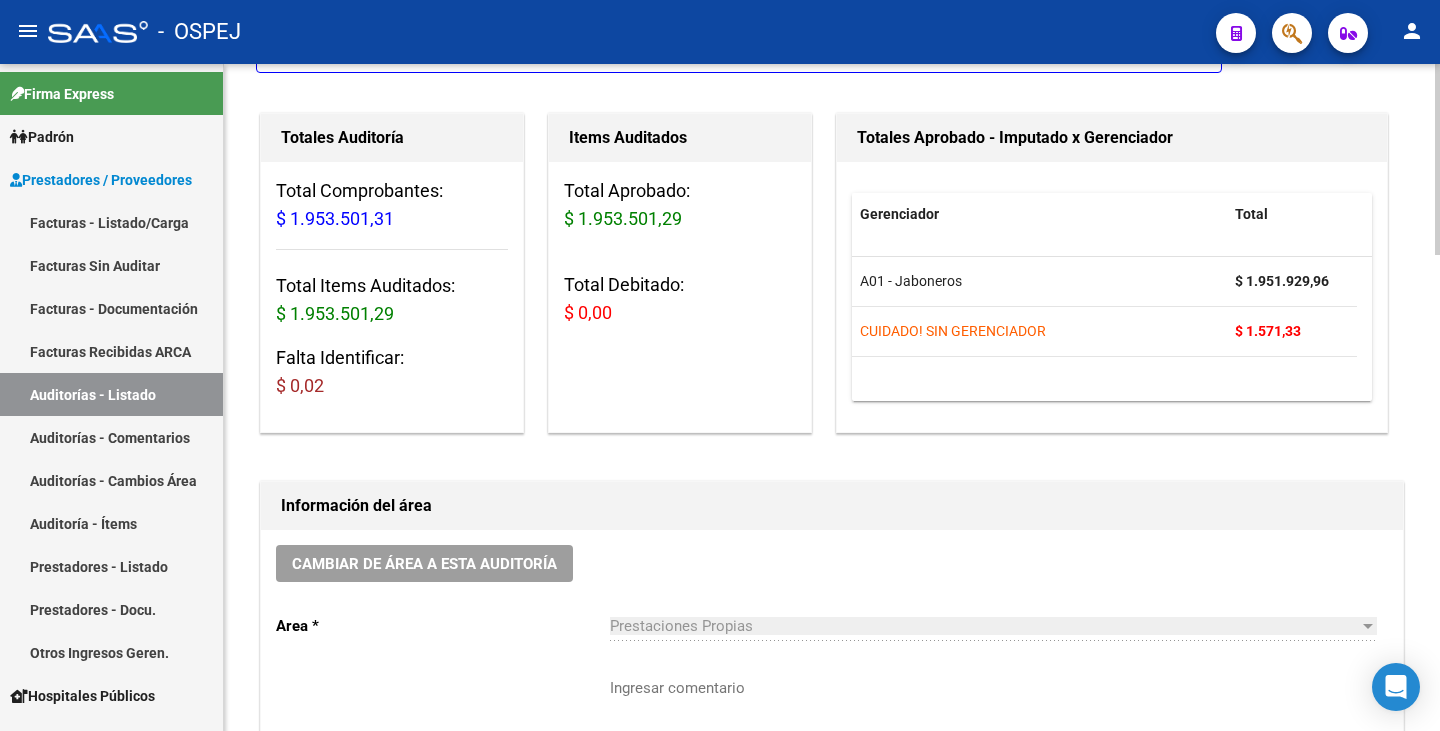 scroll, scrollTop: 163, scrollLeft: 0, axis: vertical 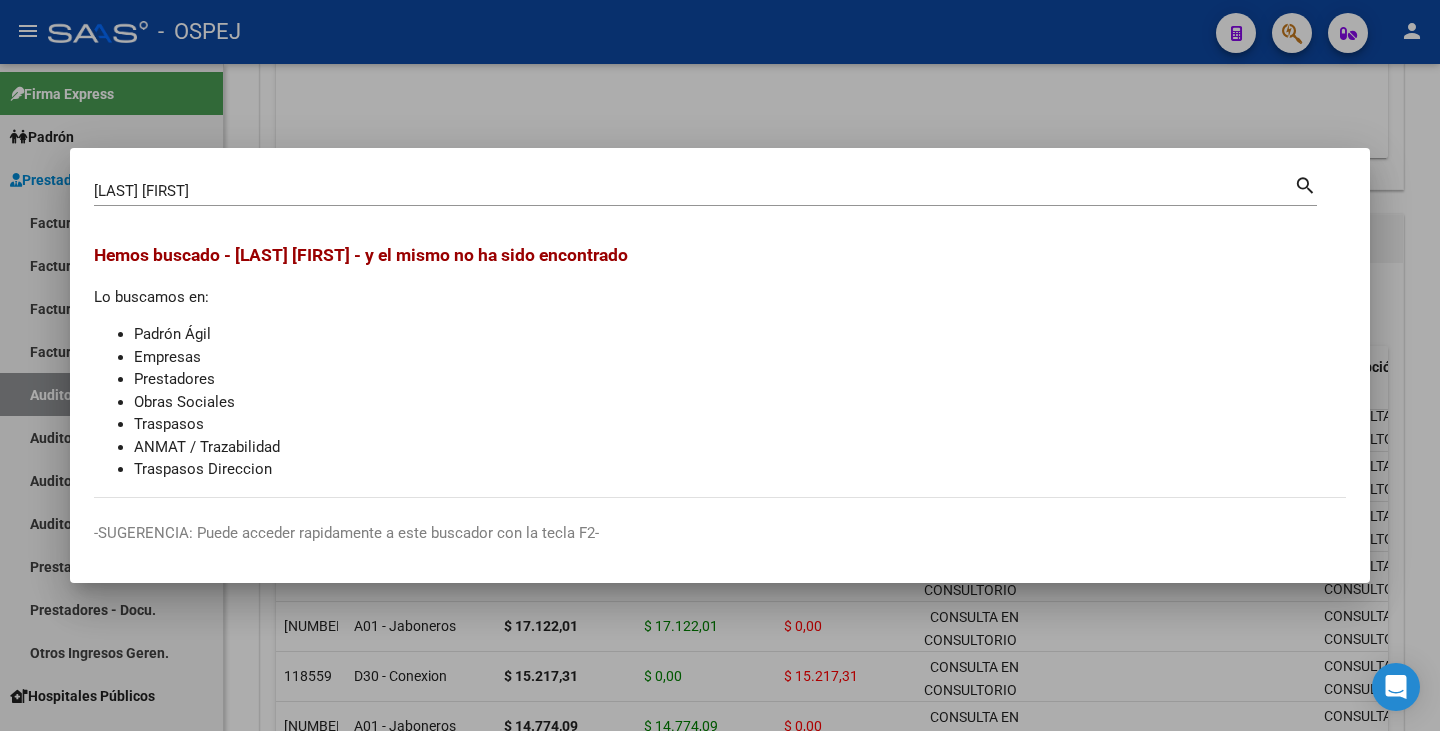 click at bounding box center (720, 365) 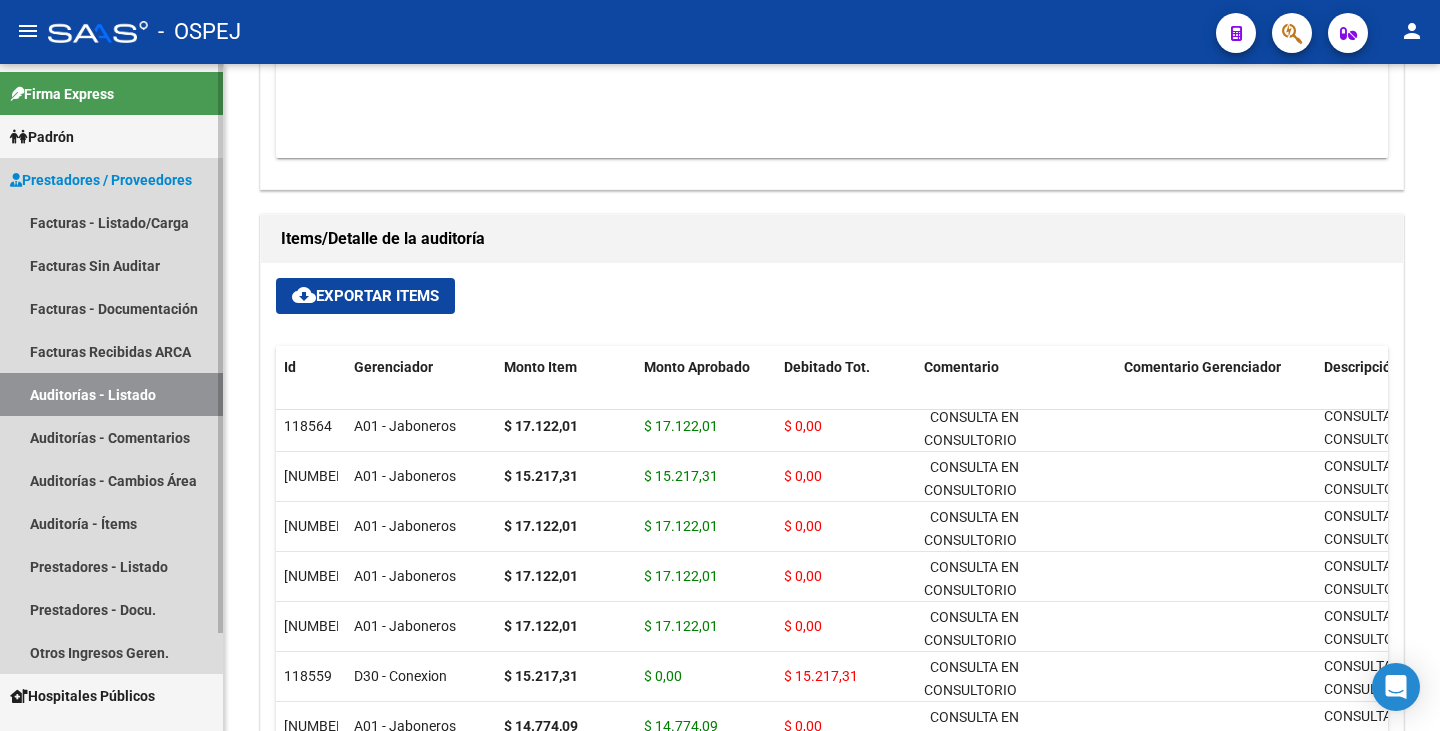 click on "Auditorías - Listado" at bounding box center (111, 394) 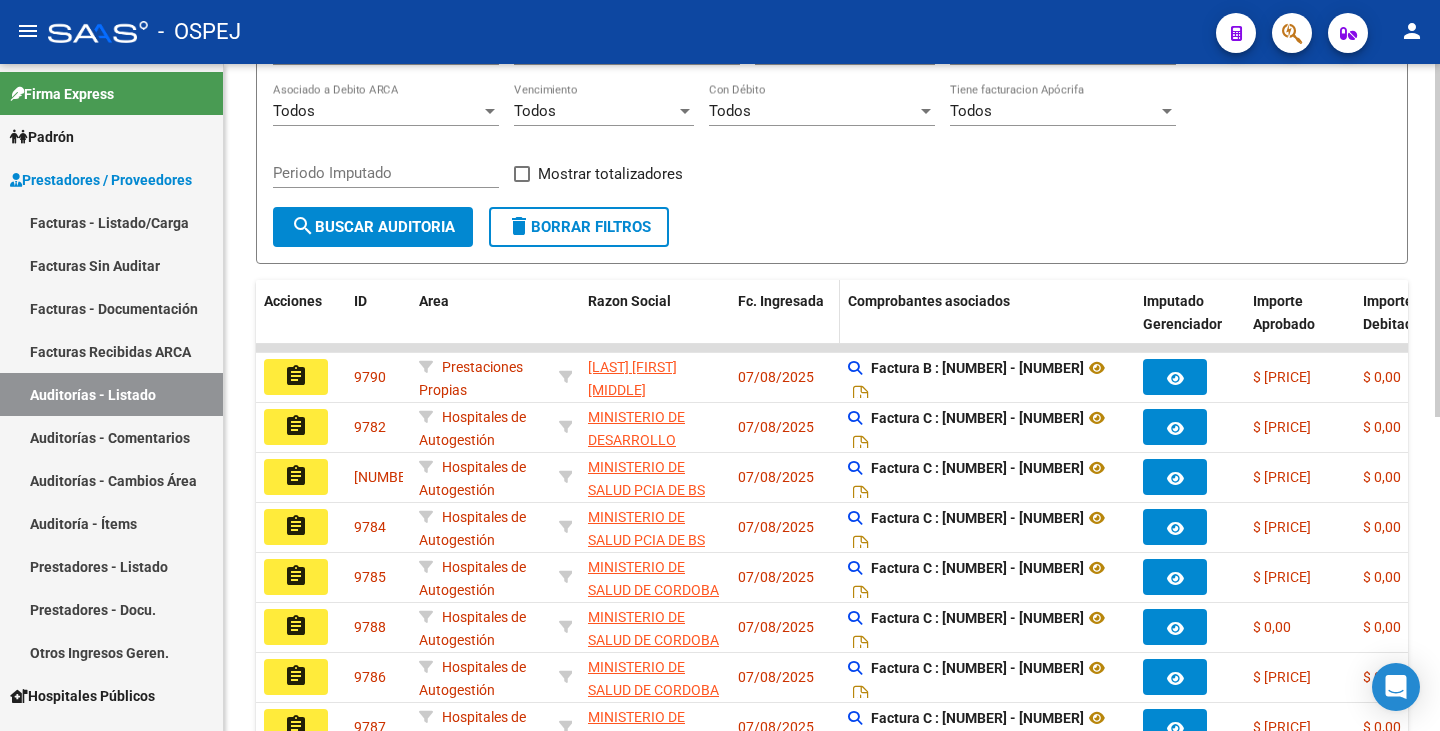 scroll, scrollTop: 392, scrollLeft: 0, axis: vertical 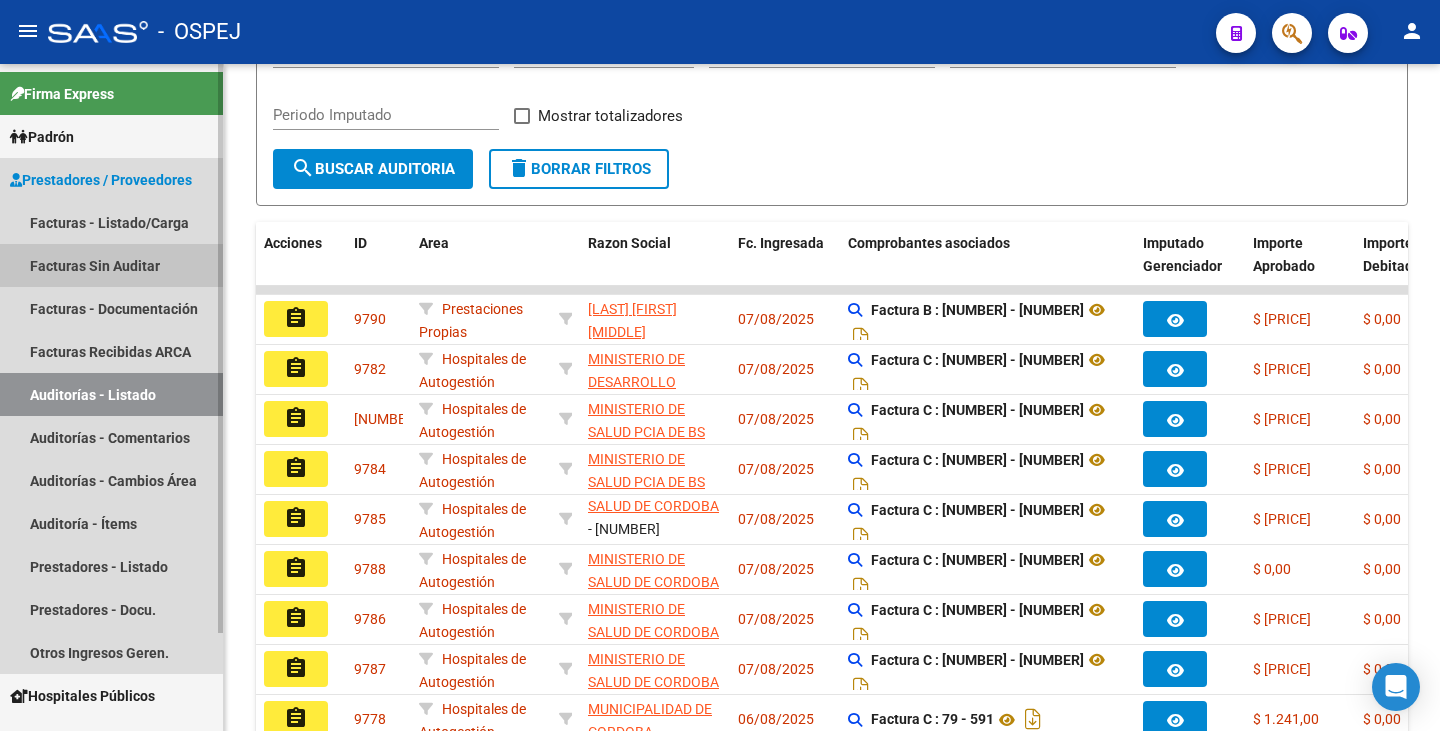 click on "Facturas Sin Auditar" at bounding box center (111, 265) 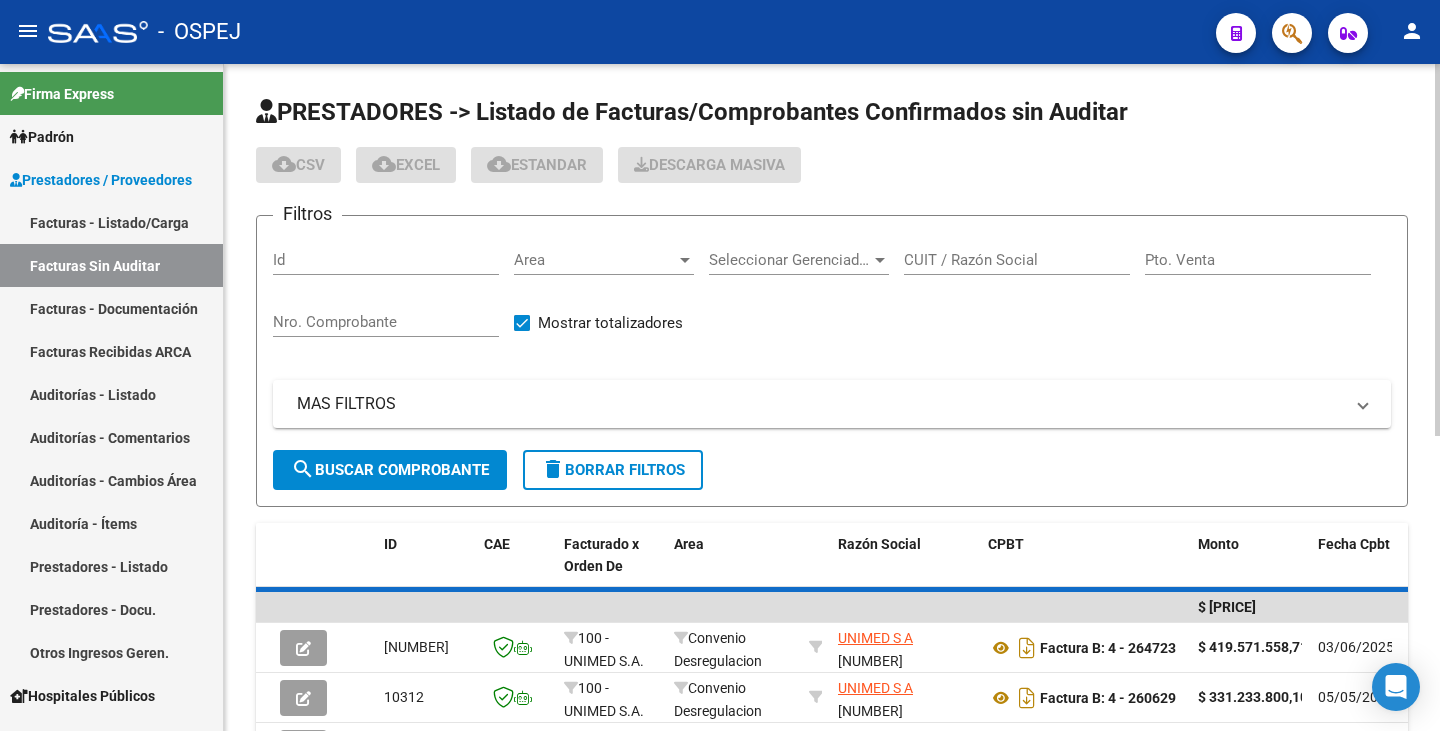 click on "Area Area" 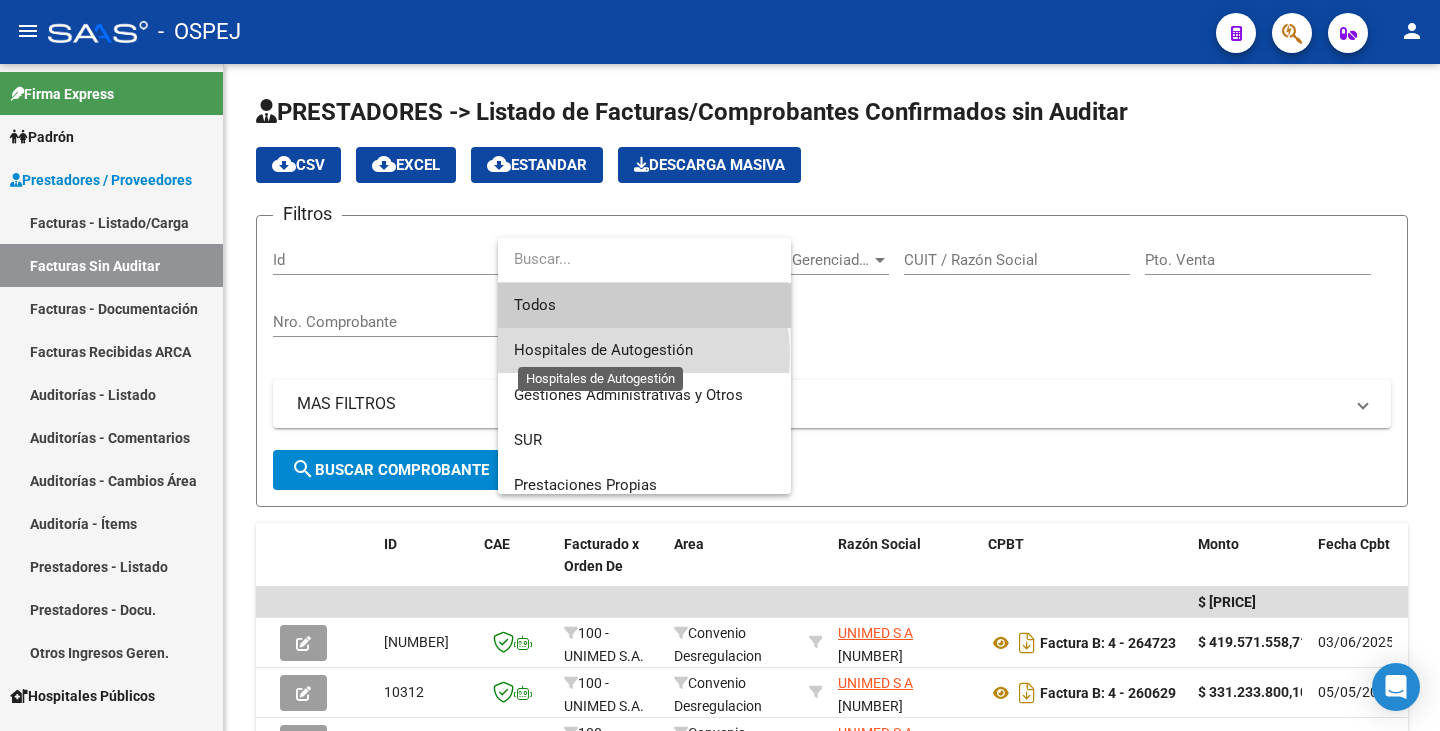 click on "Hospitales de Autogestión" at bounding box center (603, 350) 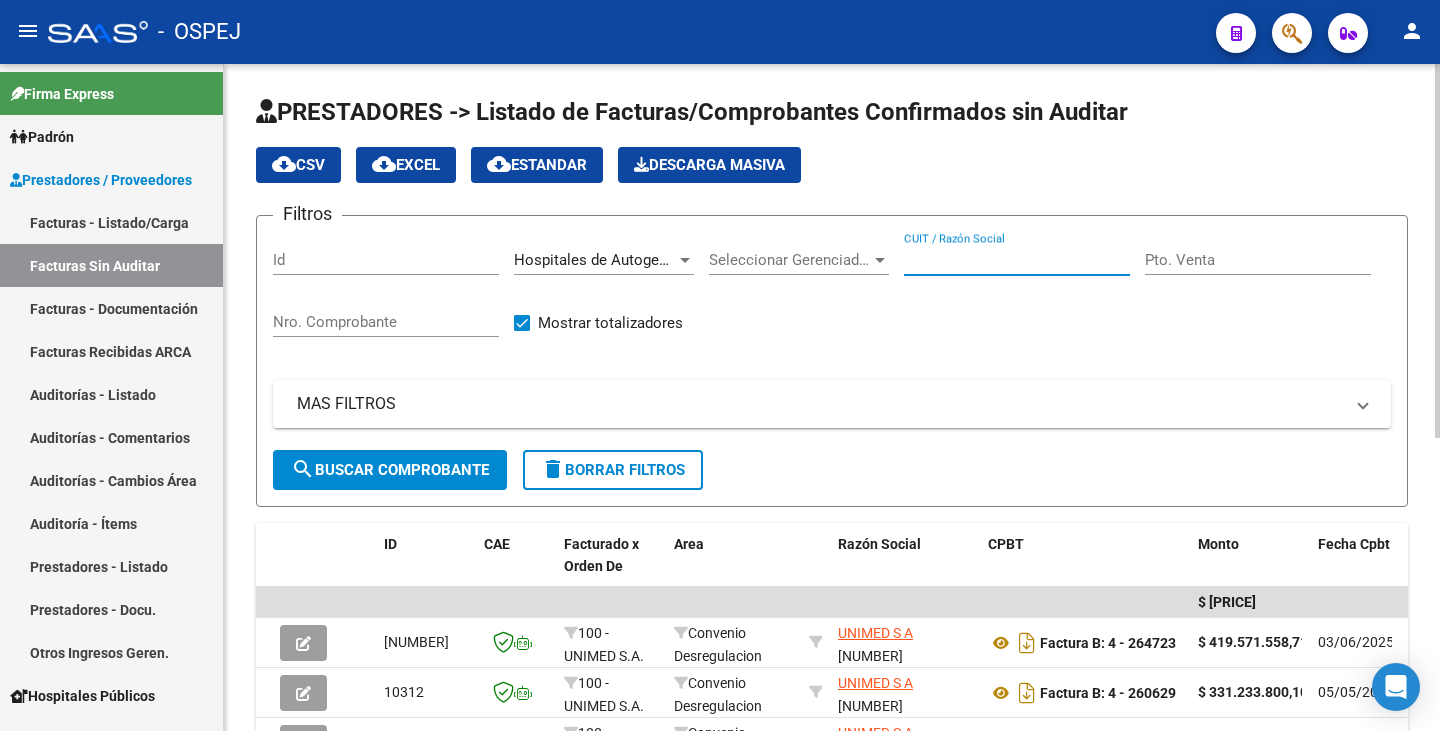 click on "CUIT / Razón Social" at bounding box center [1017, 260] 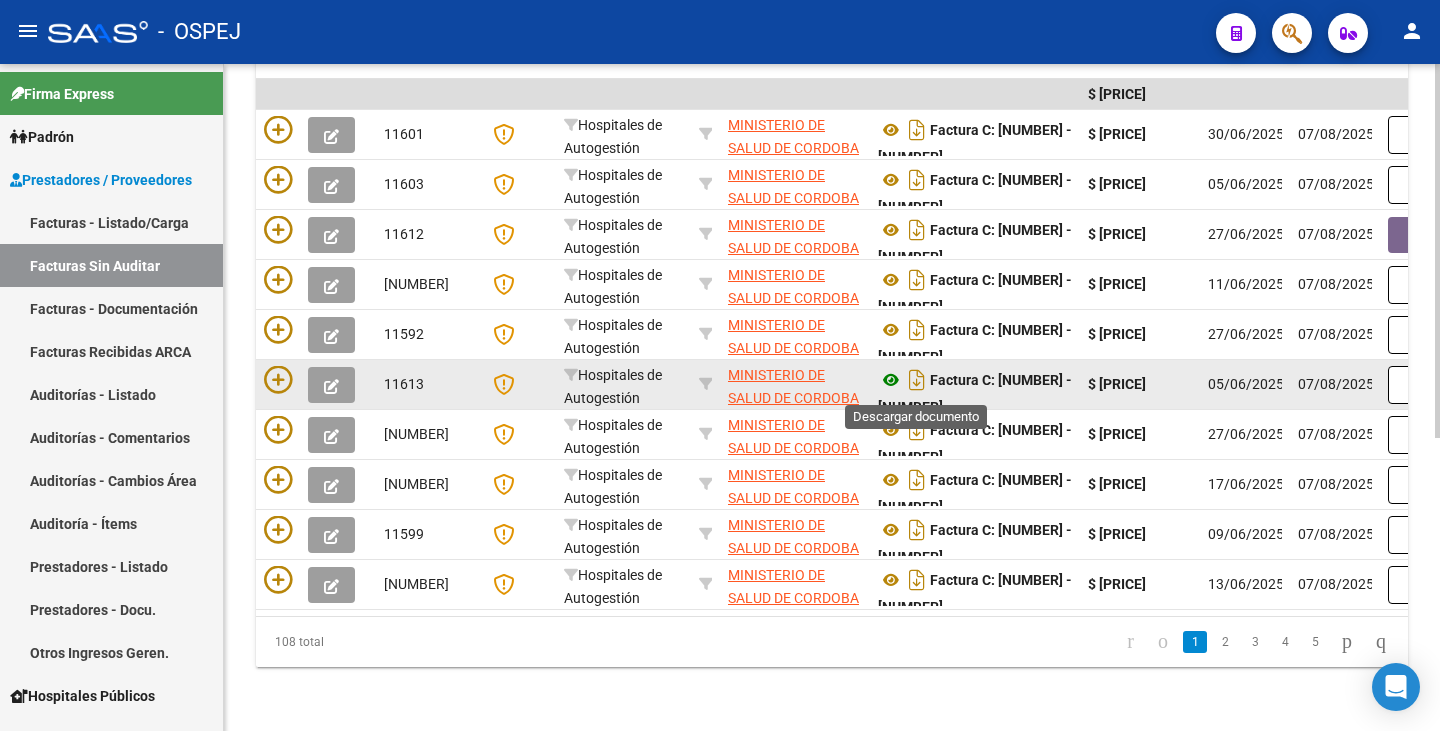 scroll, scrollTop: 523, scrollLeft: 0, axis: vertical 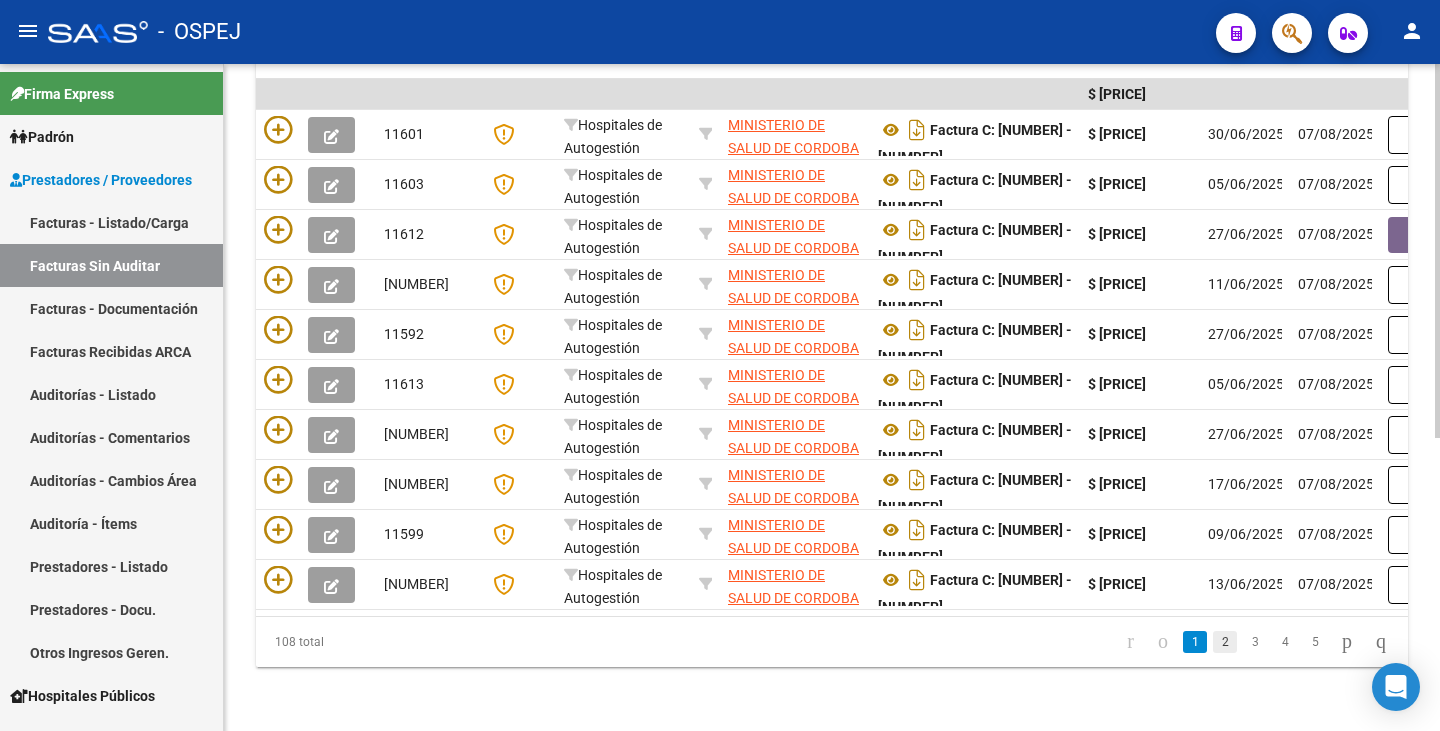 click on "2" 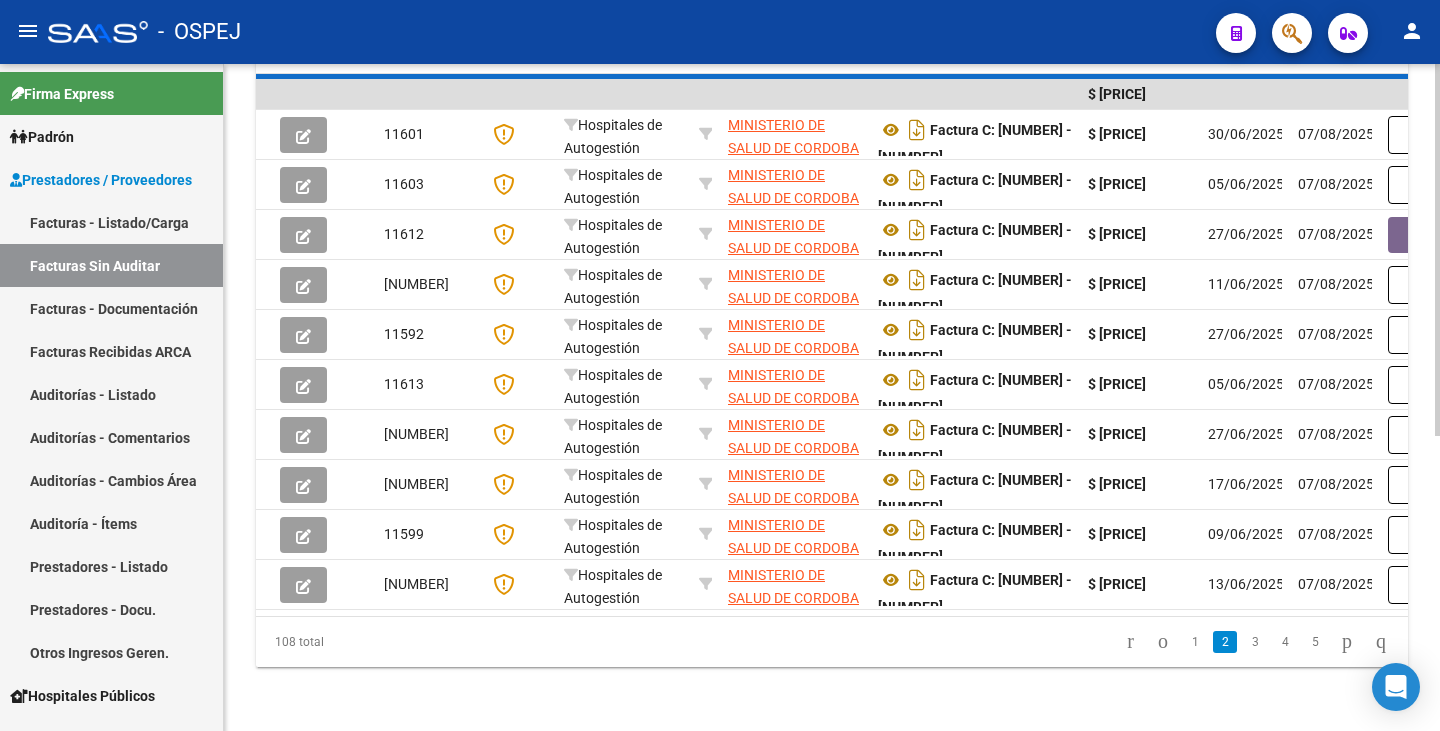scroll, scrollTop: 523, scrollLeft: 0, axis: vertical 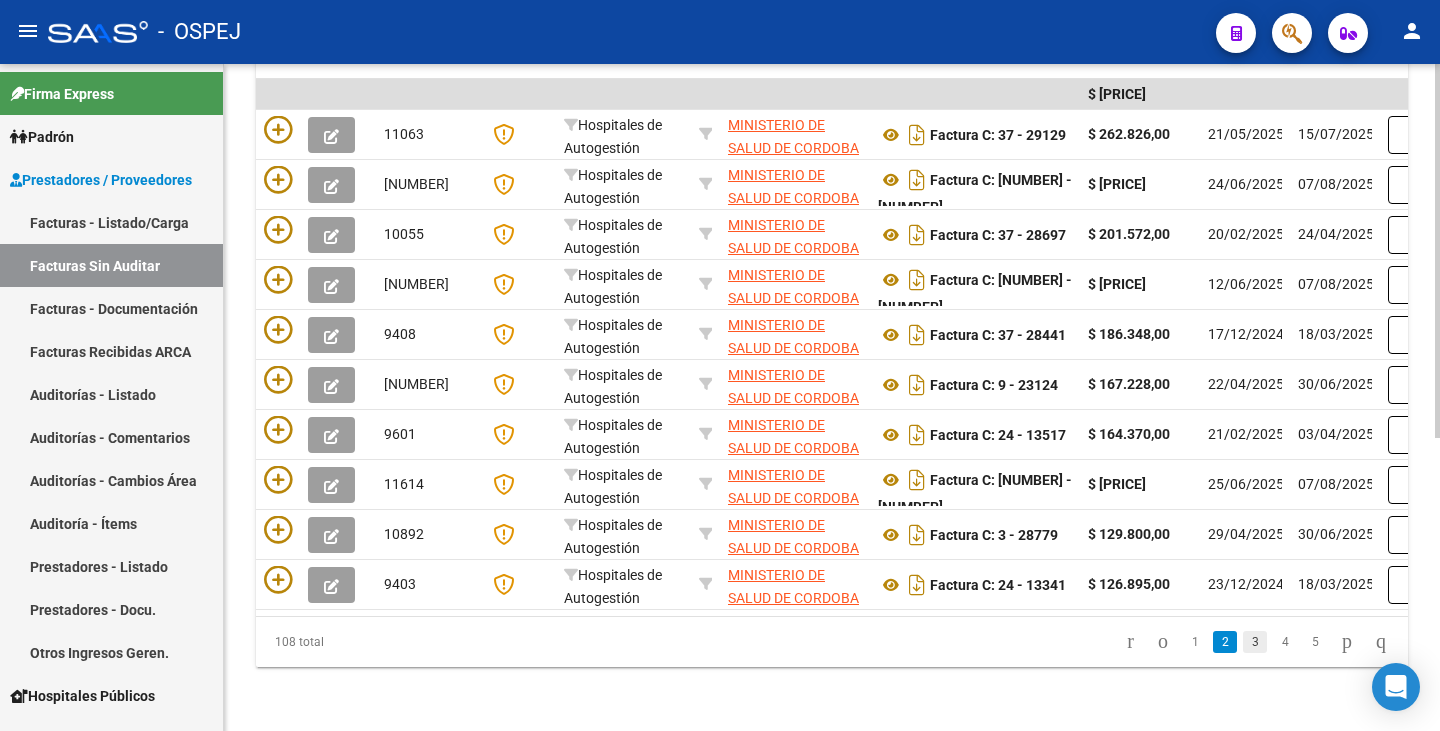 click on "3" 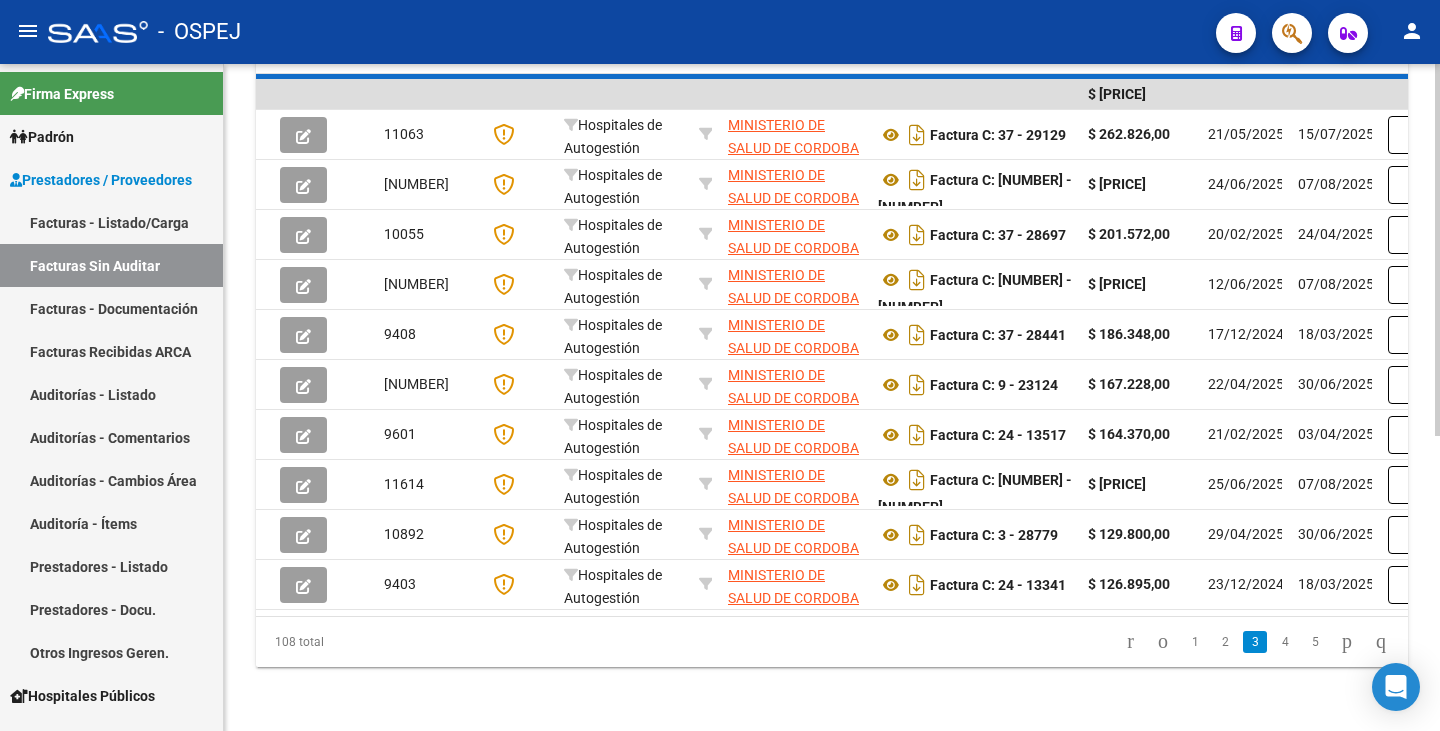 scroll, scrollTop: 523, scrollLeft: 0, axis: vertical 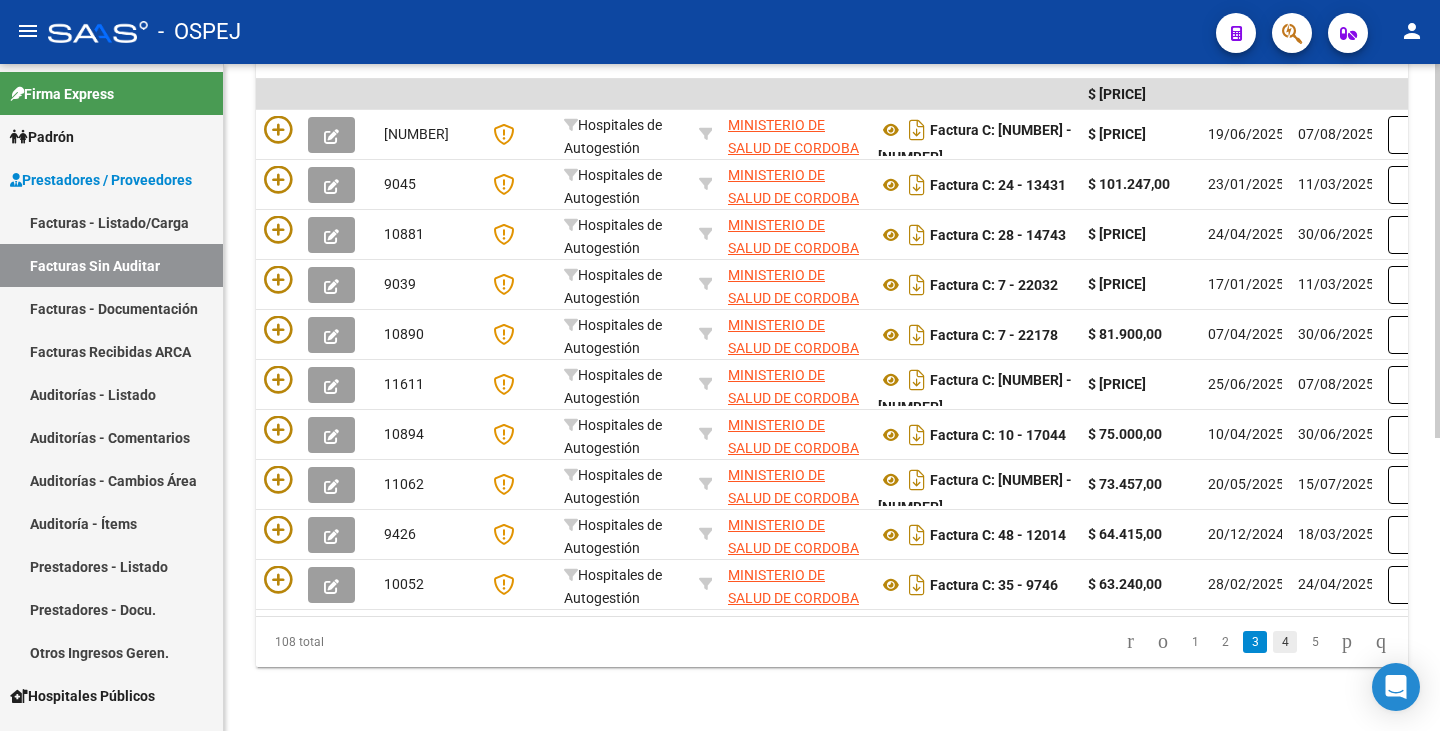 click on "4" 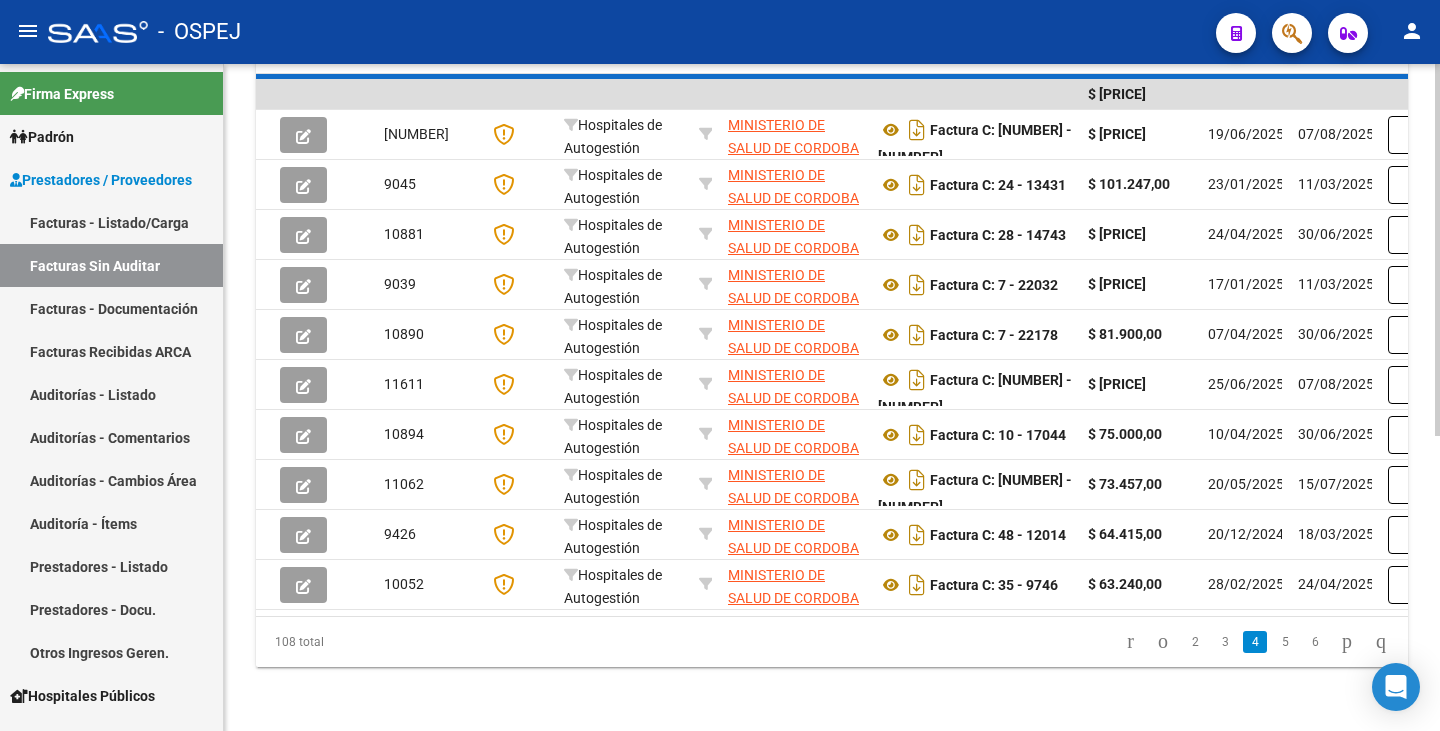 scroll, scrollTop: 523, scrollLeft: 0, axis: vertical 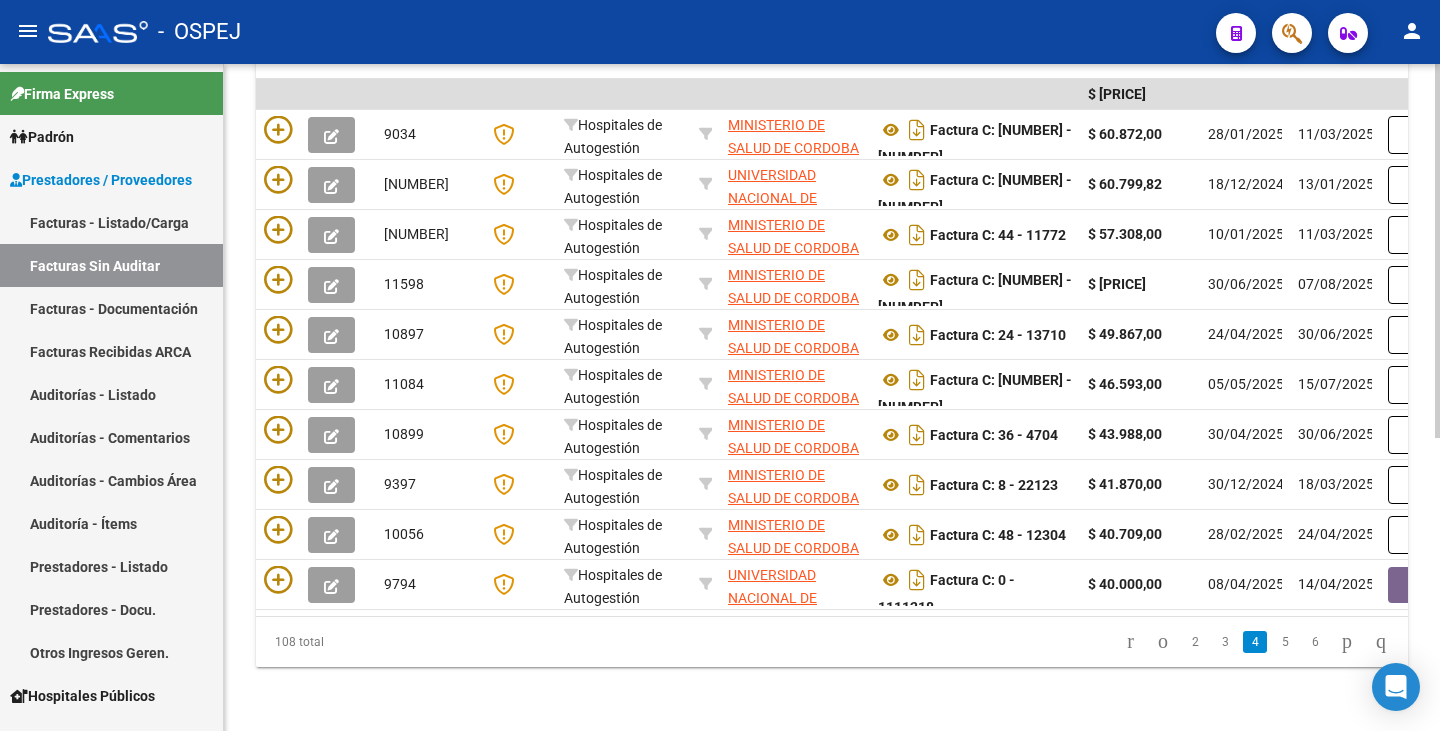 click on "5" 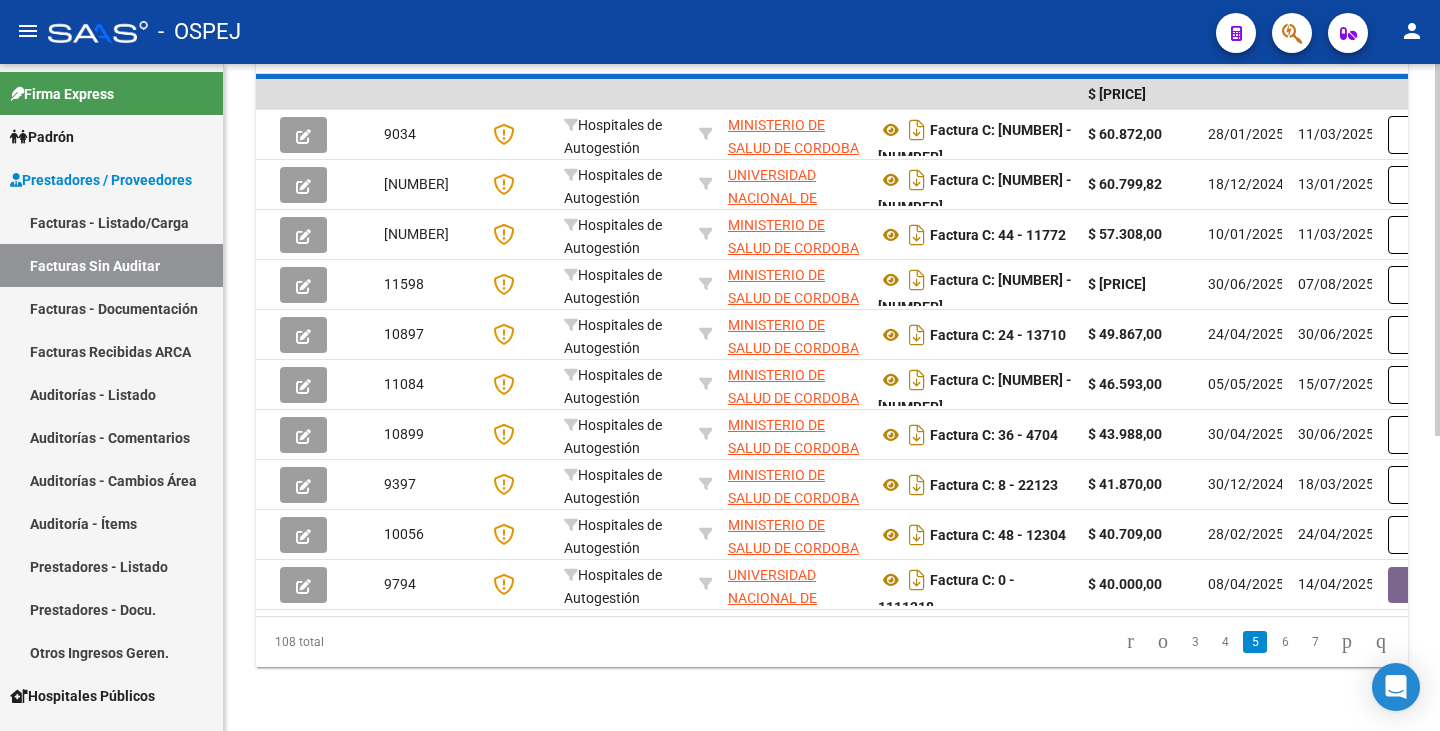 scroll, scrollTop: 523, scrollLeft: 0, axis: vertical 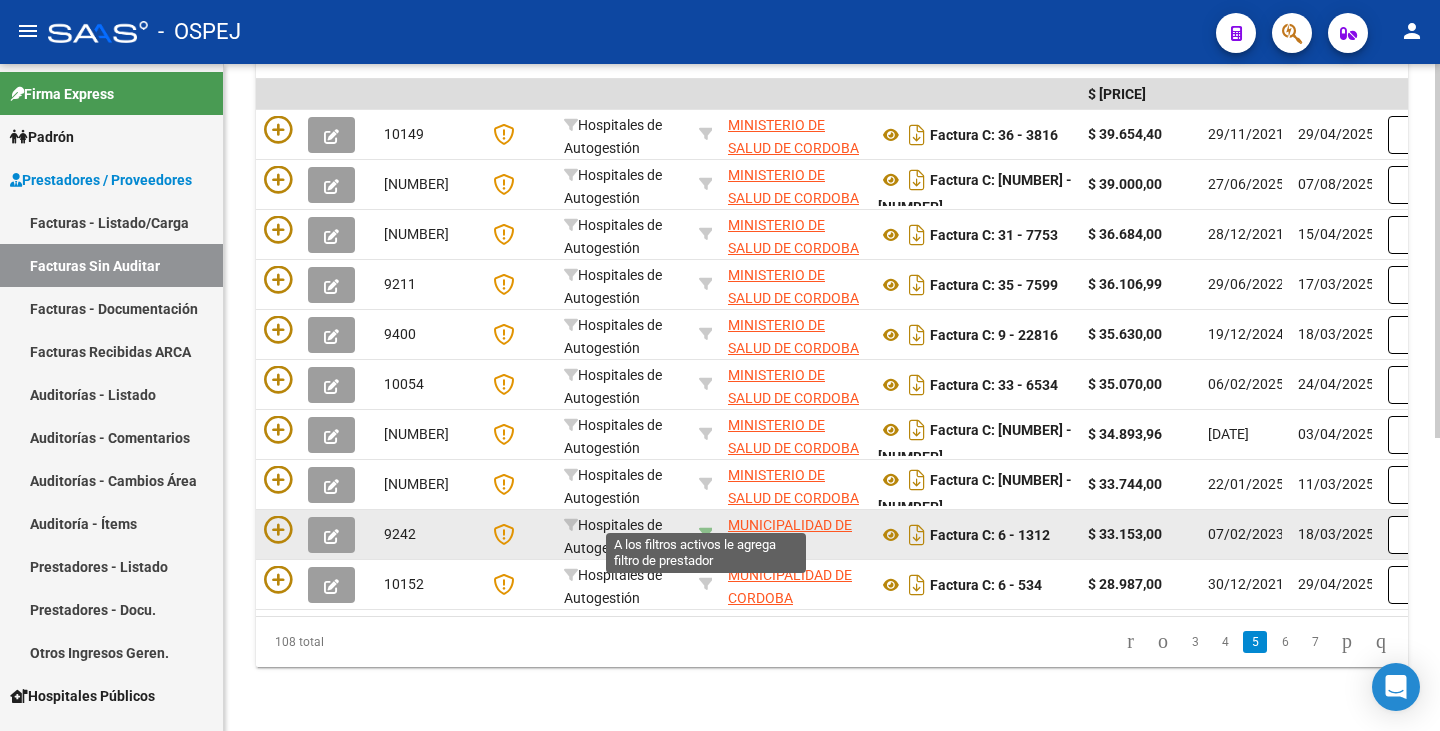 click 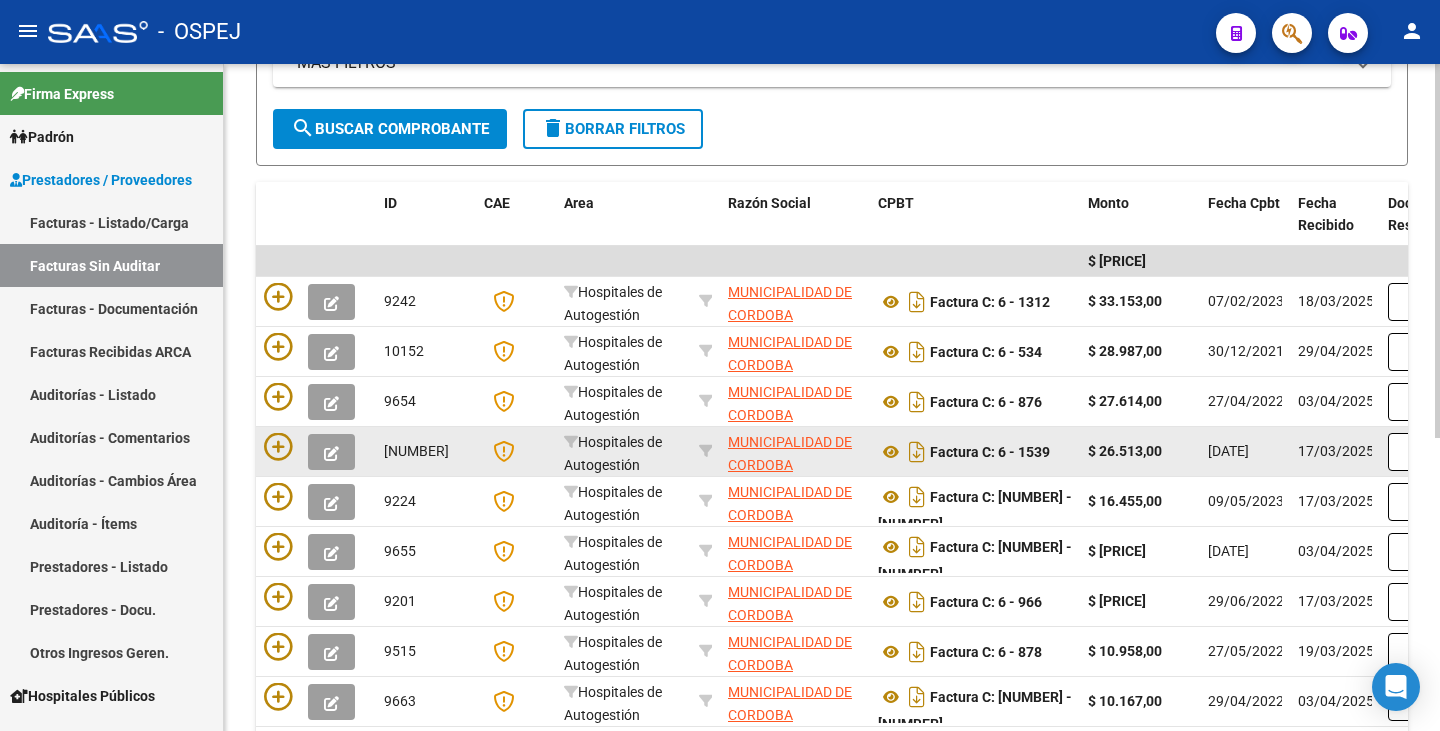 scroll, scrollTop: 323, scrollLeft: 0, axis: vertical 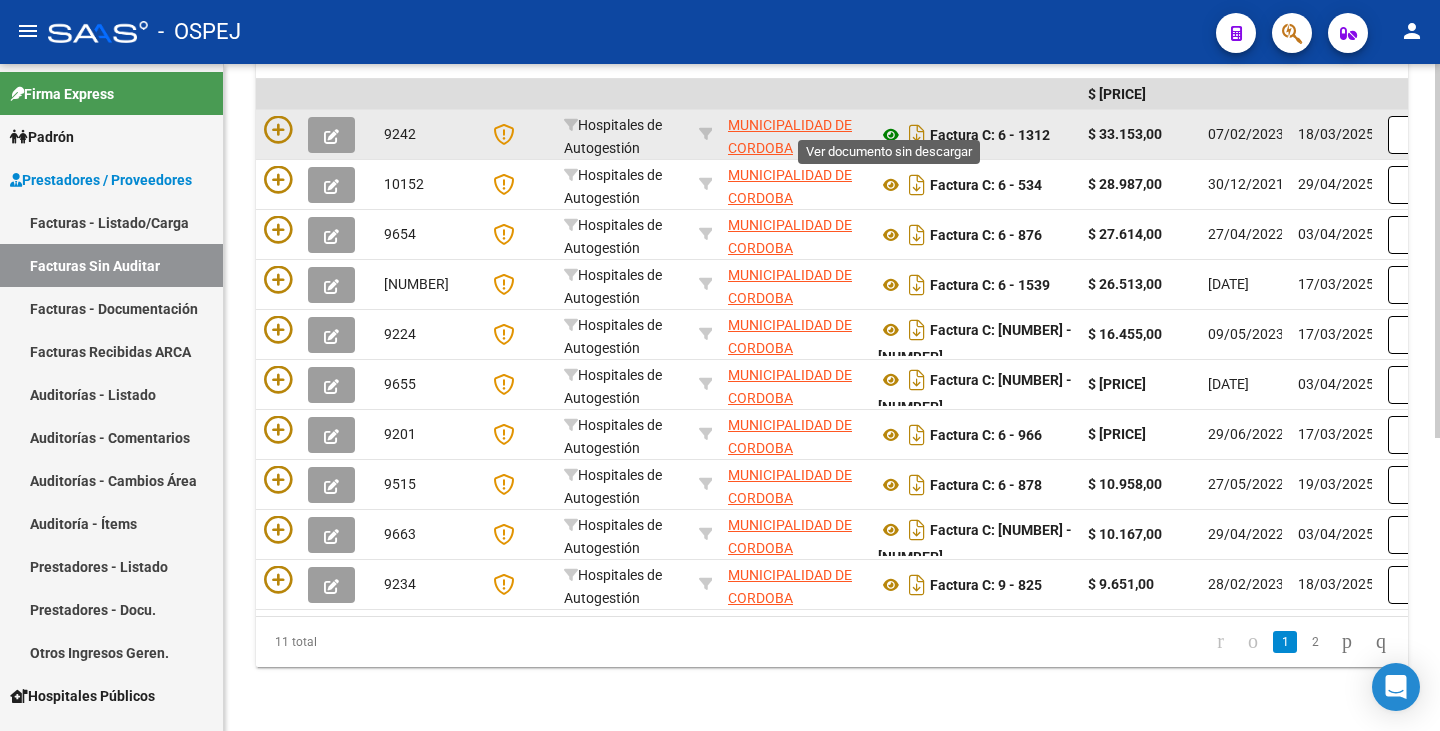 click 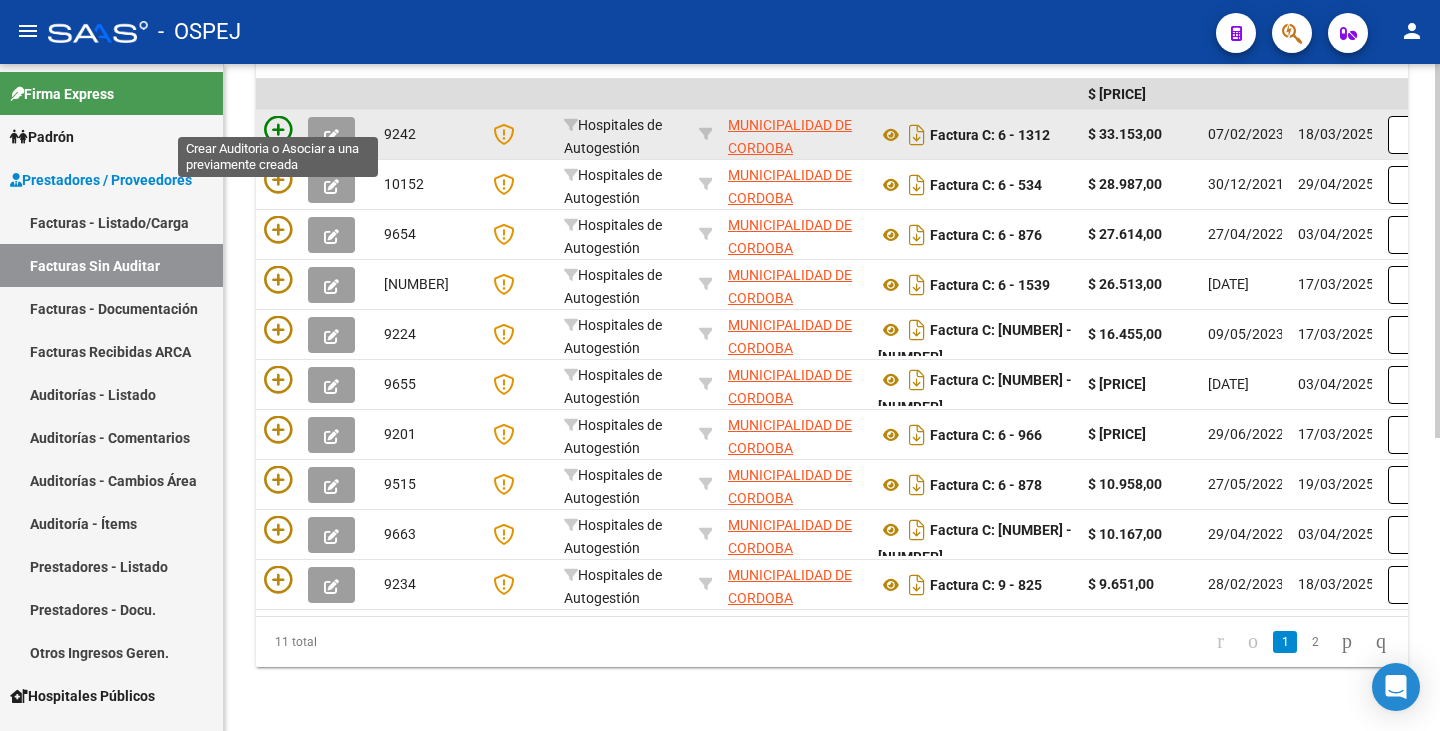 click 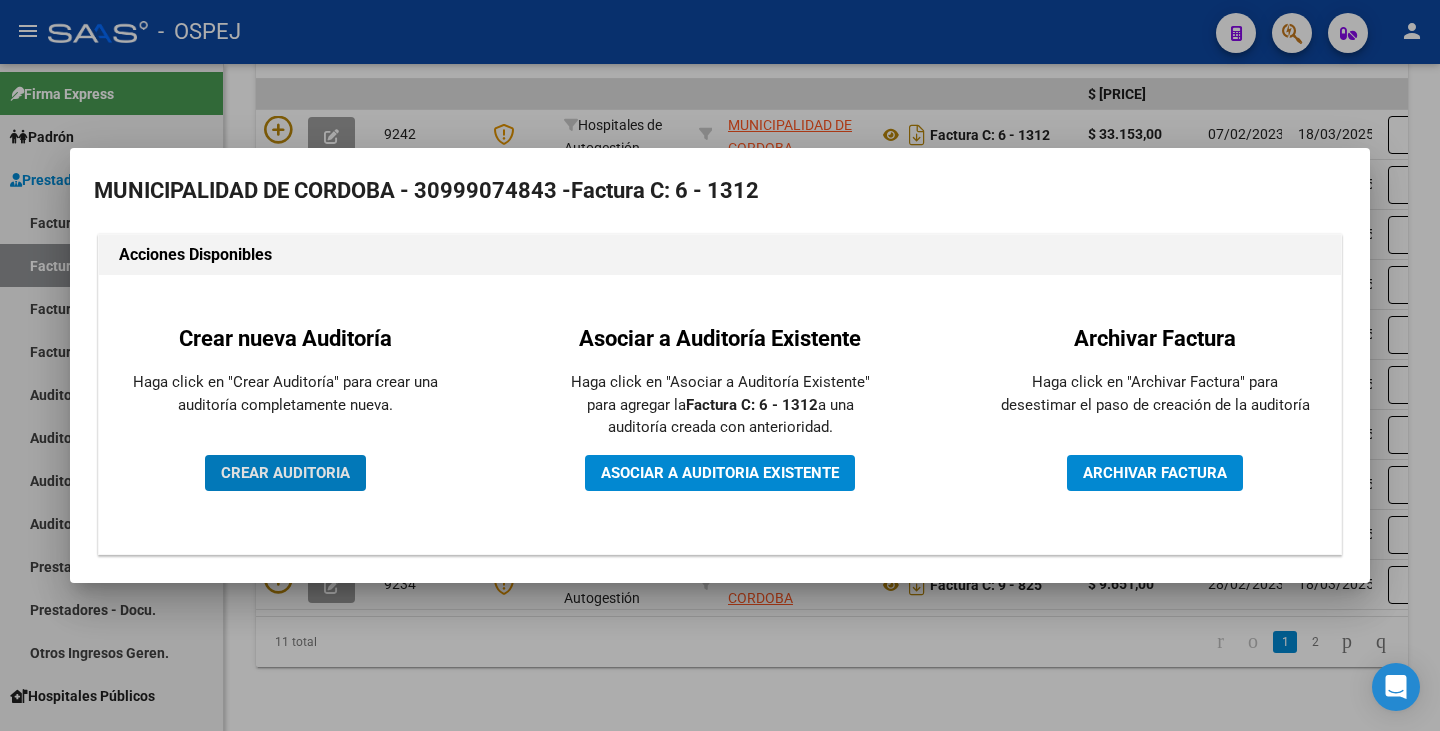 click on "CREAR AUDITORIA" at bounding box center [285, 473] 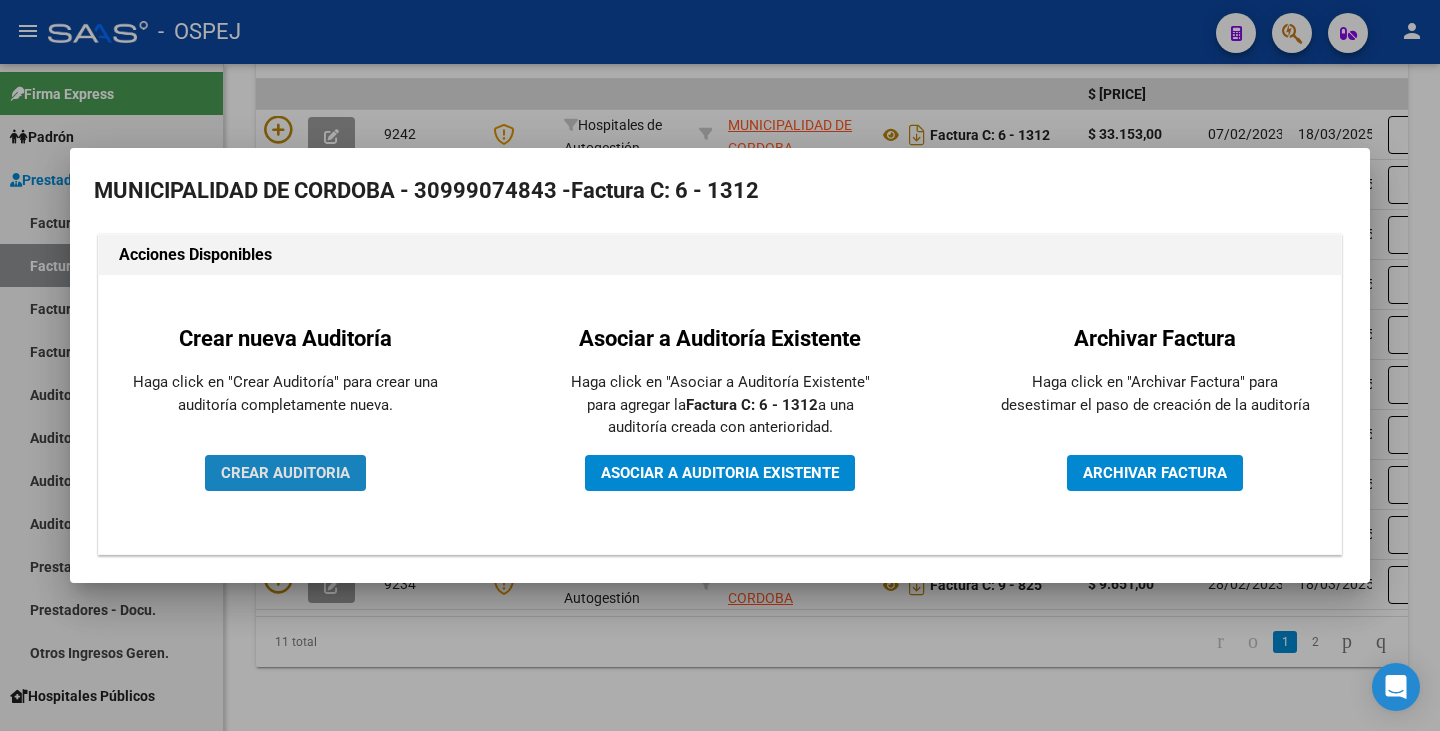 scroll, scrollTop: 402, scrollLeft: 0, axis: vertical 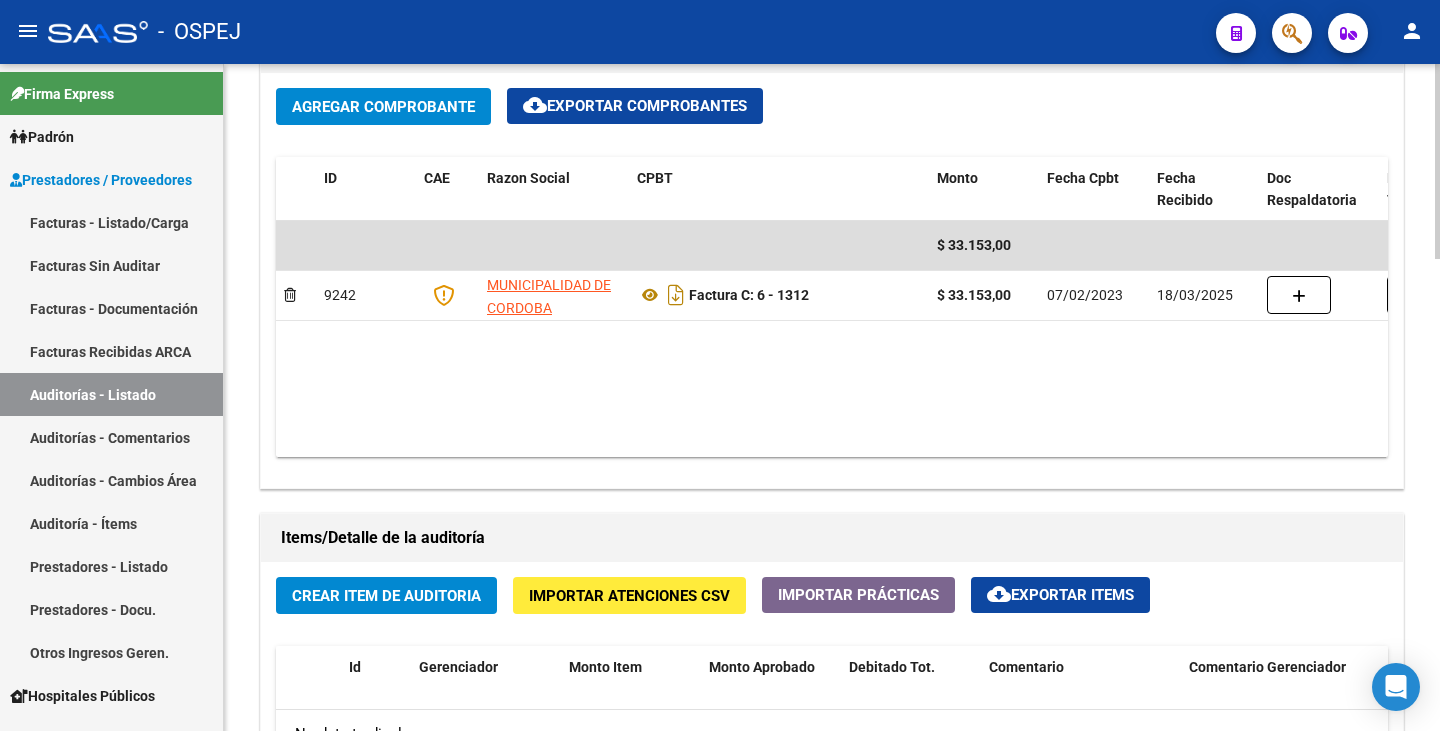 click on "Importar Atenciones CSV" 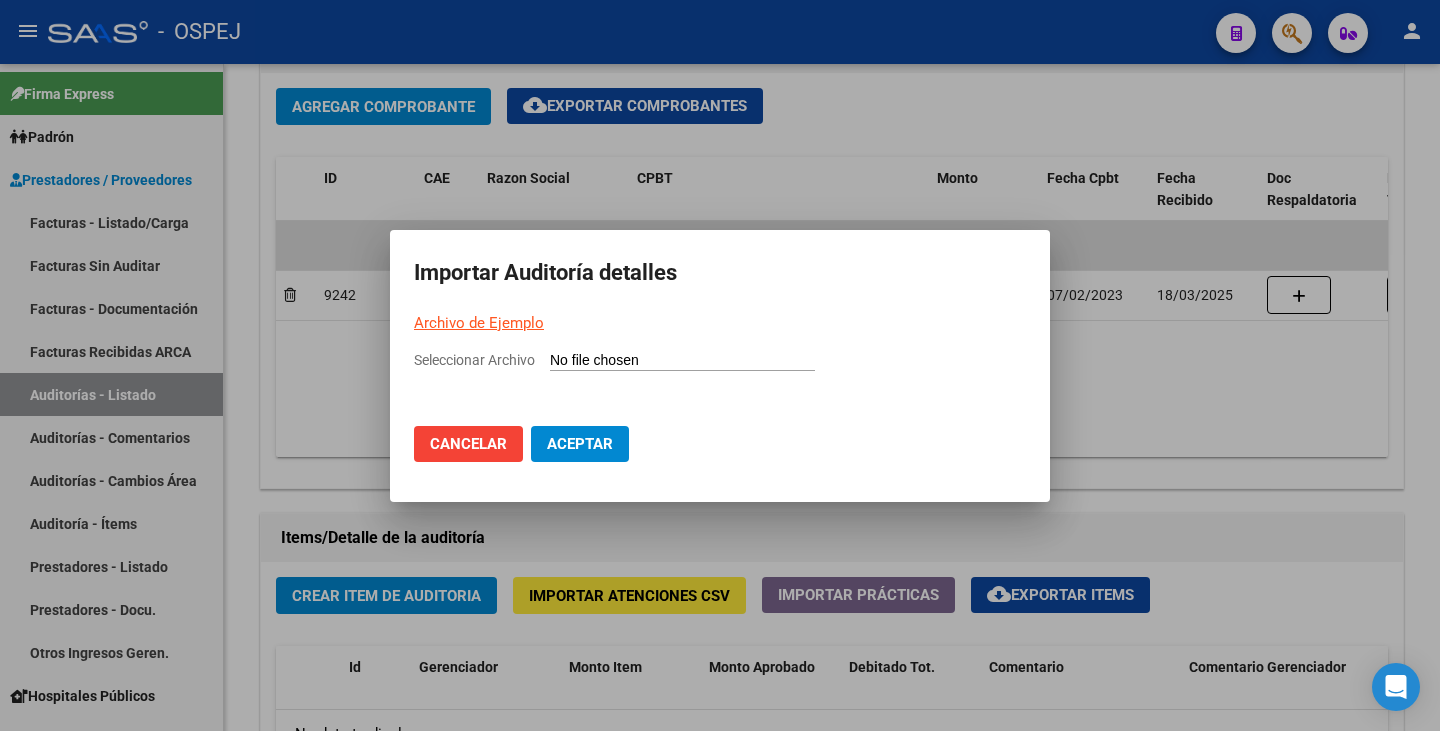 click on "Seleccionar Archivo" at bounding box center (682, 361) 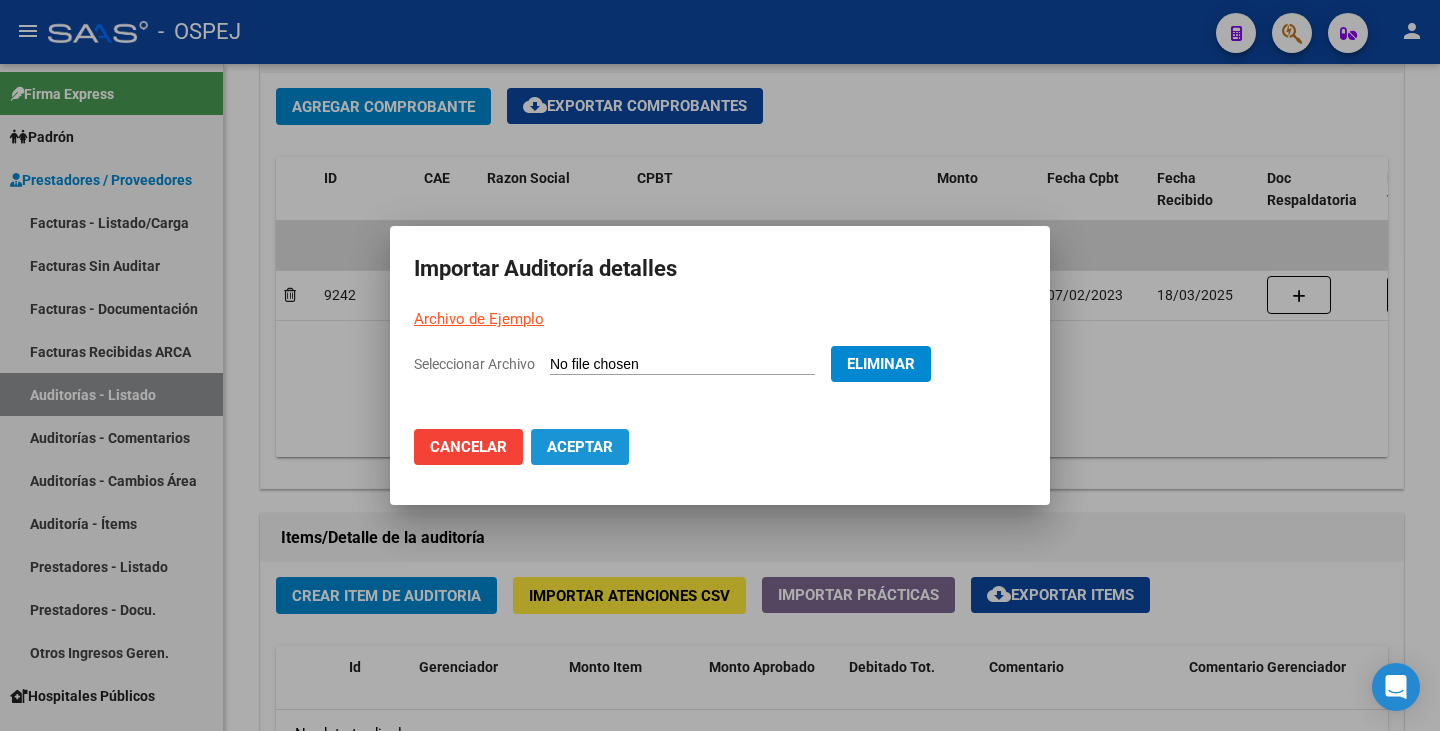 click on "Aceptar" 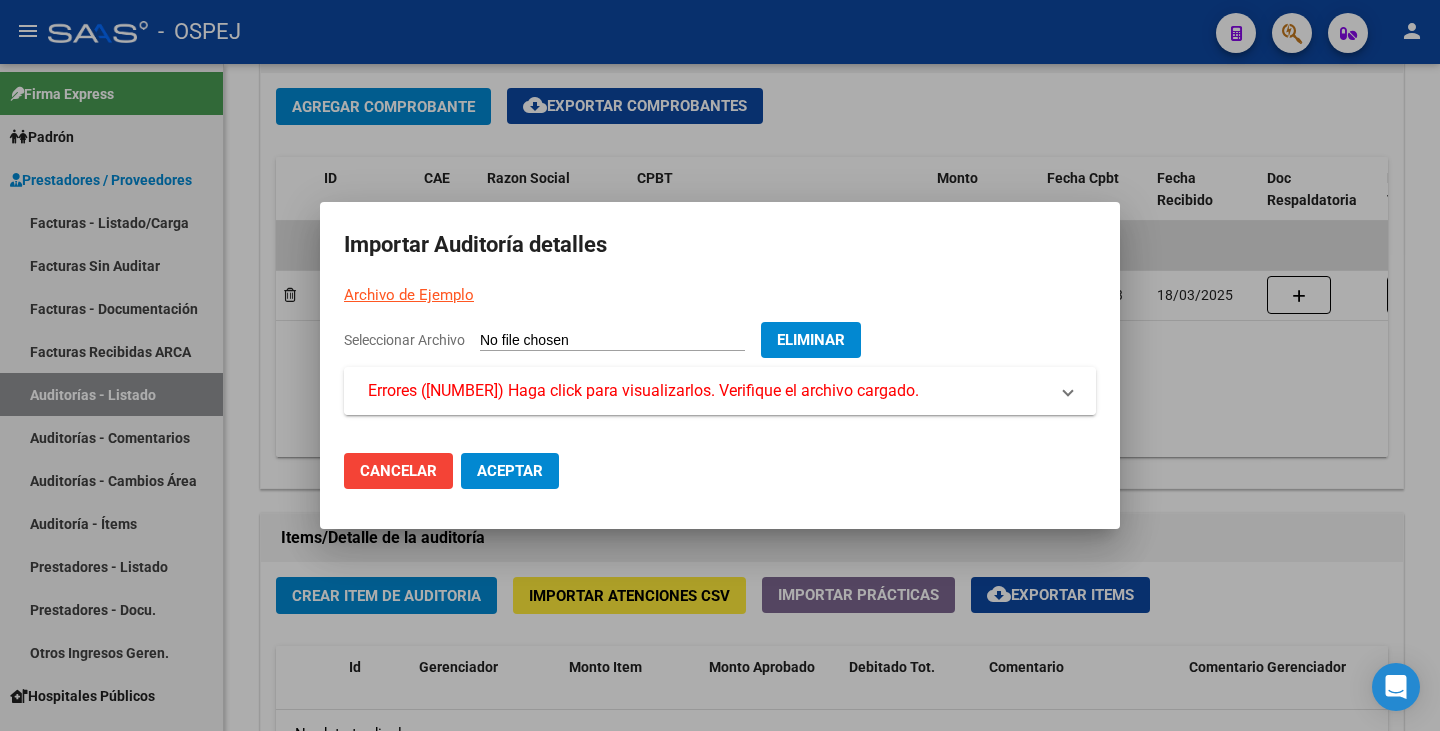 click on "Errores (26) Haga click para visualizarlos. Verifique el archivo cargado." at bounding box center [643, 391] 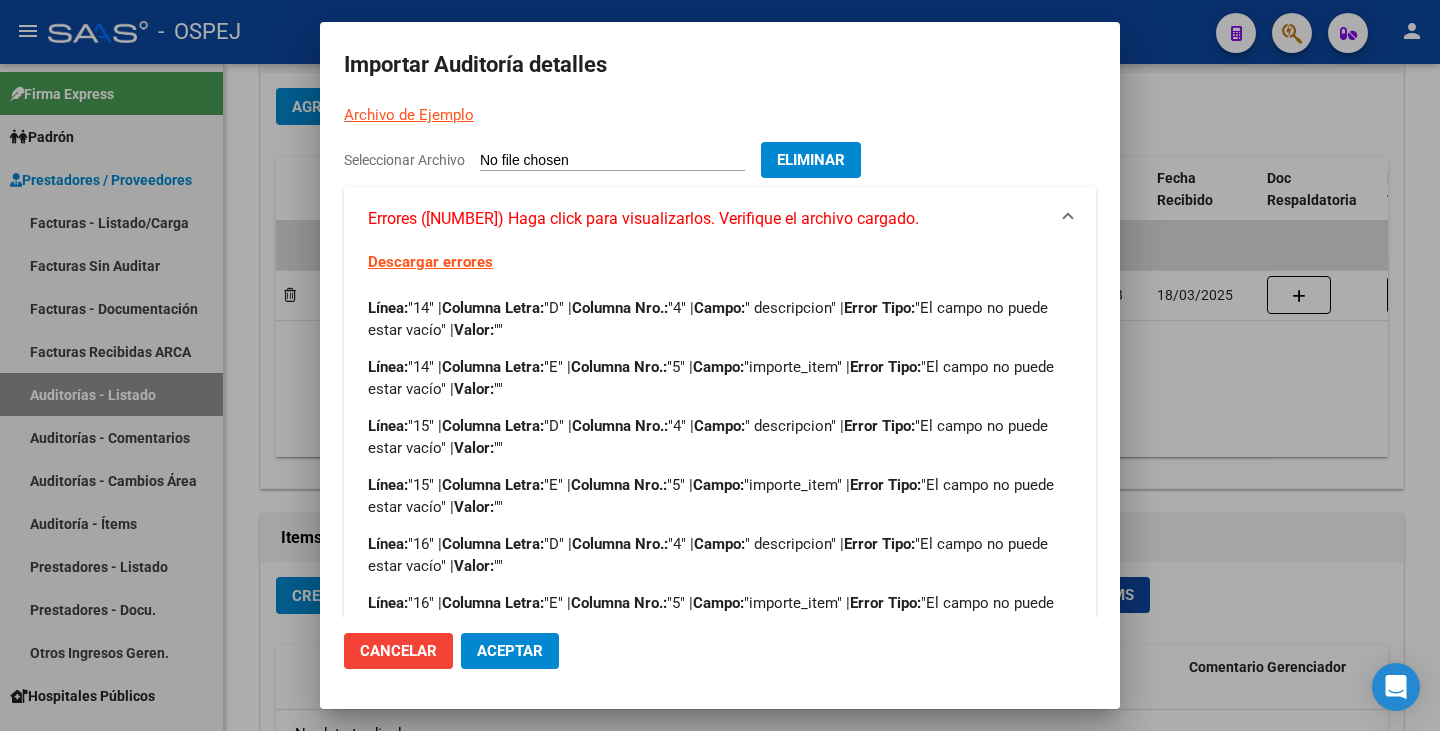click on "Errores (26) Haga click para visualizarlos. Verifique el archivo cargado." at bounding box center [720, 219] 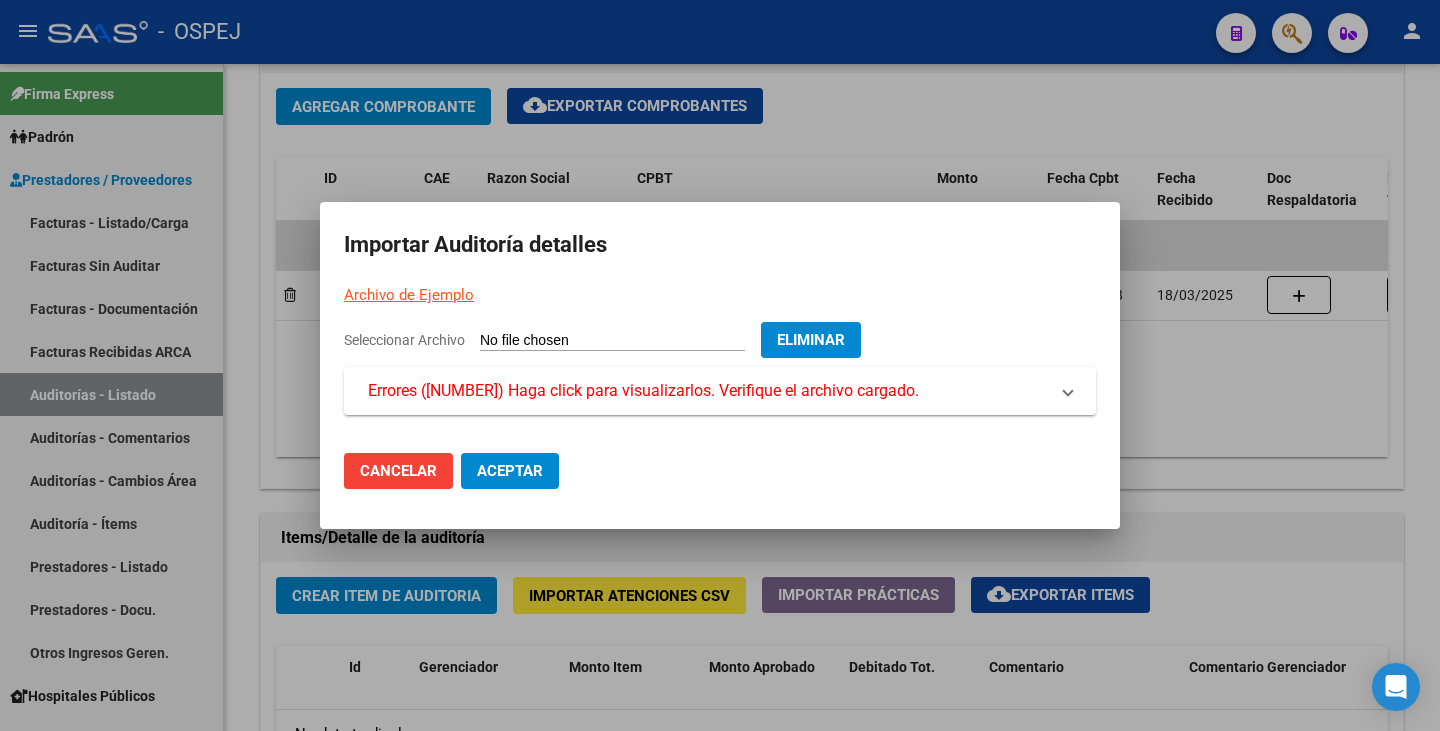 click on "Eliminar" at bounding box center (811, 340) 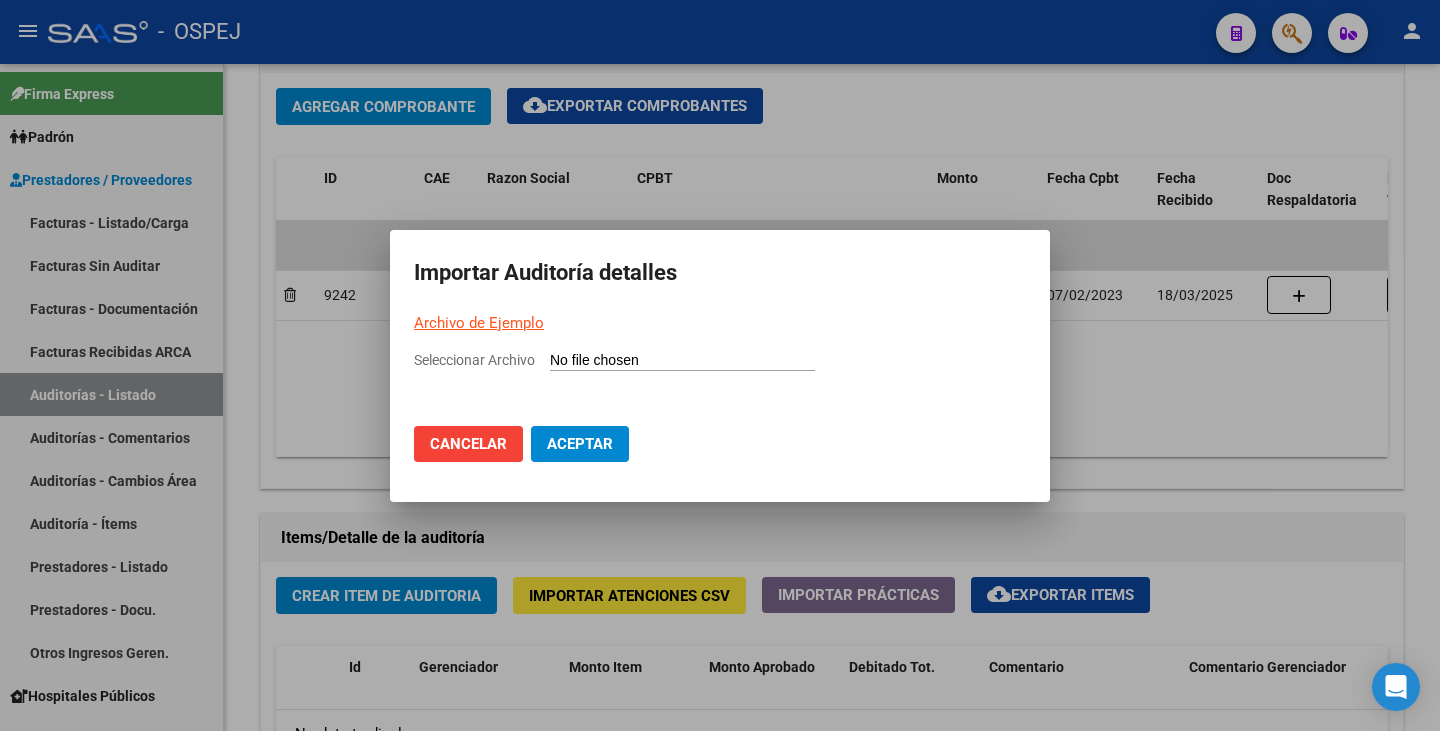 click on "Seleccionar Archivo" at bounding box center (682, 361) 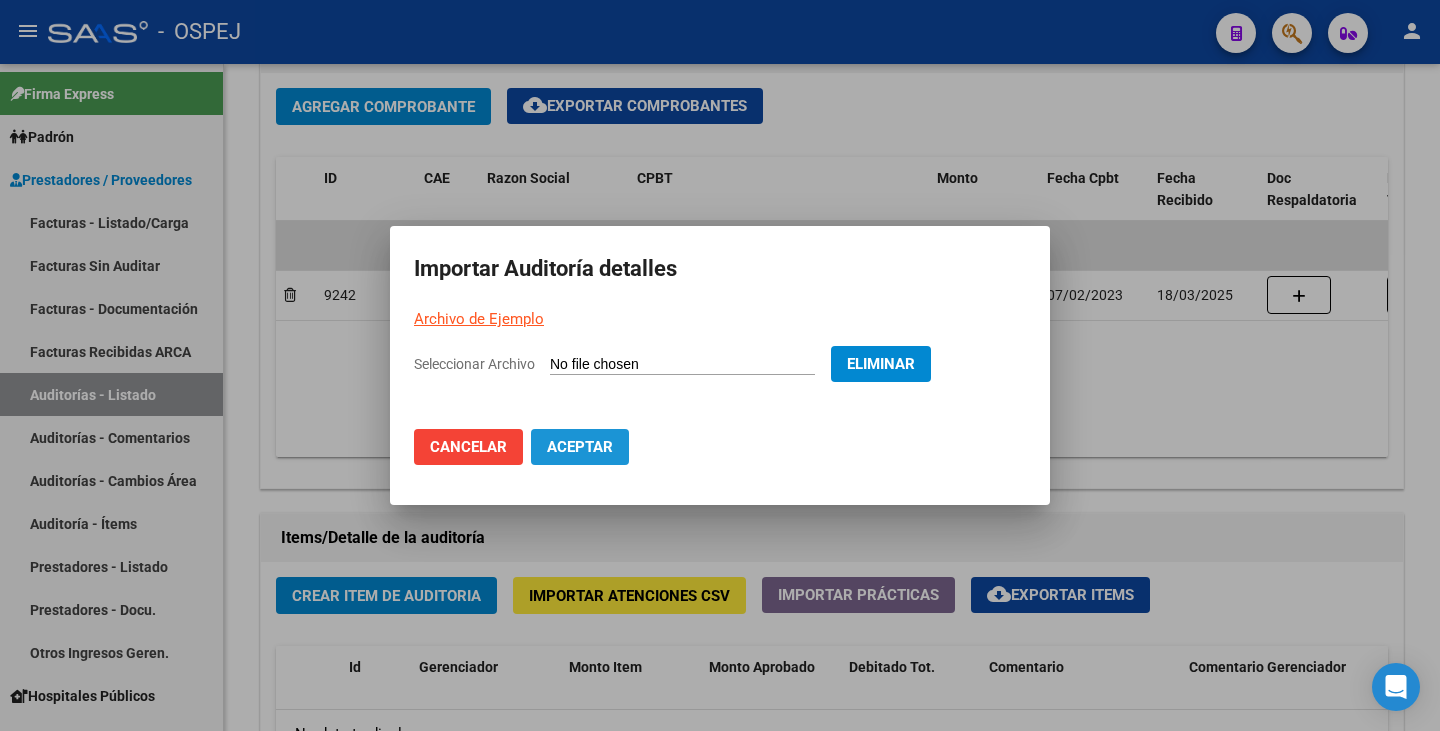 click on "Aceptar" 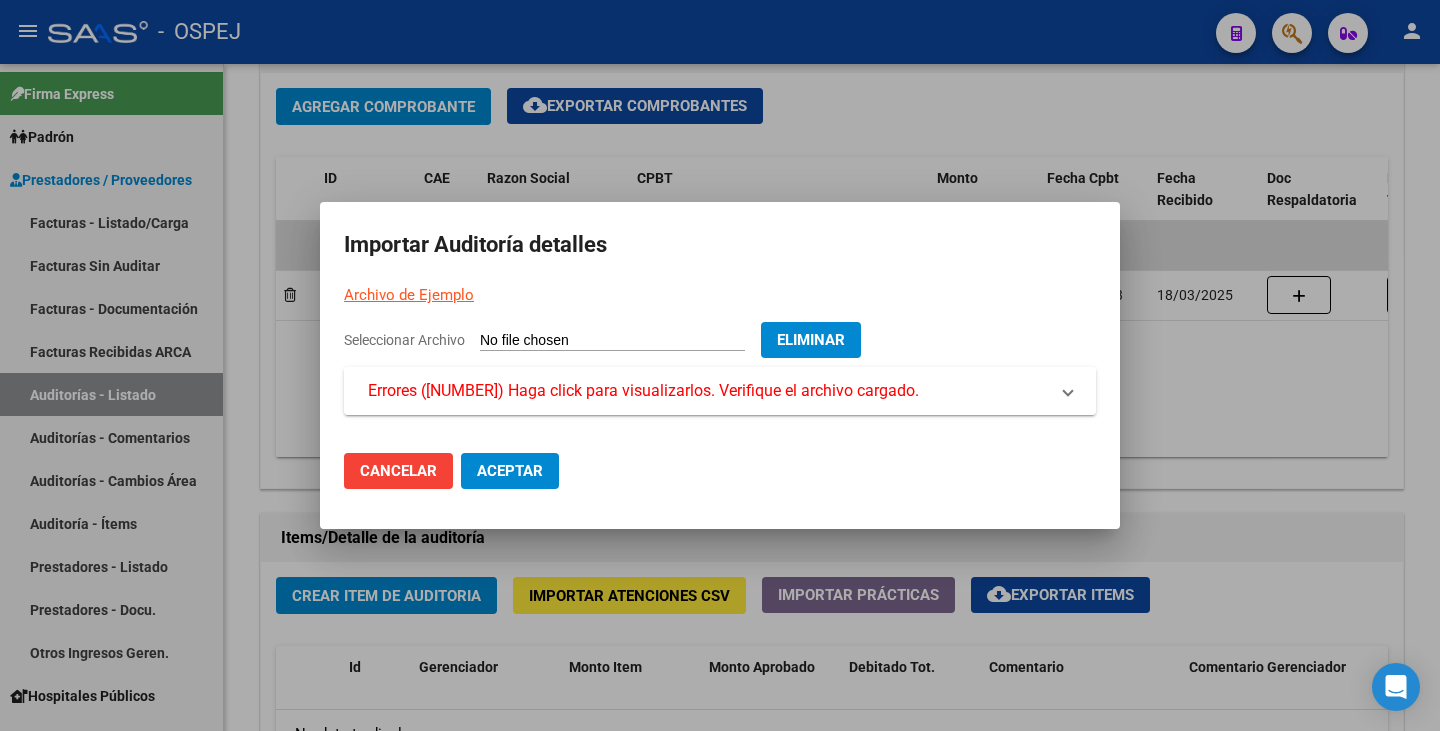 click on "Errores (26) Haga click para visualizarlos. Verifique el archivo cargado." at bounding box center (643, 391) 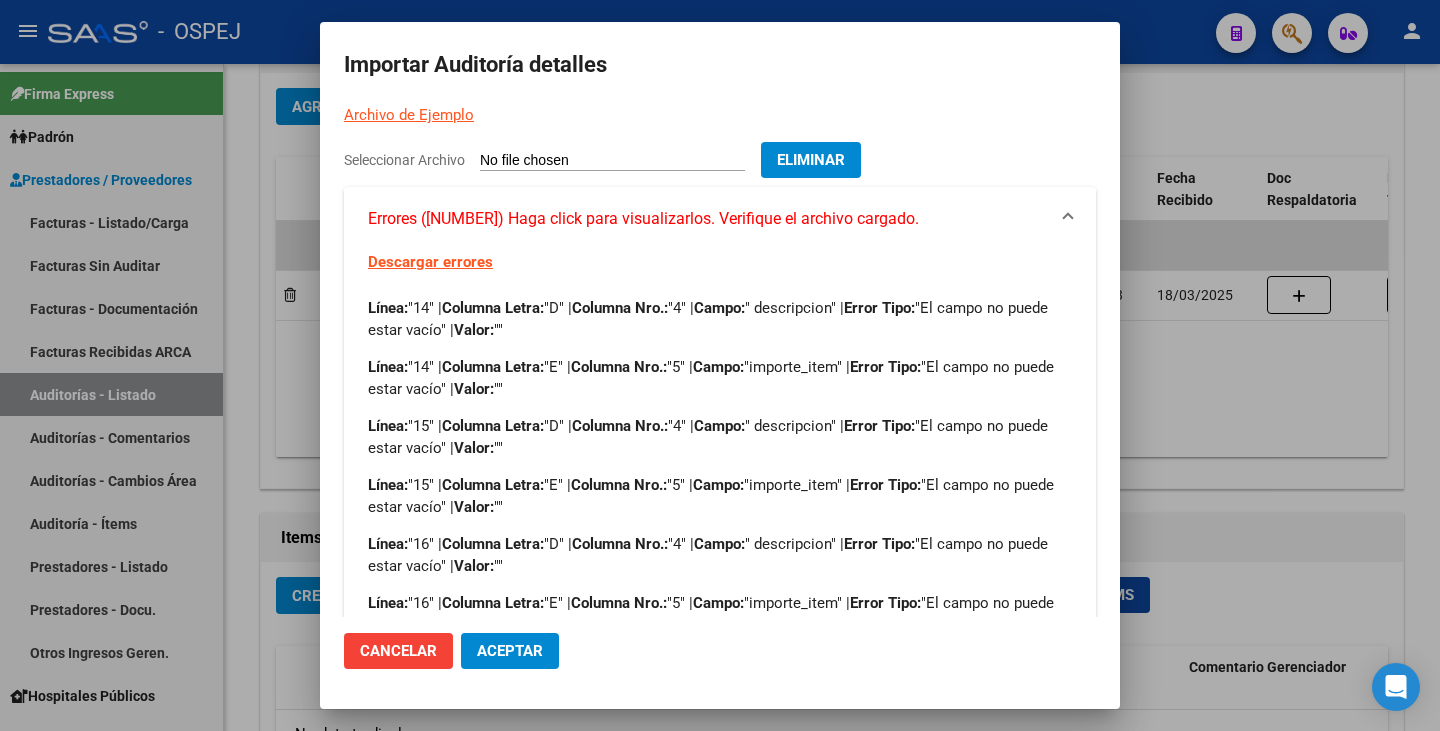 click at bounding box center [720, 365] 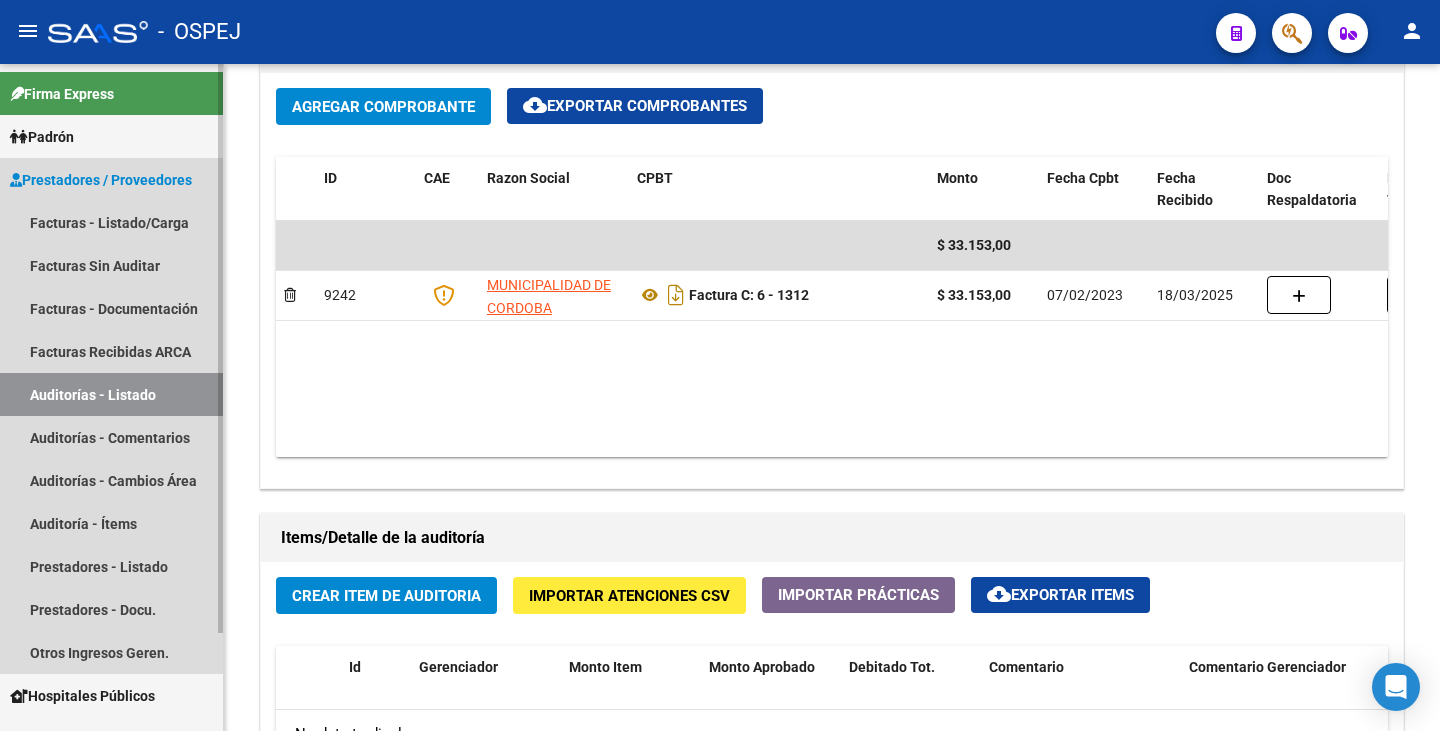 click on "Auditorías - Listado" at bounding box center [111, 394] 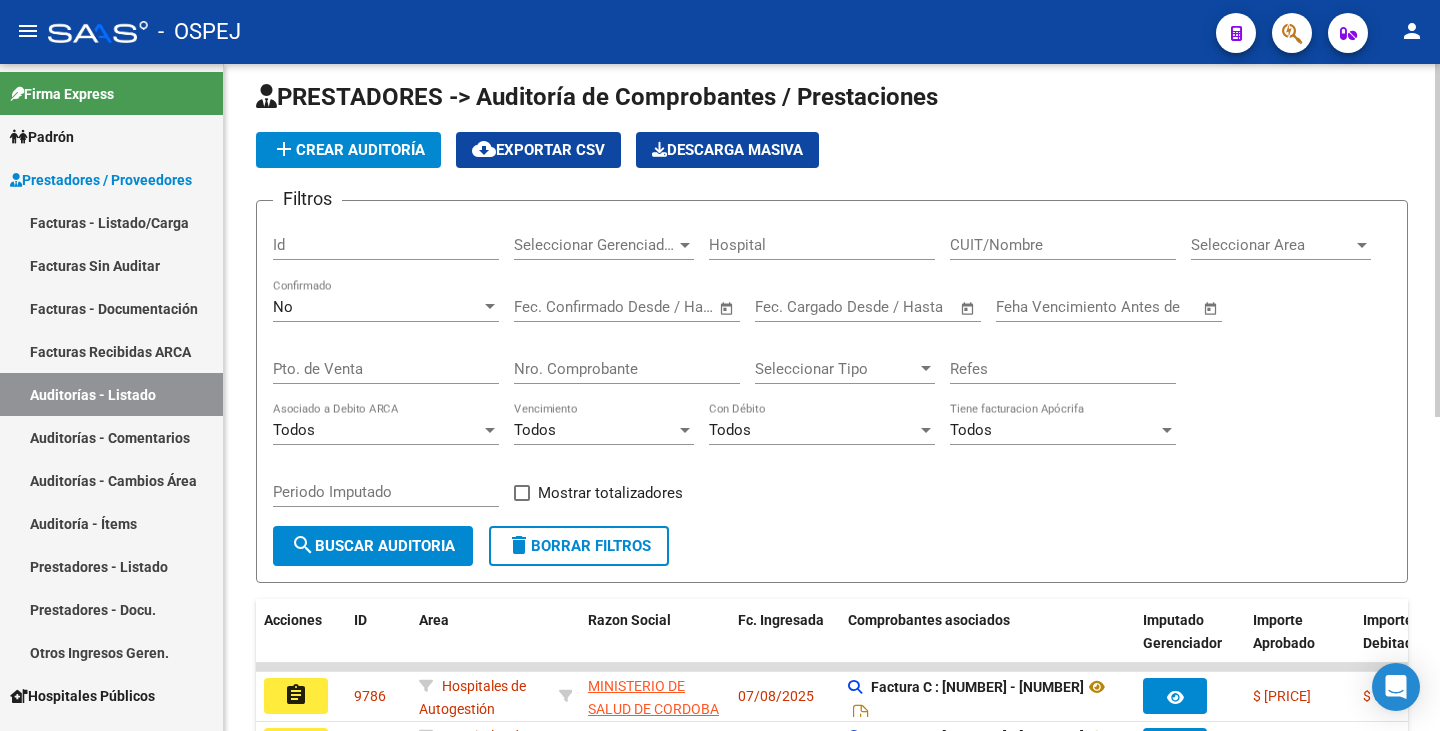 scroll, scrollTop: 0, scrollLeft: 0, axis: both 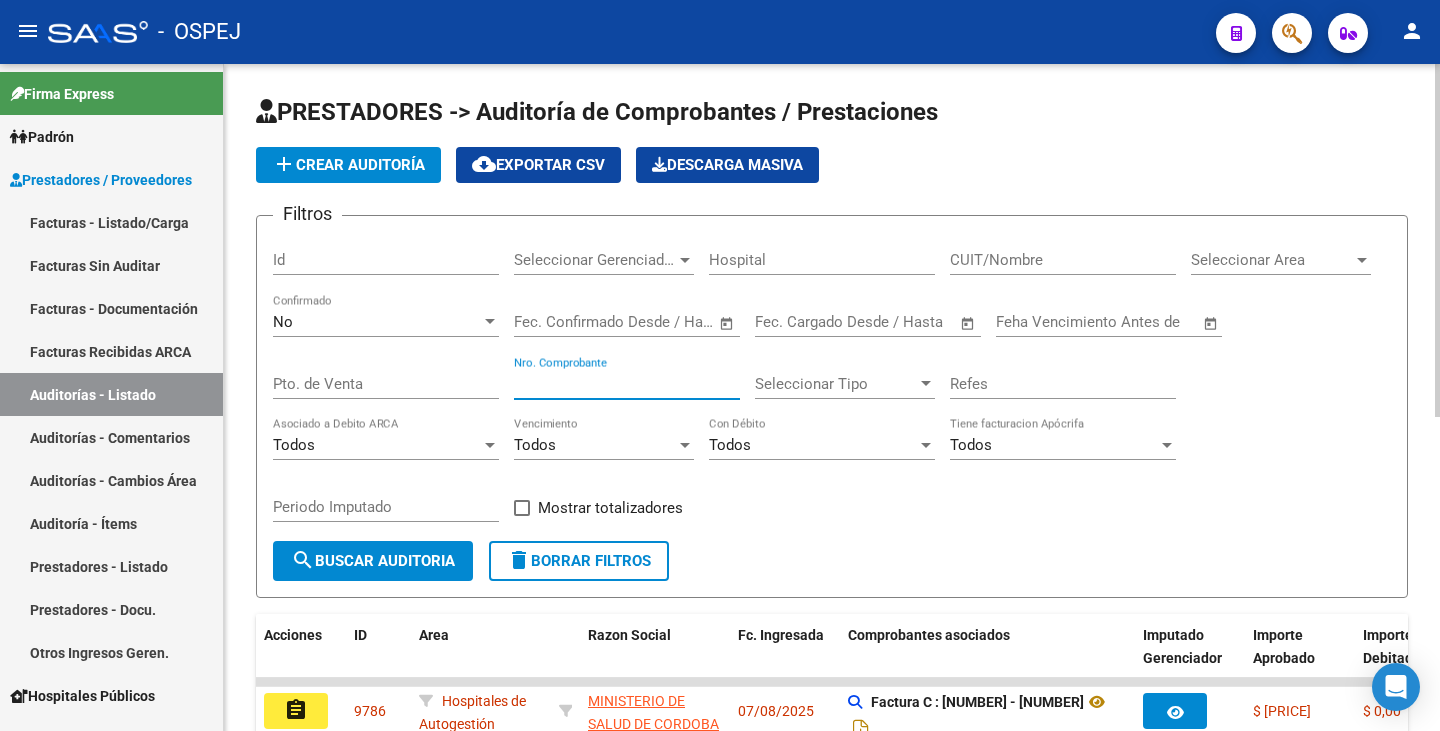 click on "Nro. Comprobante" at bounding box center [627, 384] 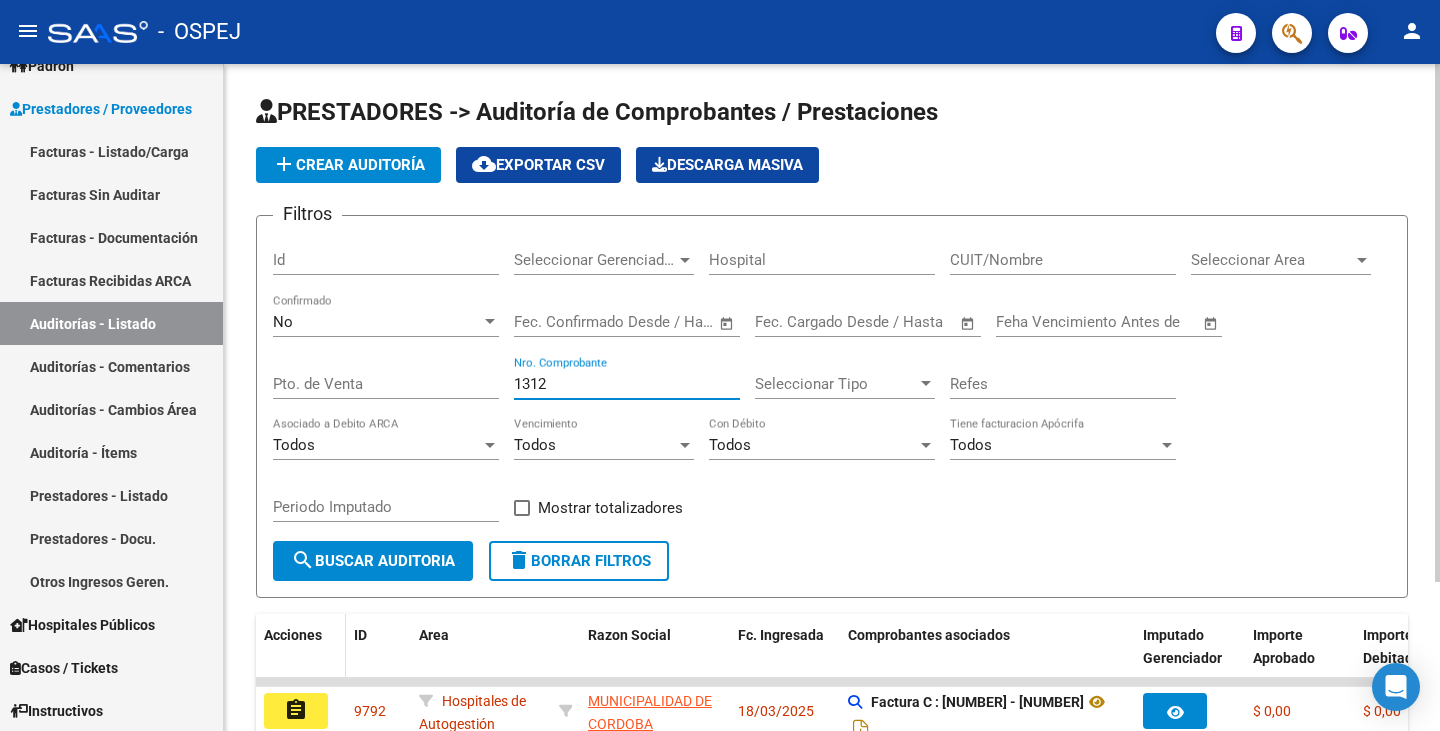 scroll, scrollTop: 100, scrollLeft: 0, axis: vertical 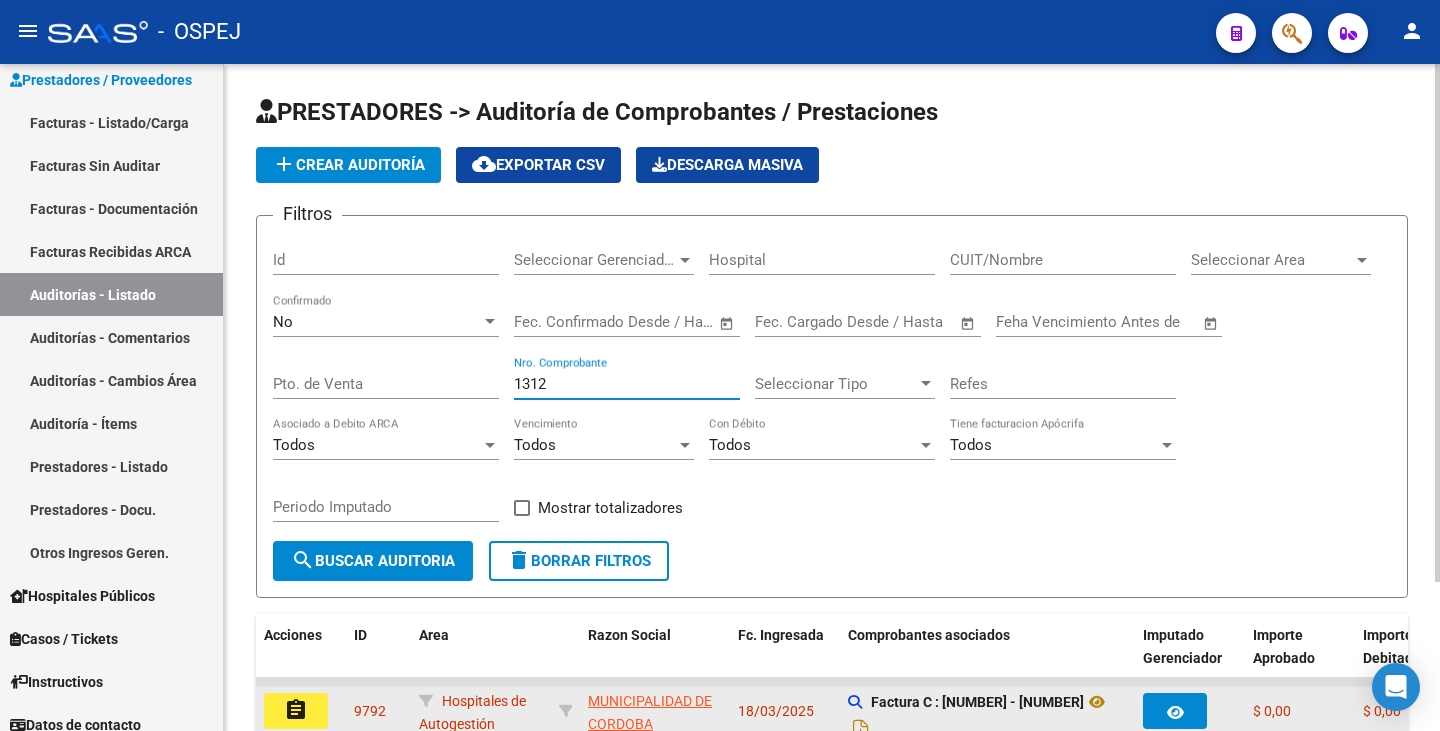 type on "1312" 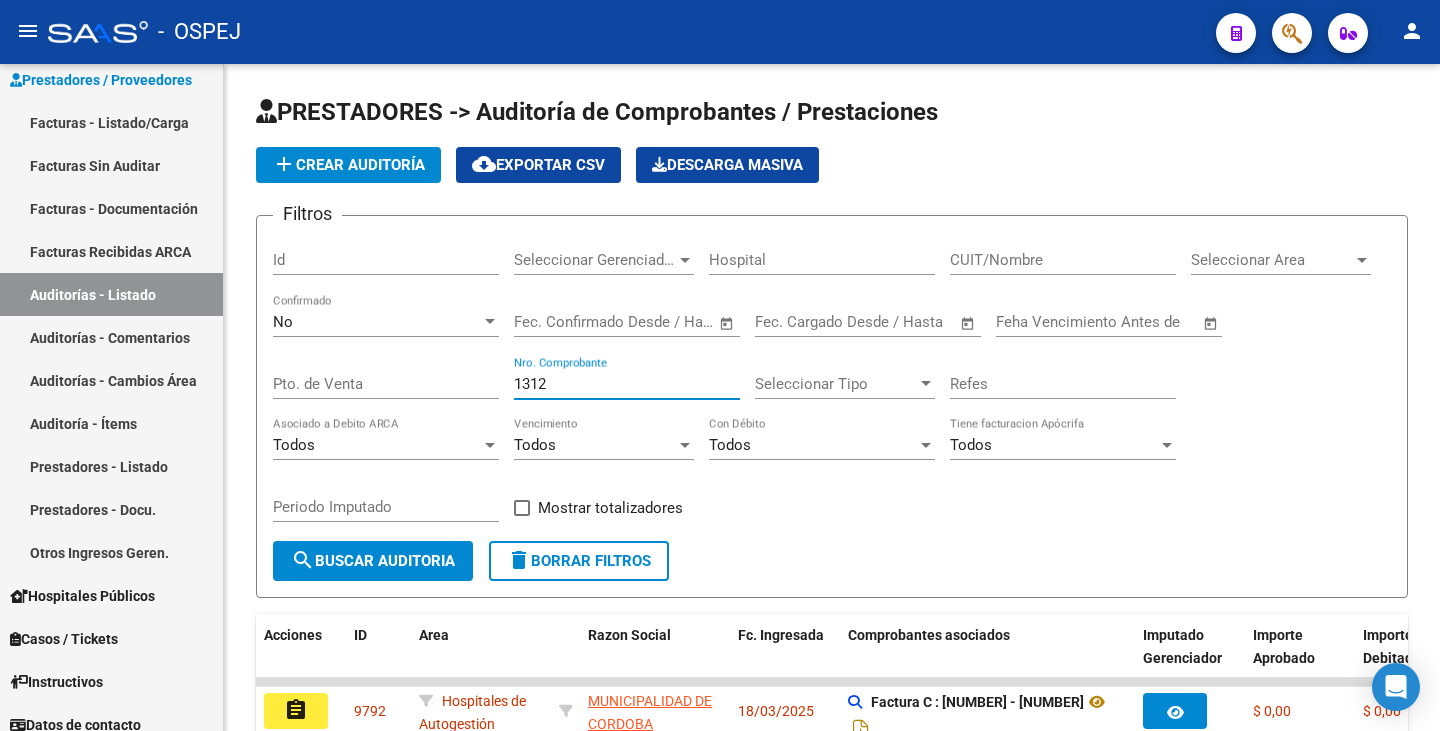 click on "assignment" 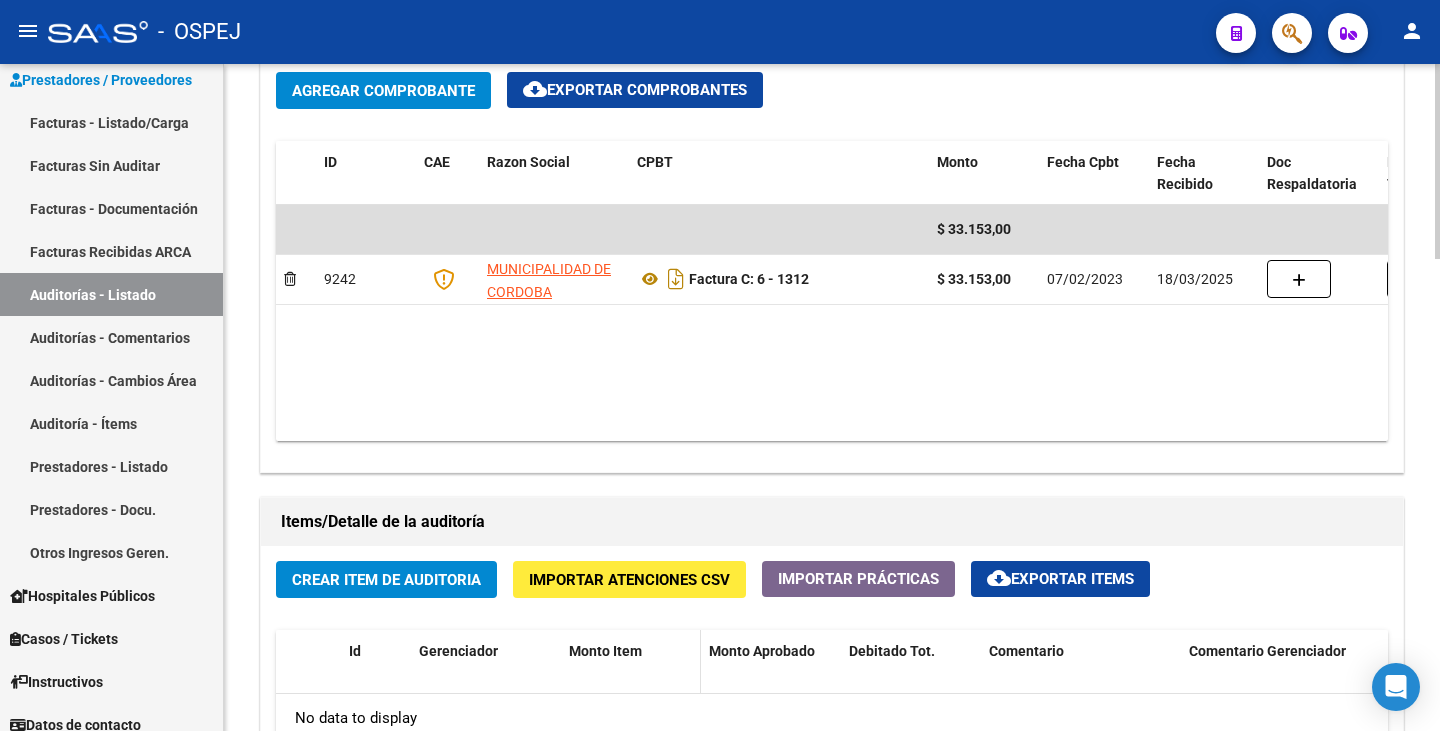 scroll, scrollTop: 1200, scrollLeft: 0, axis: vertical 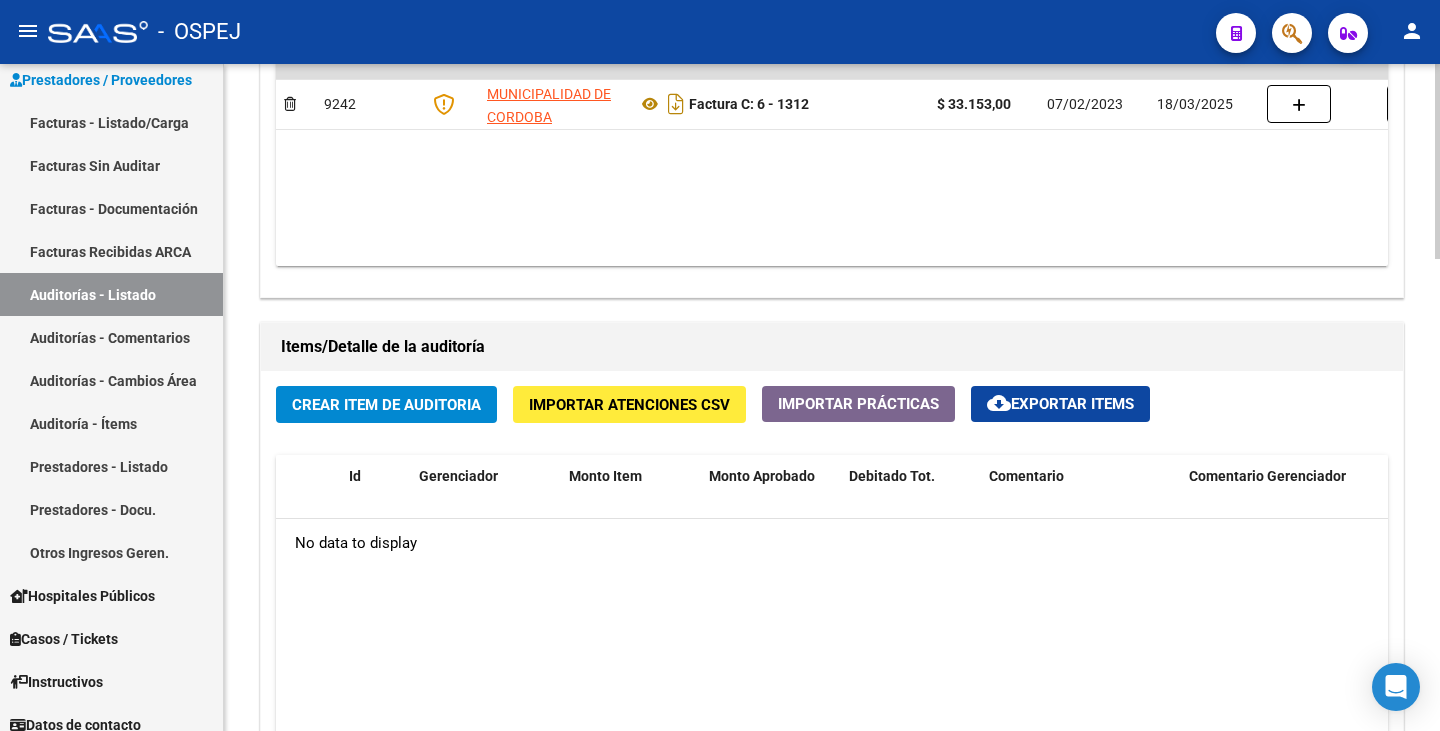 click on "Importar Atenciones CSV" 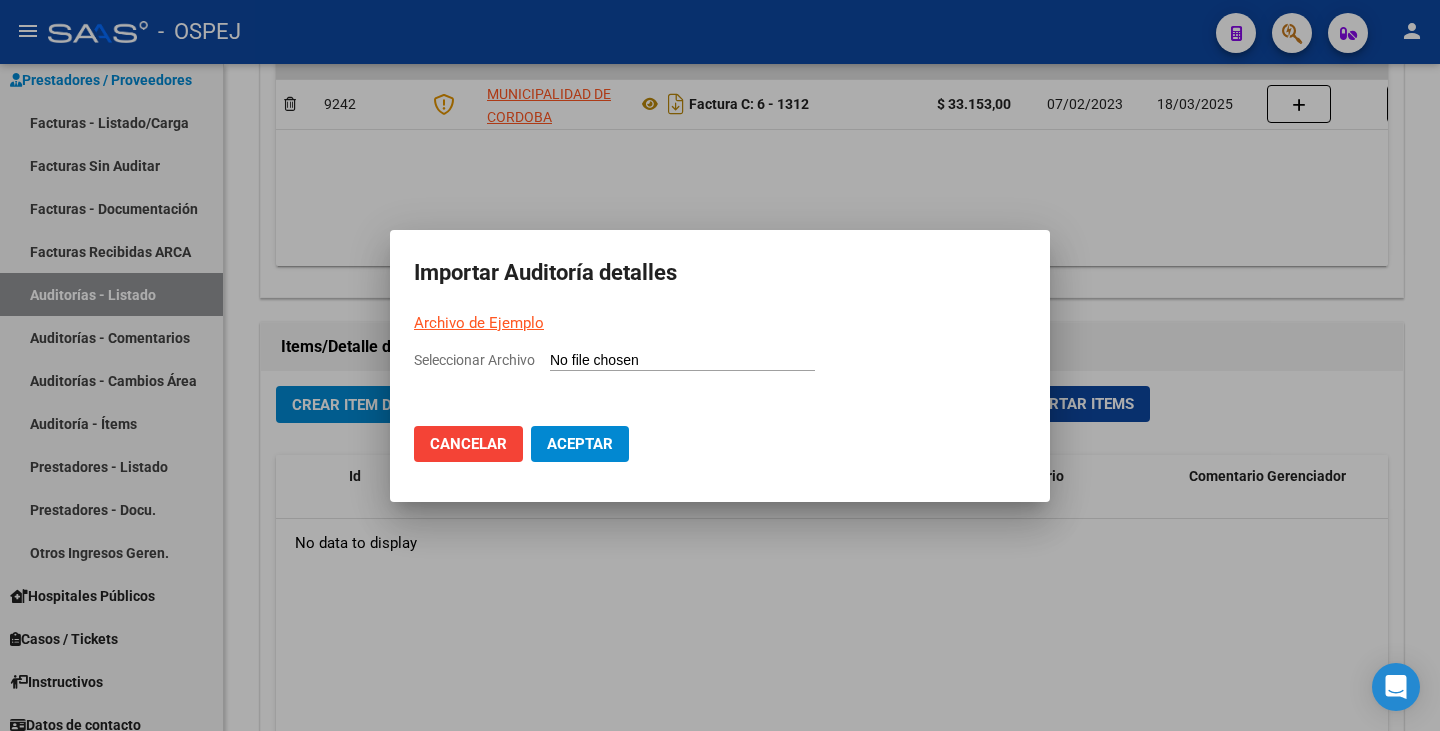 click on "Seleccionar Archivo" at bounding box center (682, 361) 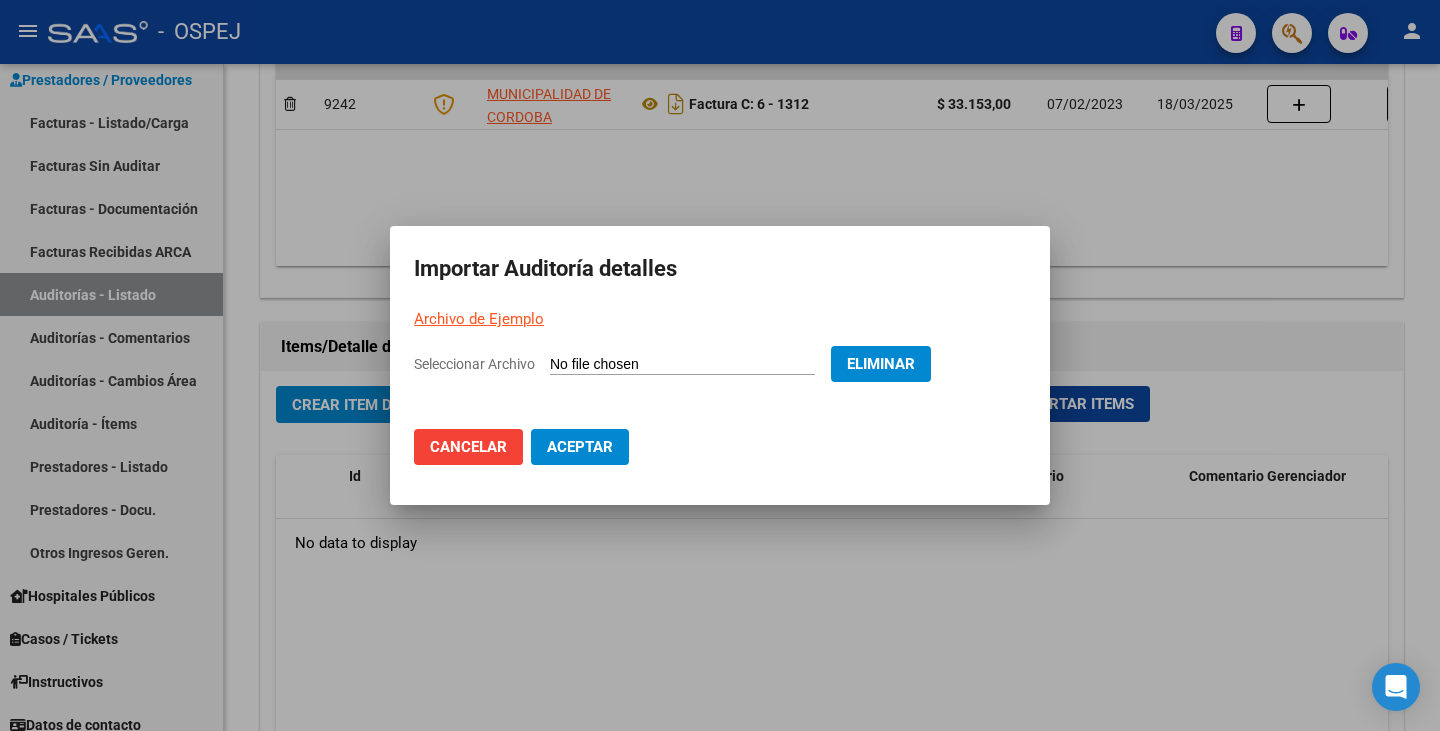 click on "Aceptar" 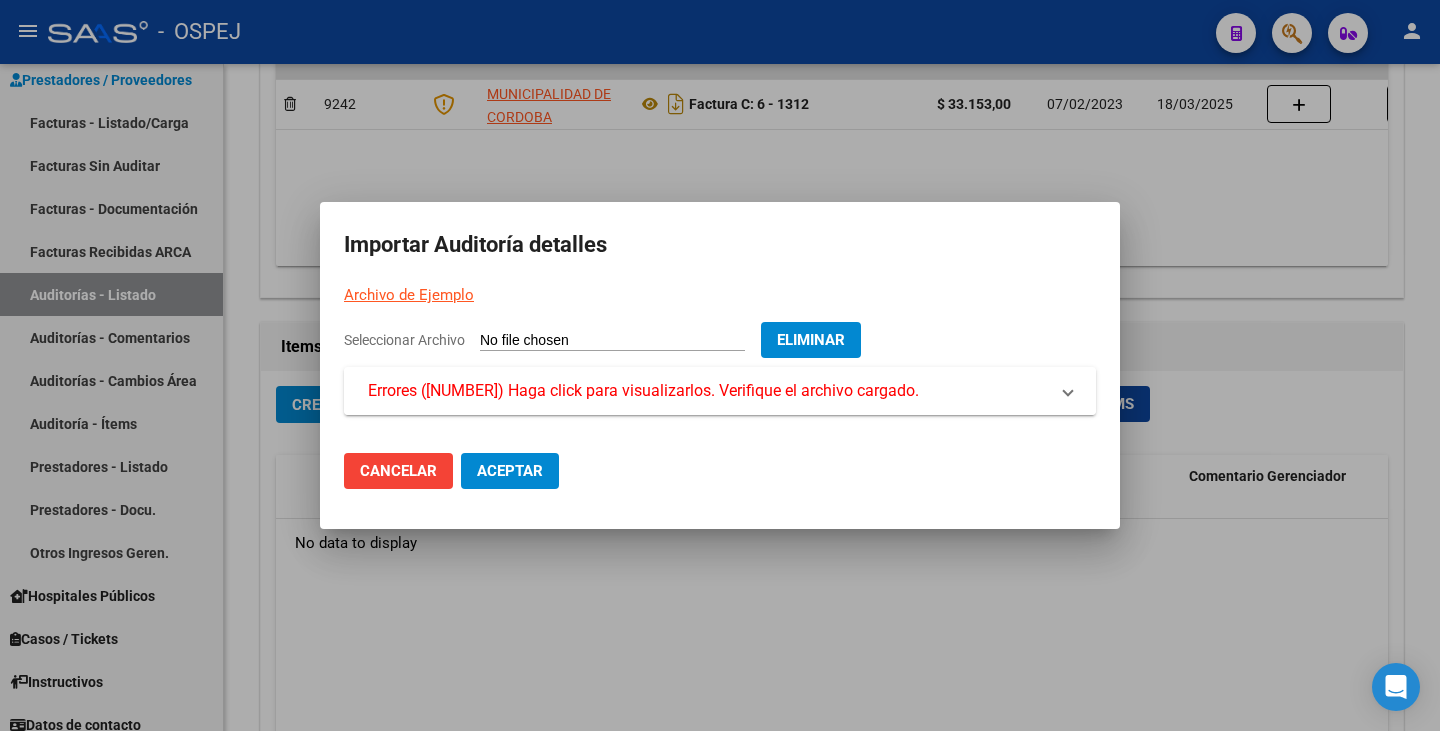 click on "Errores (26) Haga click para visualizarlos. Verifique el archivo cargado." at bounding box center [643, 391] 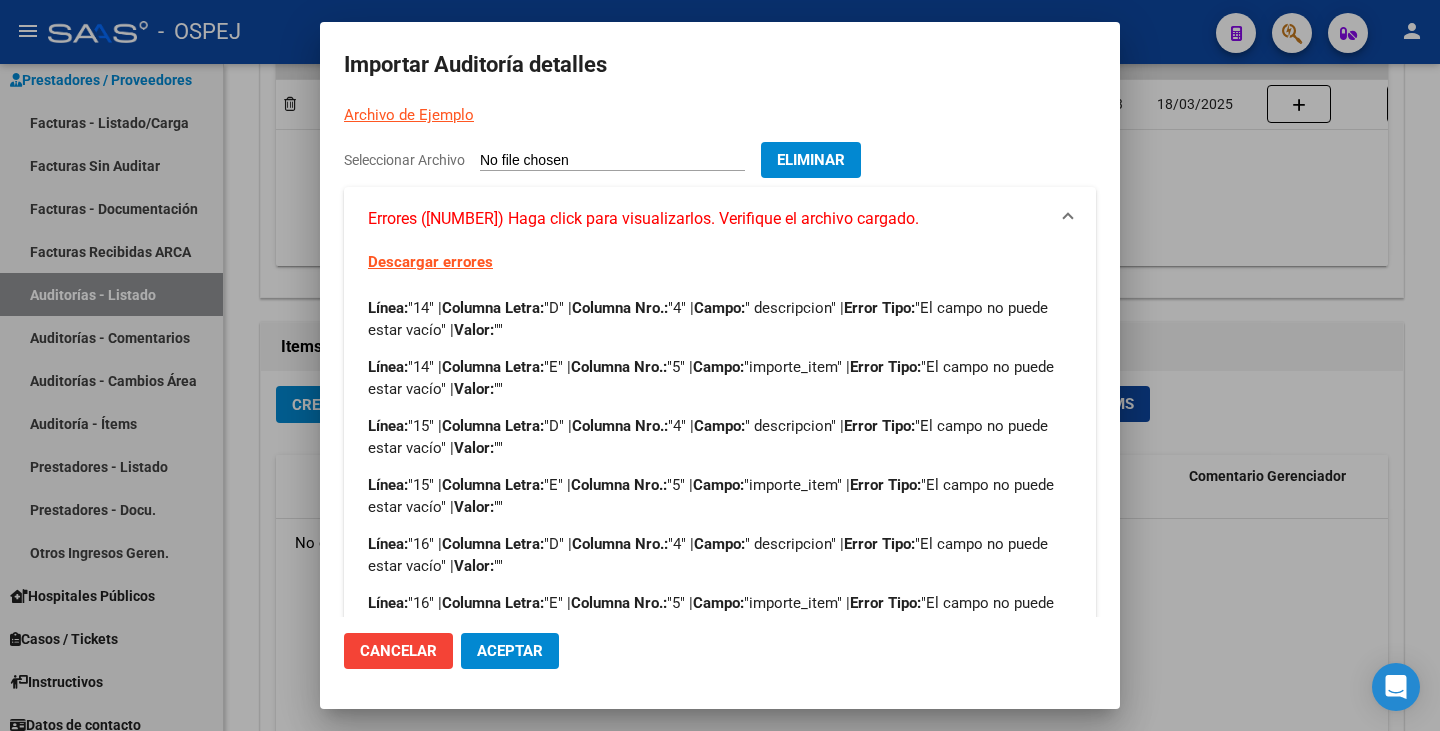 click at bounding box center [720, 365] 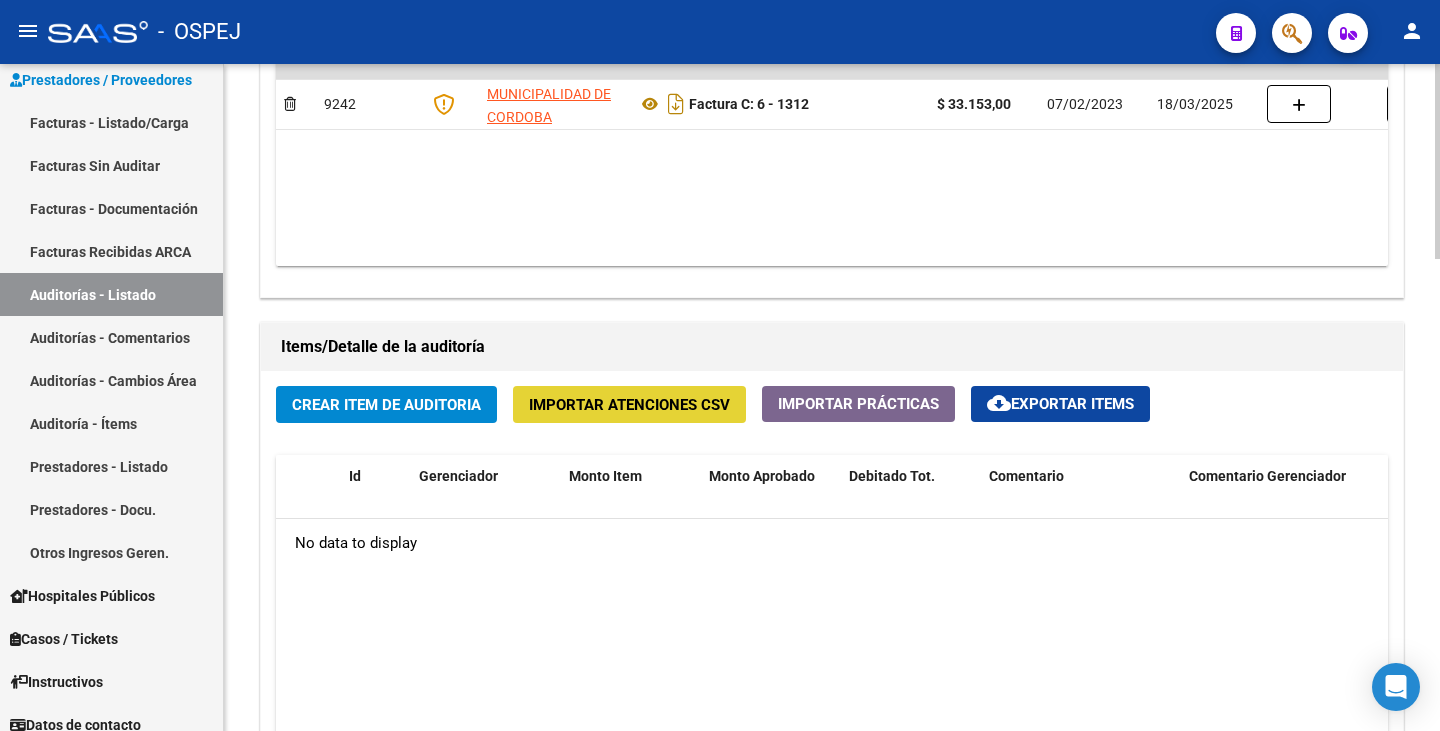 click on "Importar Atenciones CSV" 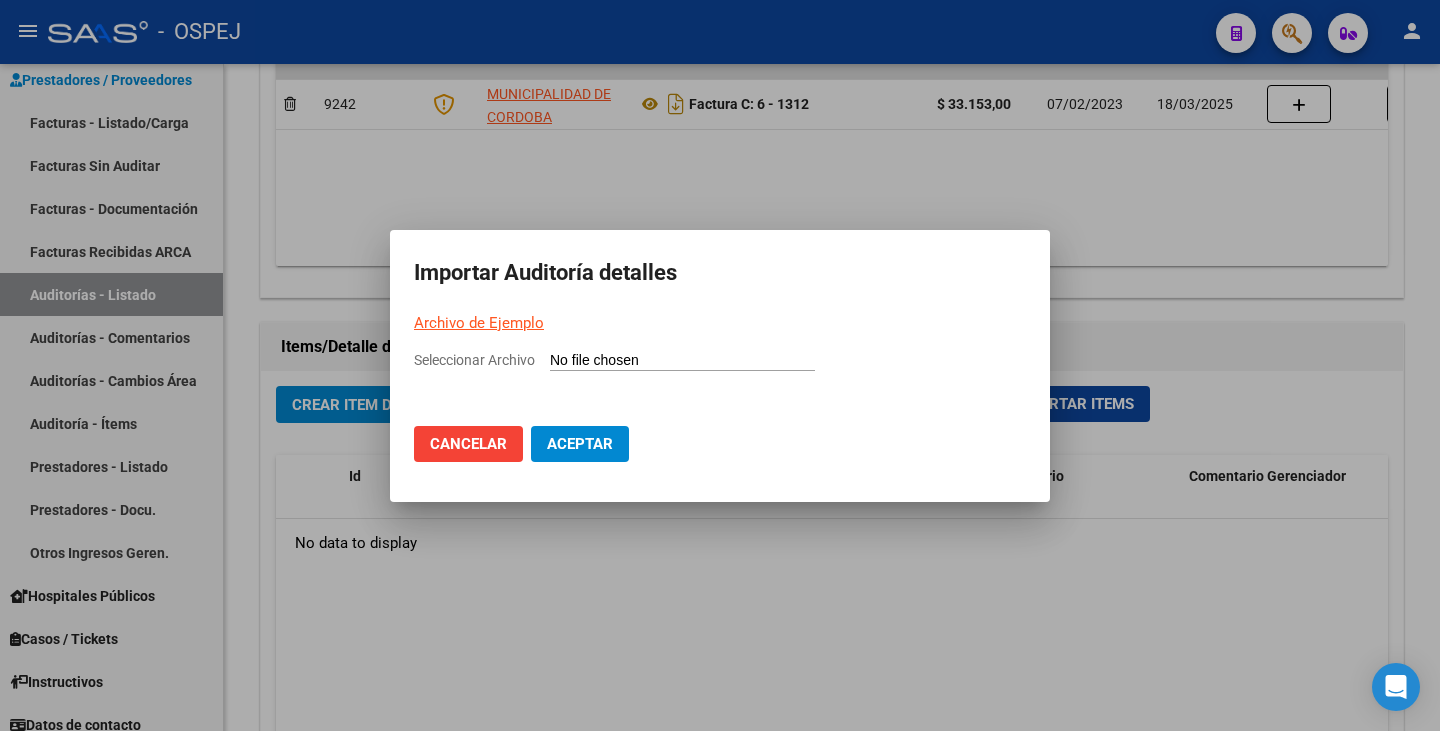 click on "Archivo de Ejemplo" at bounding box center [479, 323] 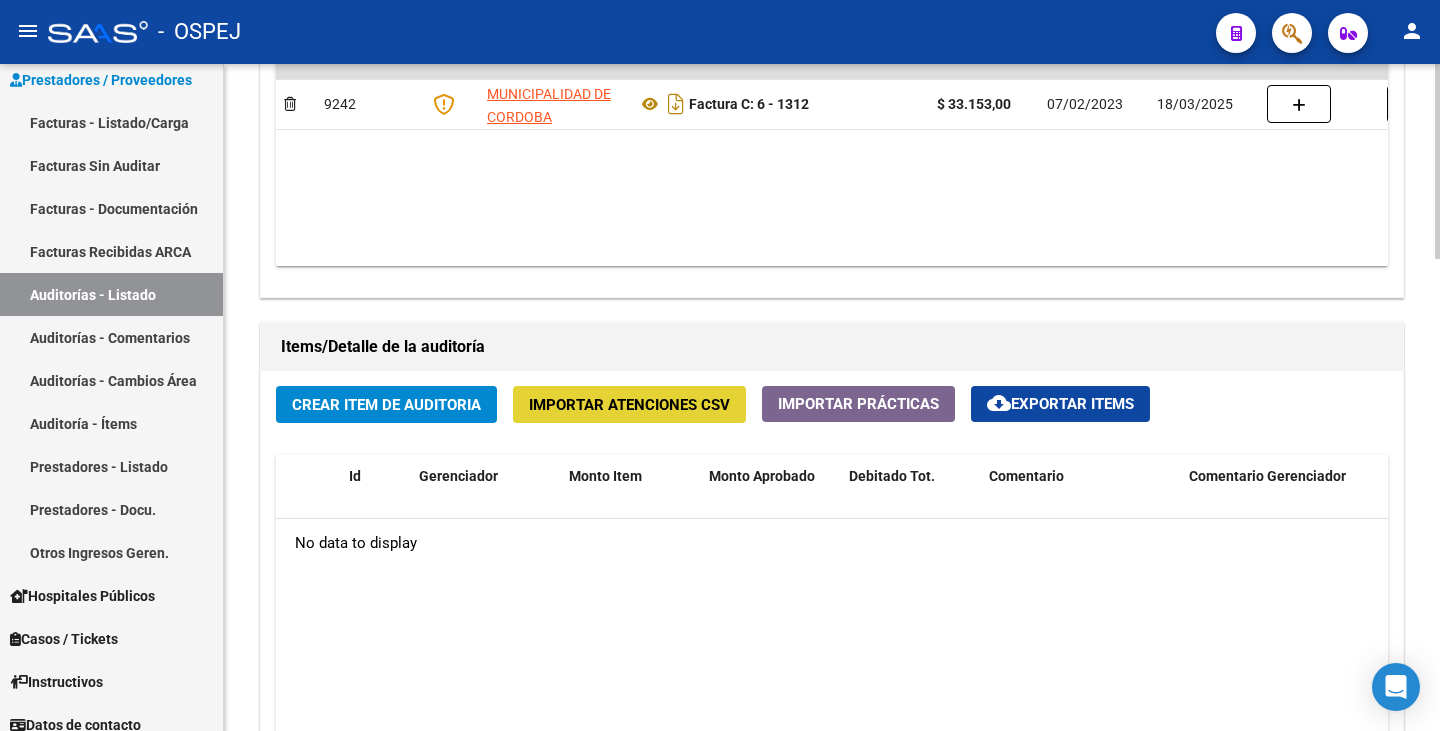 click on "Importar Atenciones CSV" 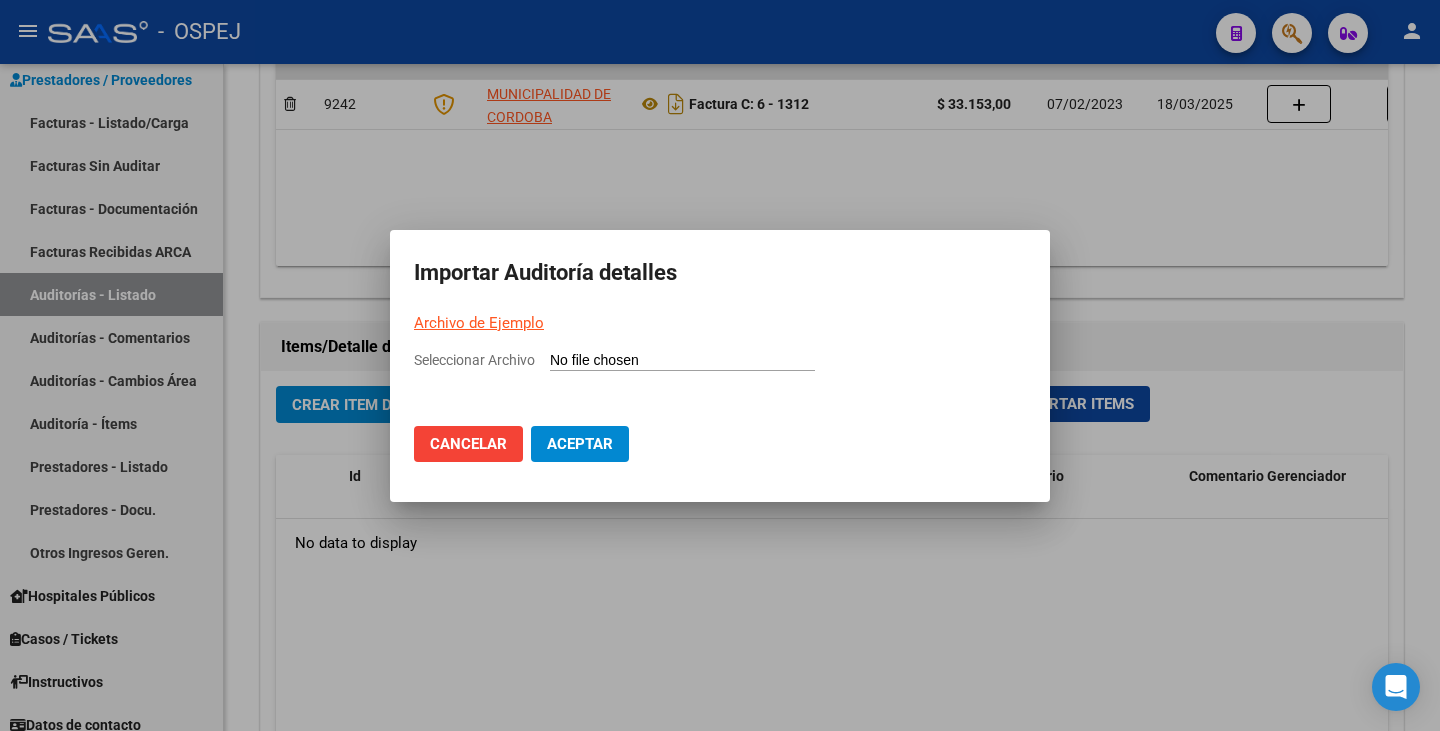 click on "Seleccionar Archivo" at bounding box center [682, 361] 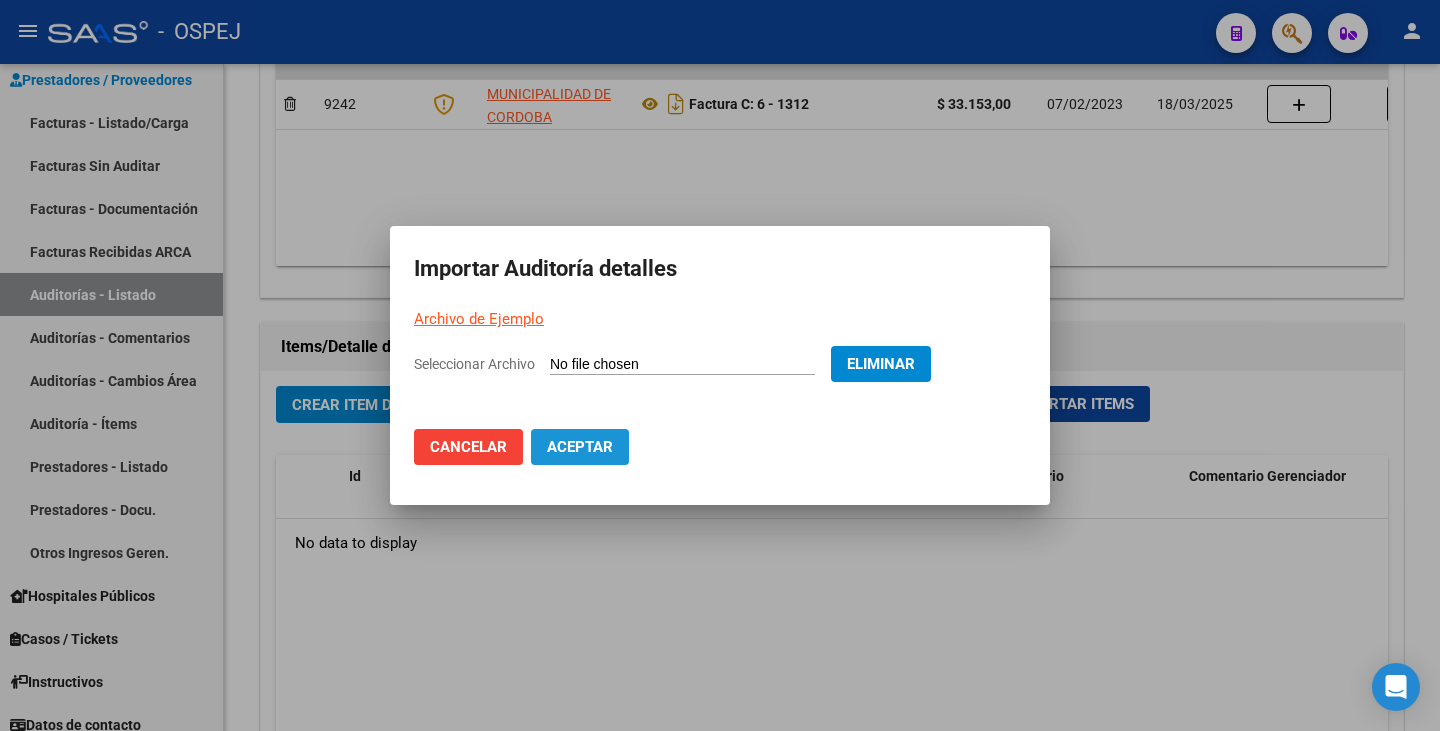 click on "Aceptar" 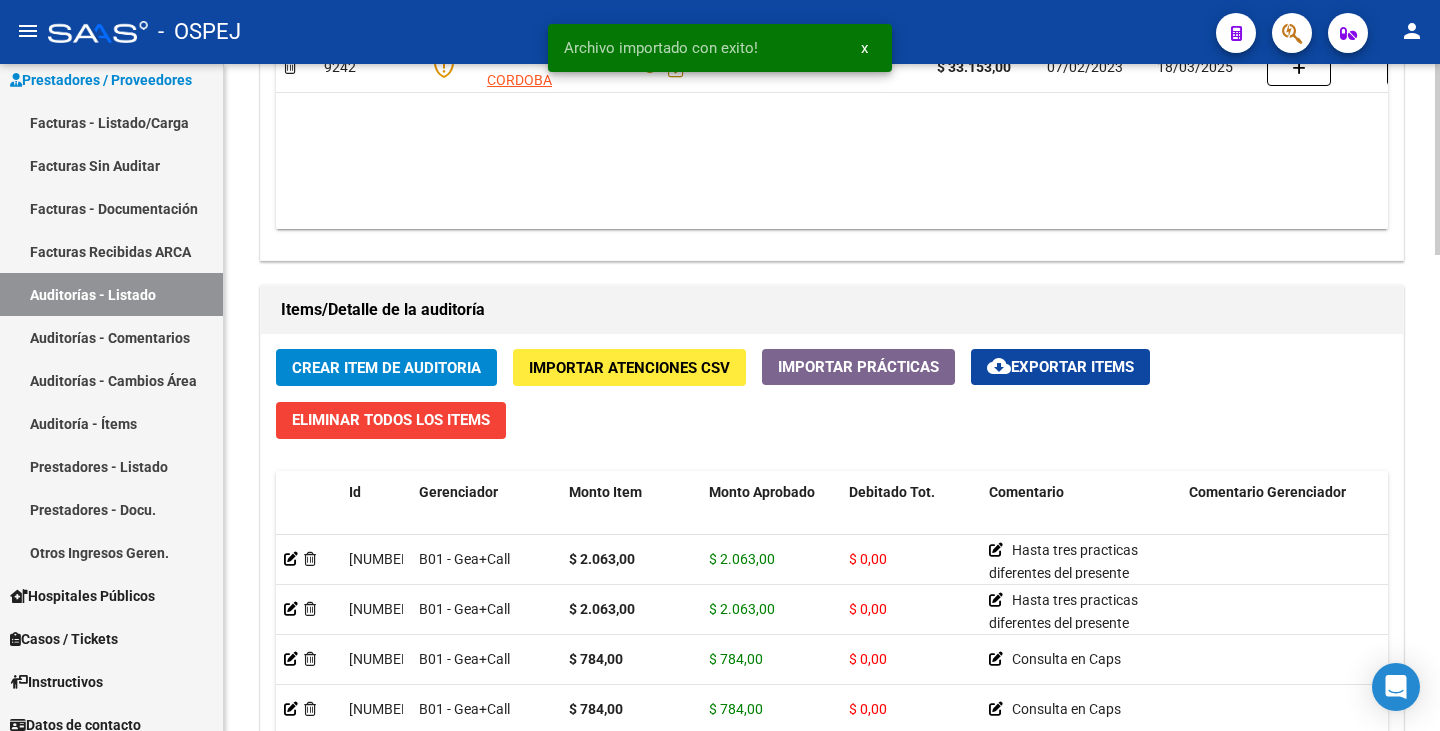 scroll, scrollTop: 1500, scrollLeft: 0, axis: vertical 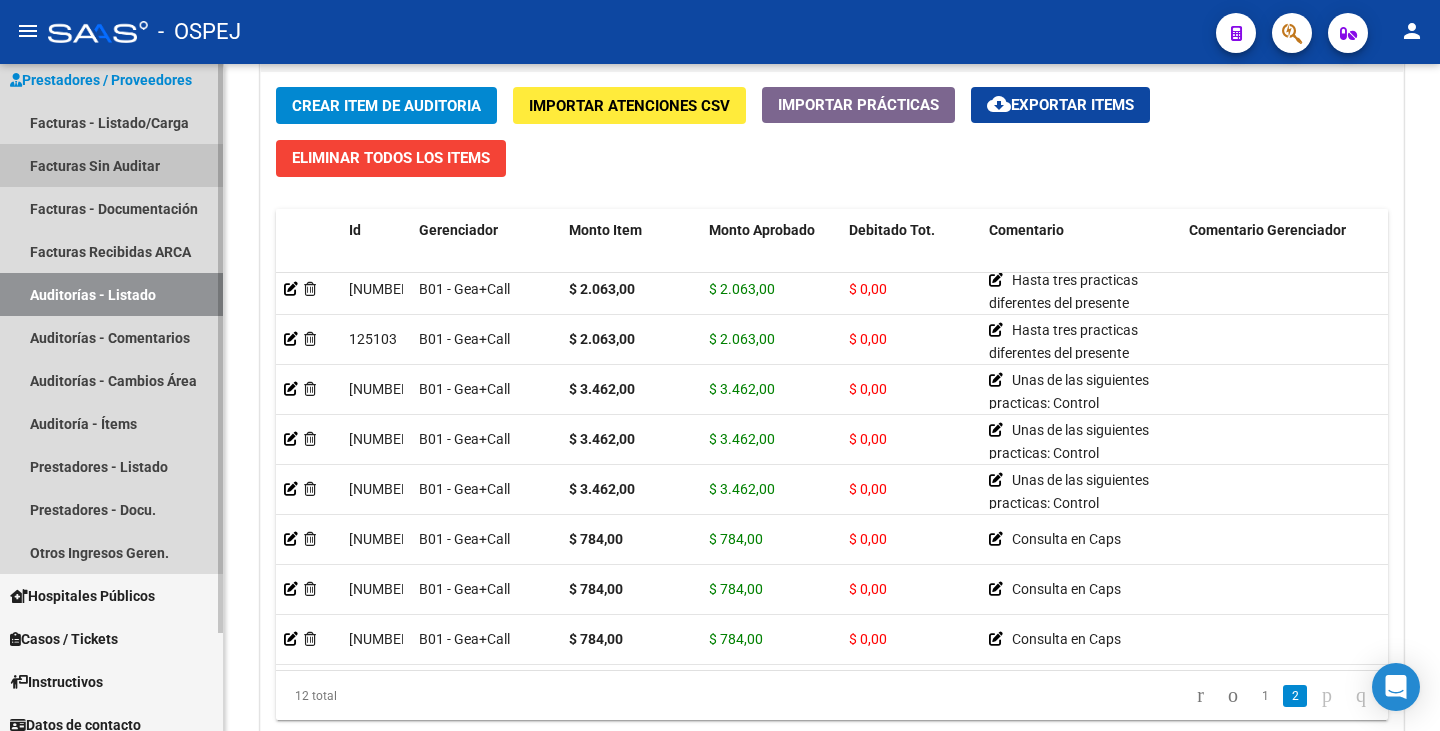 click on "Facturas Sin Auditar" at bounding box center (111, 165) 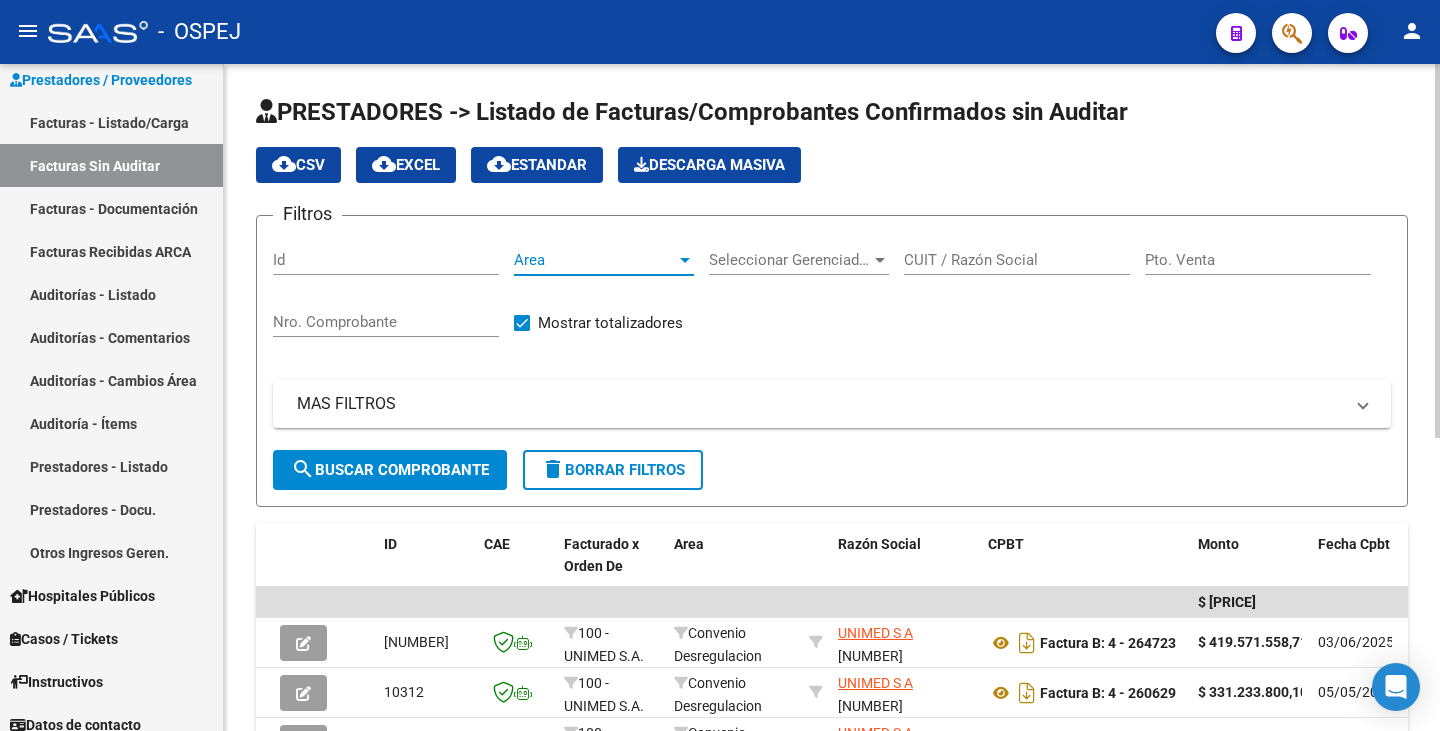 click on "Area" at bounding box center (595, 260) 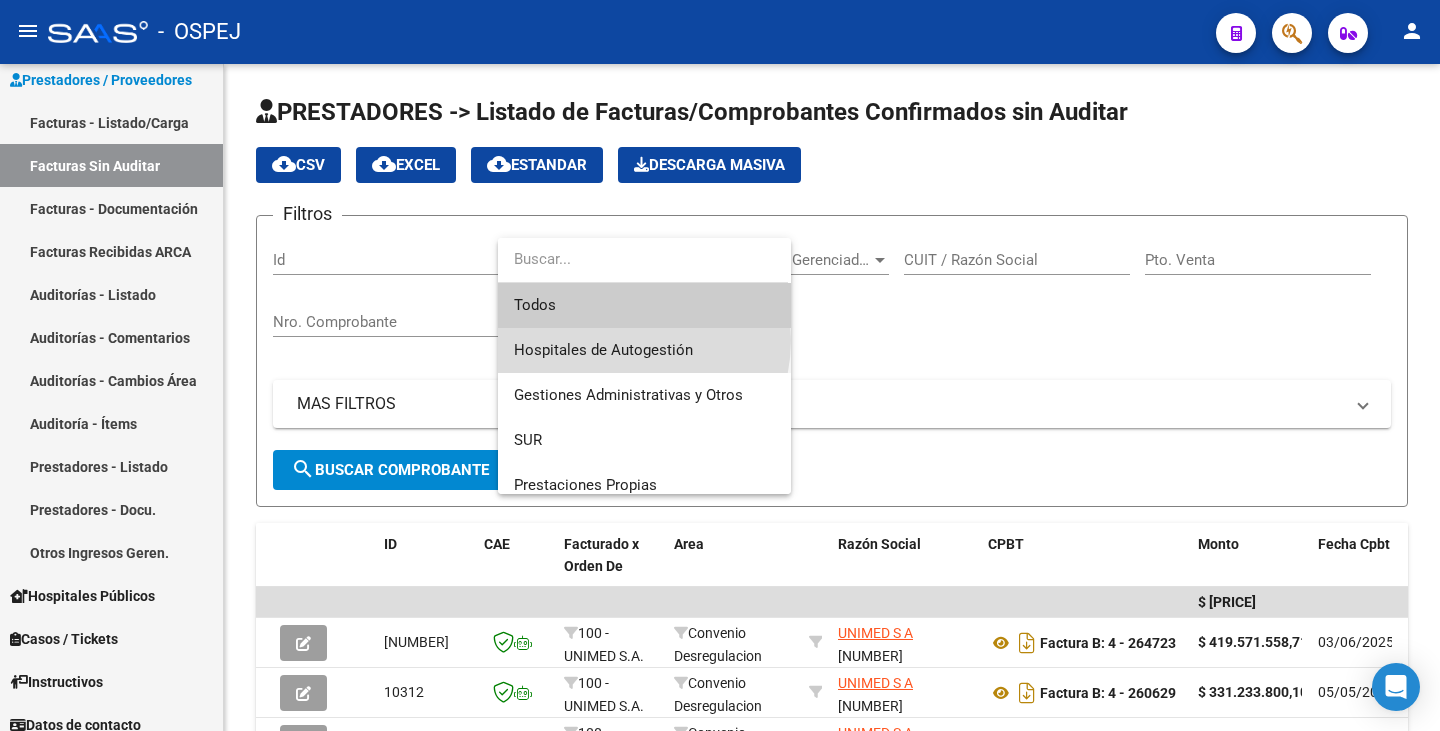 click on "Hospitales de Autogestión" at bounding box center (644, 350) 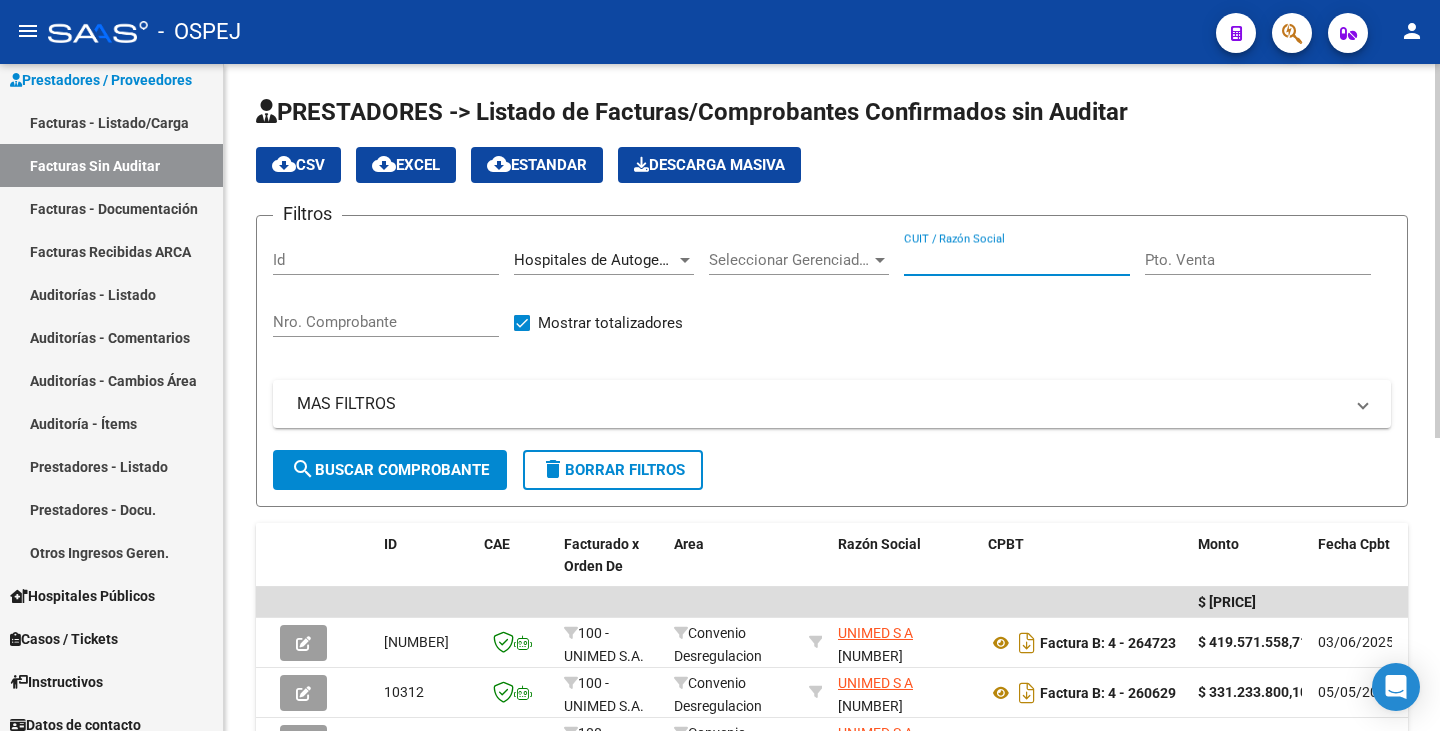 drag, startPoint x: 970, startPoint y: 266, endPoint x: 1071, endPoint y: 247, distance: 102.77159 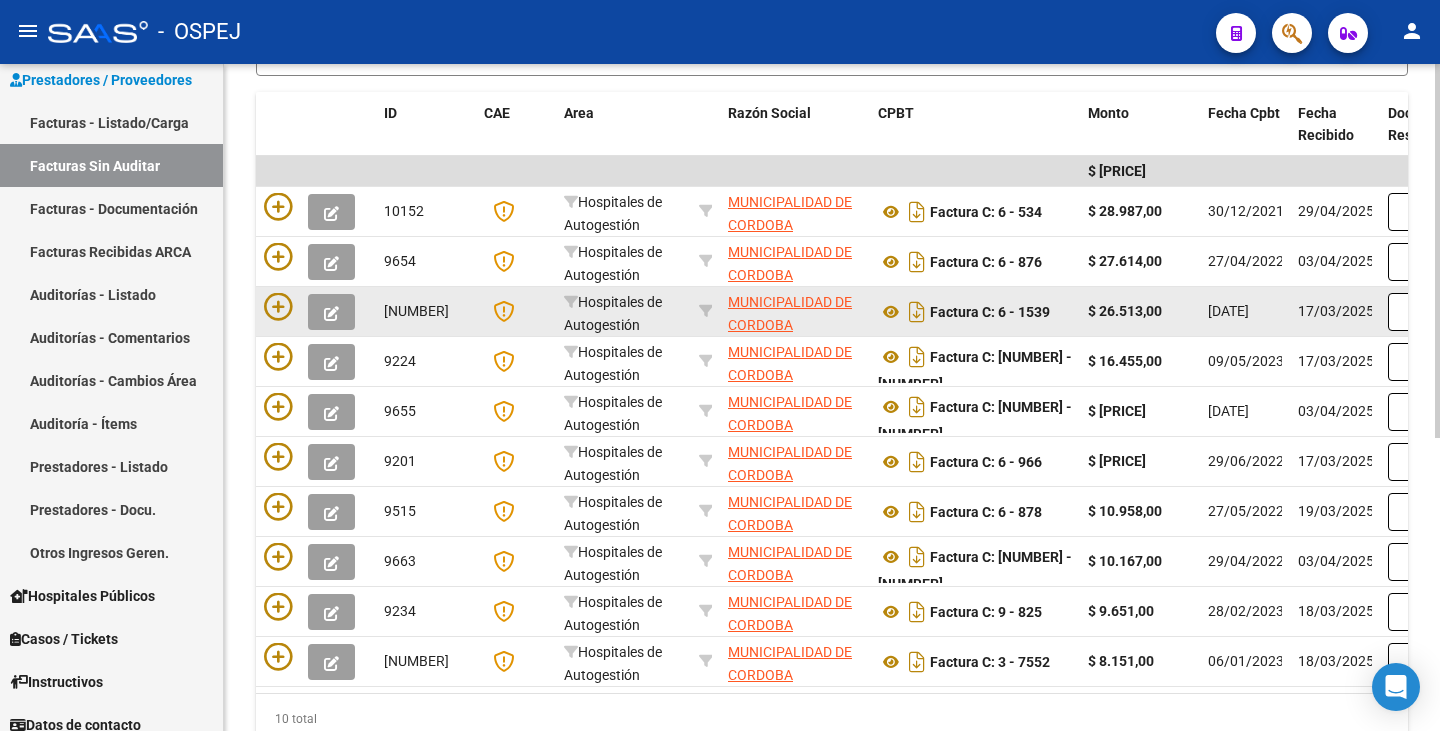 scroll, scrollTop: 400, scrollLeft: 0, axis: vertical 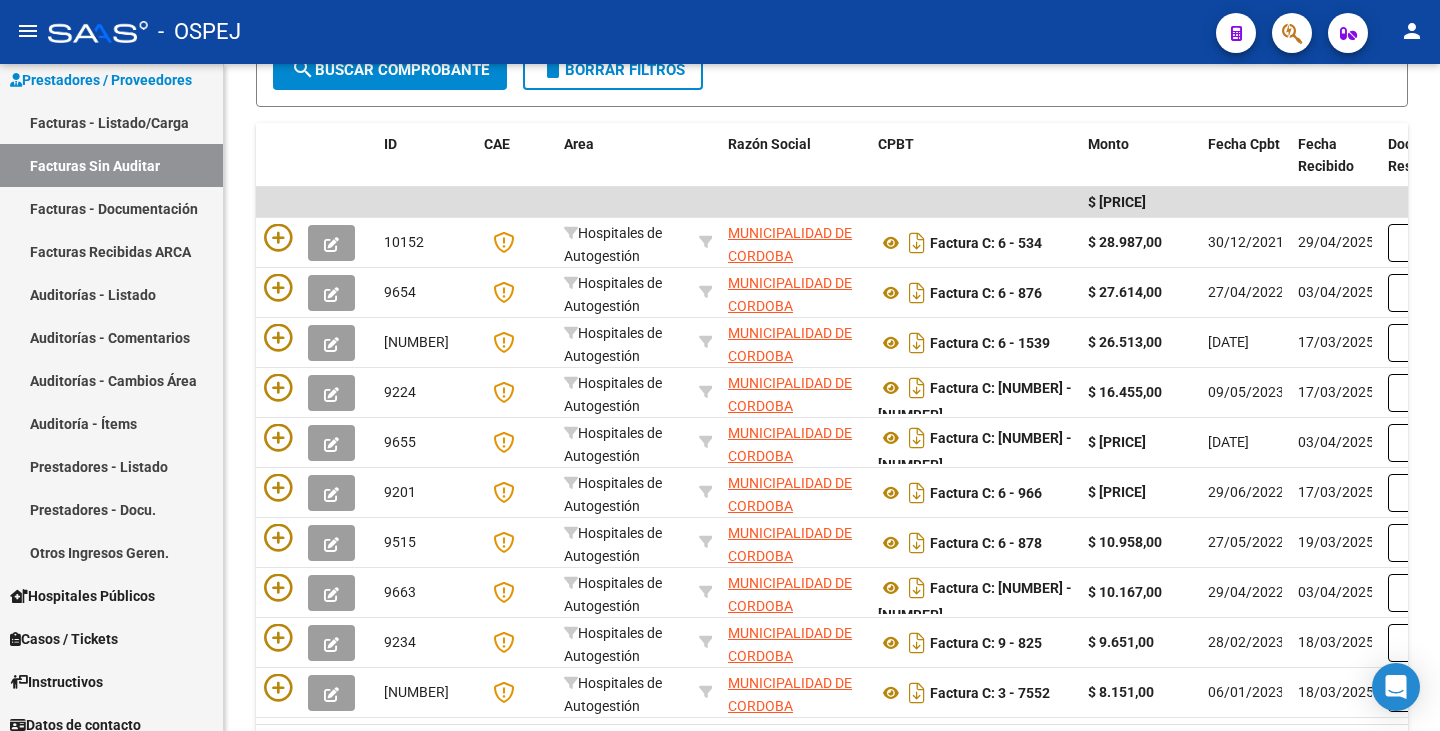 type on "municipalidad de cordoba" 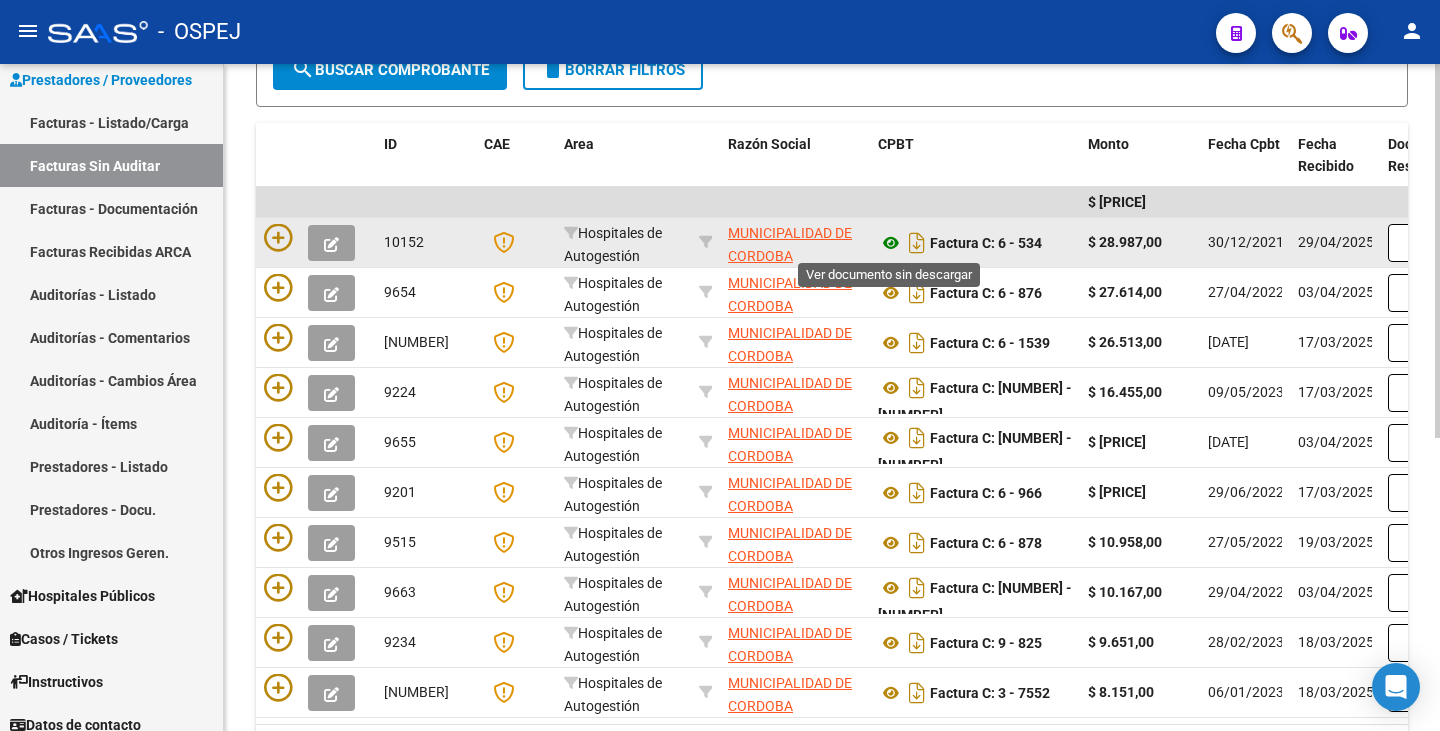 click 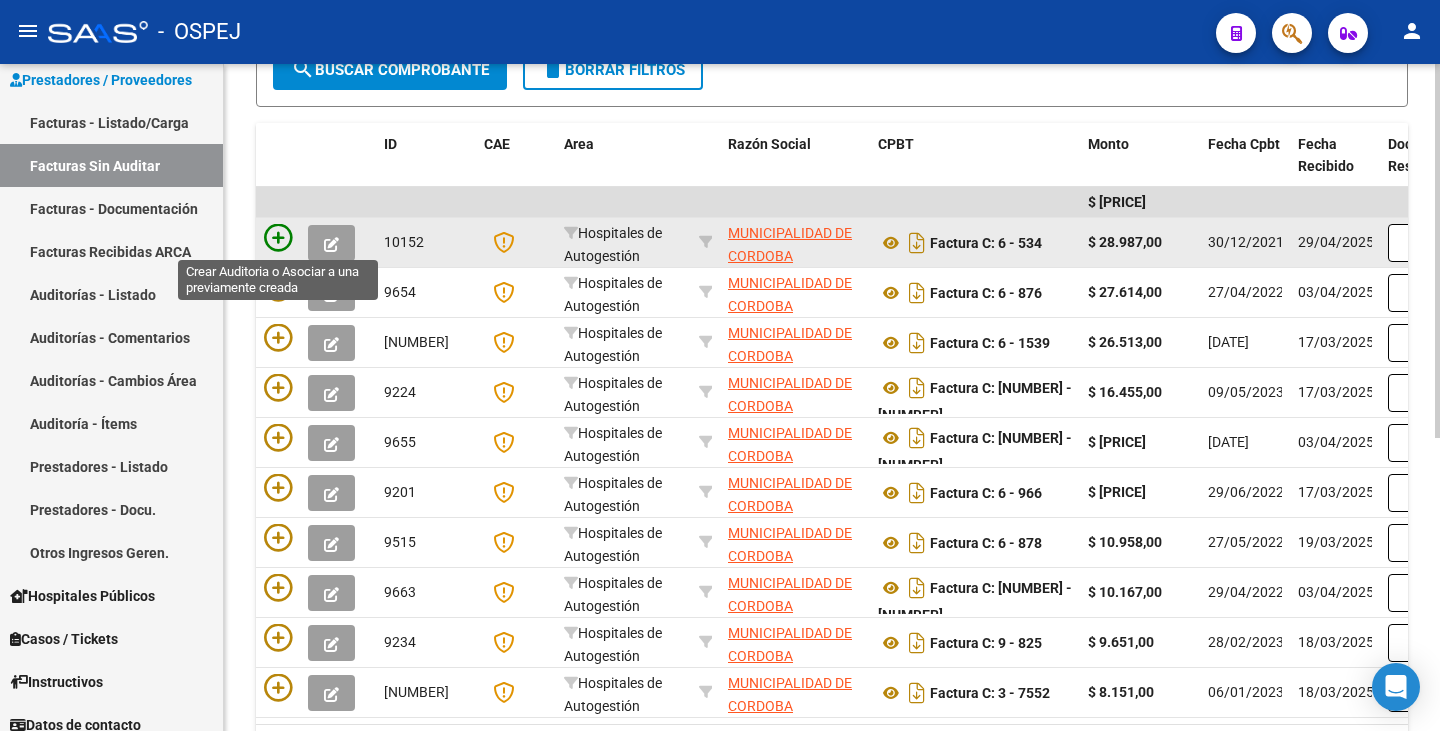 click 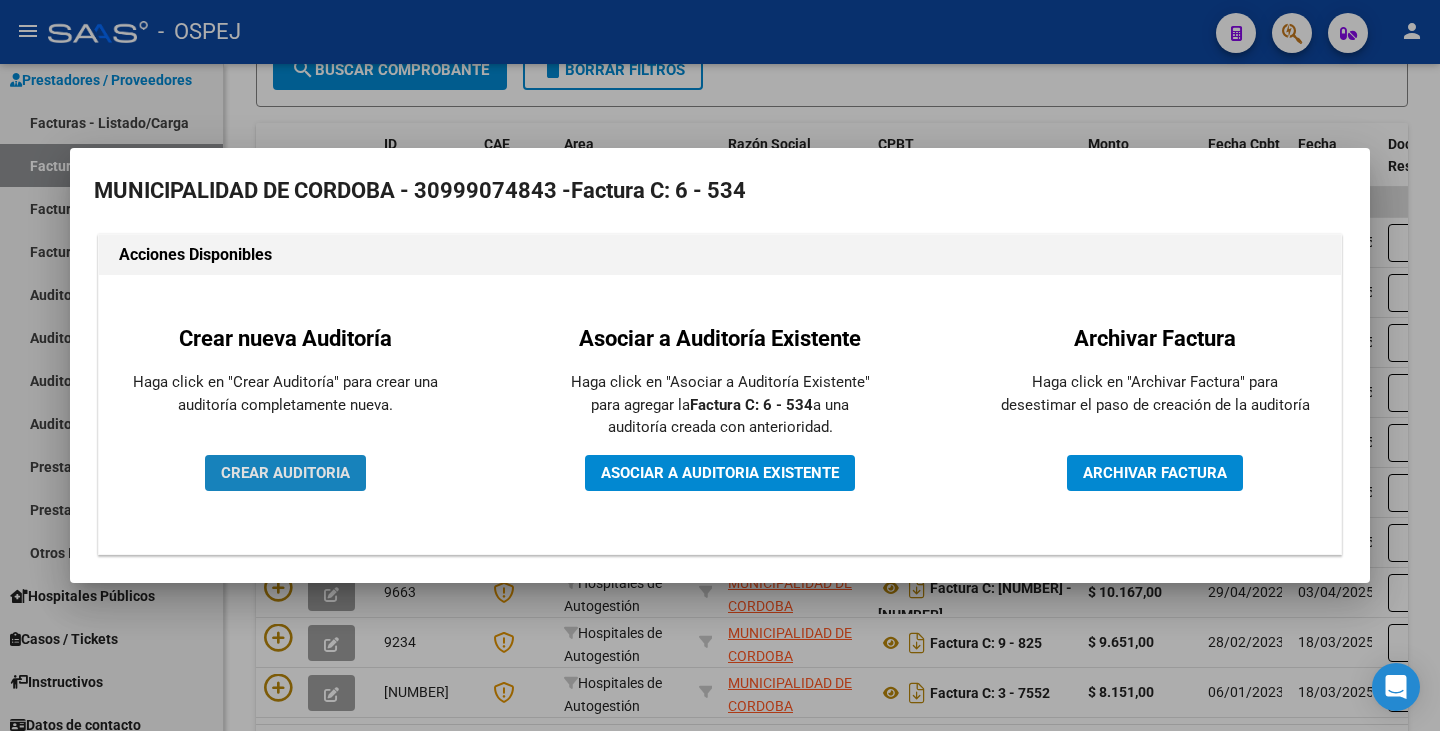 click on "CREAR AUDITORIA" at bounding box center [285, 473] 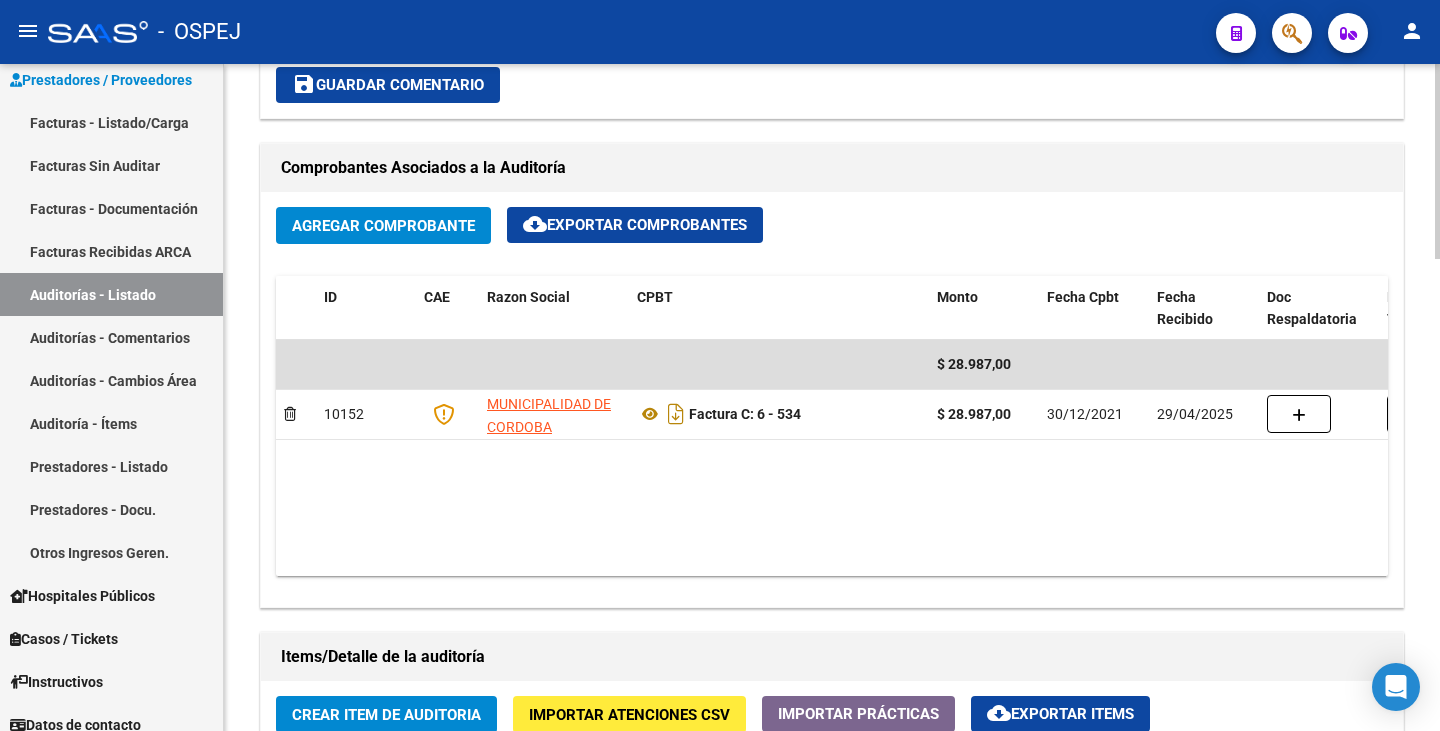 scroll, scrollTop: 900, scrollLeft: 0, axis: vertical 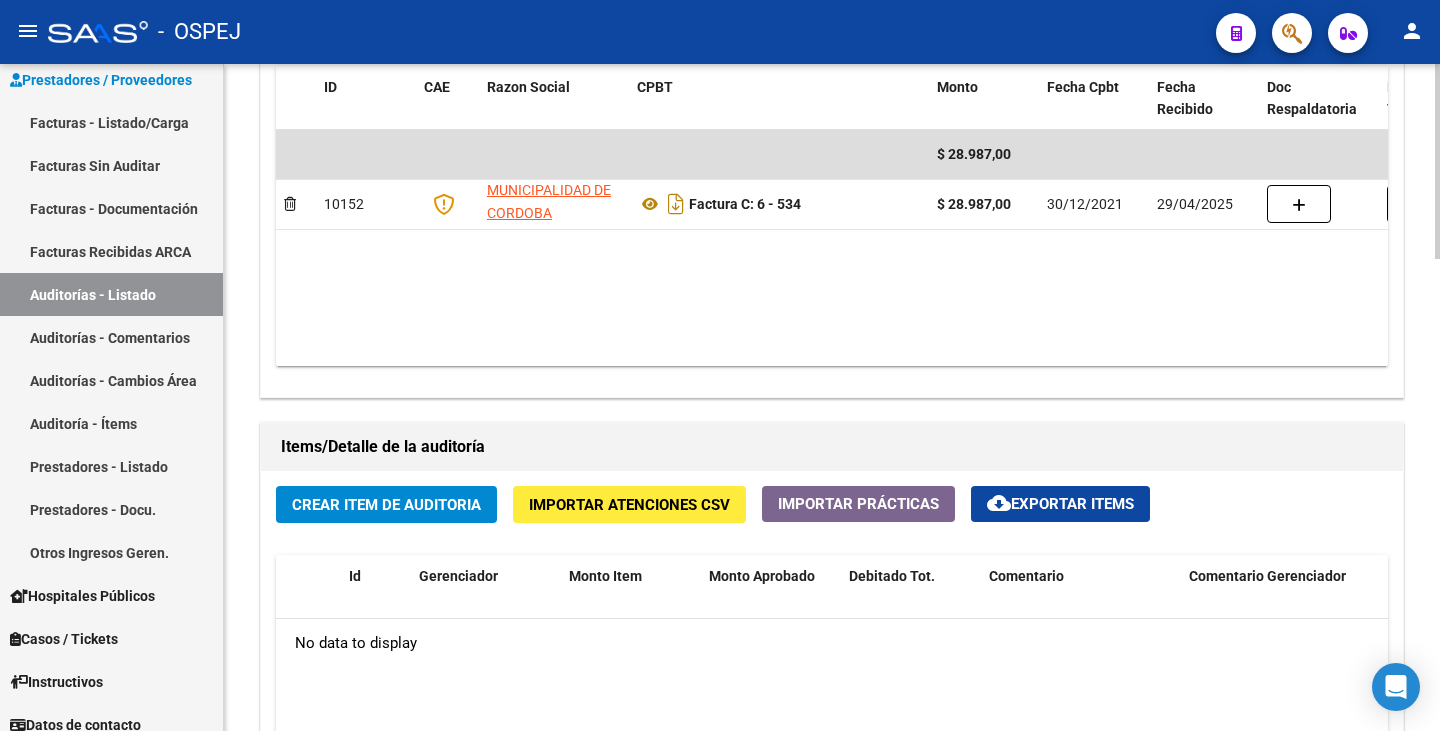 click on "No data to display" 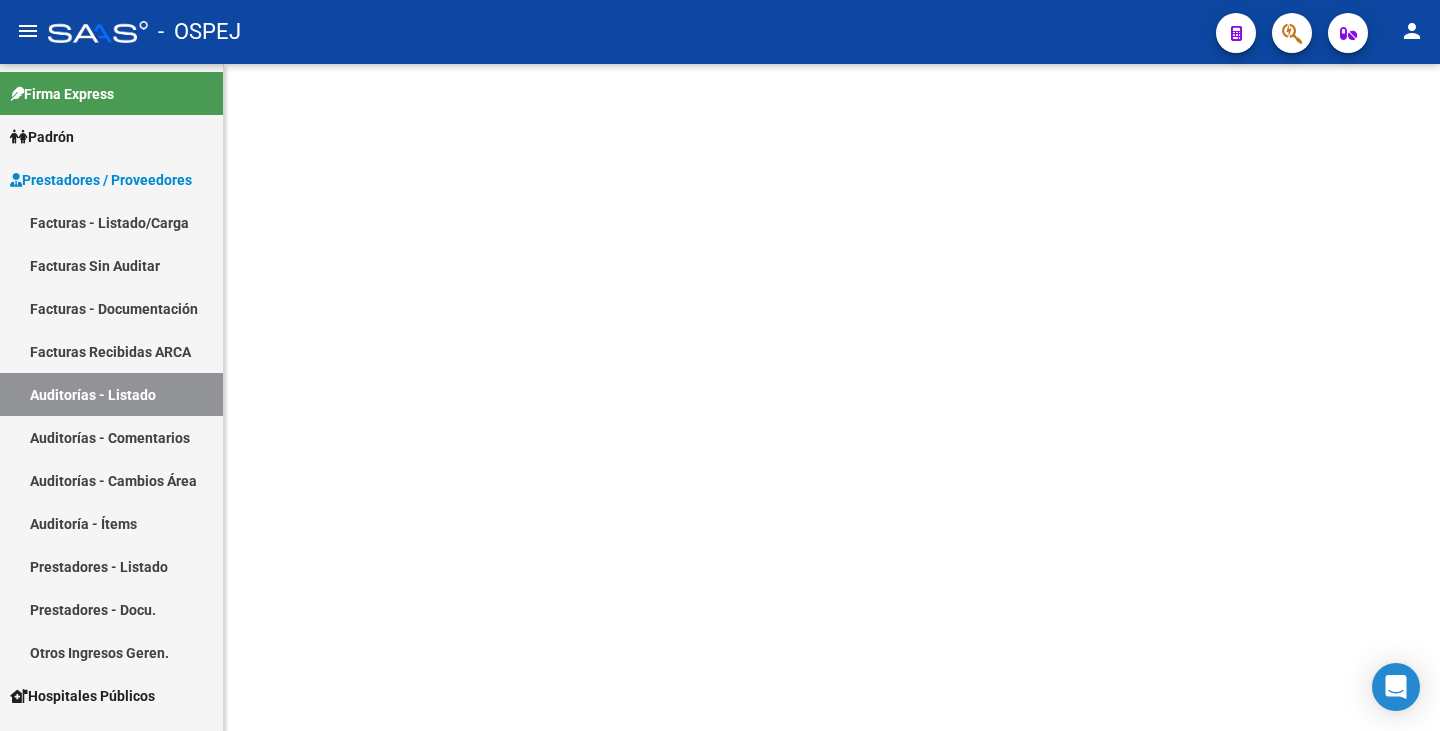 scroll, scrollTop: 0, scrollLeft: 0, axis: both 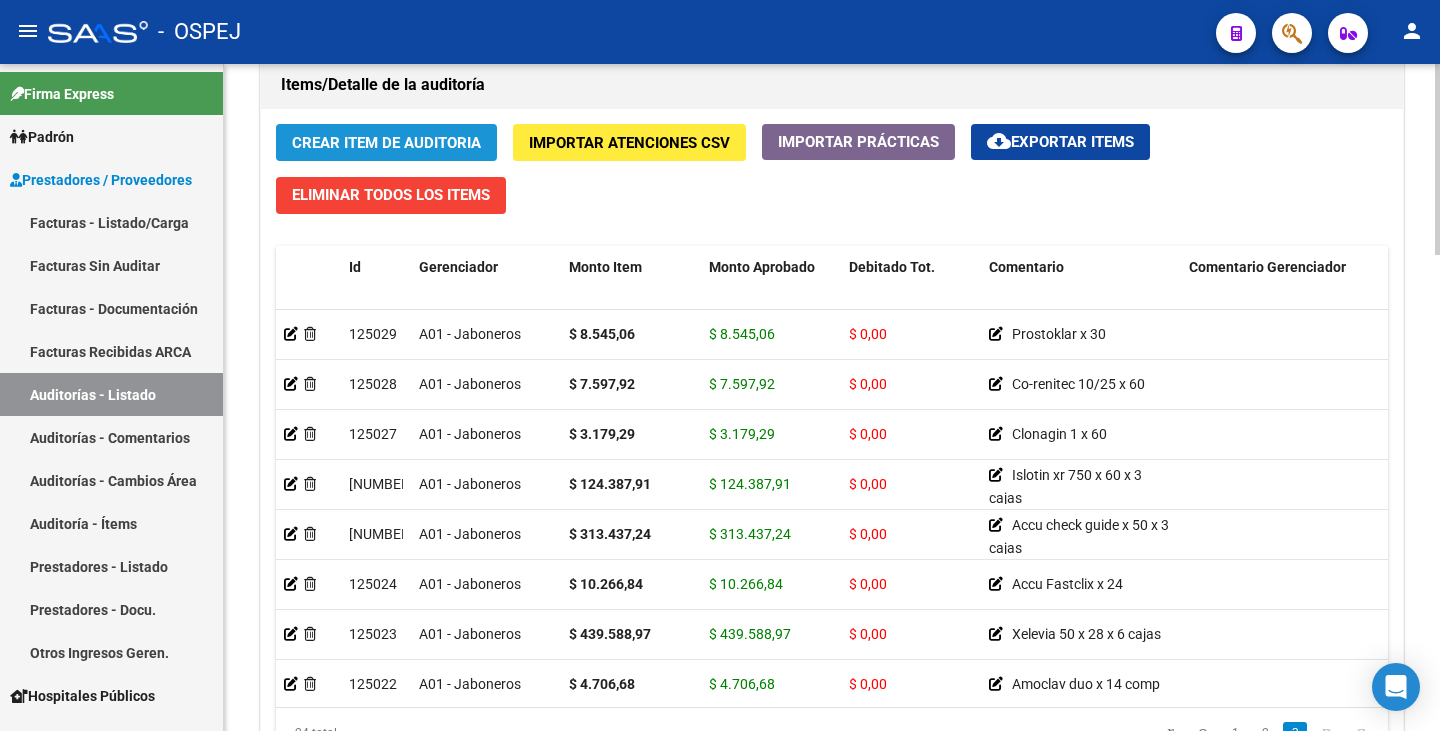 click on "Crear Item de Auditoria" 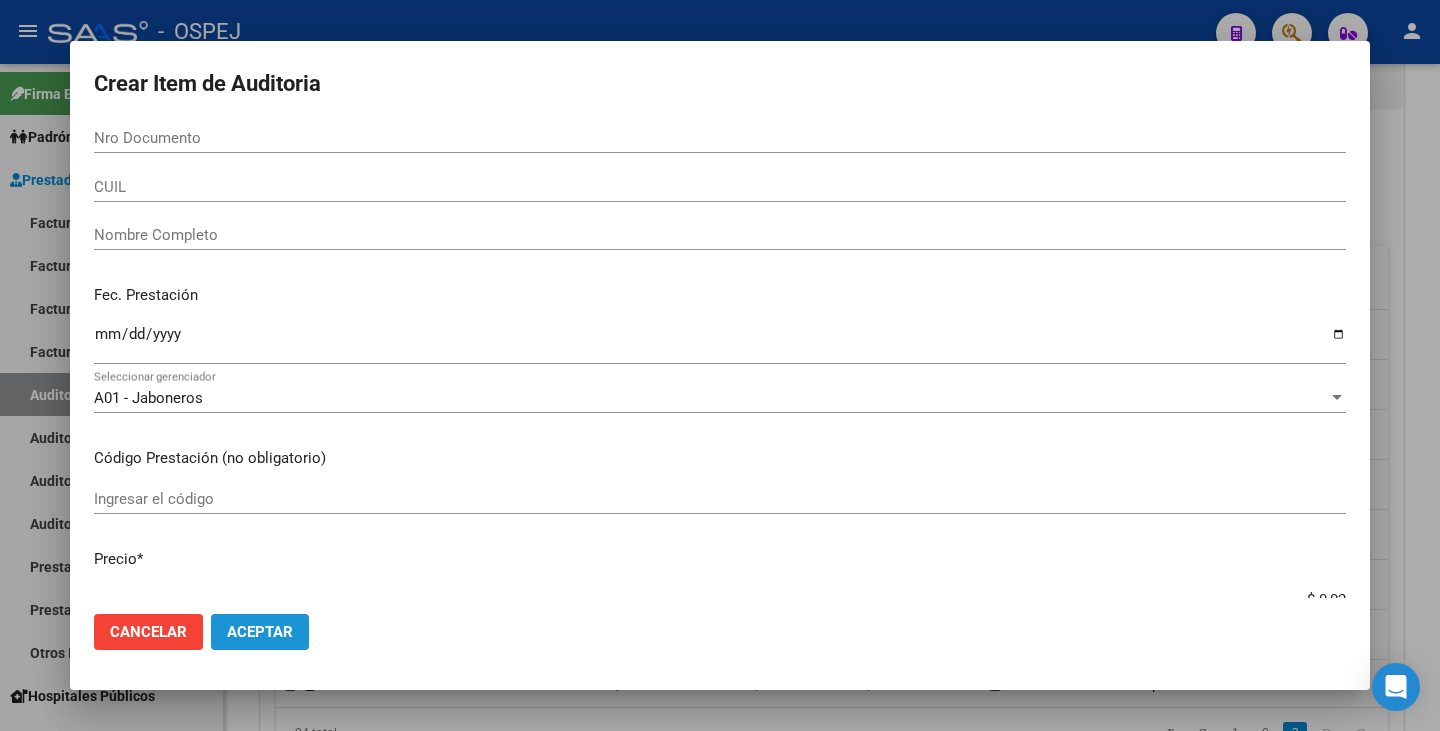 click on "Aceptar" 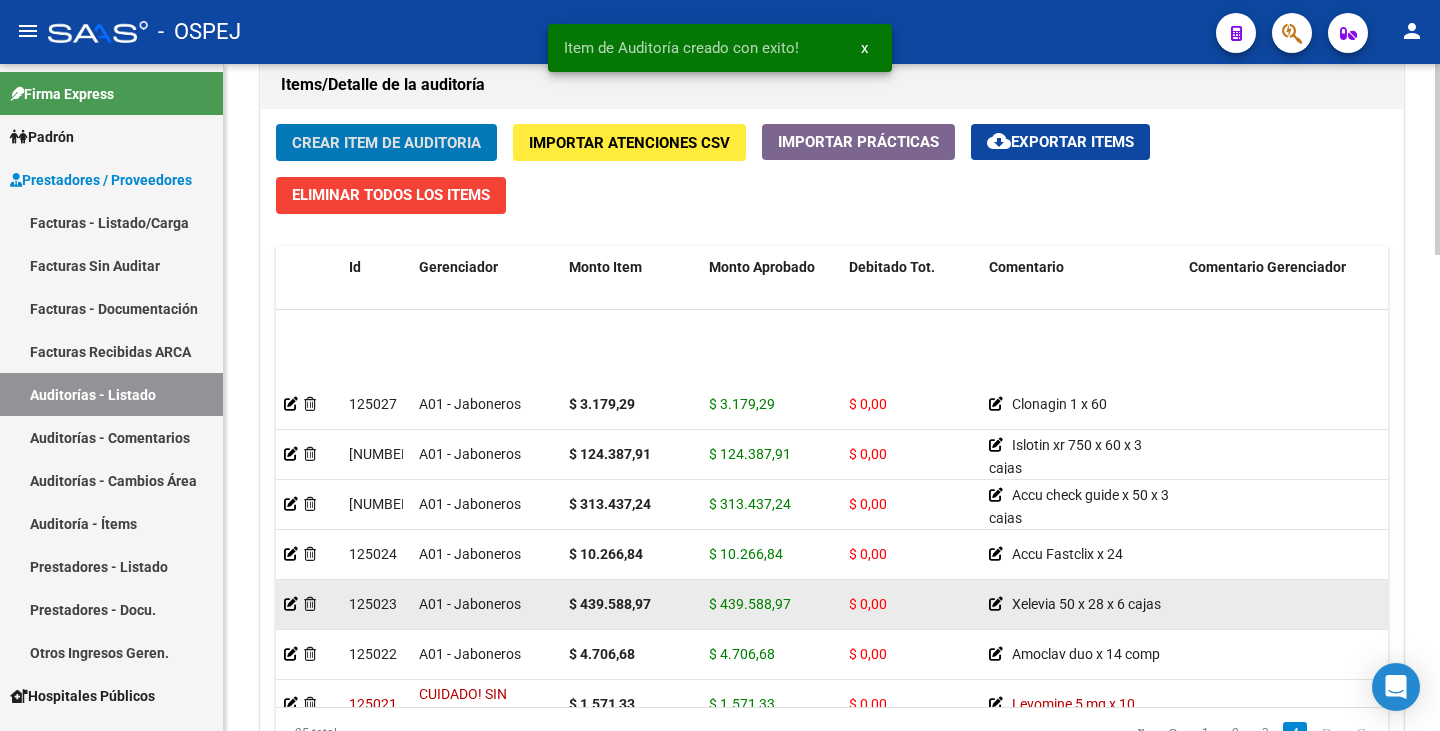 scroll, scrollTop: 873, scrollLeft: 0, axis: vertical 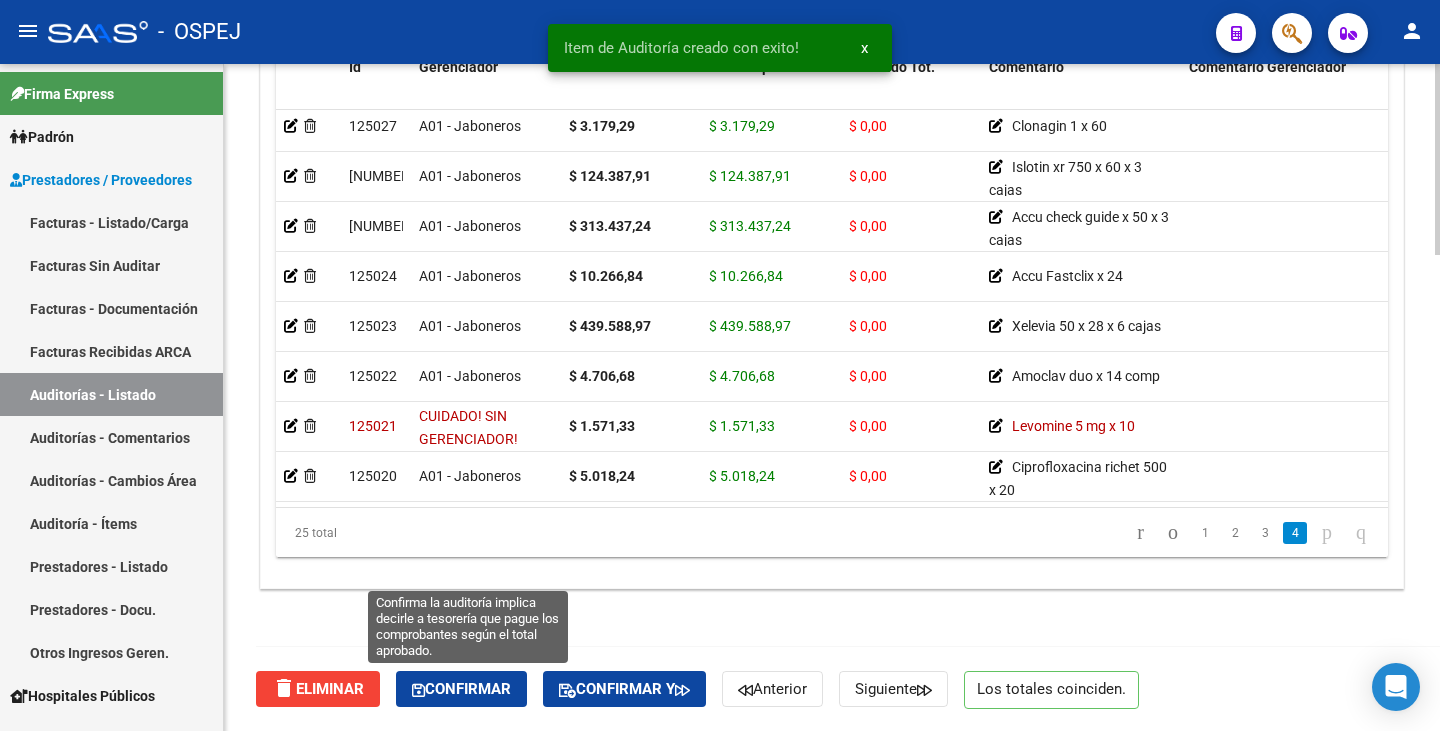 click on "Confirmar" 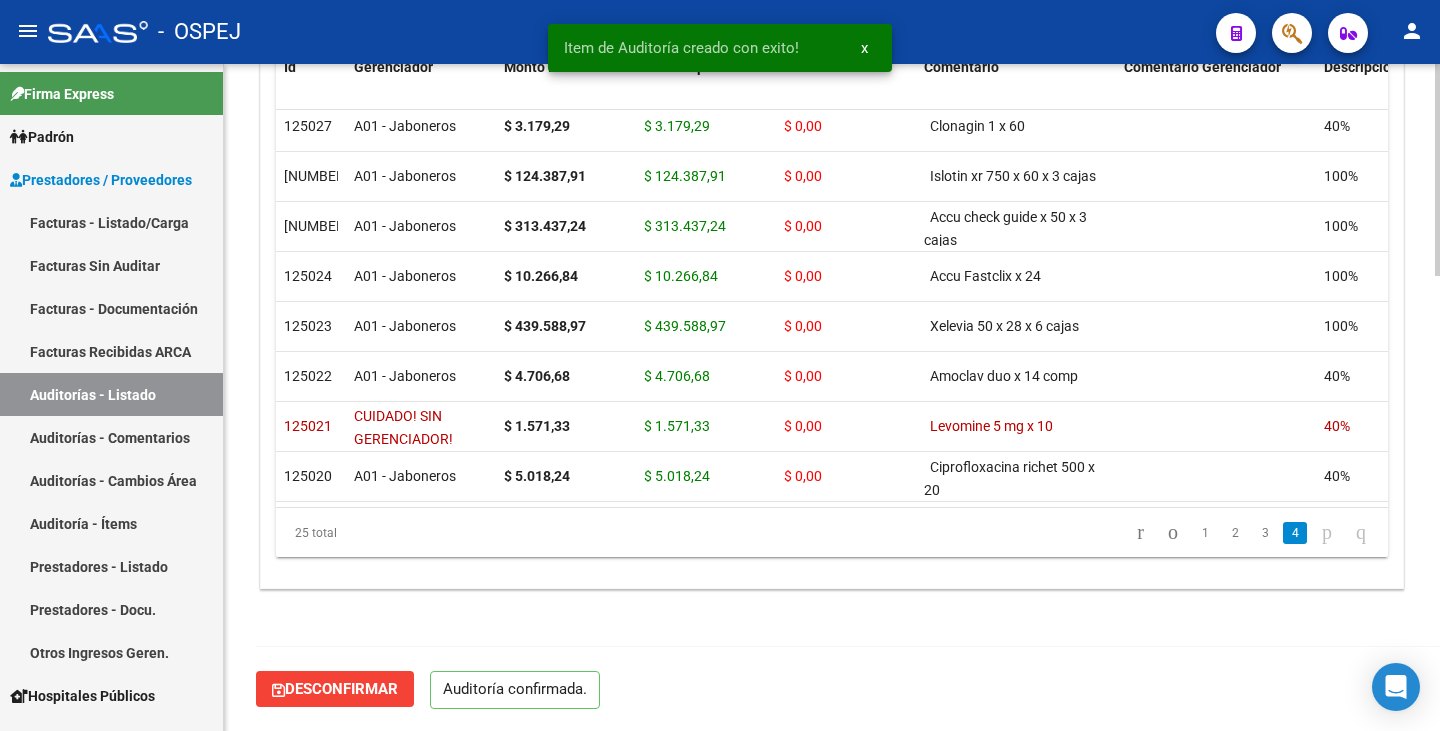 scroll, scrollTop: 1432, scrollLeft: 0, axis: vertical 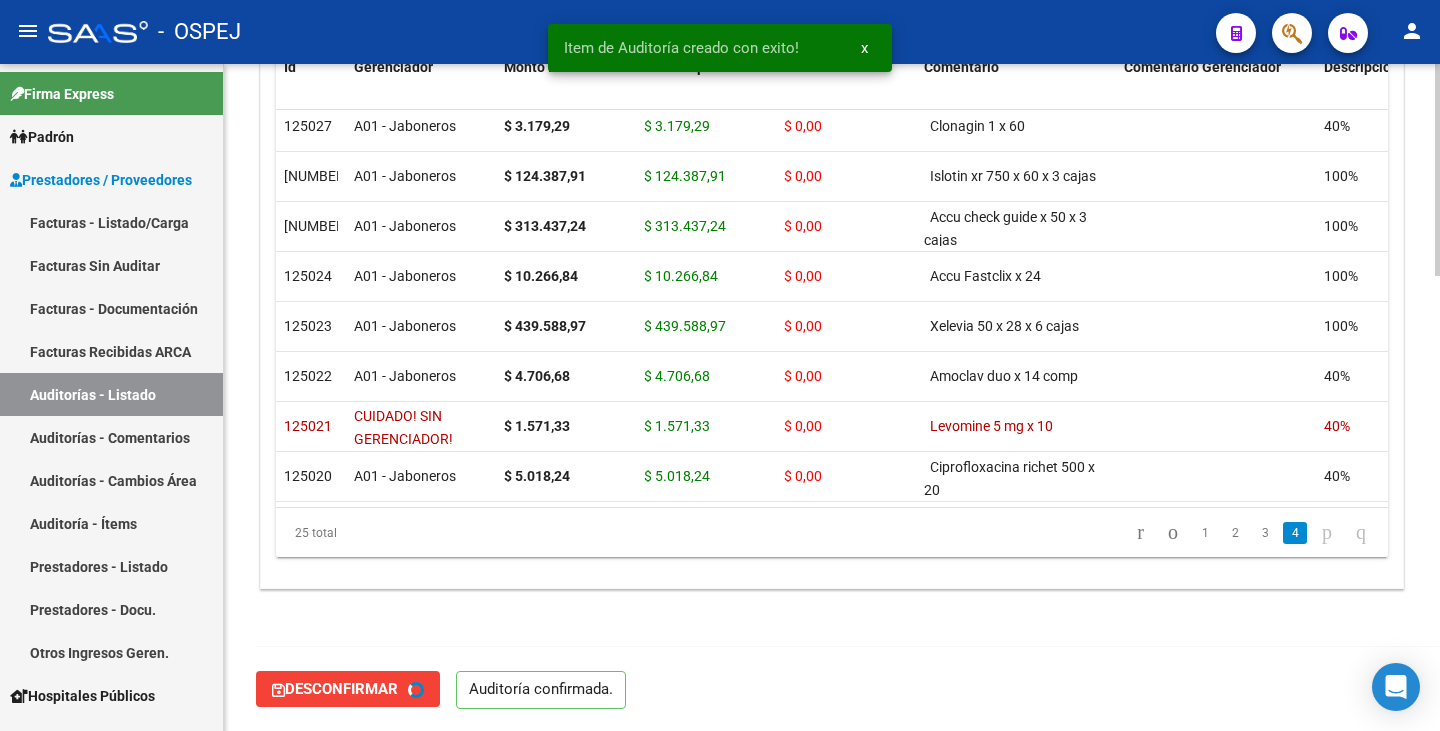type on "202508" 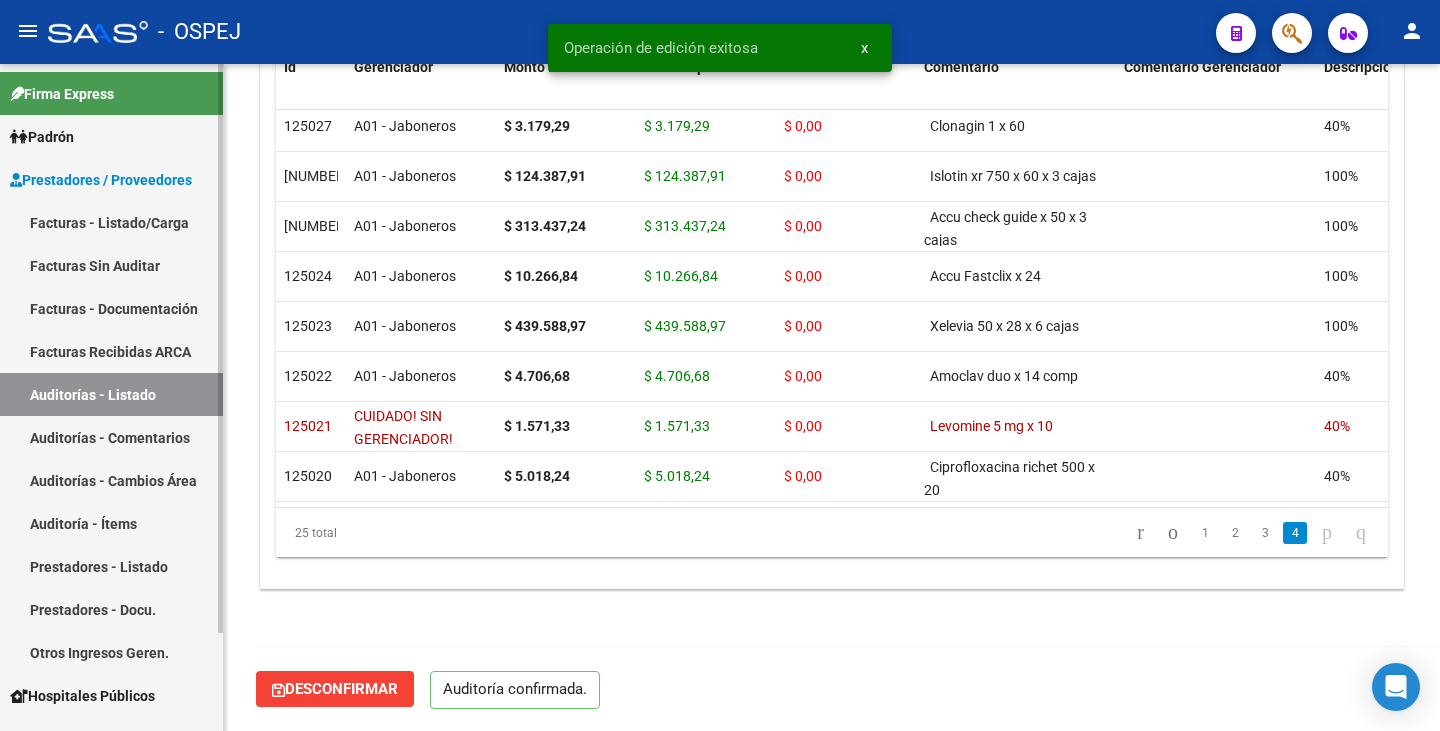click on "Auditorías - Listado" at bounding box center [111, 394] 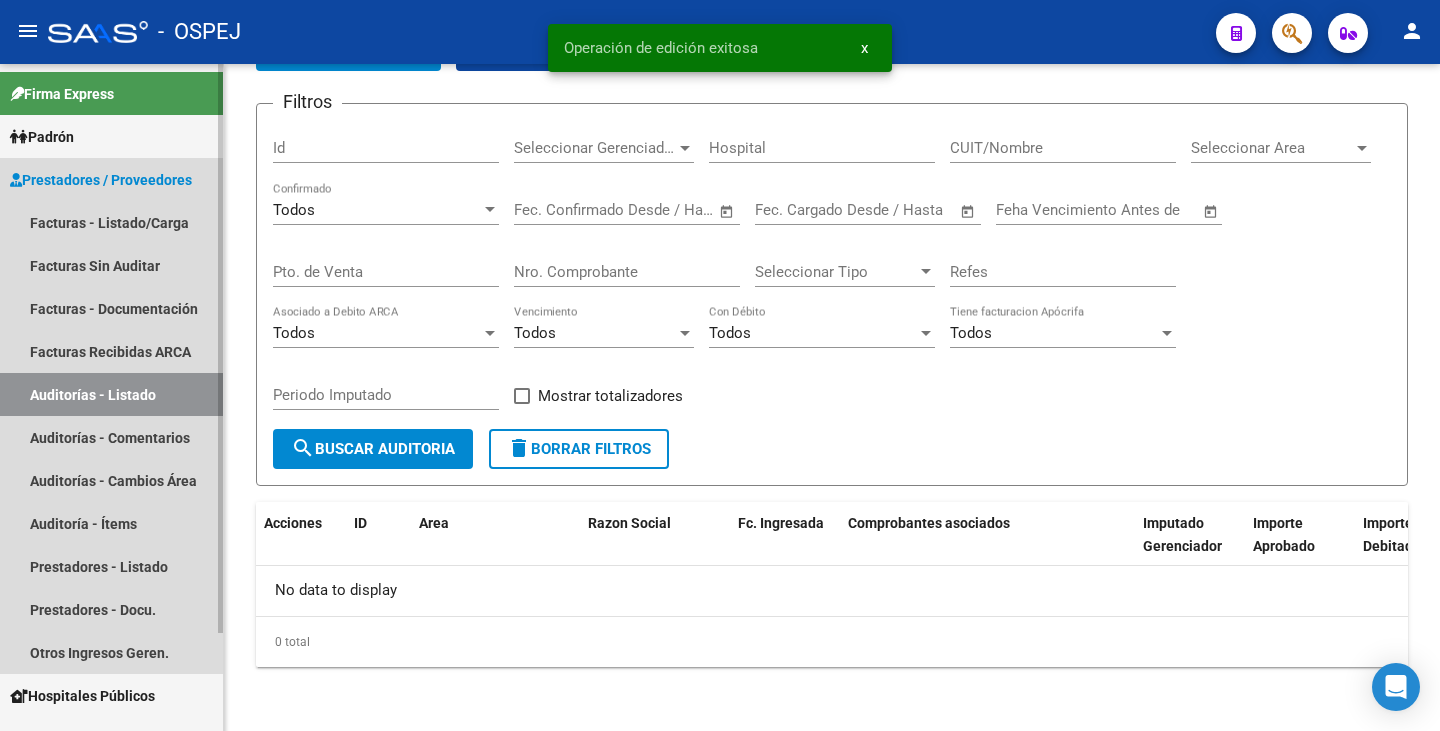 scroll, scrollTop: 0, scrollLeft: 0, axis: both 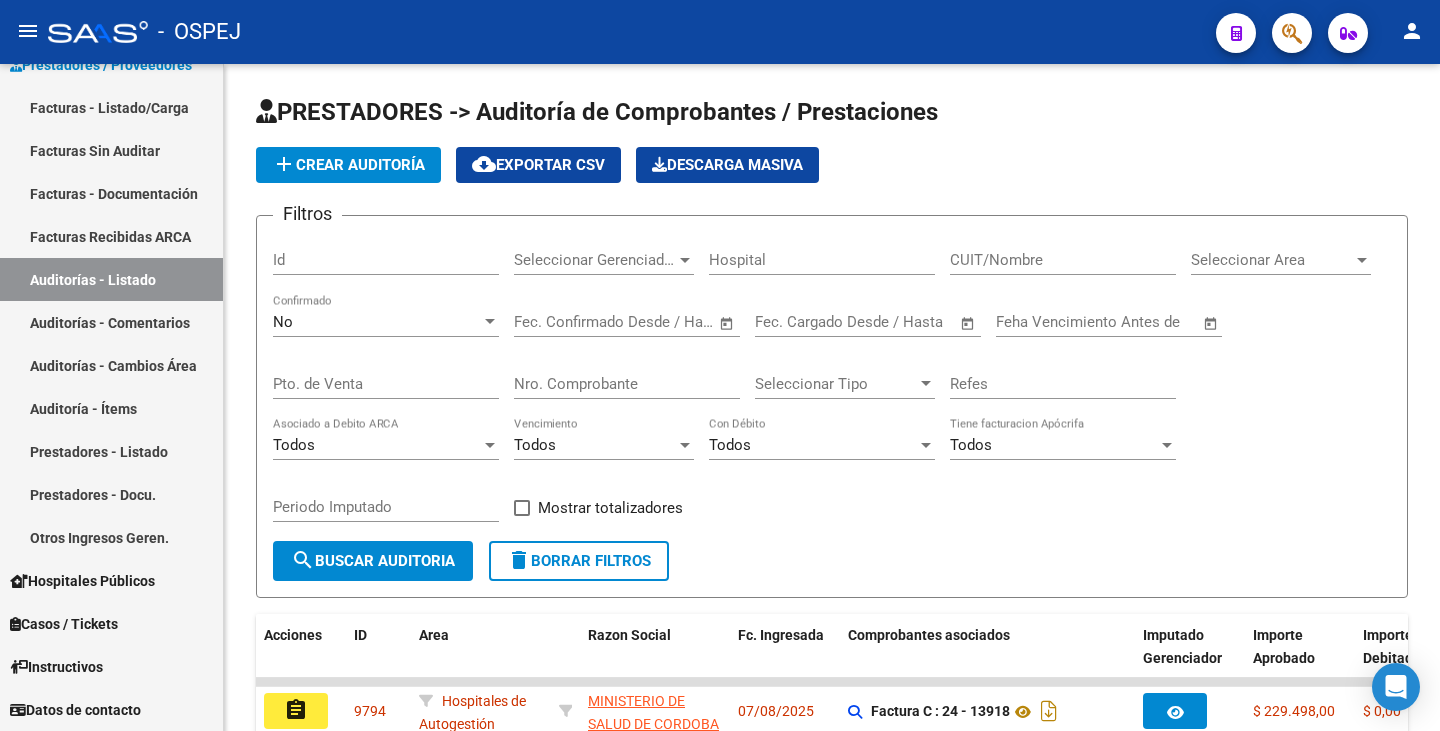 click 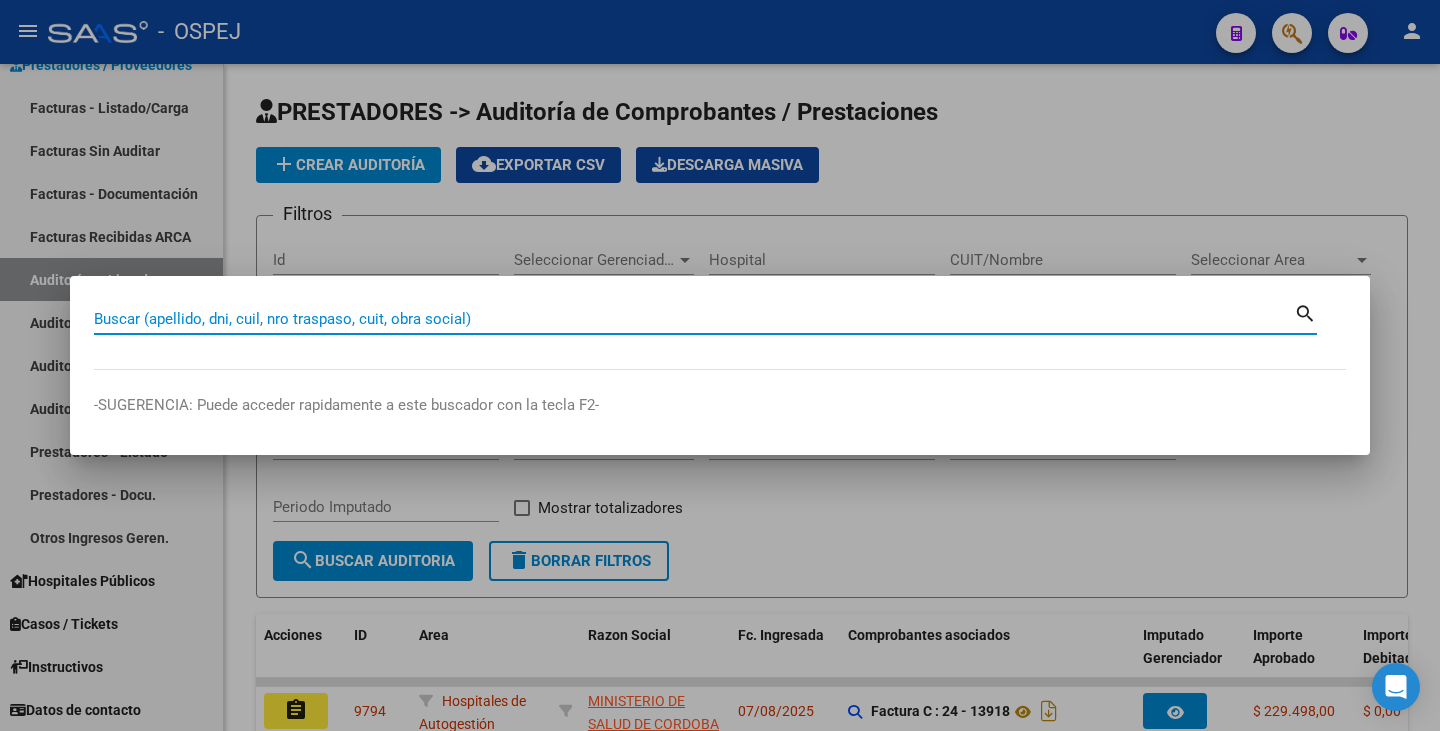 paste on "[DOCUMENT]" 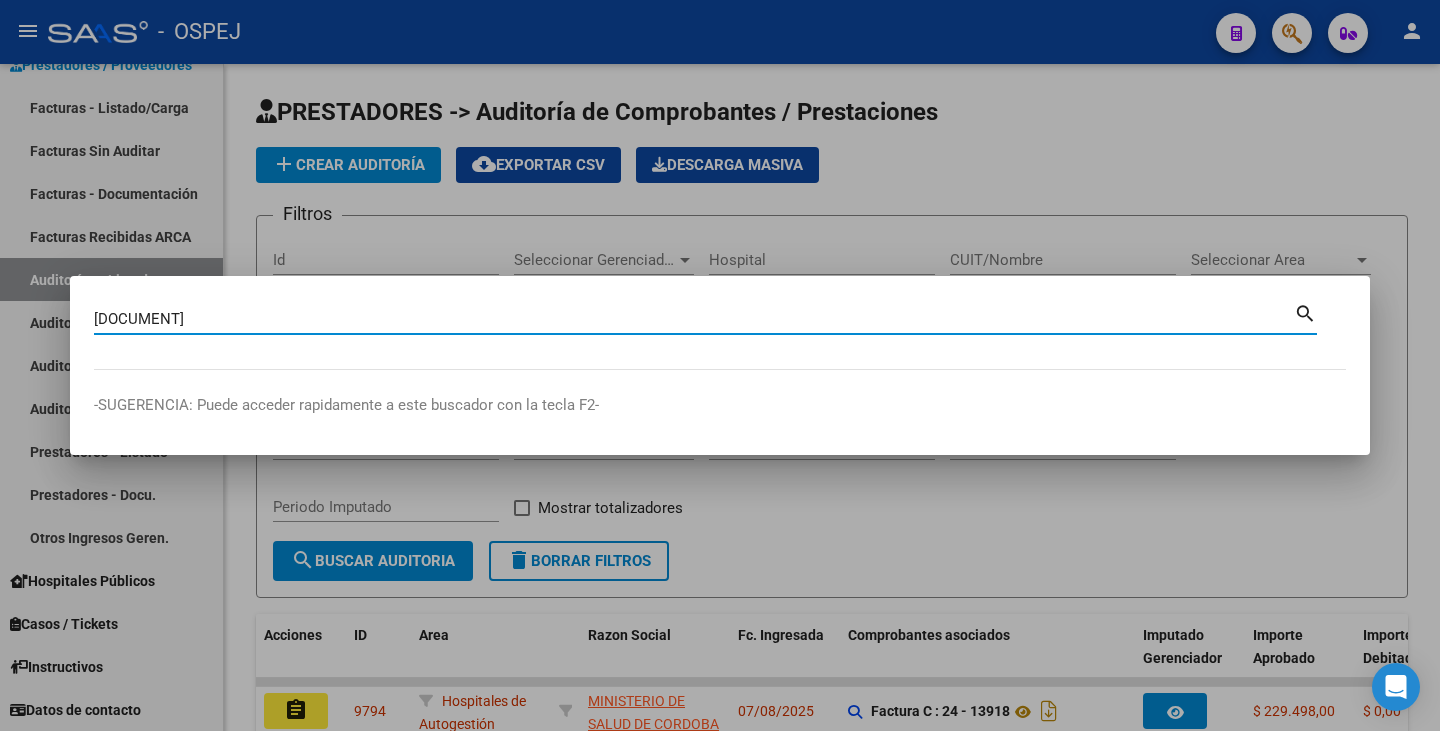 type on "[DOCUMENT]" 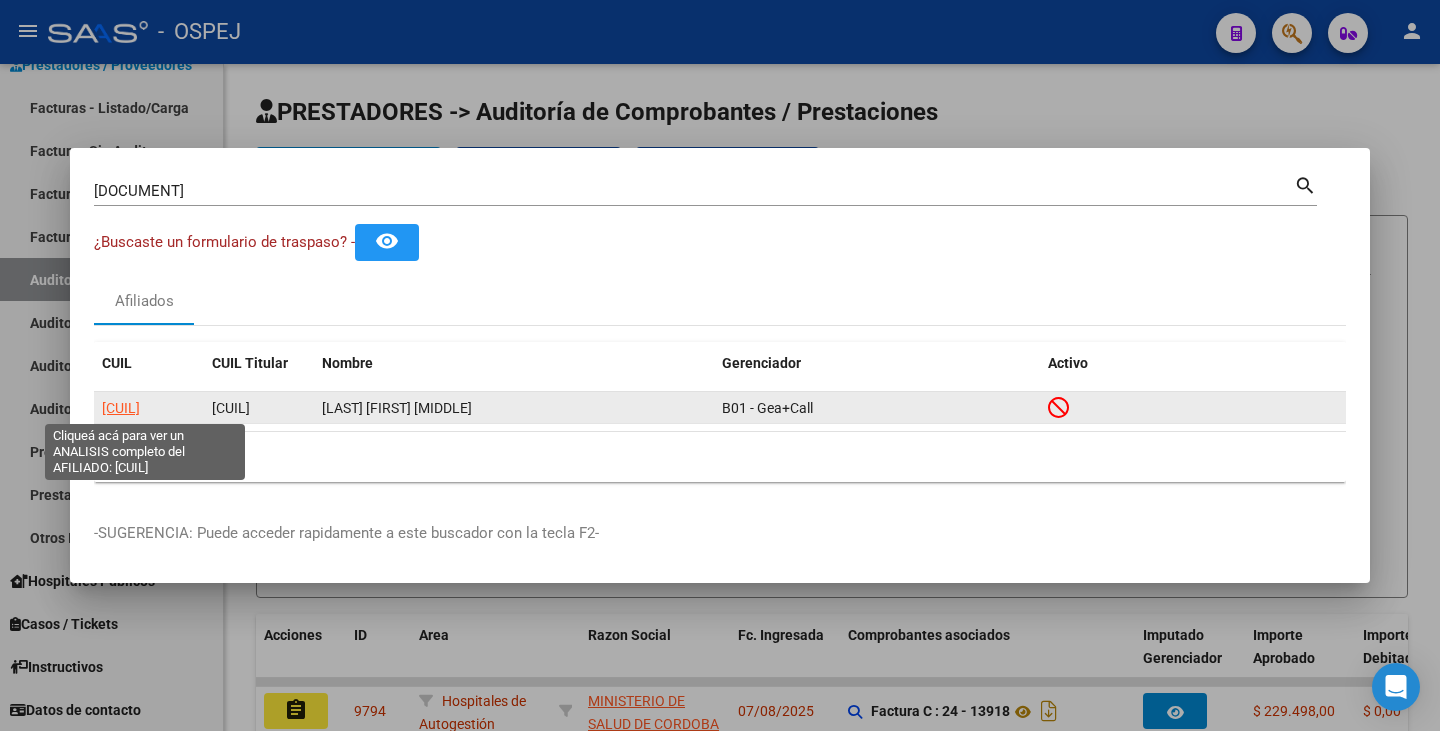 click on "[CUIL]" 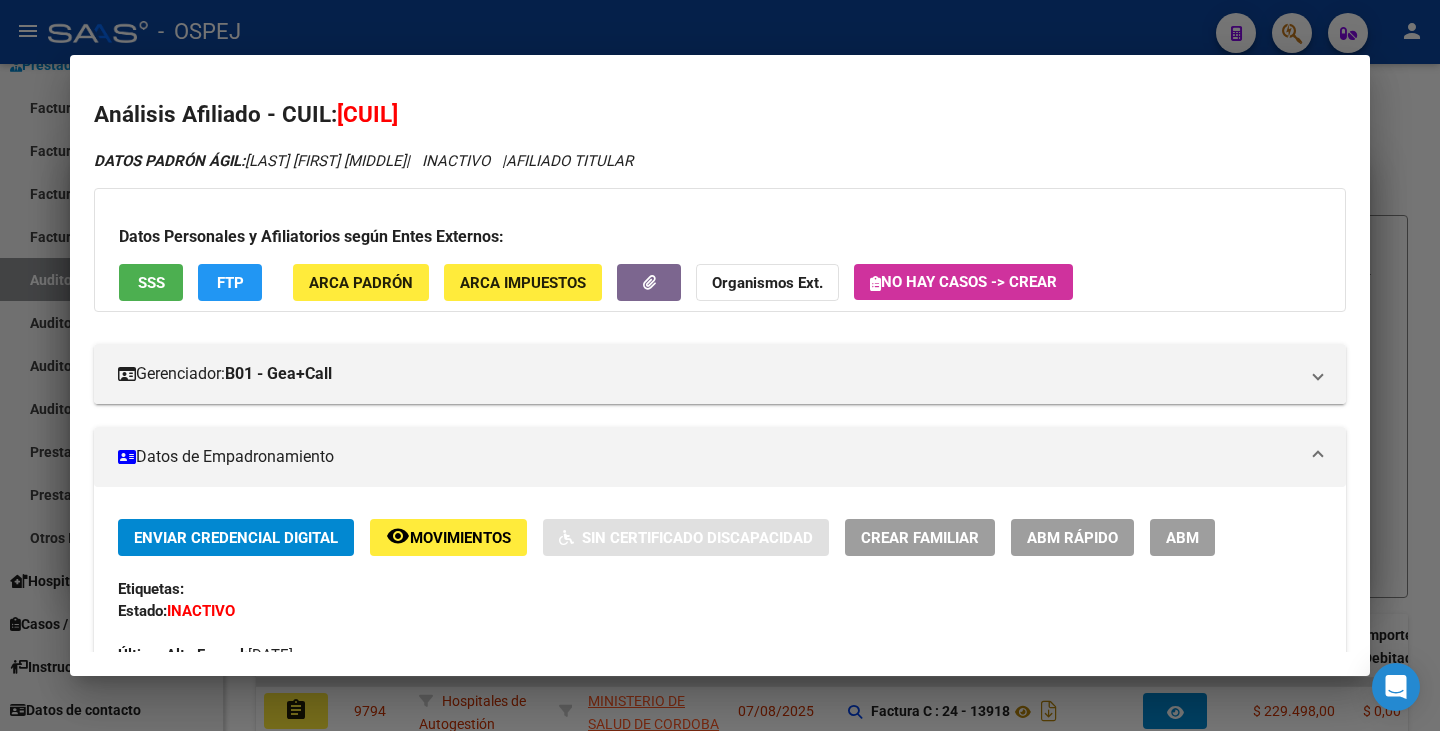 drag, startPoint x: 341, startPoint y: 119, endPoint x: 482, endPoint y: 118, distance: 141.00354 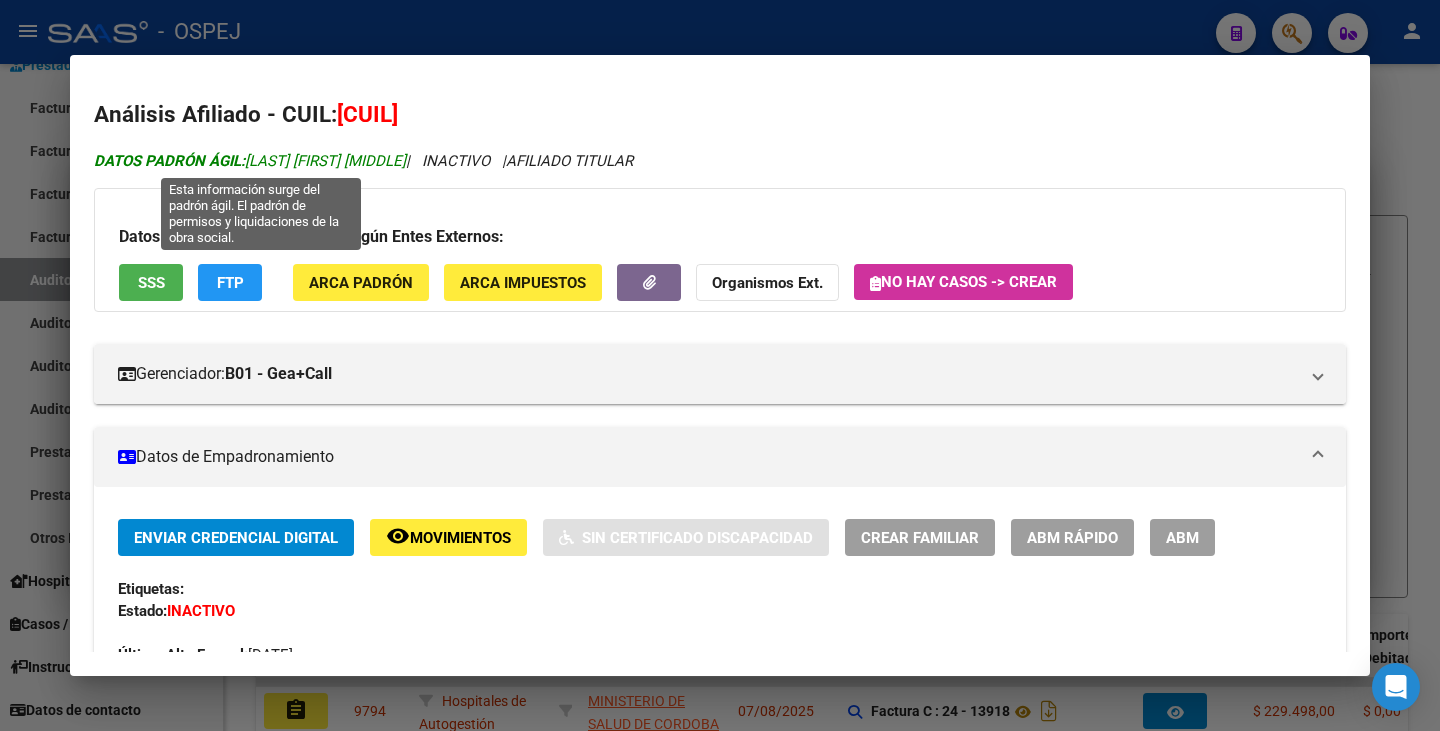 drag, startPoint x: 250, startPoint y: 162, endPoint x: 424, endPoint y: 161, distance: 174.00287 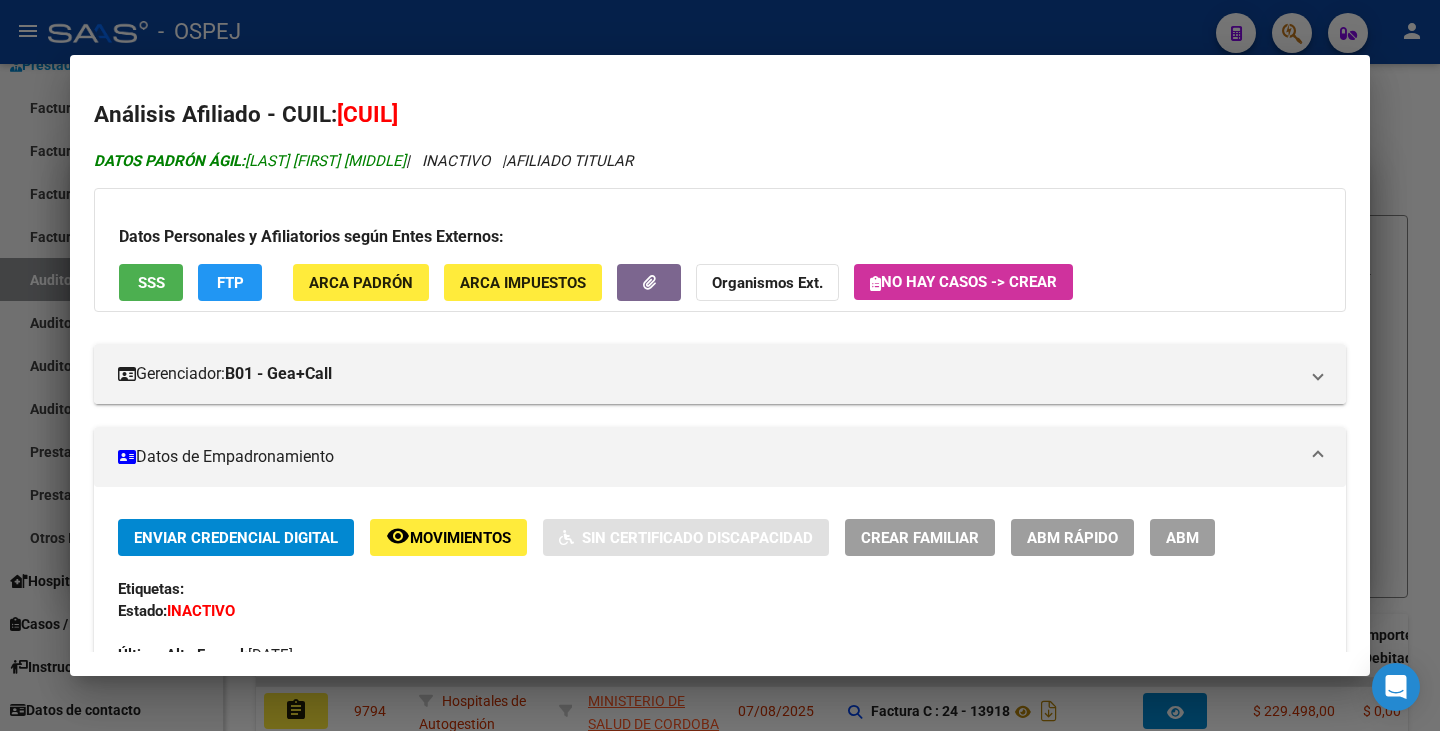 copy on "[LAST] [FIRST] [MIDDLE]" 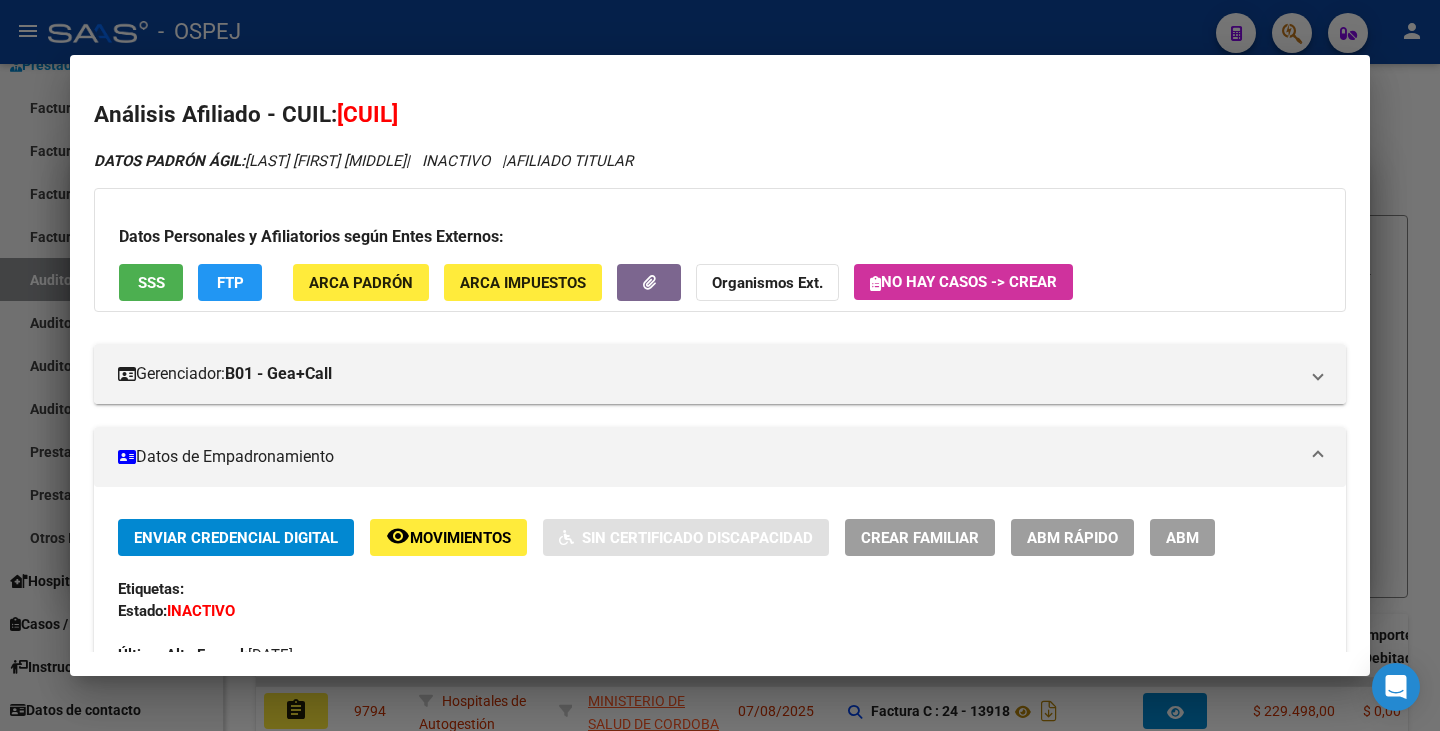 click at bounding box center [720, 365] 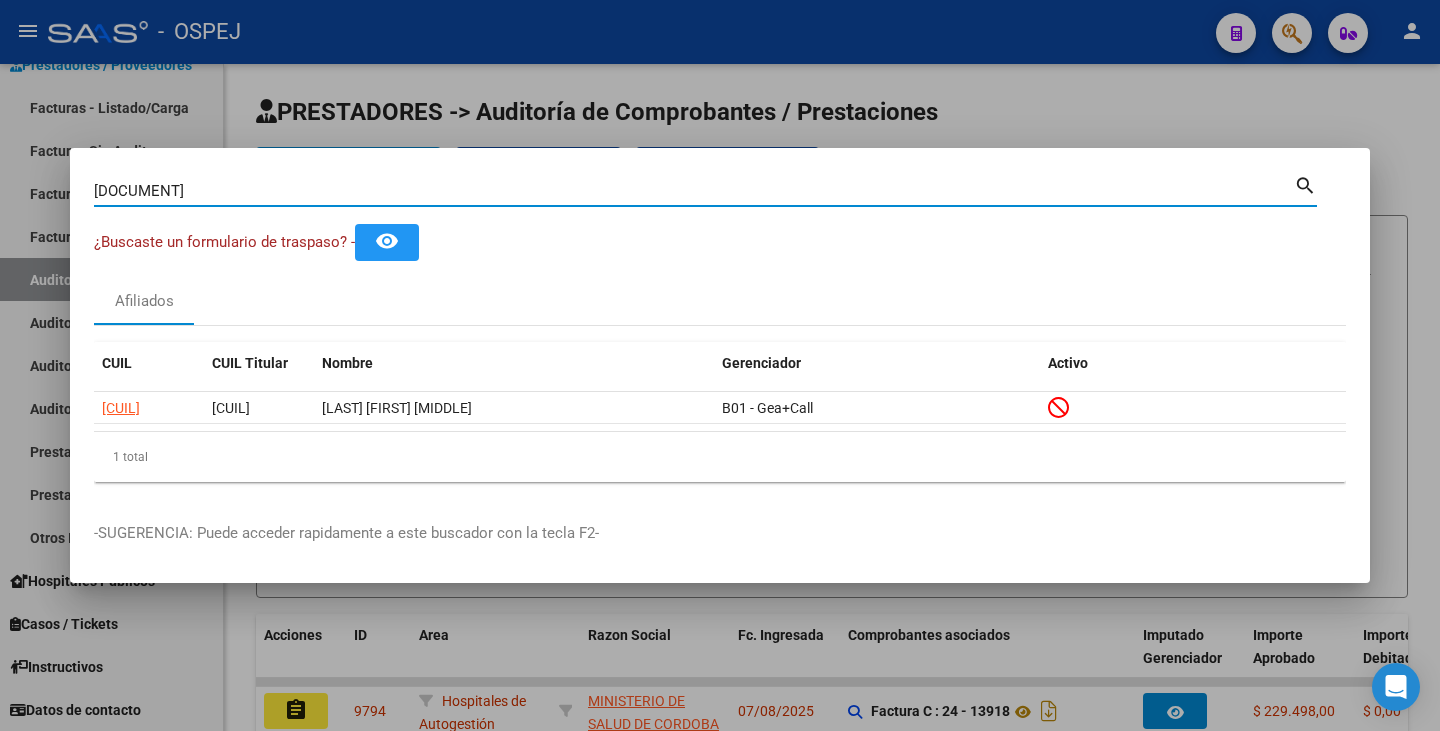 drag, startPoint x: 161, startPoint y: 193, endPoint x: 43, endPoint y: 188, distance: 118.10589 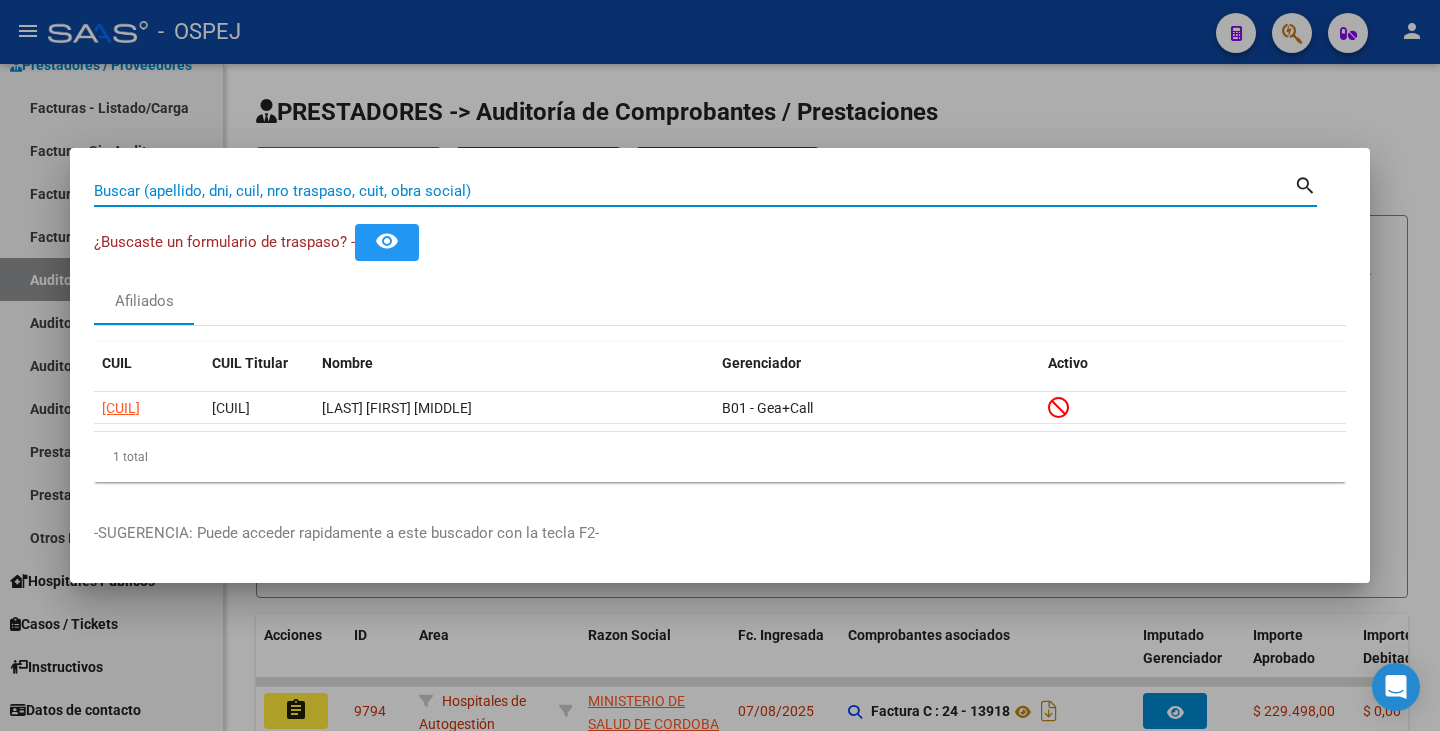 paste on "[DOCUMENT]" 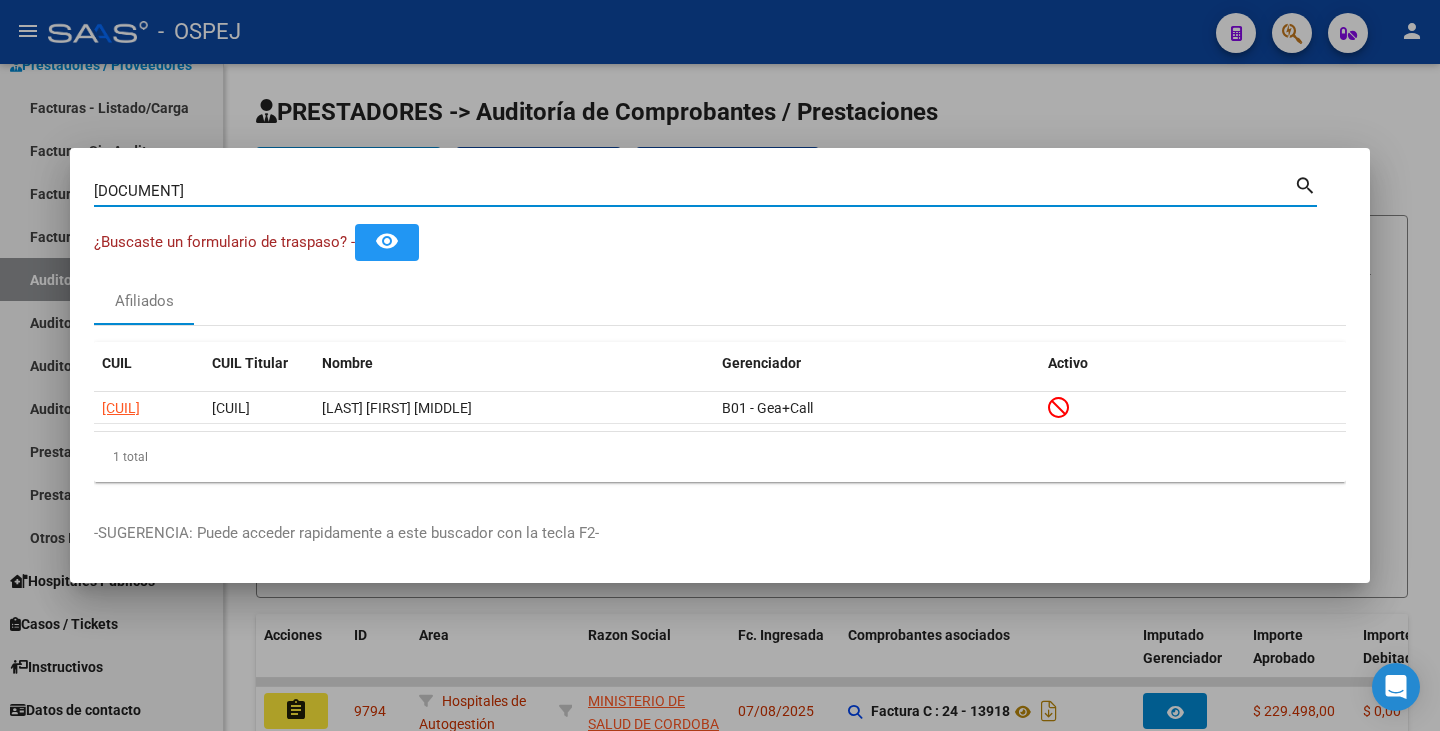 type on "[DOCUMENT]" 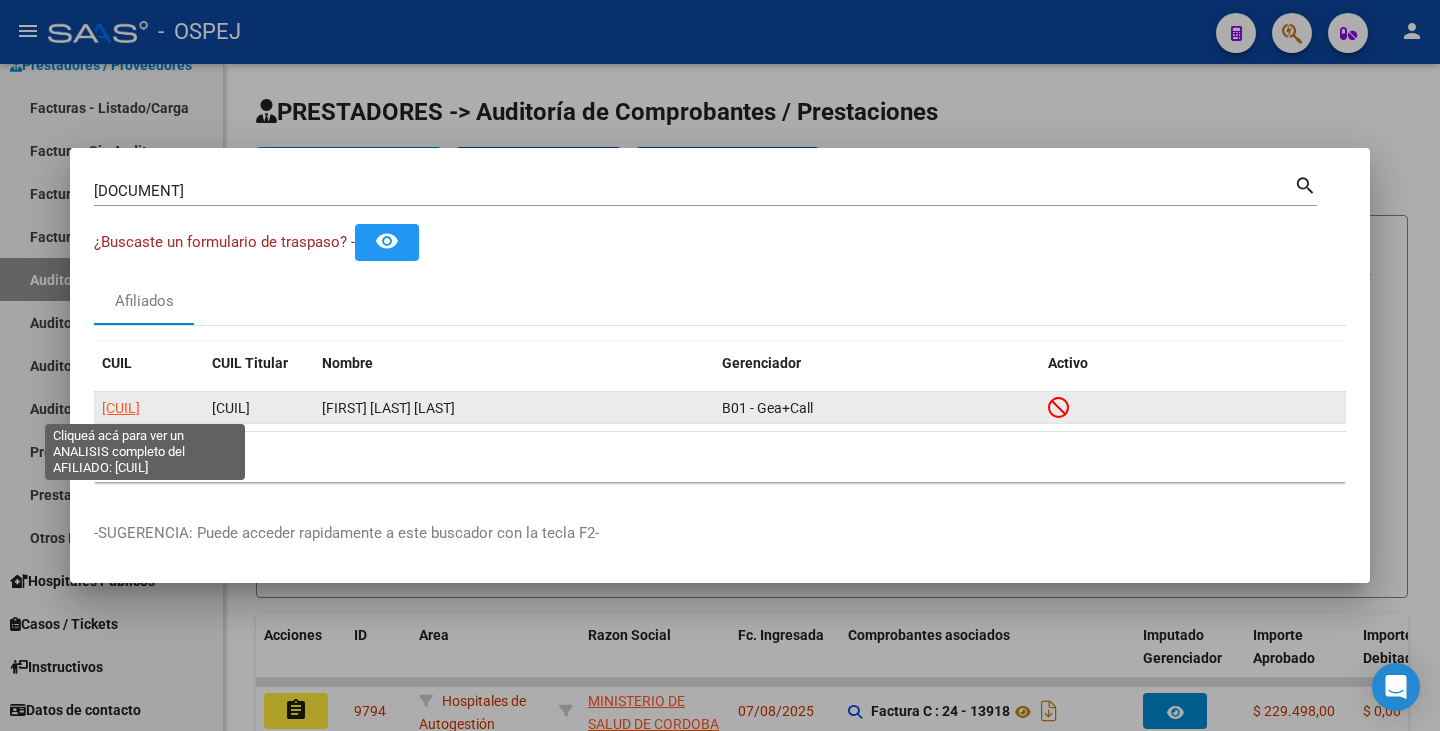 click on "[CUIL]" 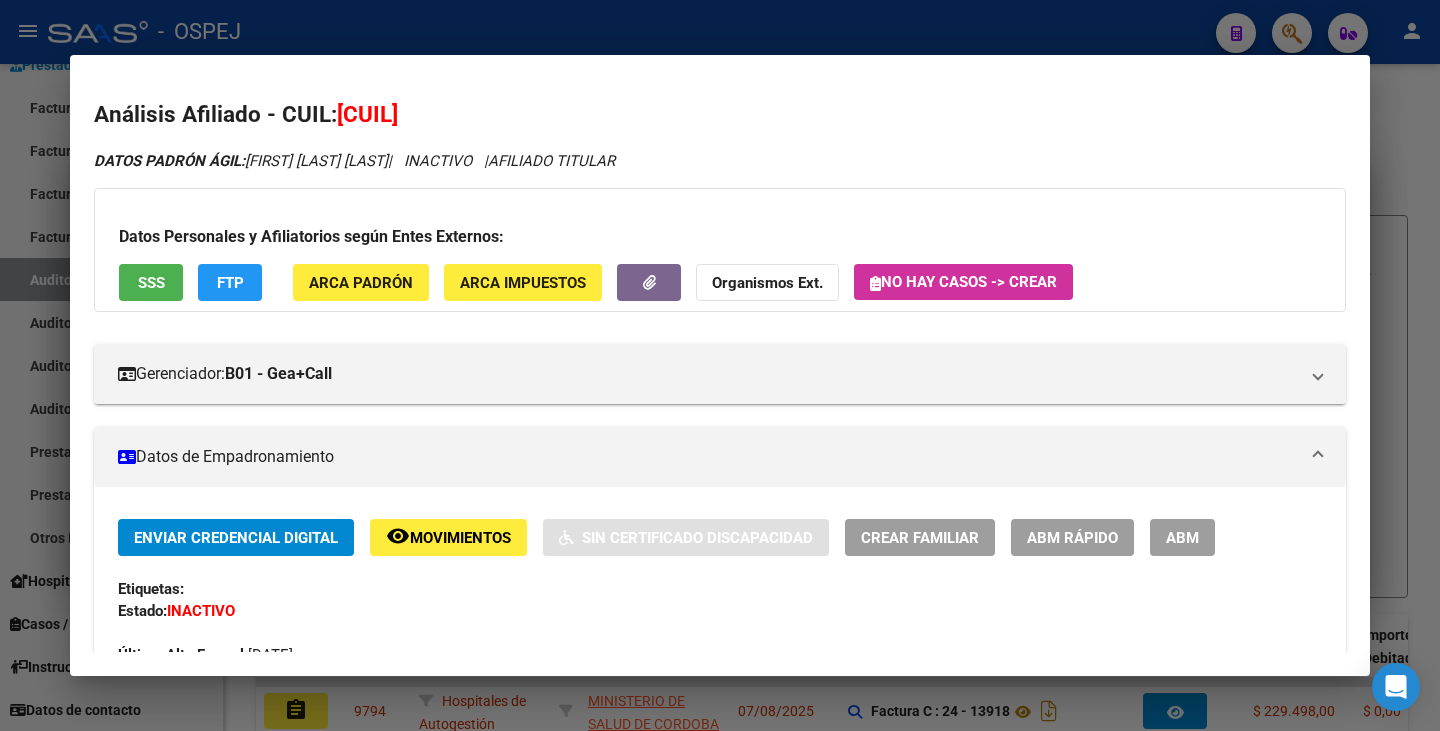 drag, startPoint x: 338, startPoint y: 109, endPoint x: 484, endPoint y: 101, distance: 146.21901 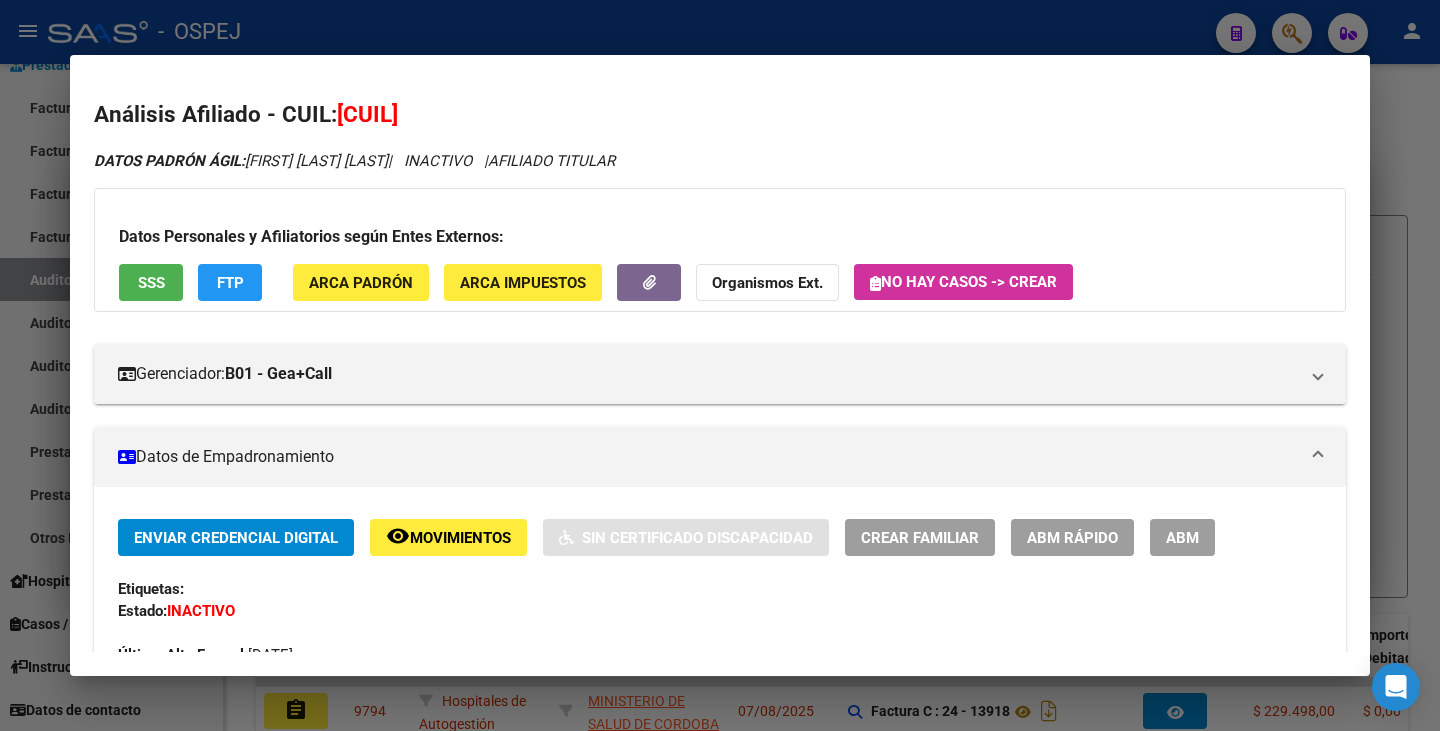 copy on "[CUIL]" 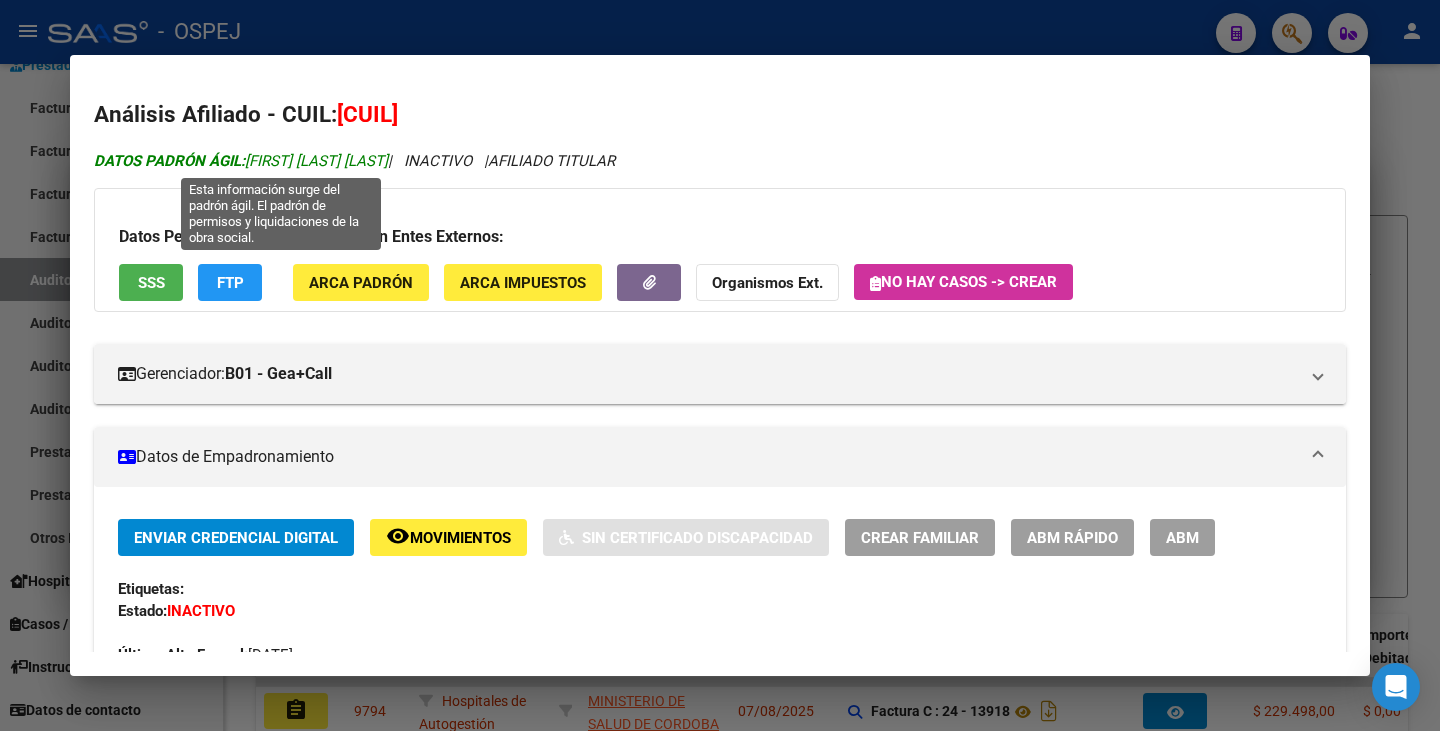 drag, startPoint x: 252, startPoint y: 161, endPoint x: 464, endPoint y: 168, distance: 212.11554 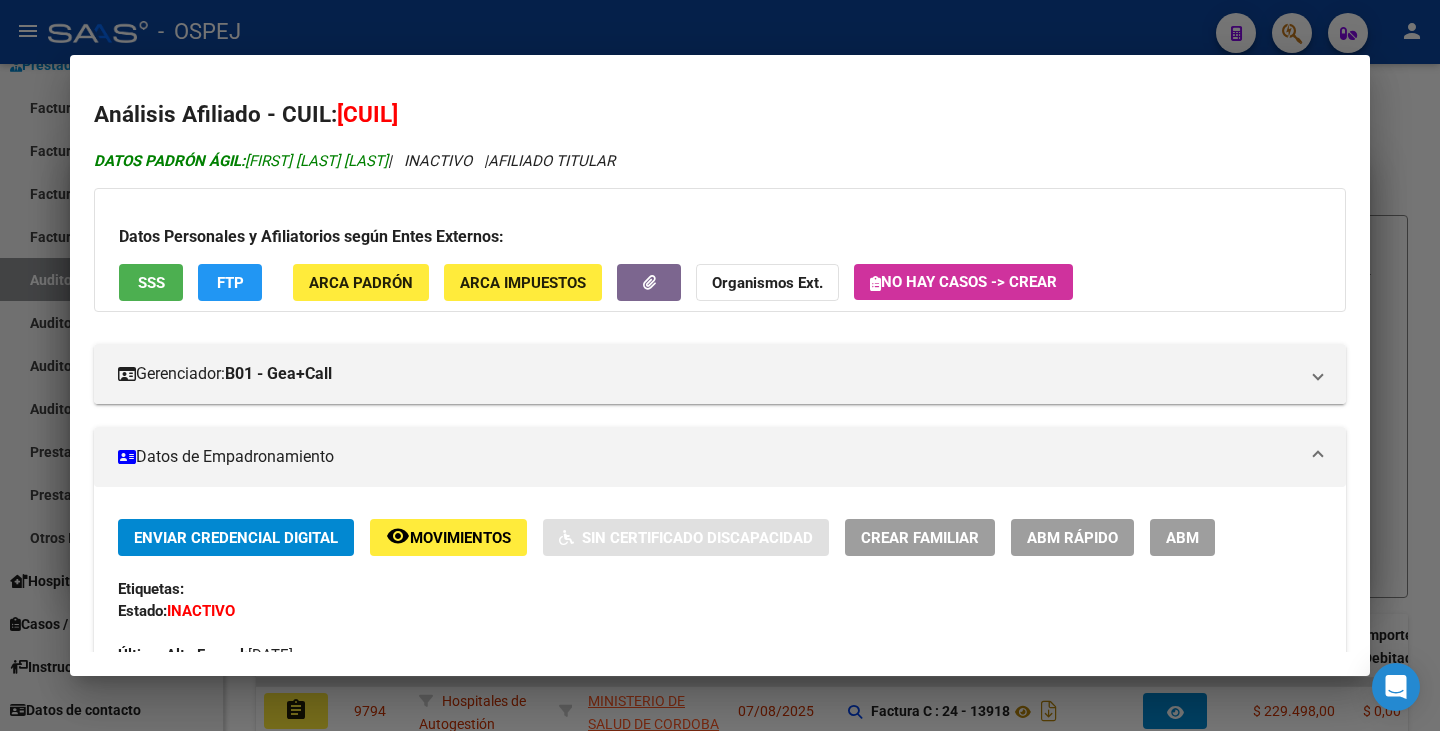 copy on "[FIRST] [LAST] [LAST]" 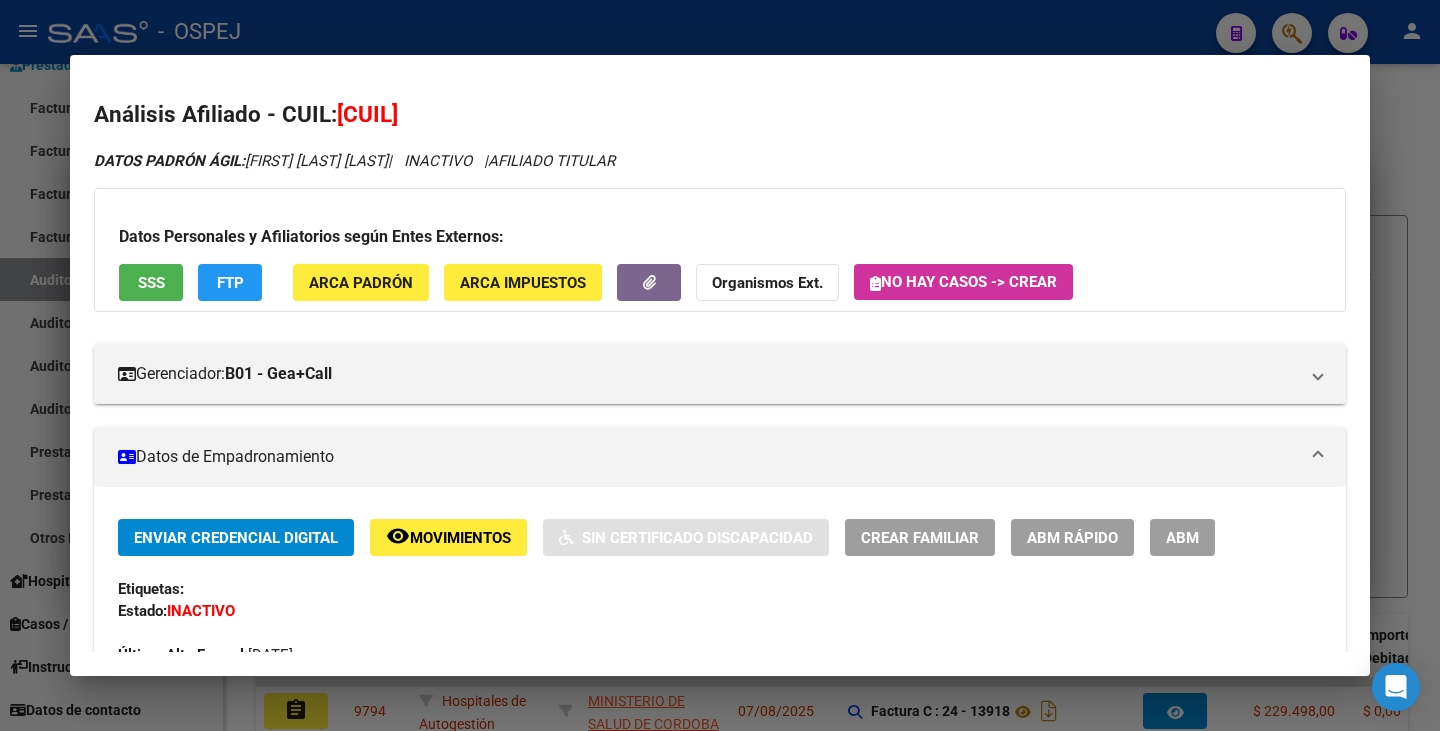 click on "[CUIL]" at bounding box center [367, 114] 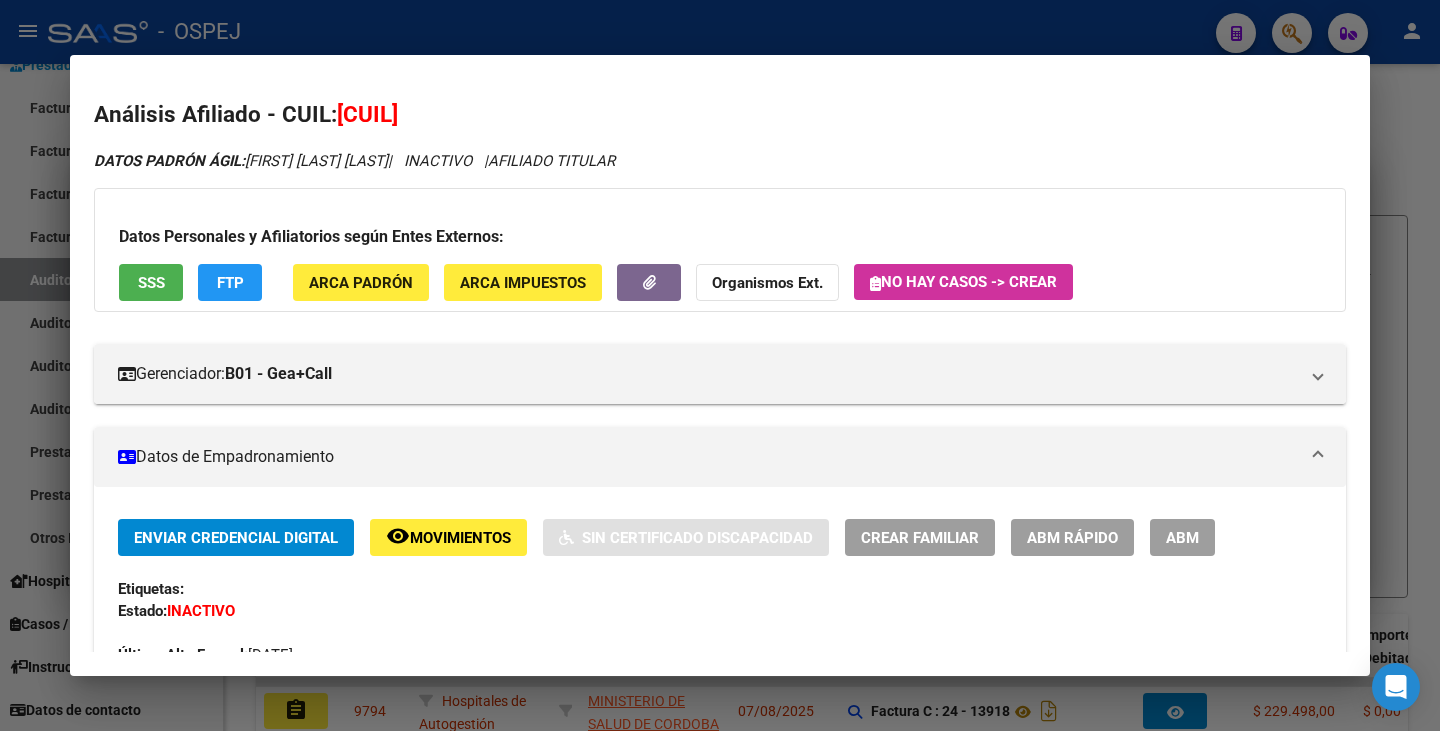 click at bounding box center [720, 365] 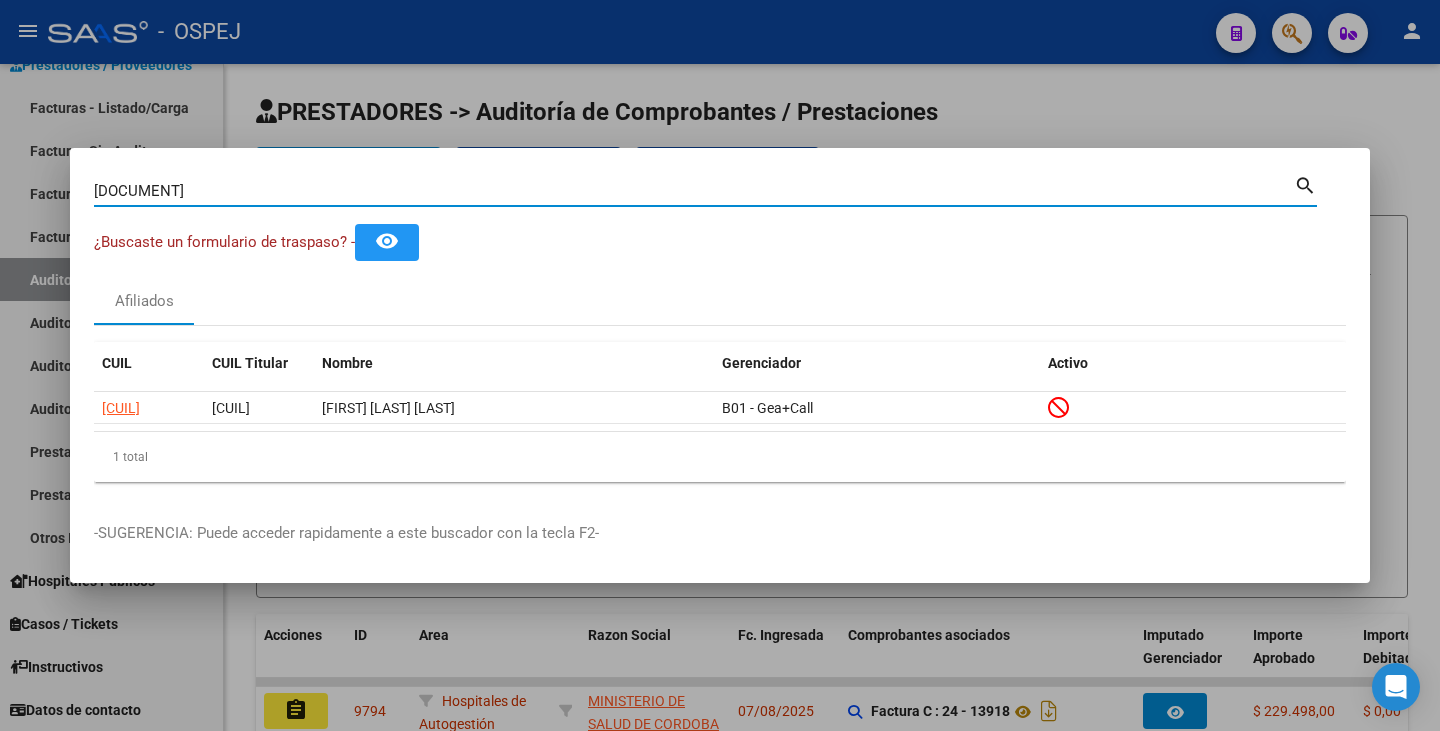 drag, startPoint x: 166, startPoint y: 190, endPoint x: 0, endPoint y: 140, distance: 173.36667 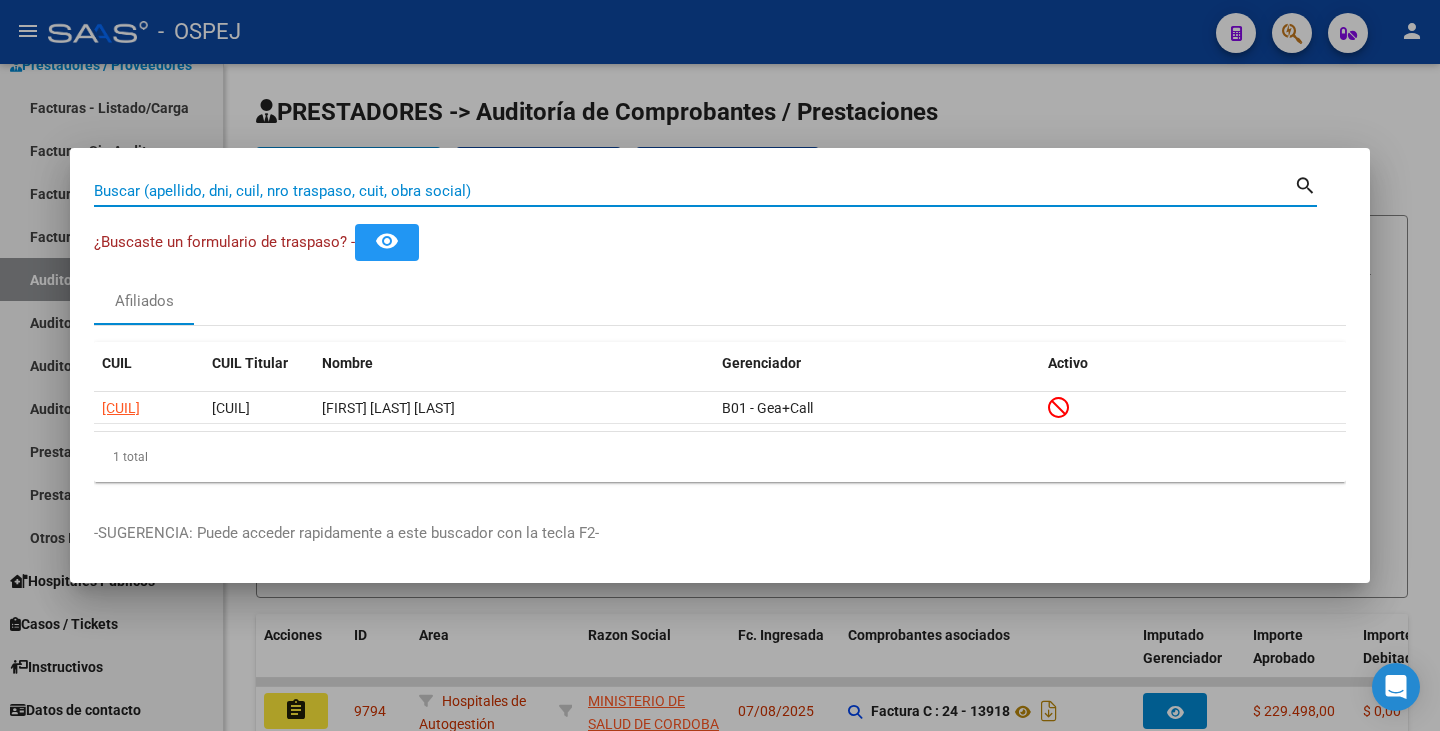 paste on "[DOCUMENT]" 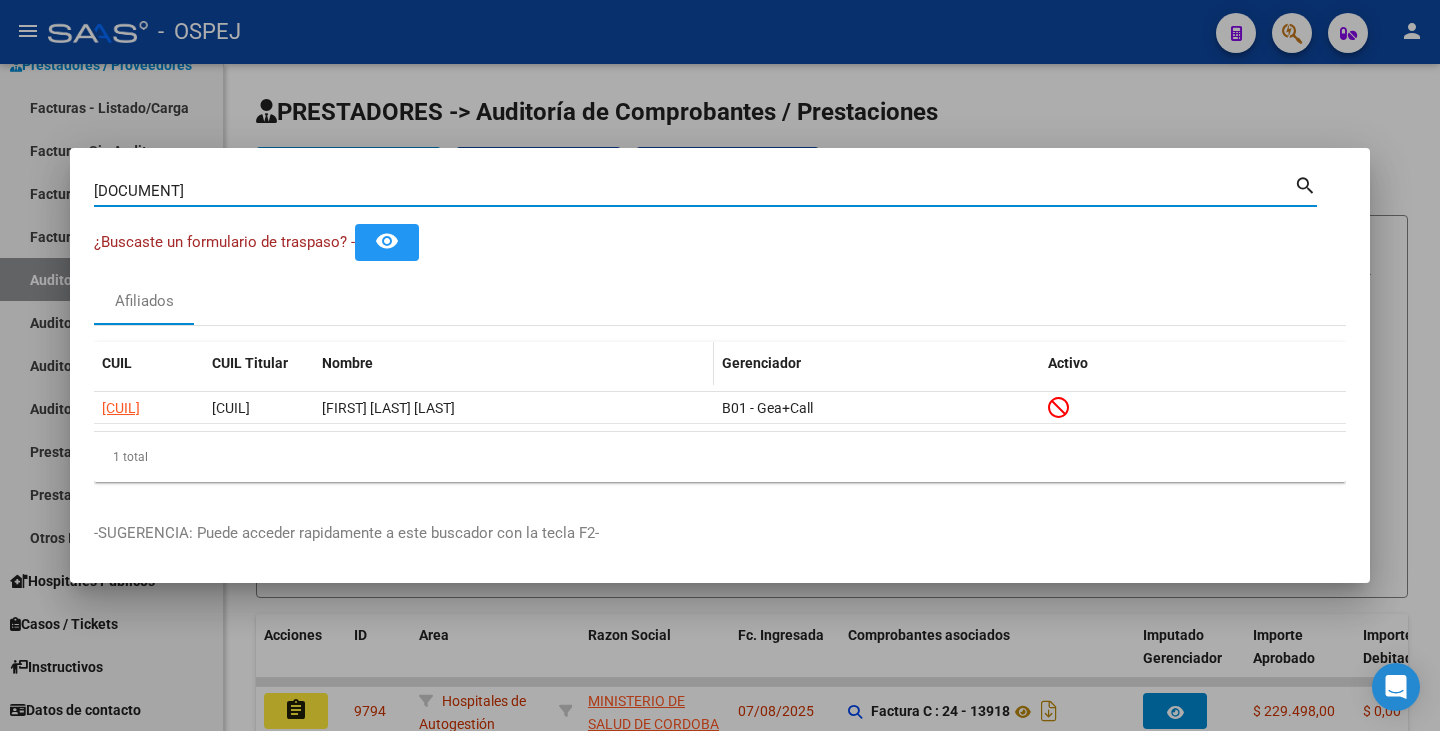 type on "[DOCUMENT]" 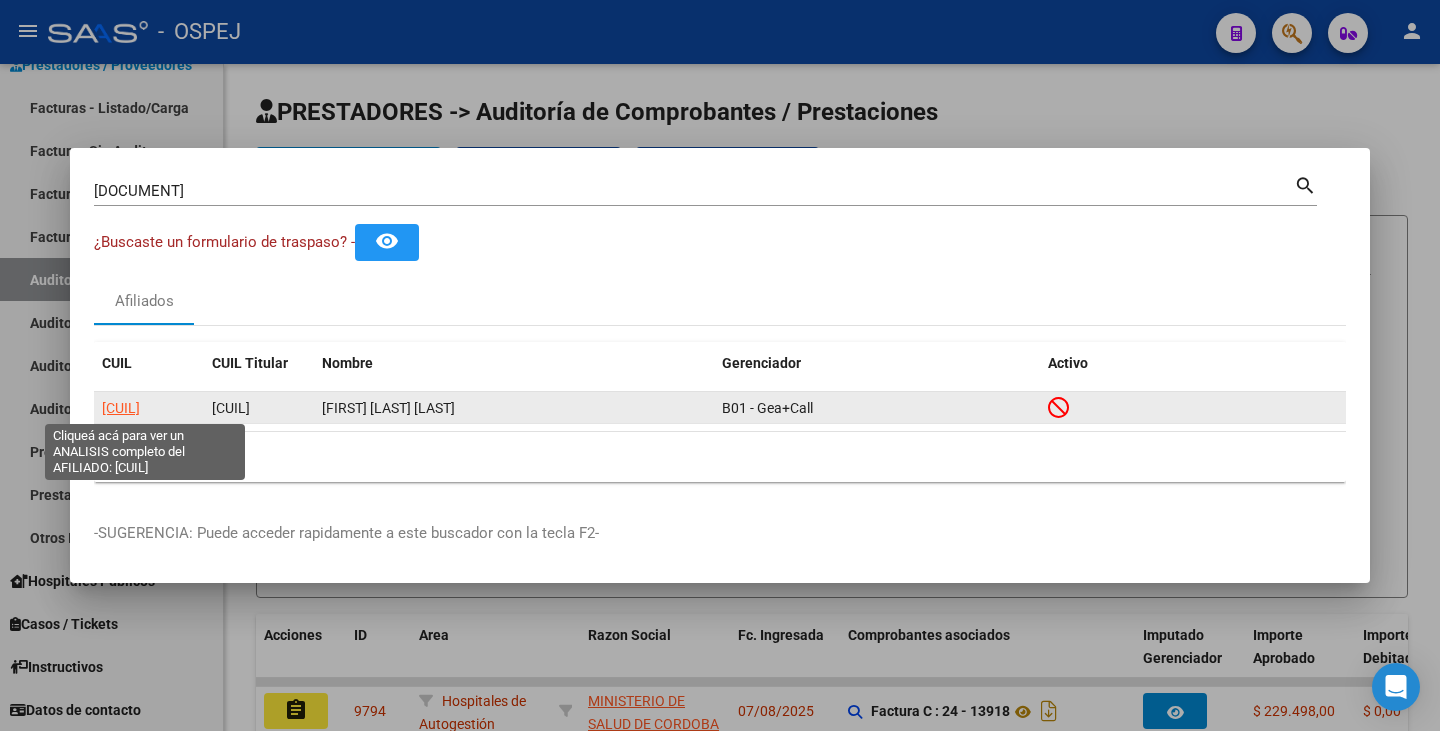 click on "[CUIL]" 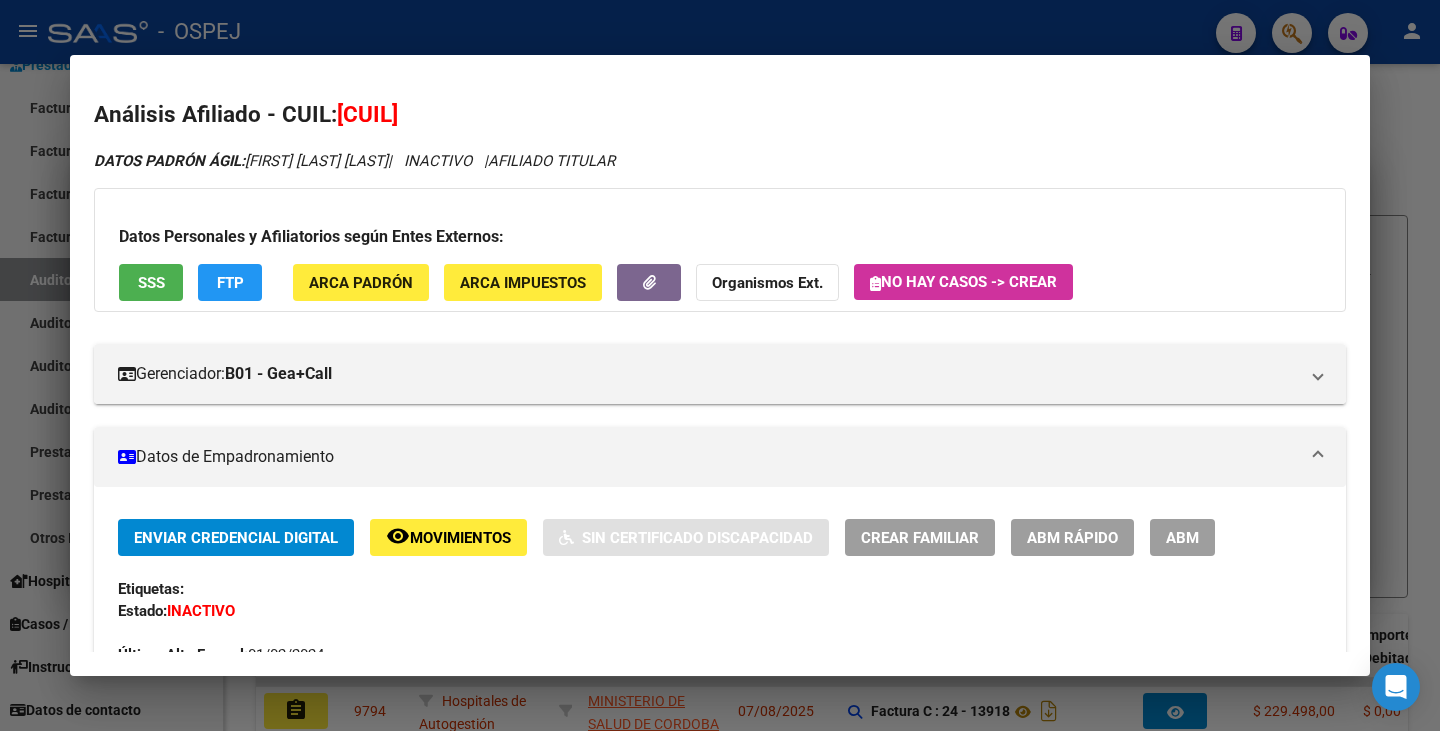 drag, startPoint x: 345, startPoint y: 117, endPoint x: 497, endPoint y: 103, distance: 152.64337 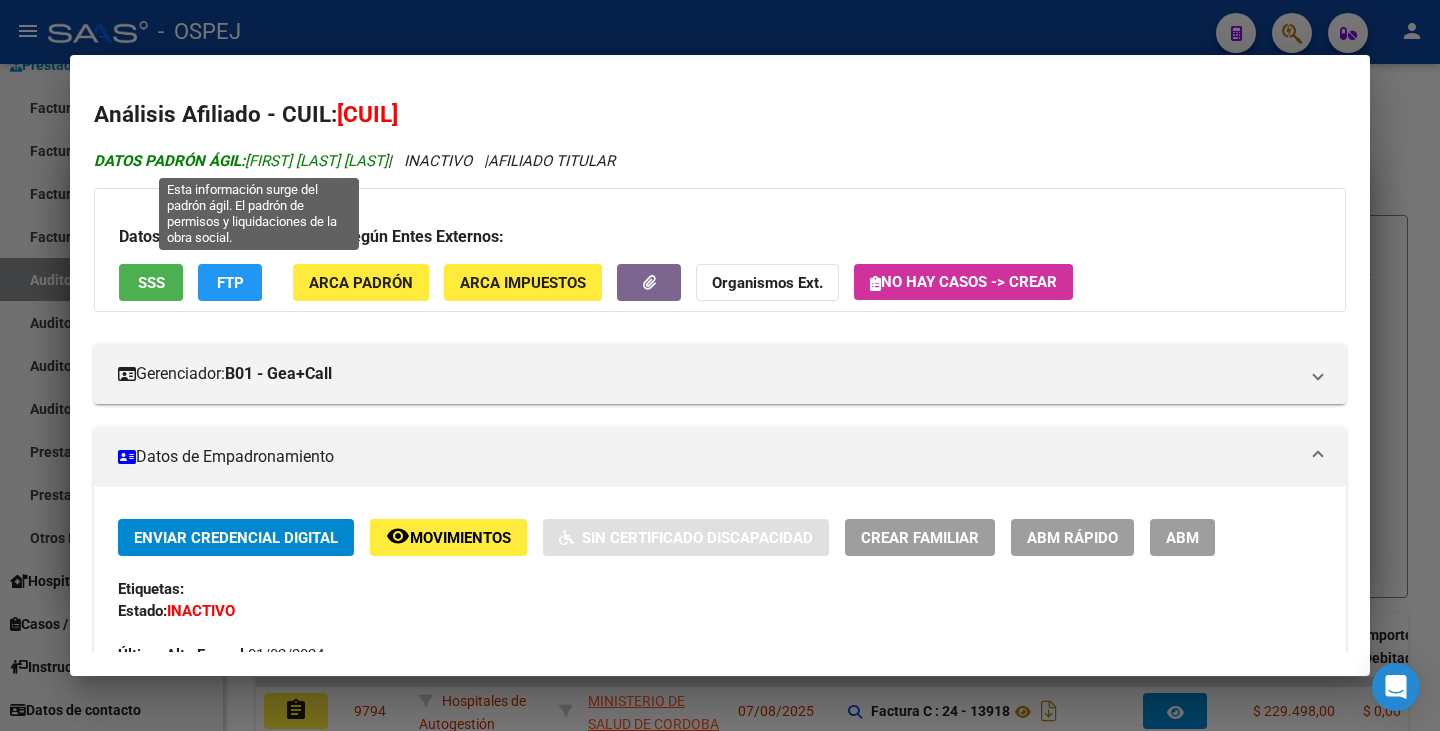 drag, startPoint x: 253, startPoint y: 158, endPoint x: 423, endPoint y: 162, distance: 170.04706 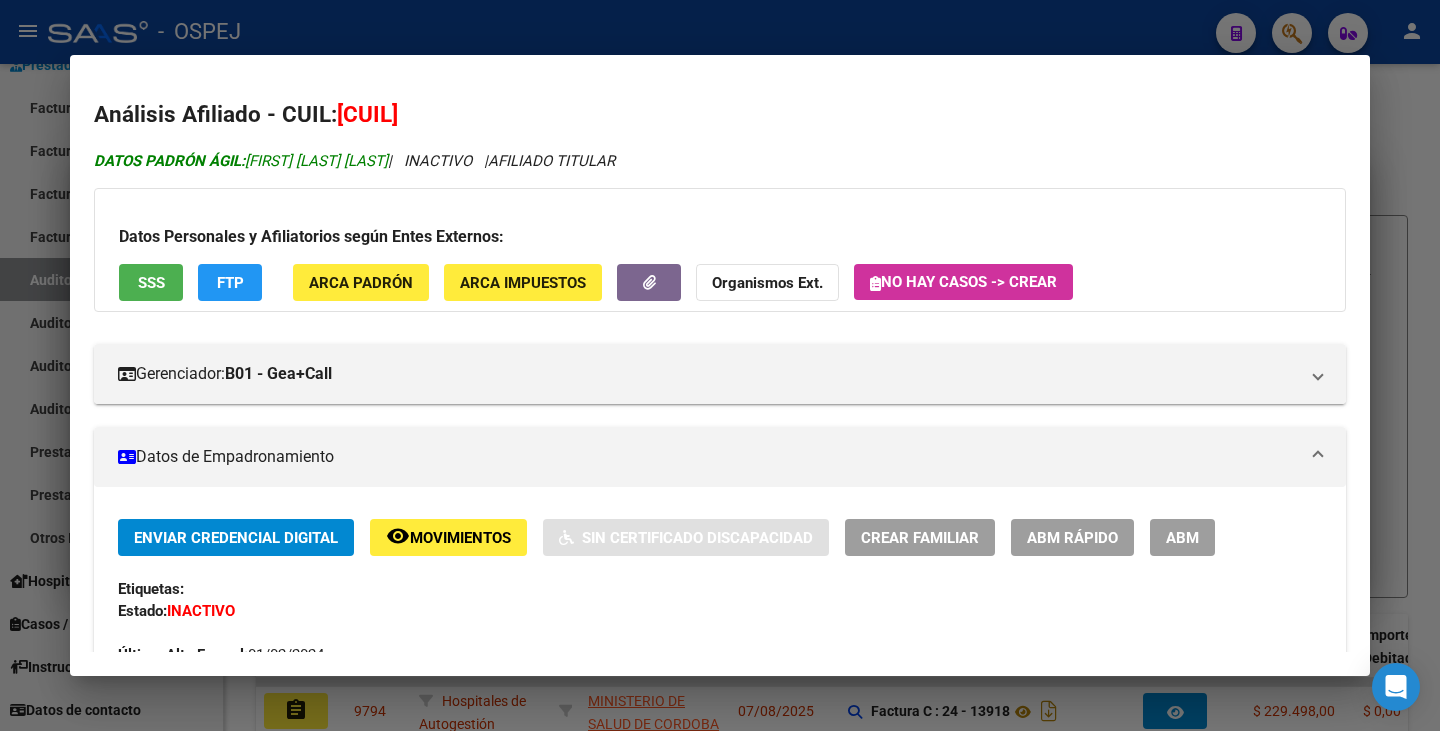 copy on "[FIRST] [LAST] [LAST]" 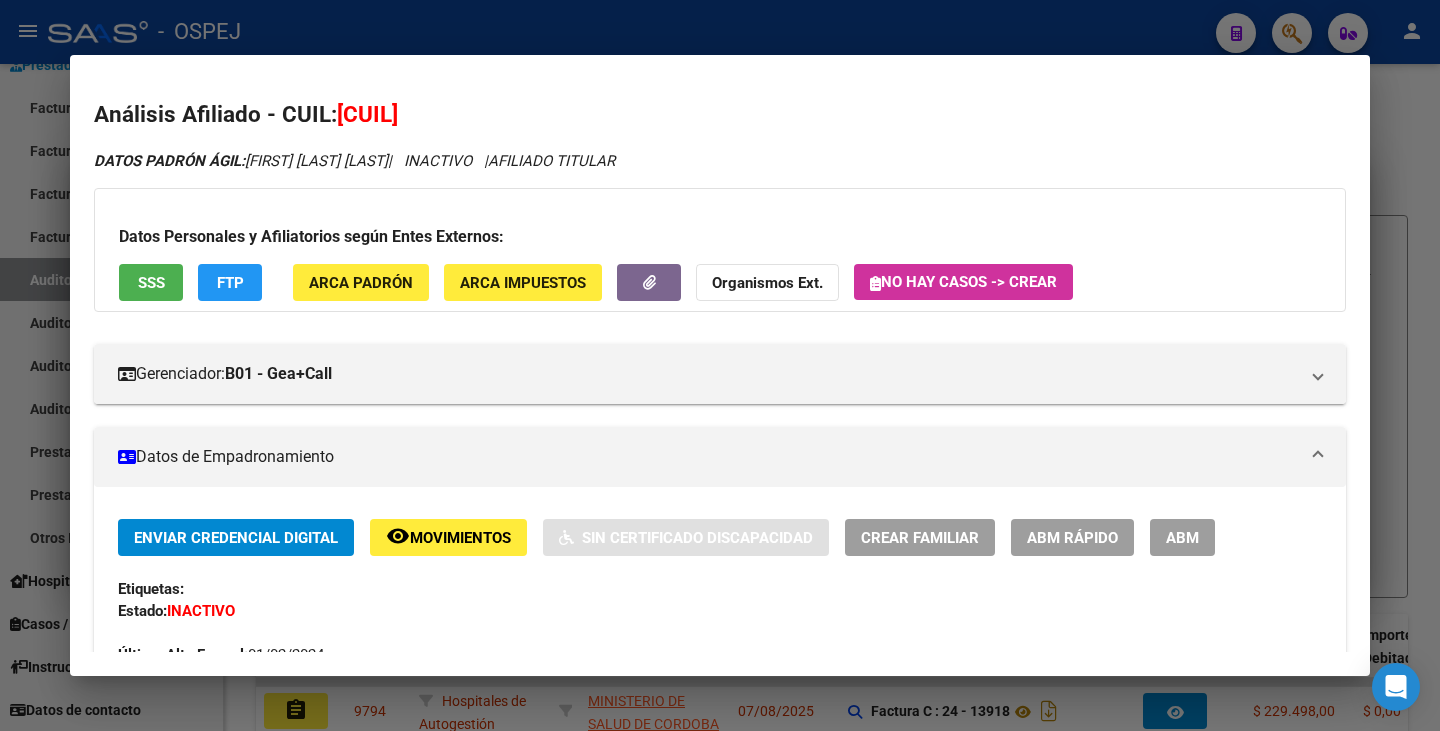 drag, startPoint x: 0, startPoint y: 405, endPoint x: 51, endPoint y: 333, distance: 88.23265 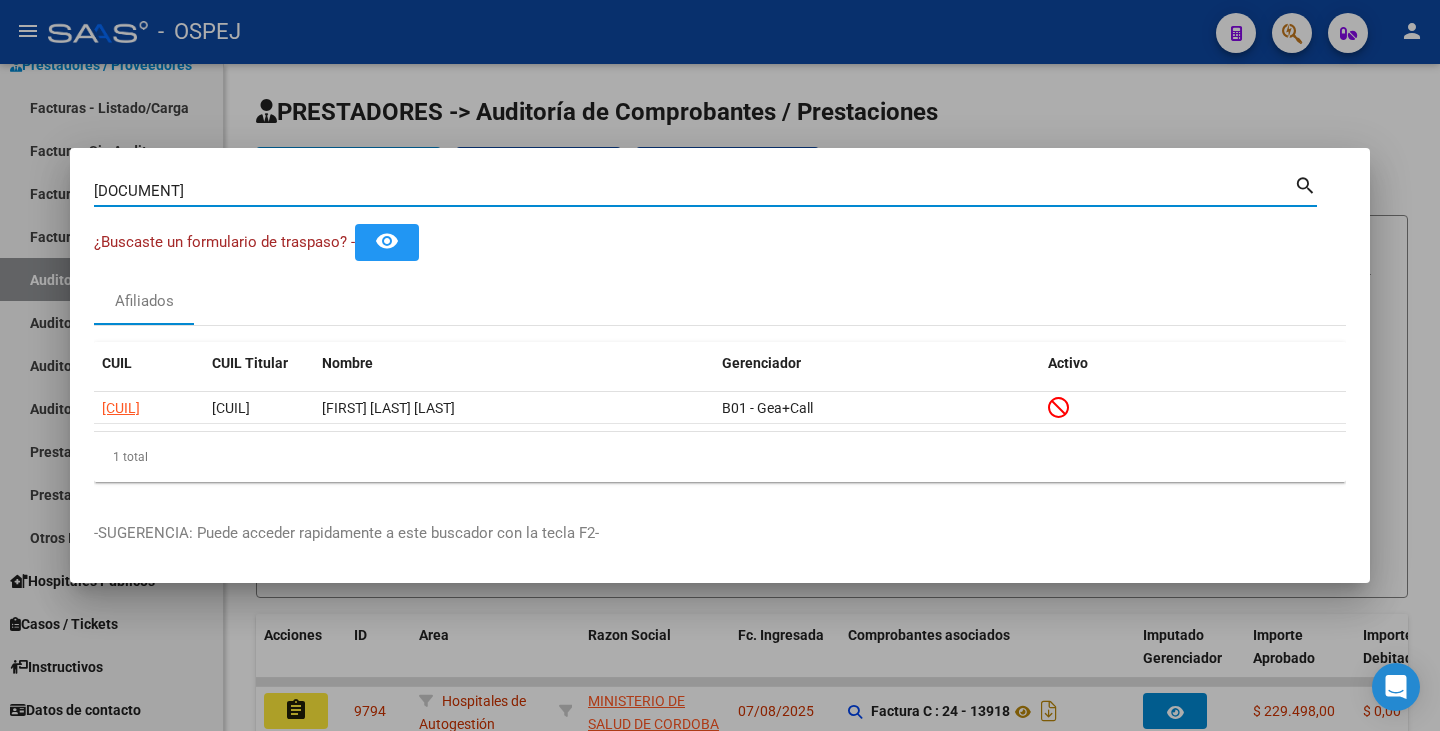 drag, startPoint x: 187, startPoint y: 182, endPoint x: 0, endPoint y: 162, distance: 188.06648 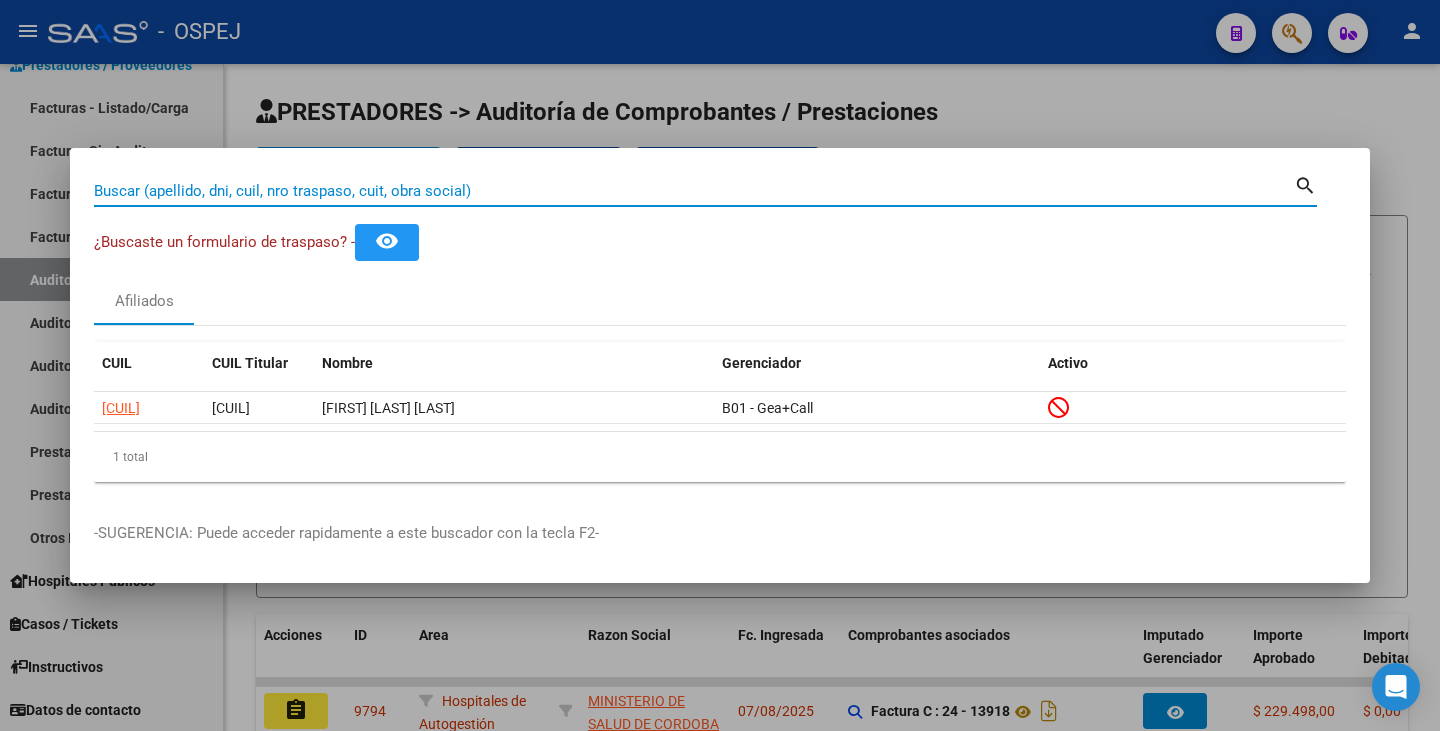 paste on "[DOCUMENT]" 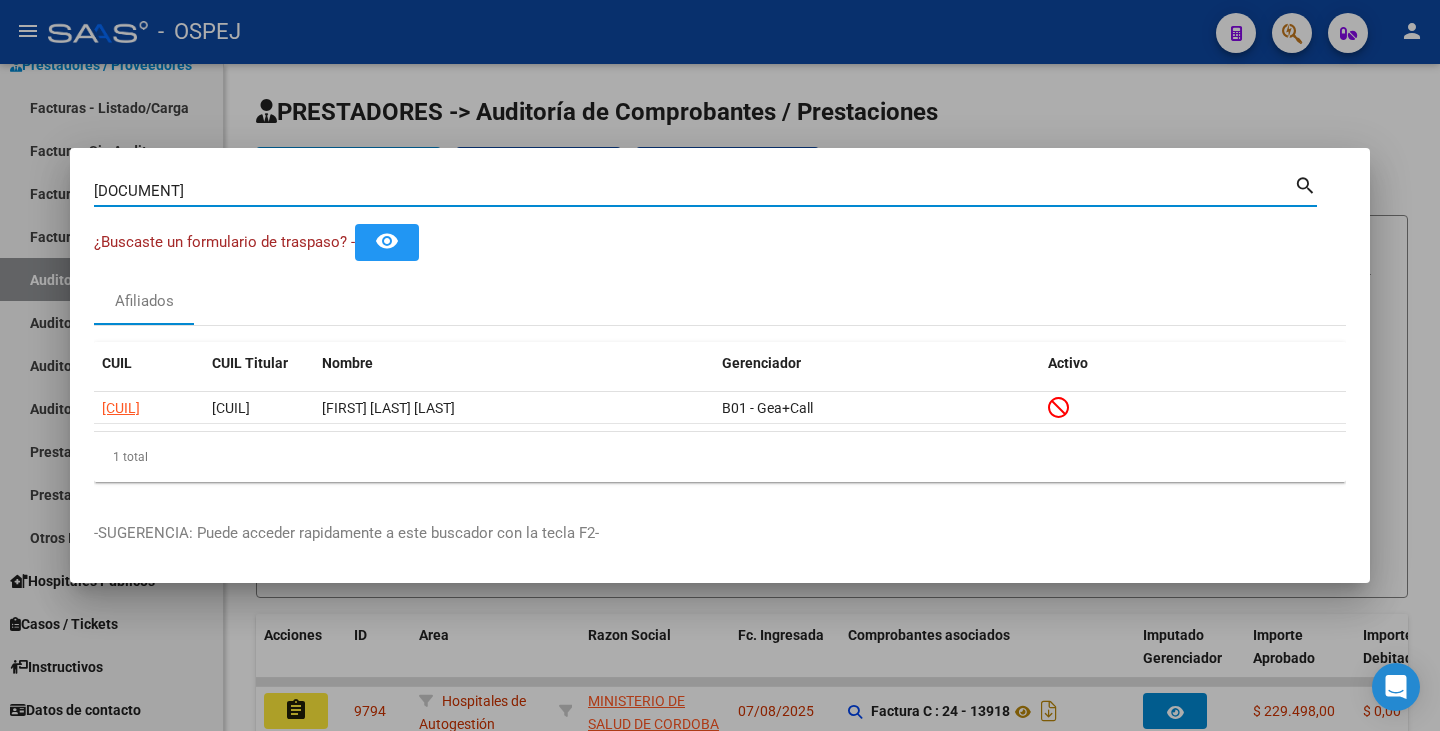 type on "[DOCUMENT]" 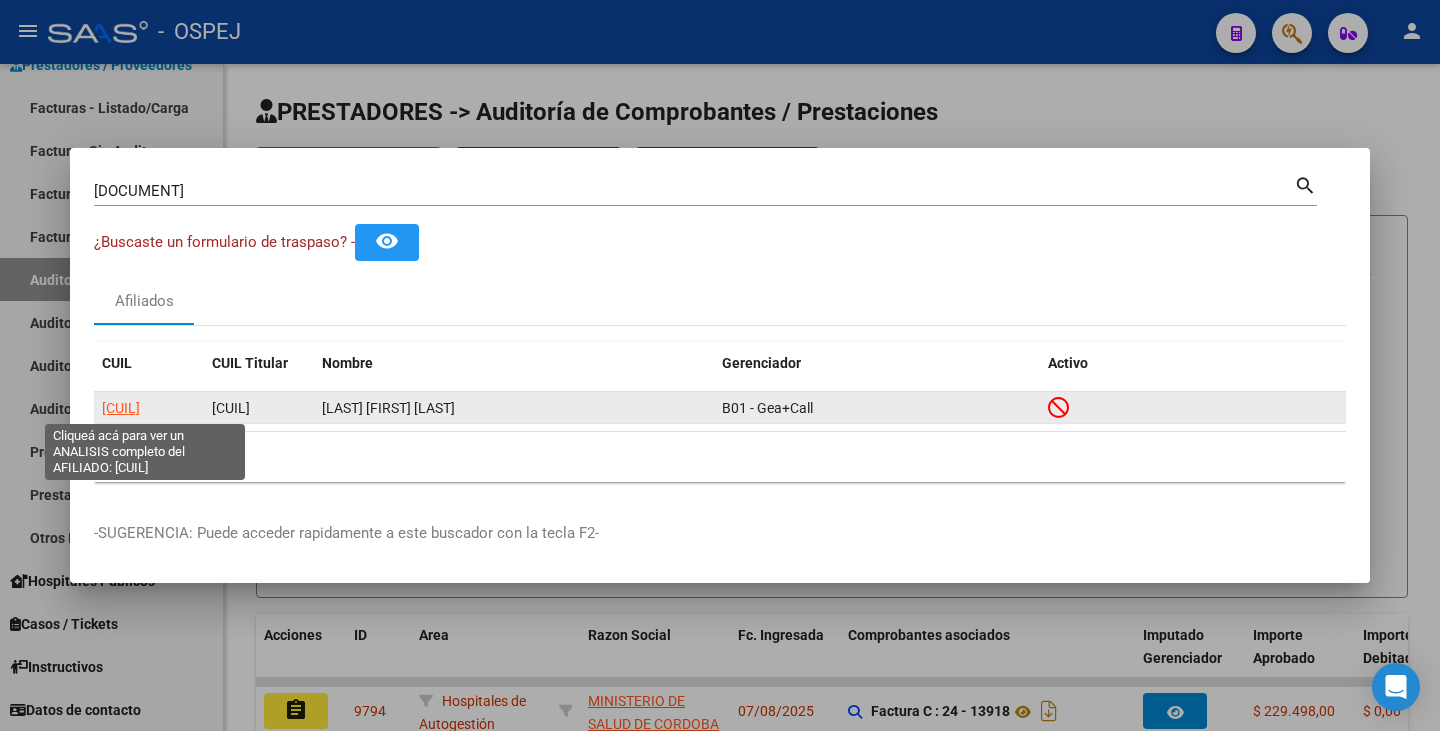 click on "[CUIL]" 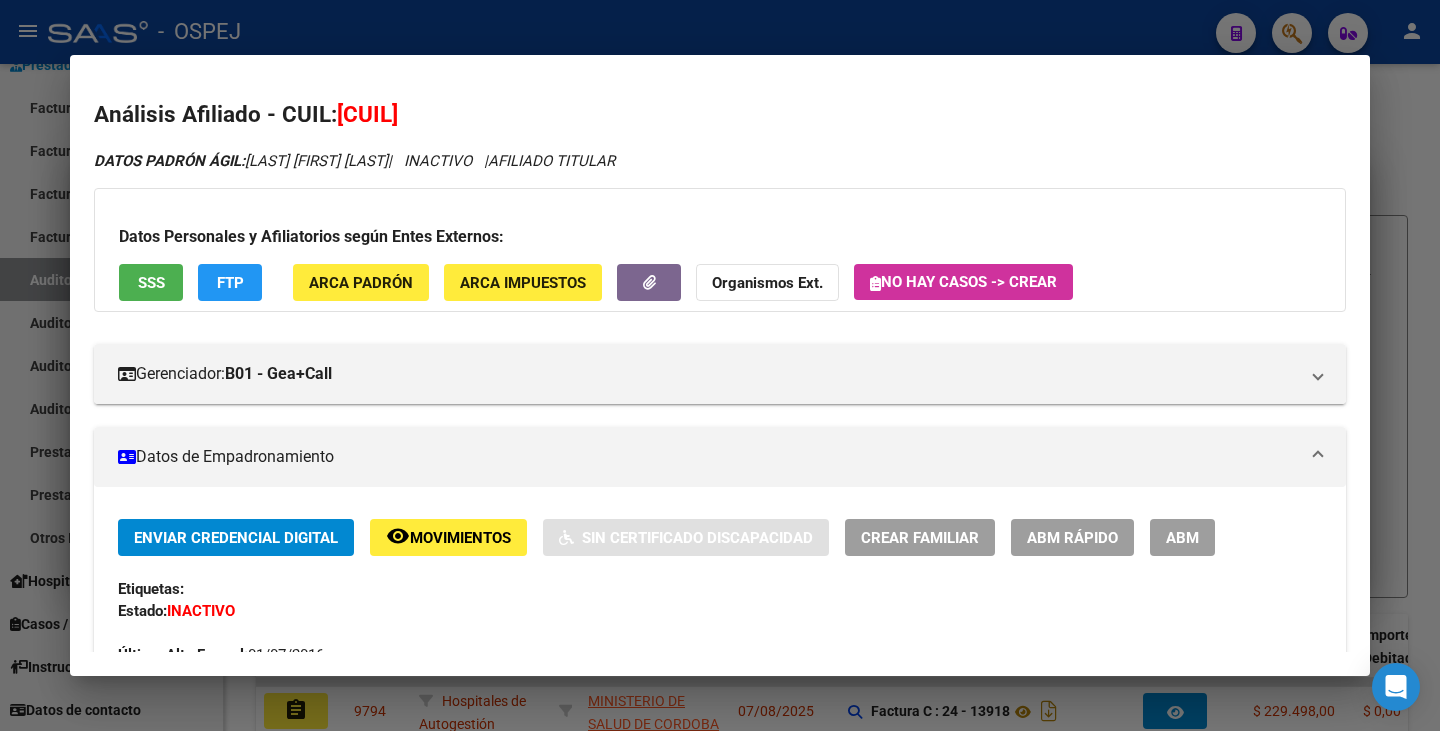 drag, startPoint x: 343, startPoint y: 117, endPoint x: 478, endPoint y: 101, distance: 135.94484 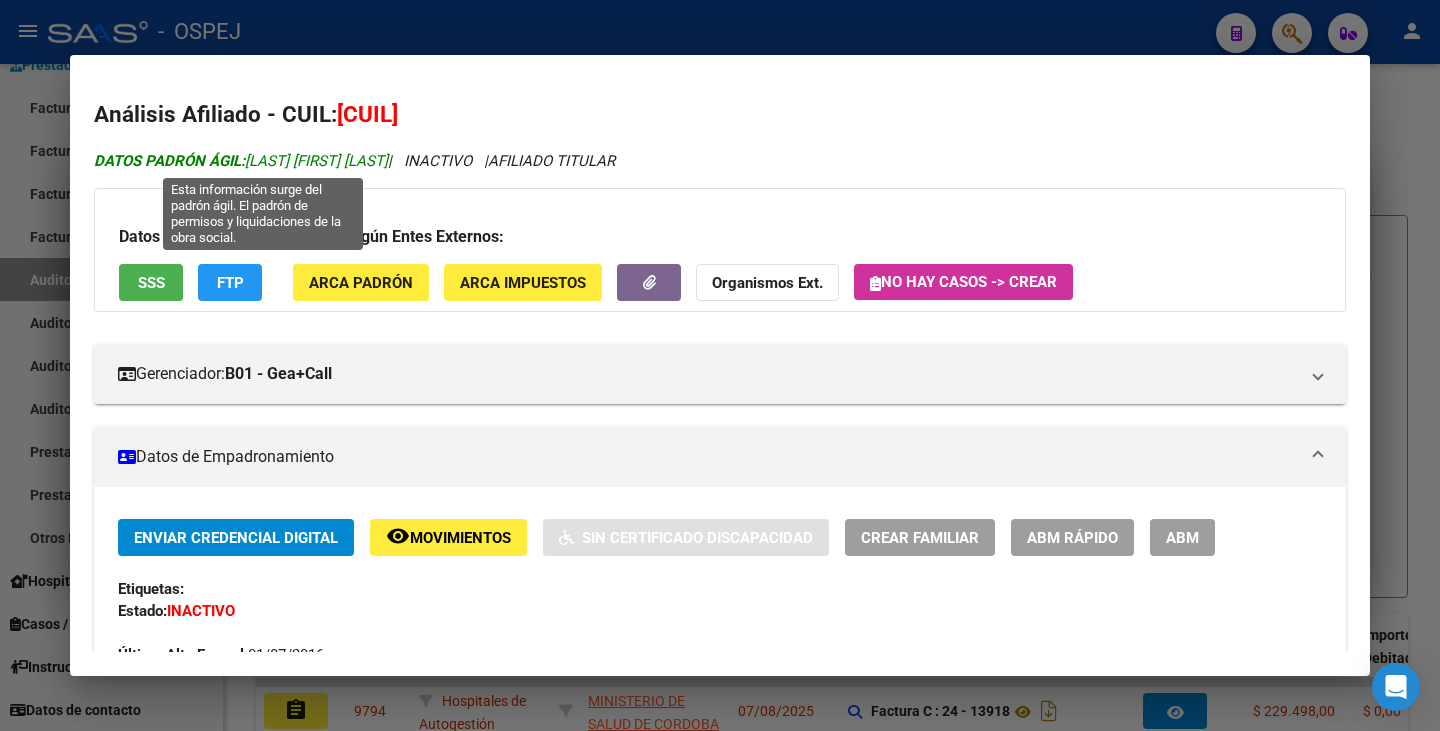 drag, startPoint x: 253, startPoint y: 157, endPoint x: 431, endPoint y: 161, distance: 178.04494 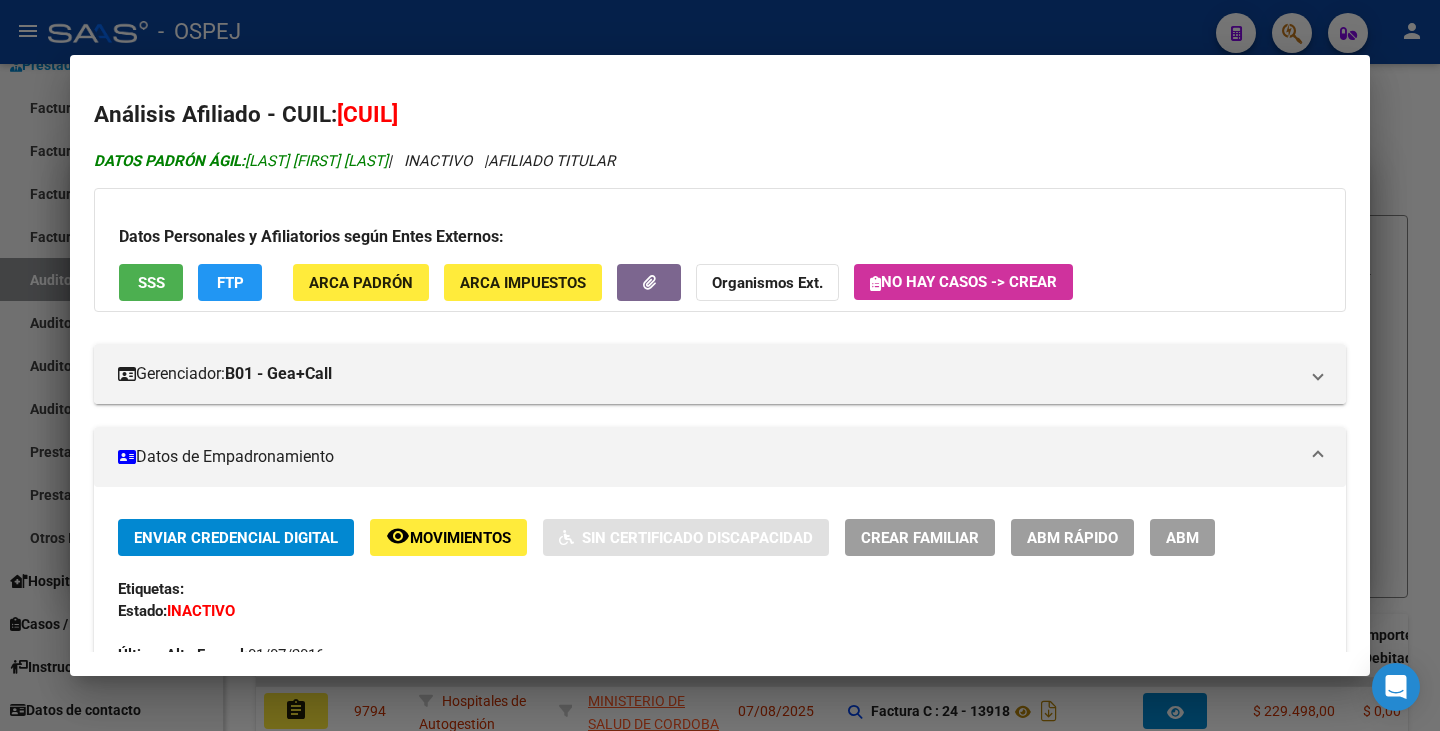 copy on "[LAST] [FIRST] [LAST]" 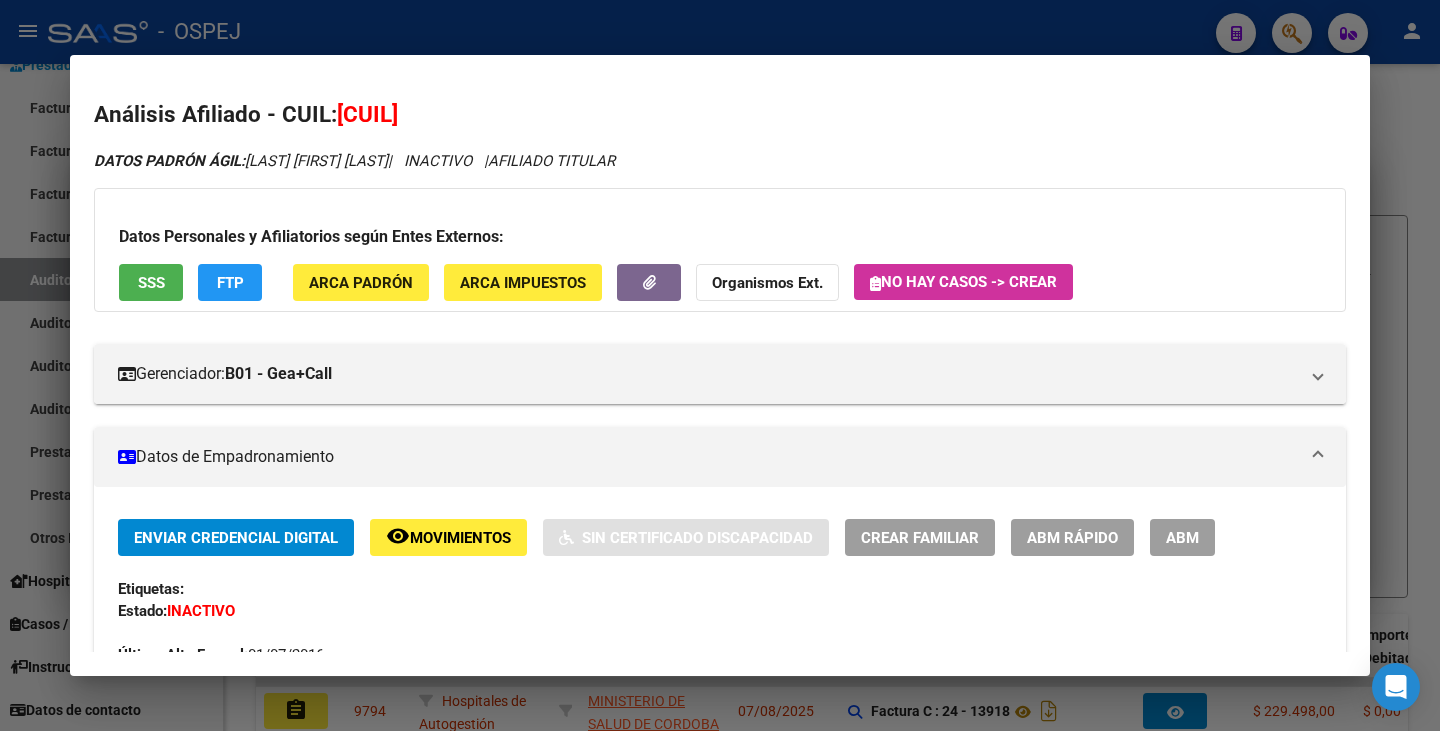click at bounding box center (720, 365) 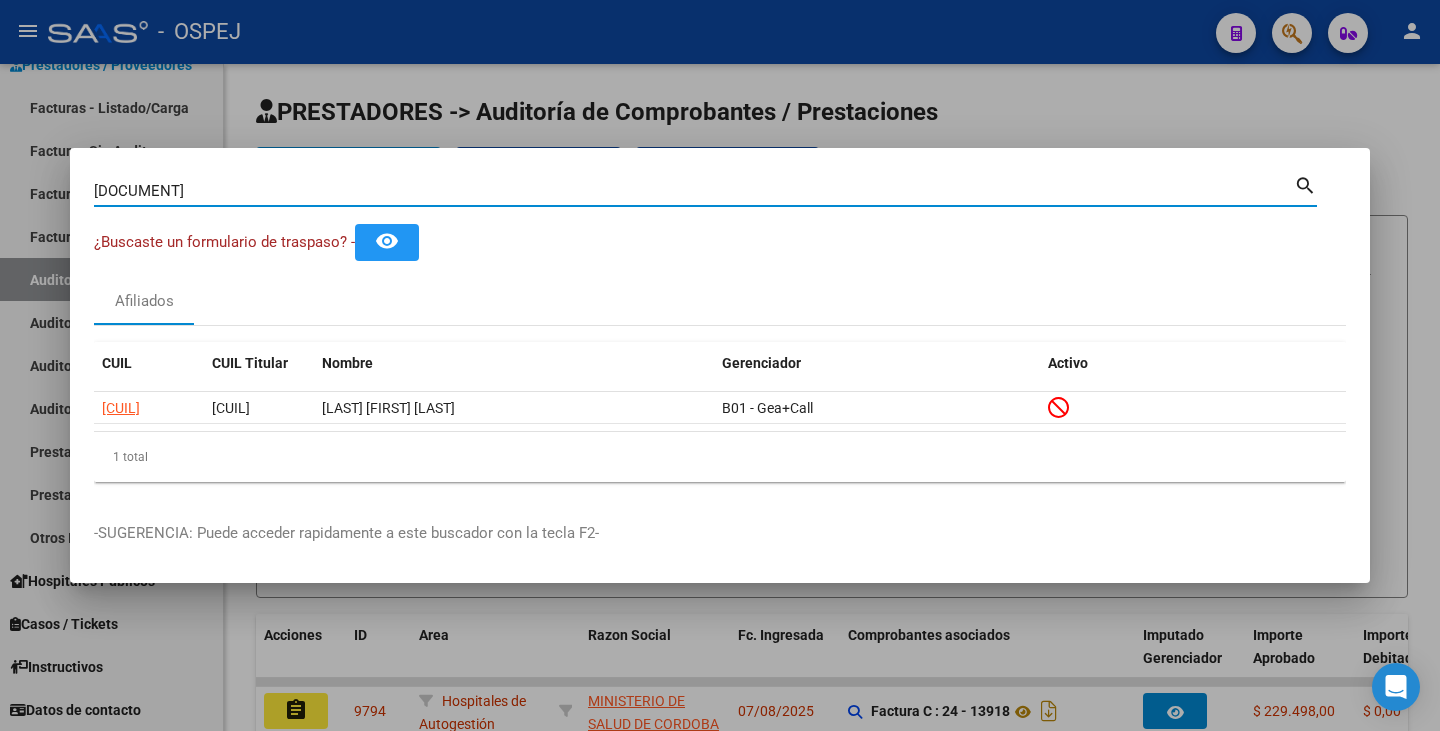 drag, startPoint x: 168, startPoint y: 193, endPoint x: 65, endPoint y: 172, distance: 105.11898 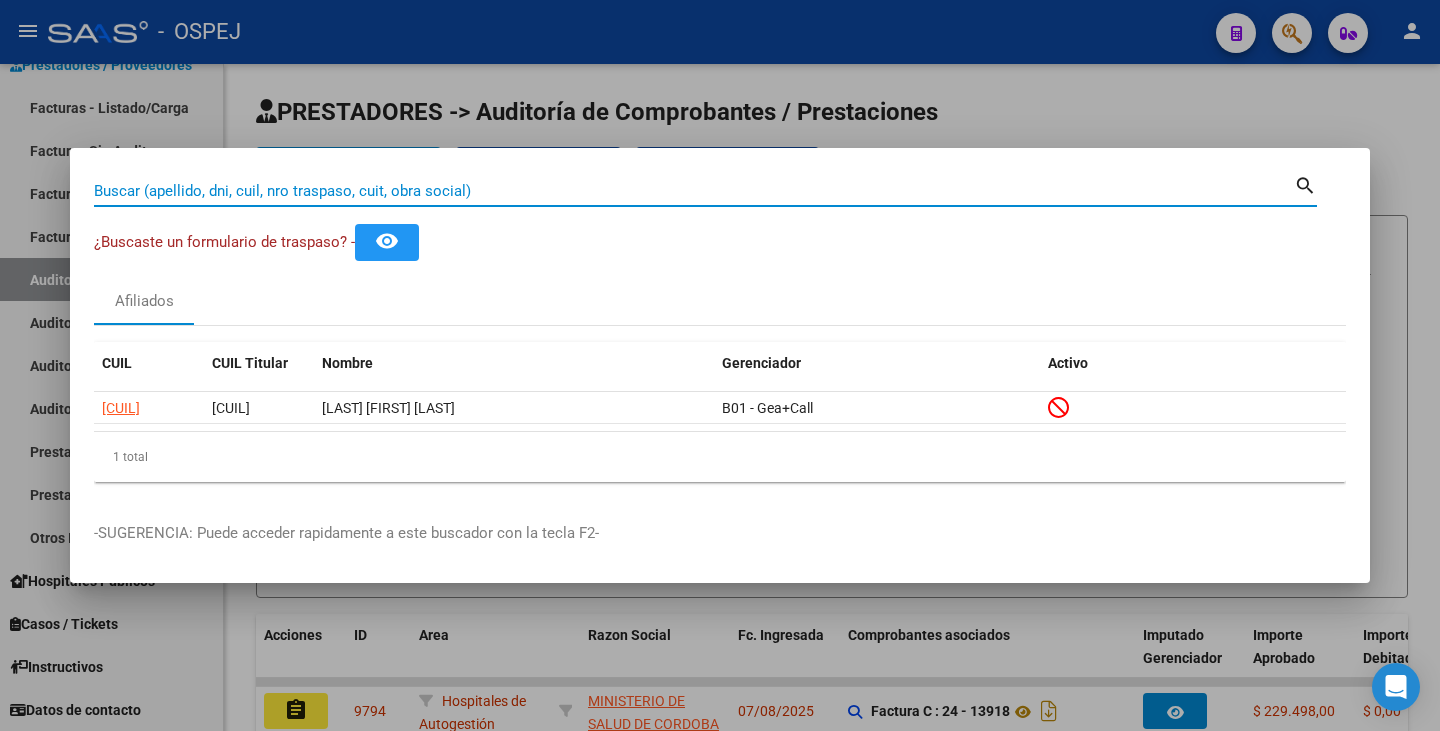 paste on "[DOCUMENT]" 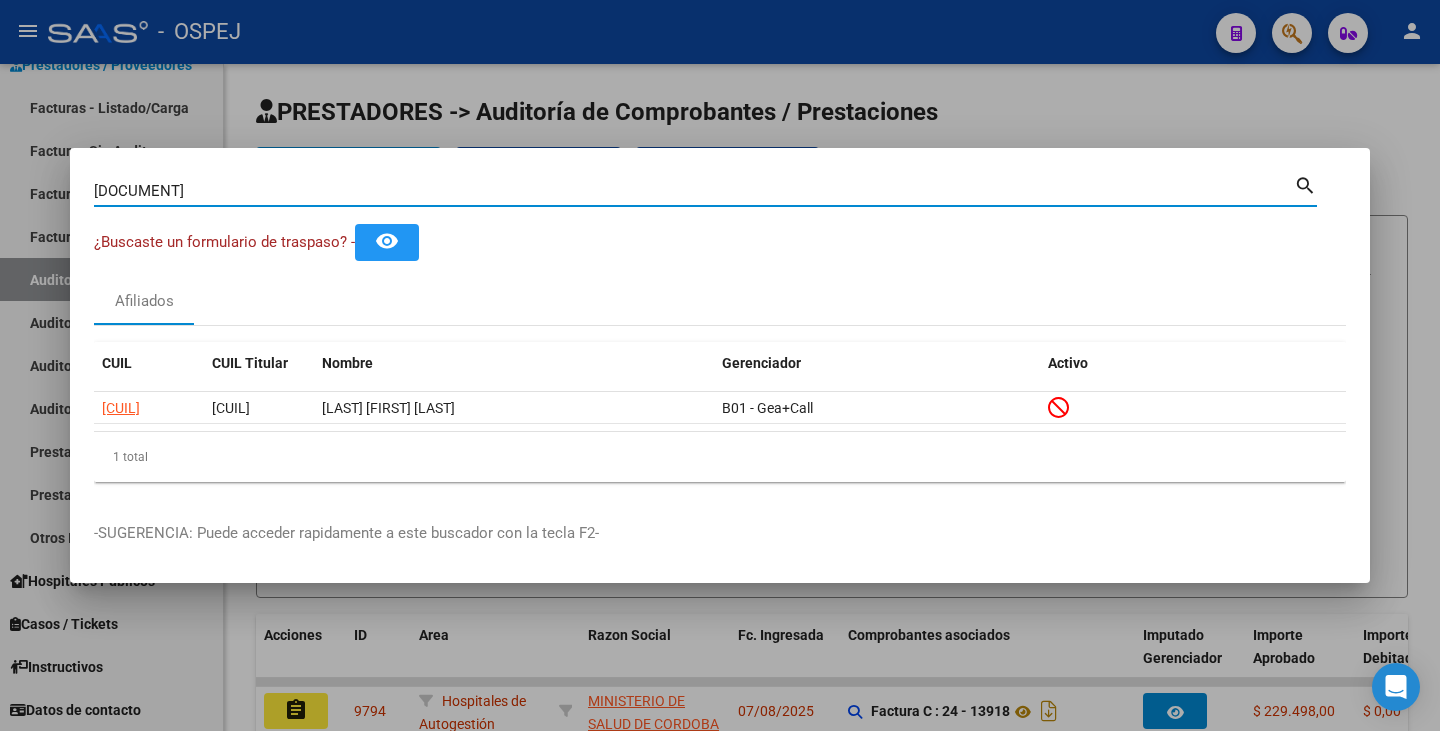 type on "[DOCUMENT]" 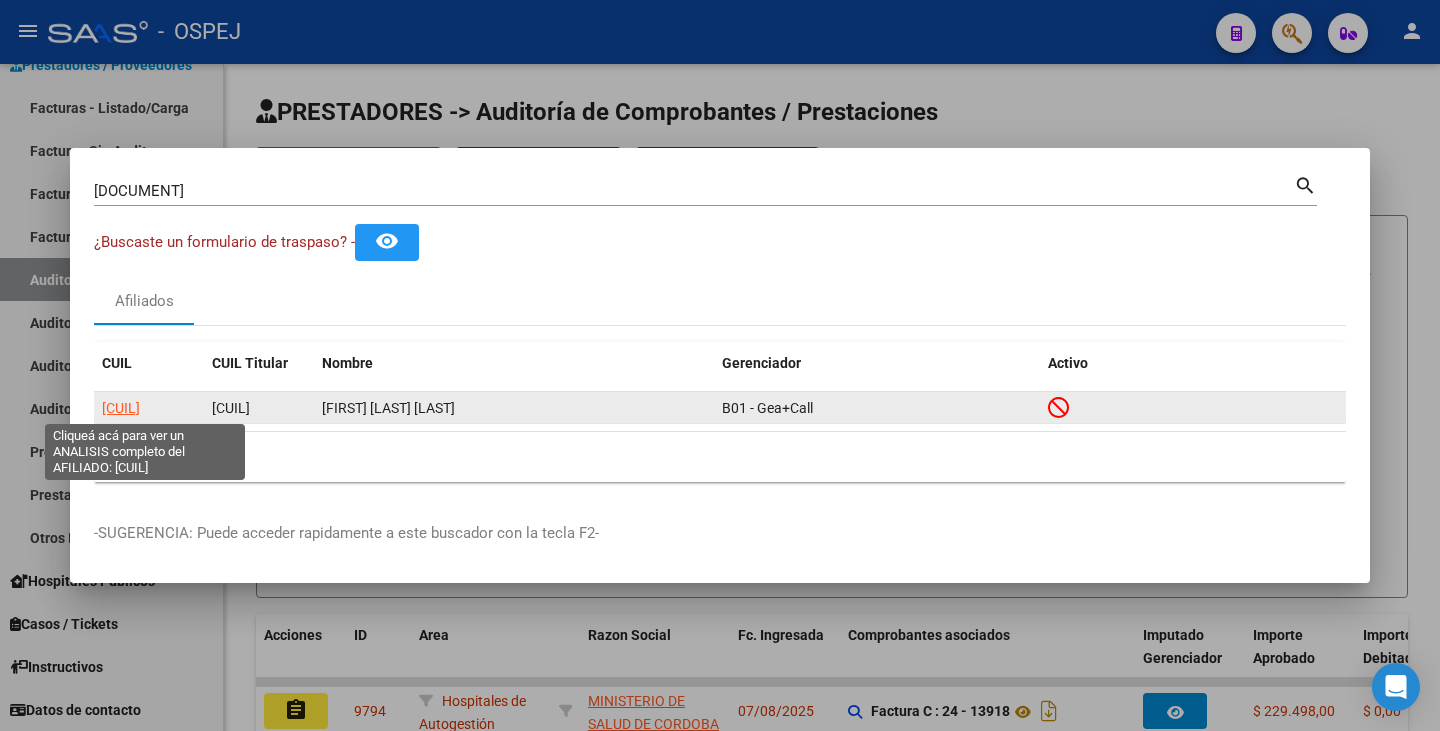 click on "[CUIL]" 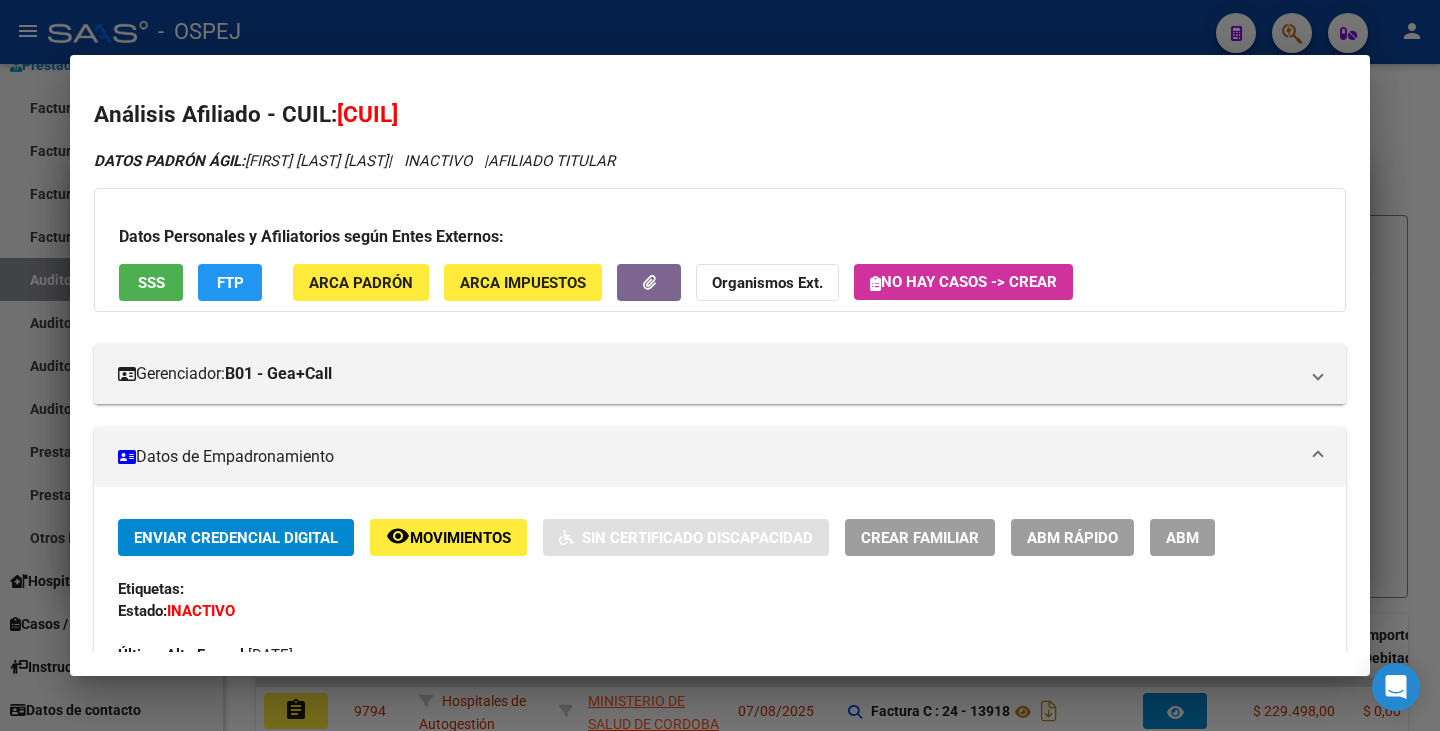 drag, startPoint x: 340, startPoint y: 107, endPoint x: 478, endPoint y: 127, distance: 139.44174 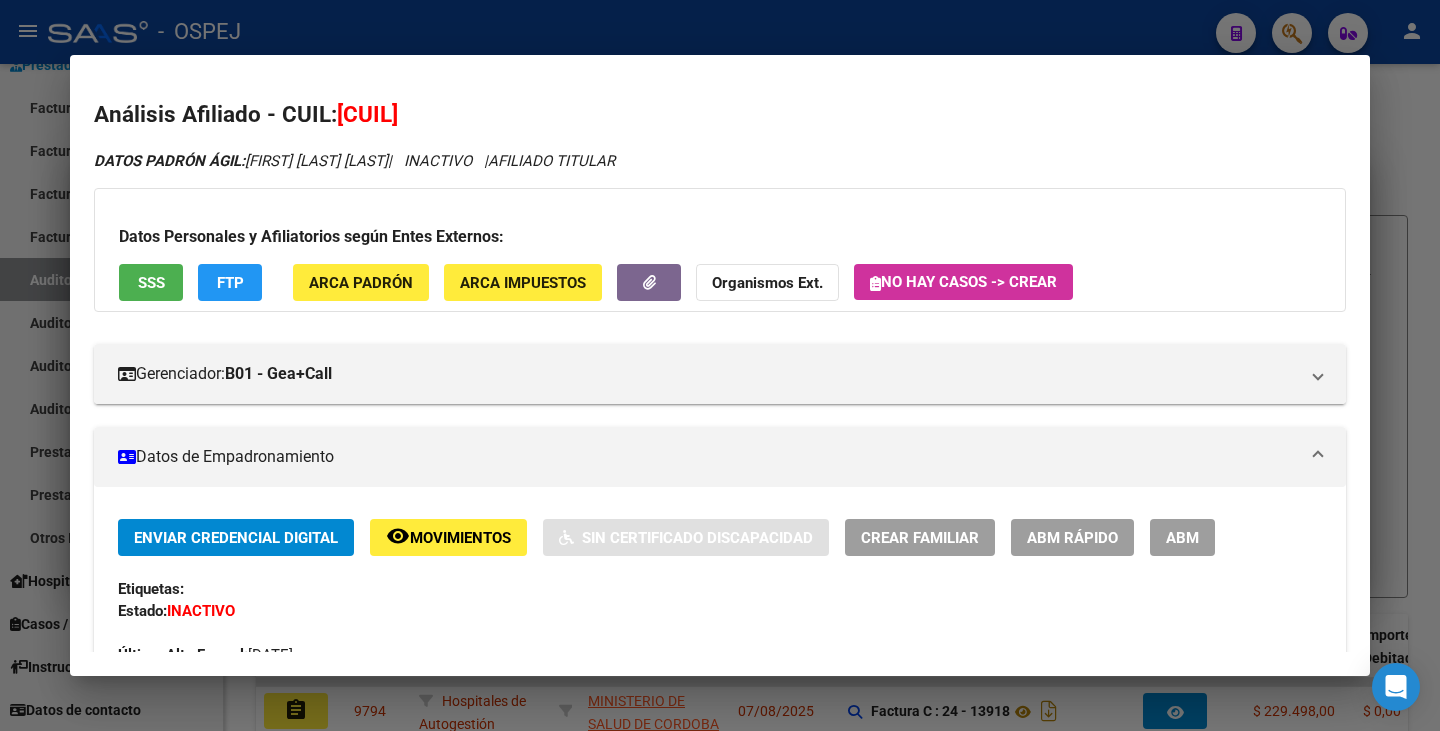 click on "Datos Personales y Afiliatorios según Entes Externos: SSS FTP ARCA Padrón ARCA Impuestos Organismos Ext.   No hay casos -> Crear" at bounding box center [720, 250] 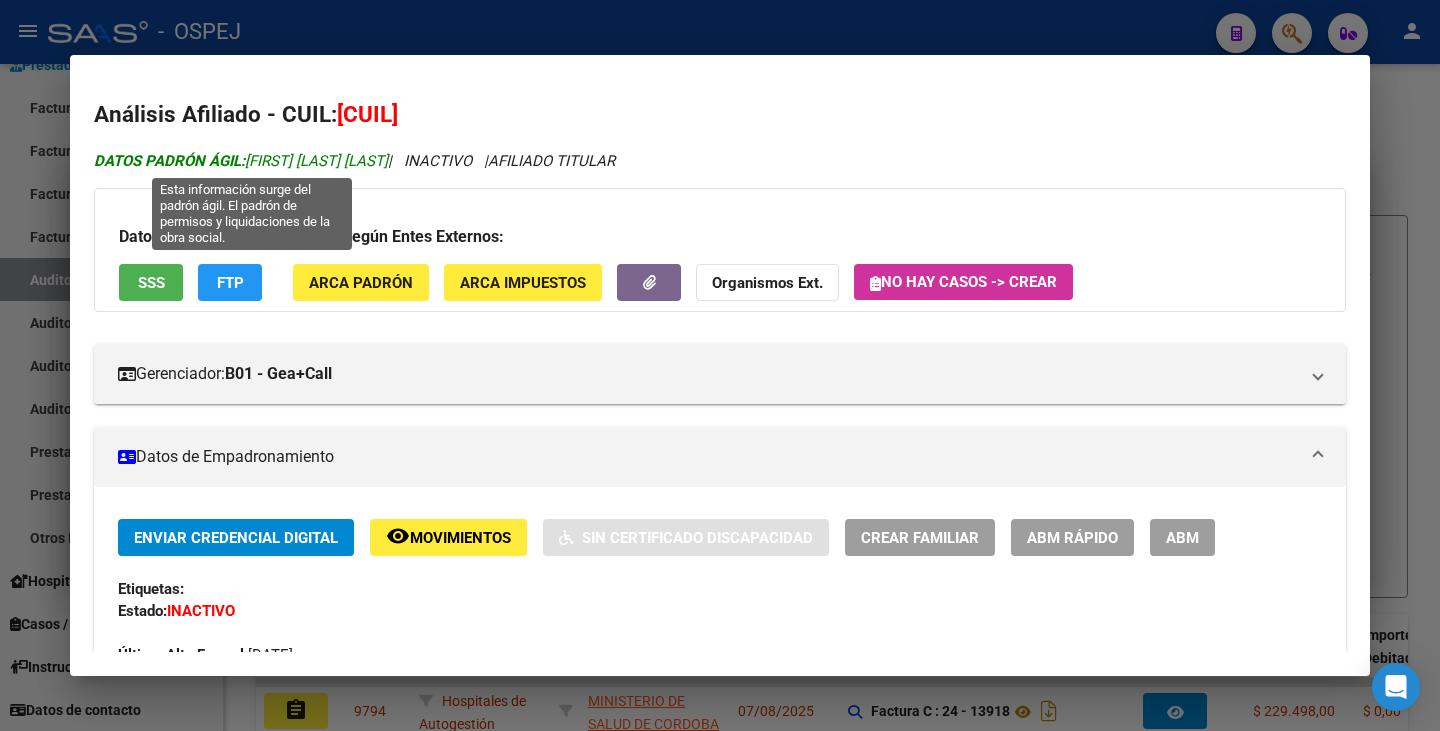 drag, startPoint x: 249, startPoint y: 160, endPoint x: 408, endPoint y: 166, distance: 159.11317 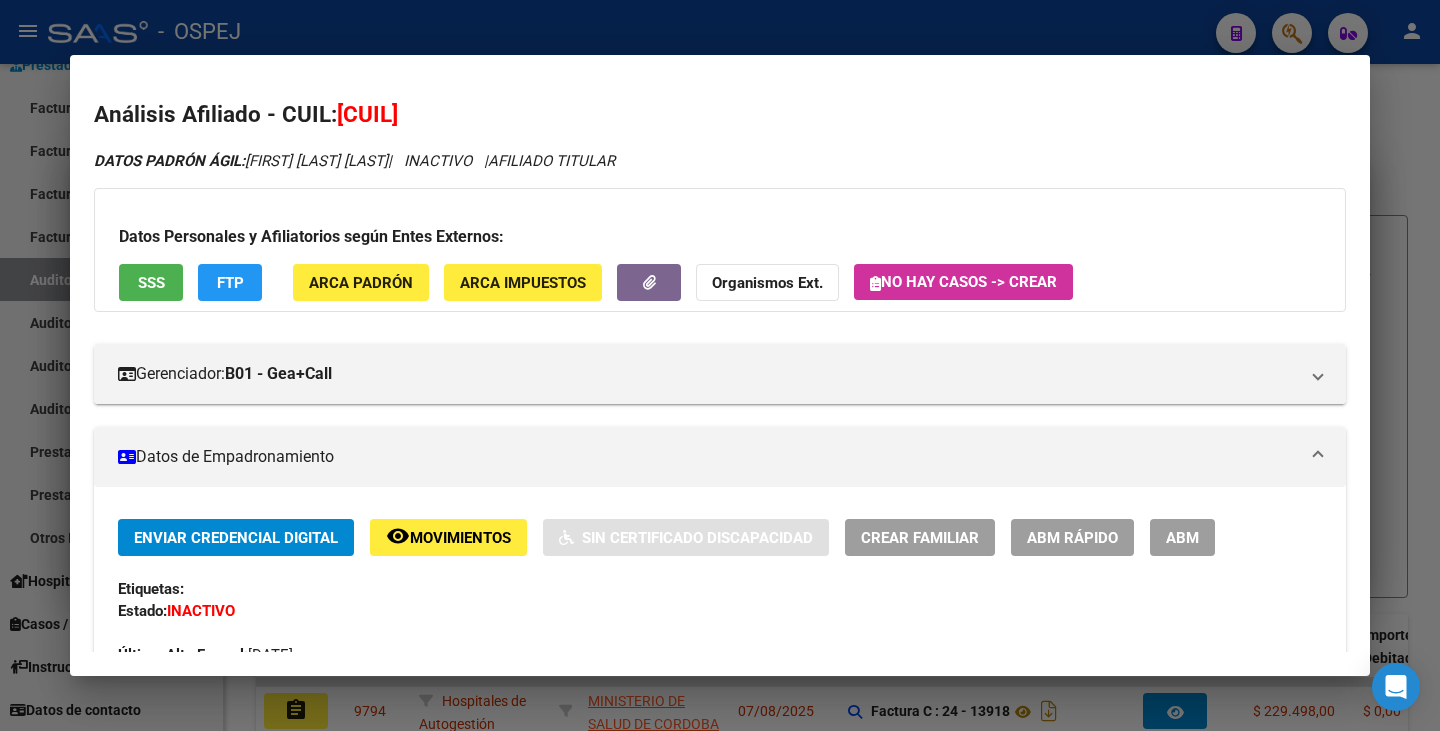 click at bounding box center [720, 365] 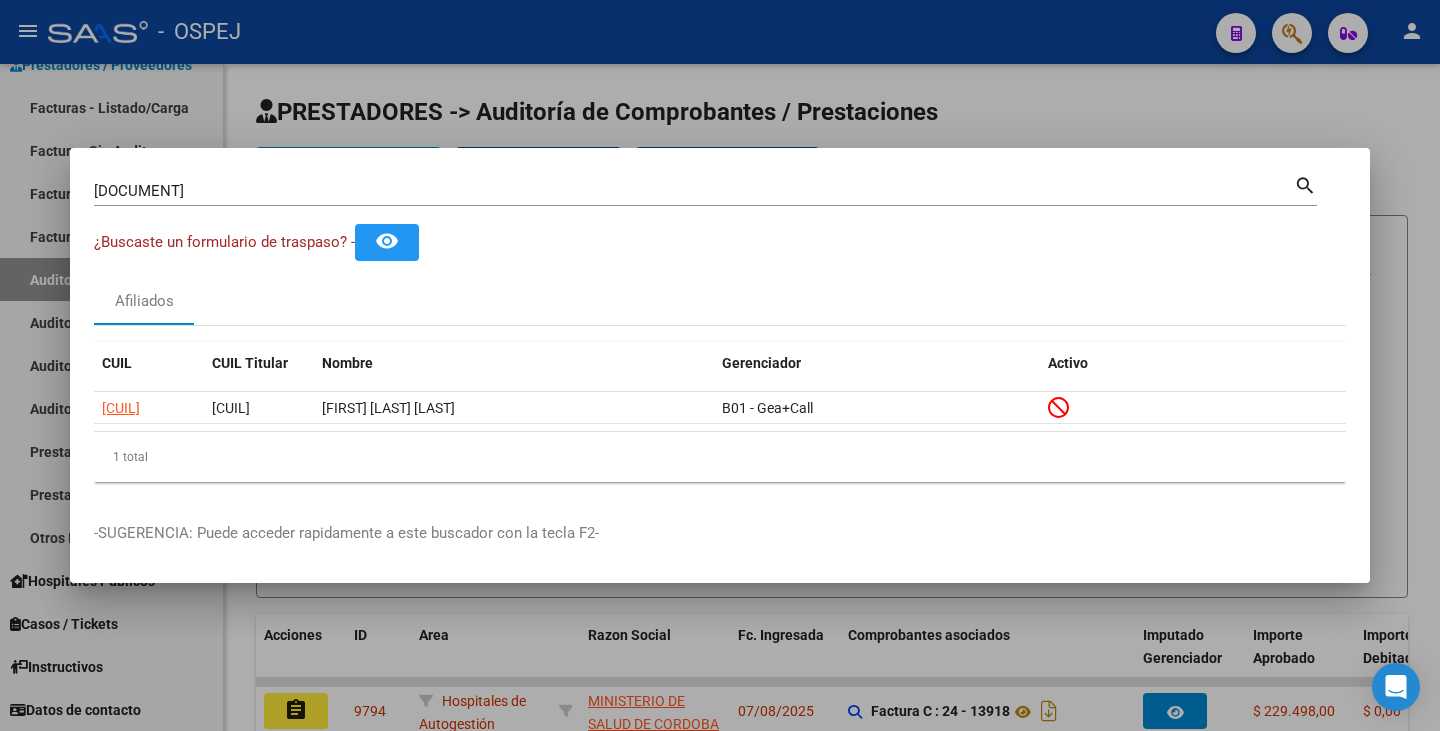click on "[NUMBER] Buscar (apellido, dni, cuil, nro traspaso, cuit, obra social)" at bounding box center [694, 191] 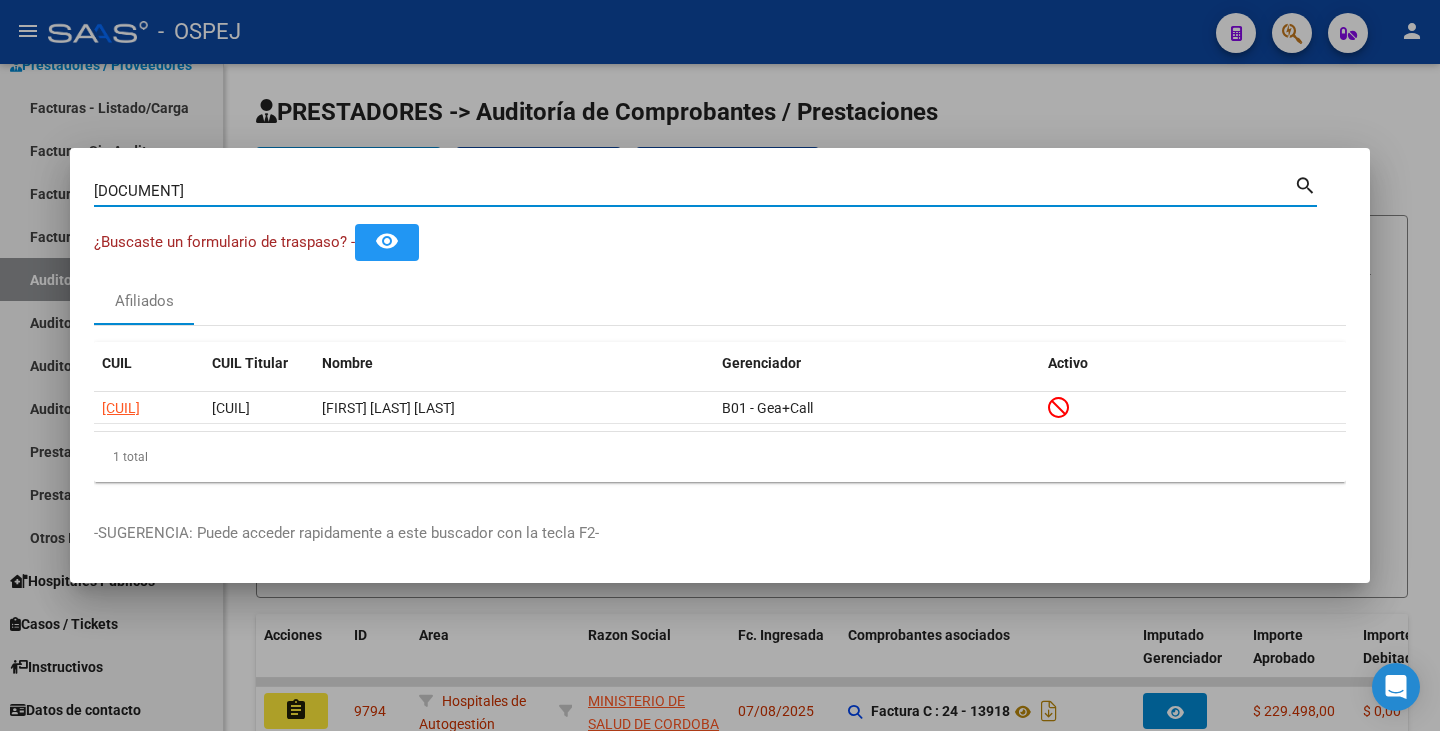 drag, startPoint x: 170, startPoint y: 192, endPoint x: 49, endPoint y: 167, distance: 123.55566 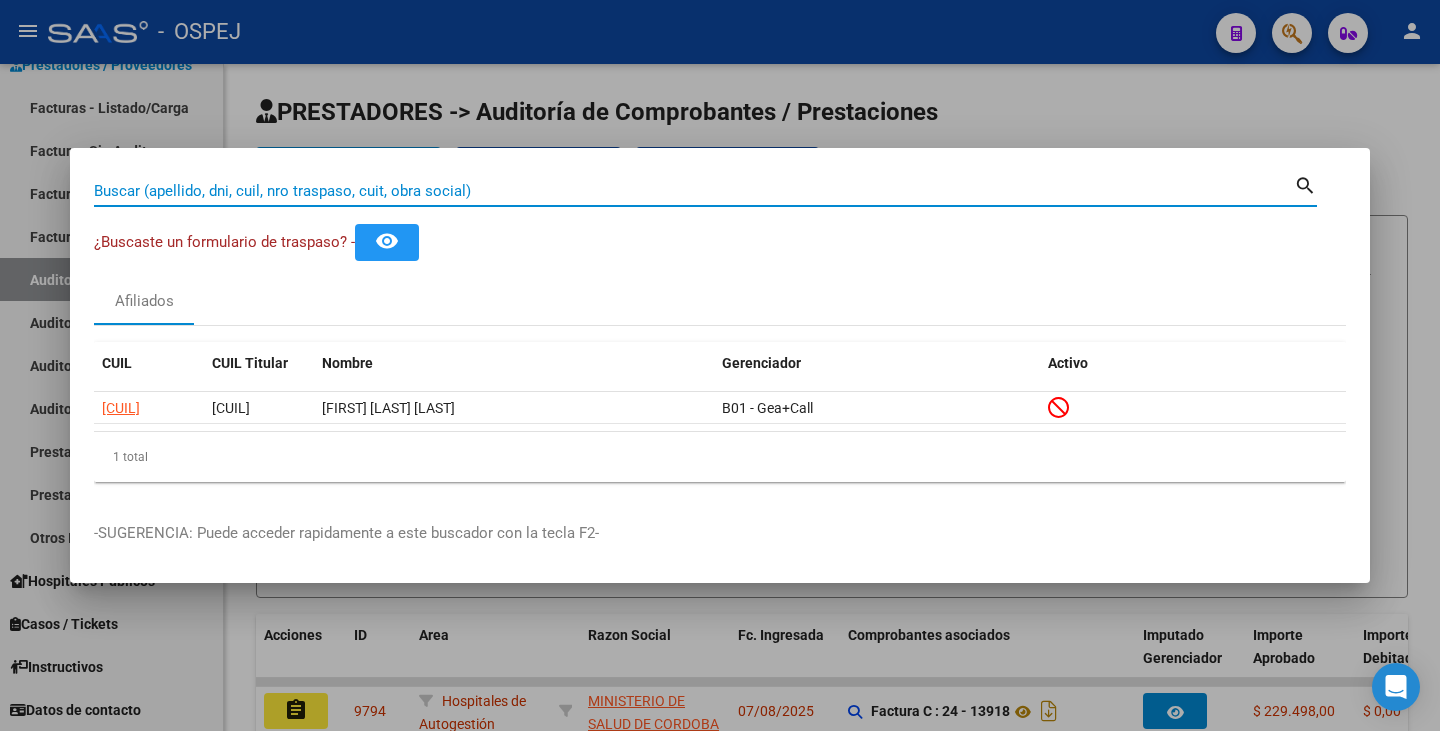 paste on "[DOCUMENT]" 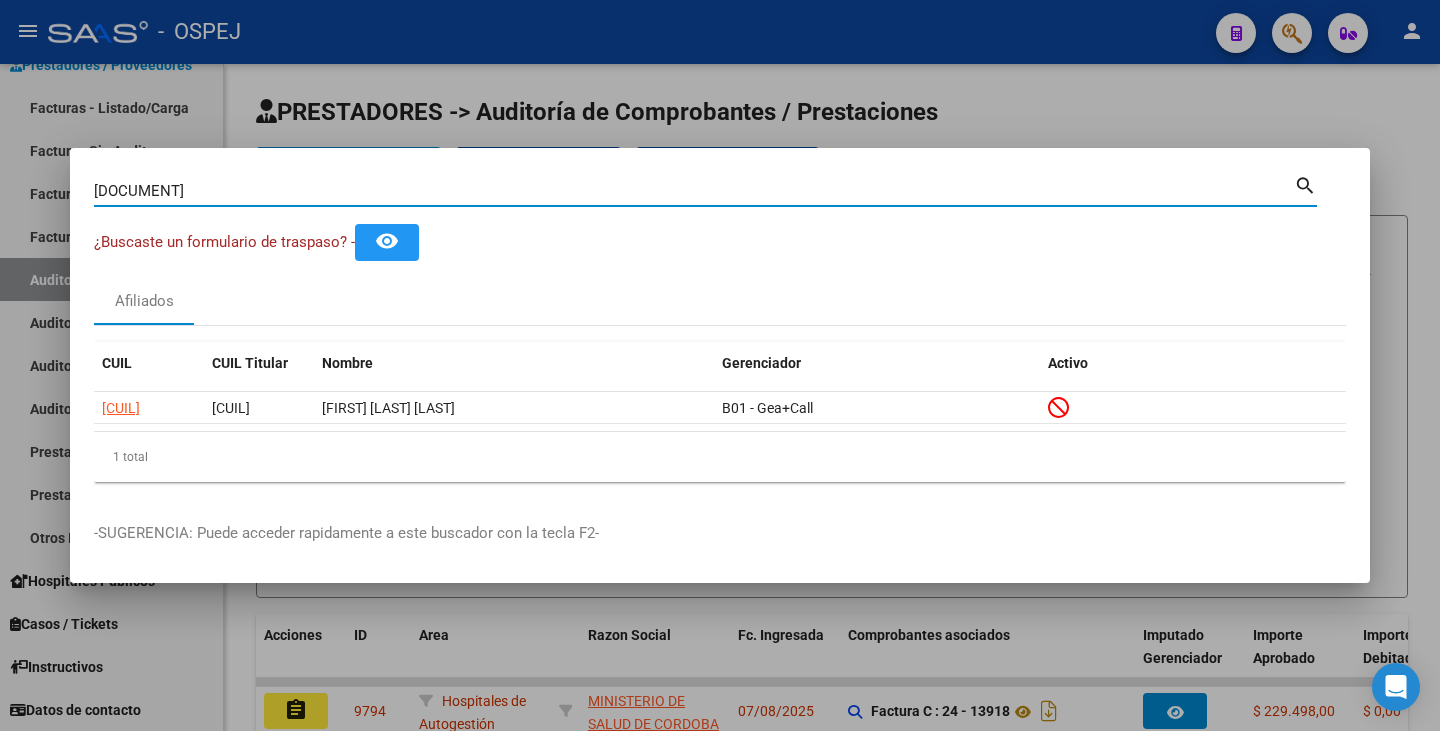 type on "[DOCUMENT]" 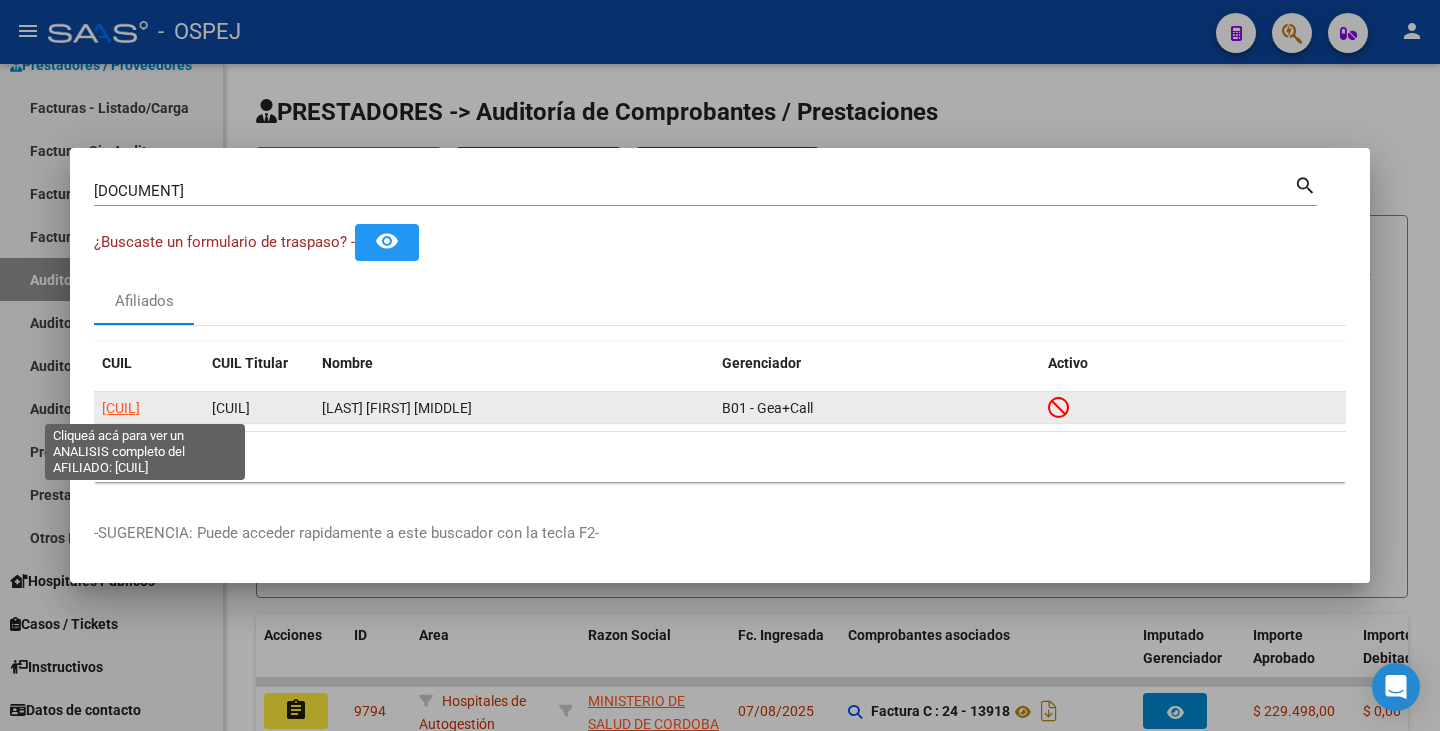 click on "[CUIL]" 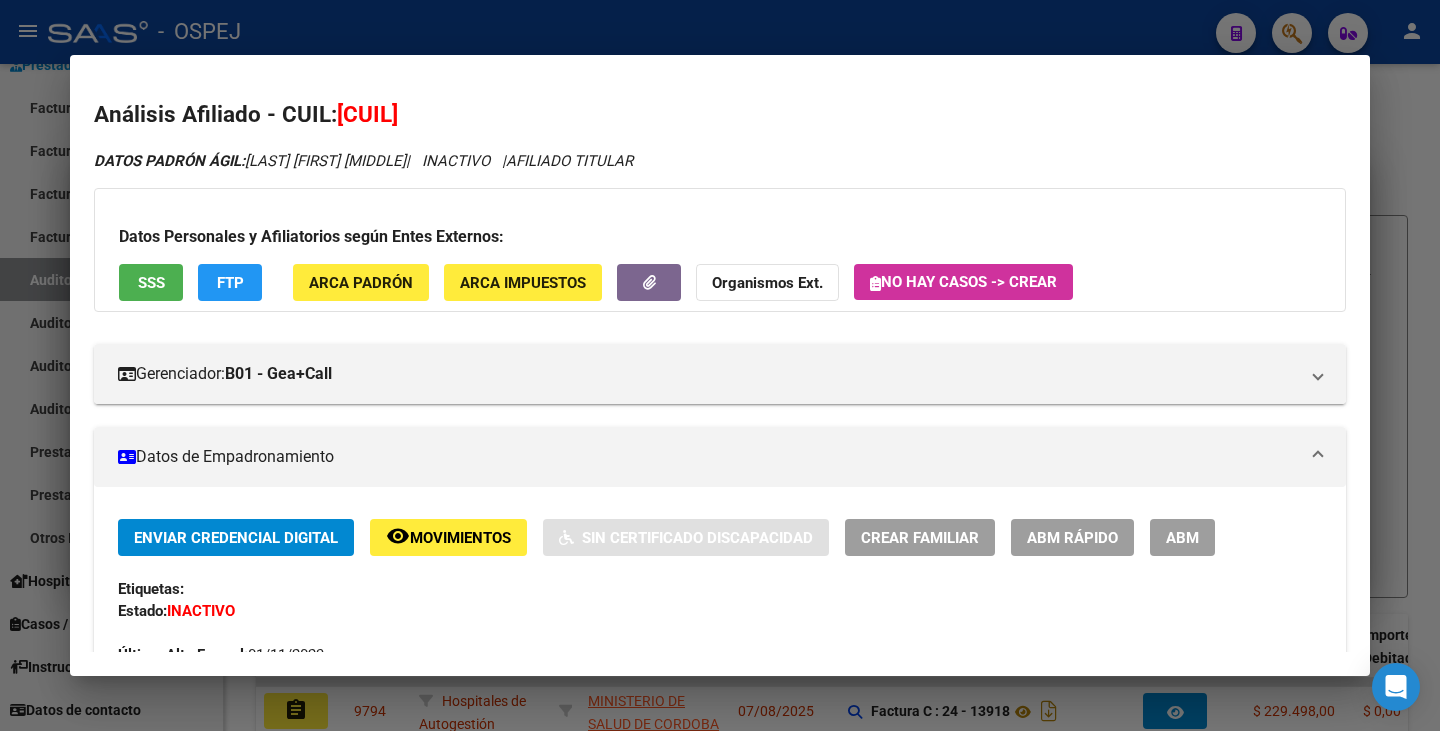 drag, startPoint x: 344, startPoint y: 102, endPoint x: 476, endPoint y: 113, distance: 132.45753 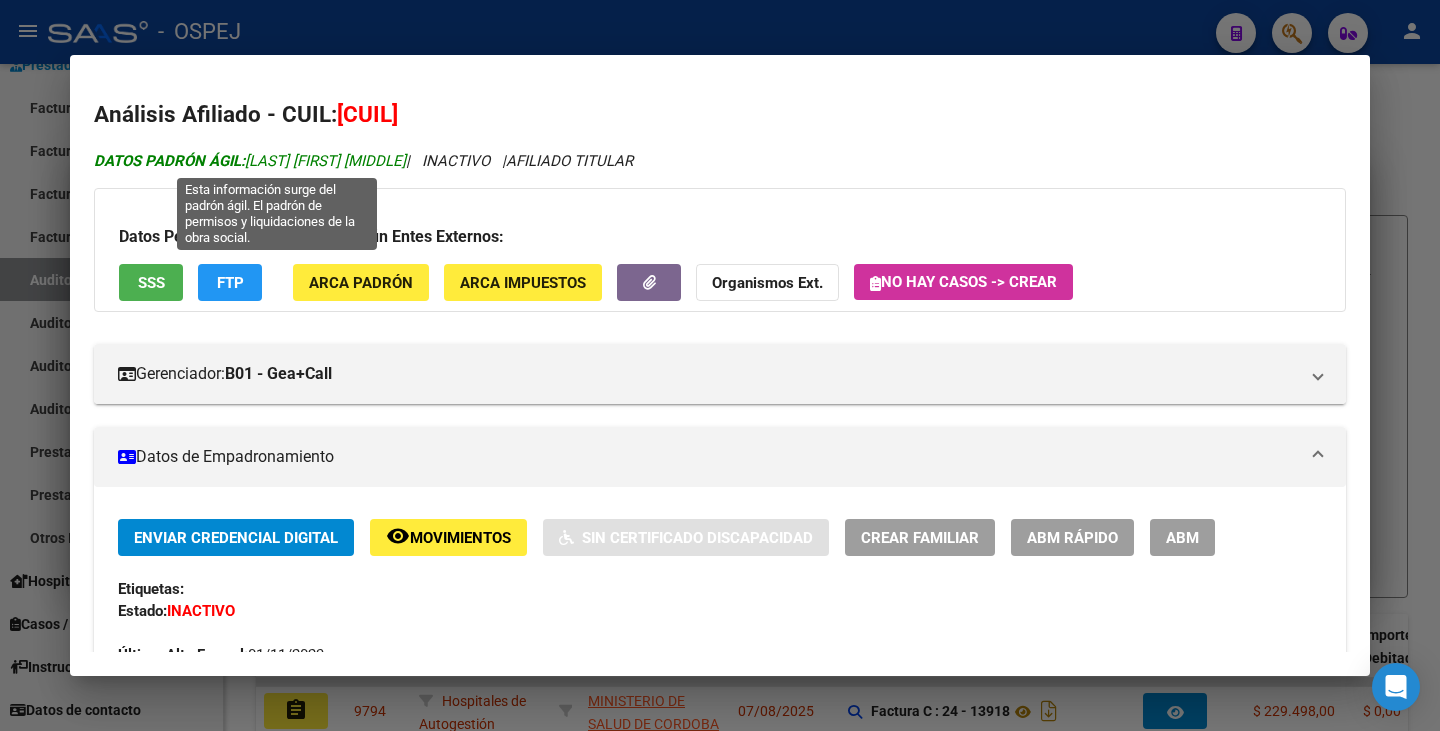 drag, startPoint x: 251, startPoint y: 163, endPoint x: 453, endPoint y: 163, distance: 202 